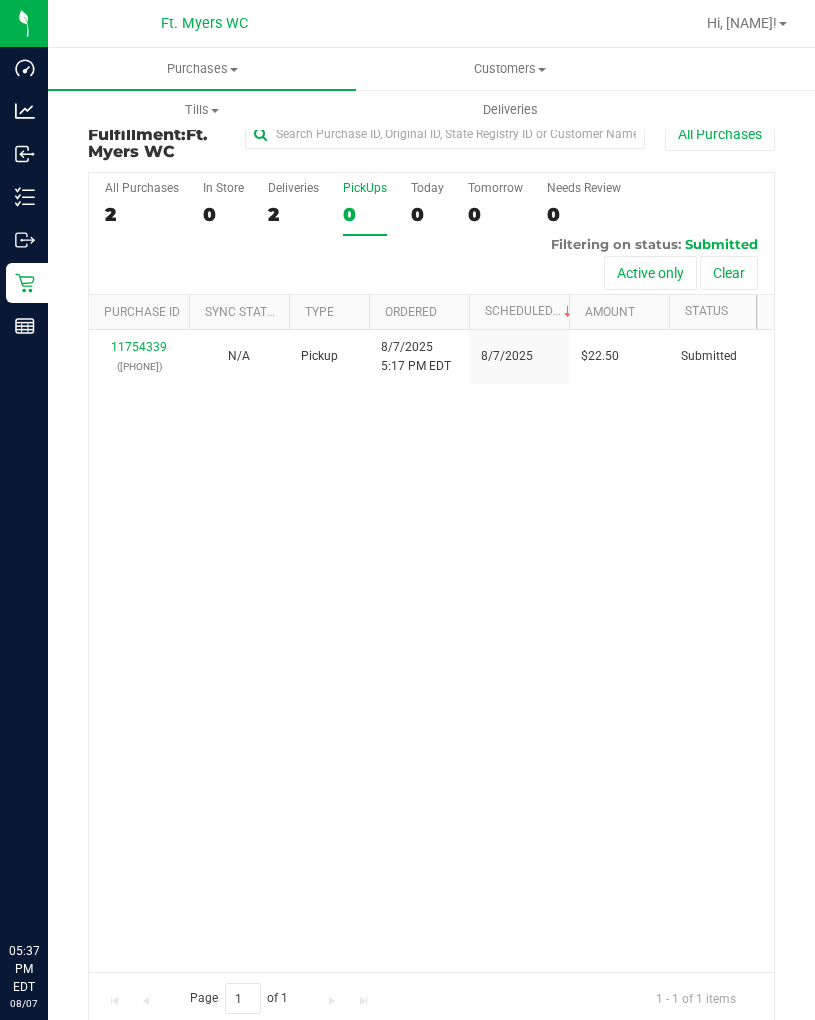 scroll, scrollTop: 0, scrollLeft: 0, axis: both 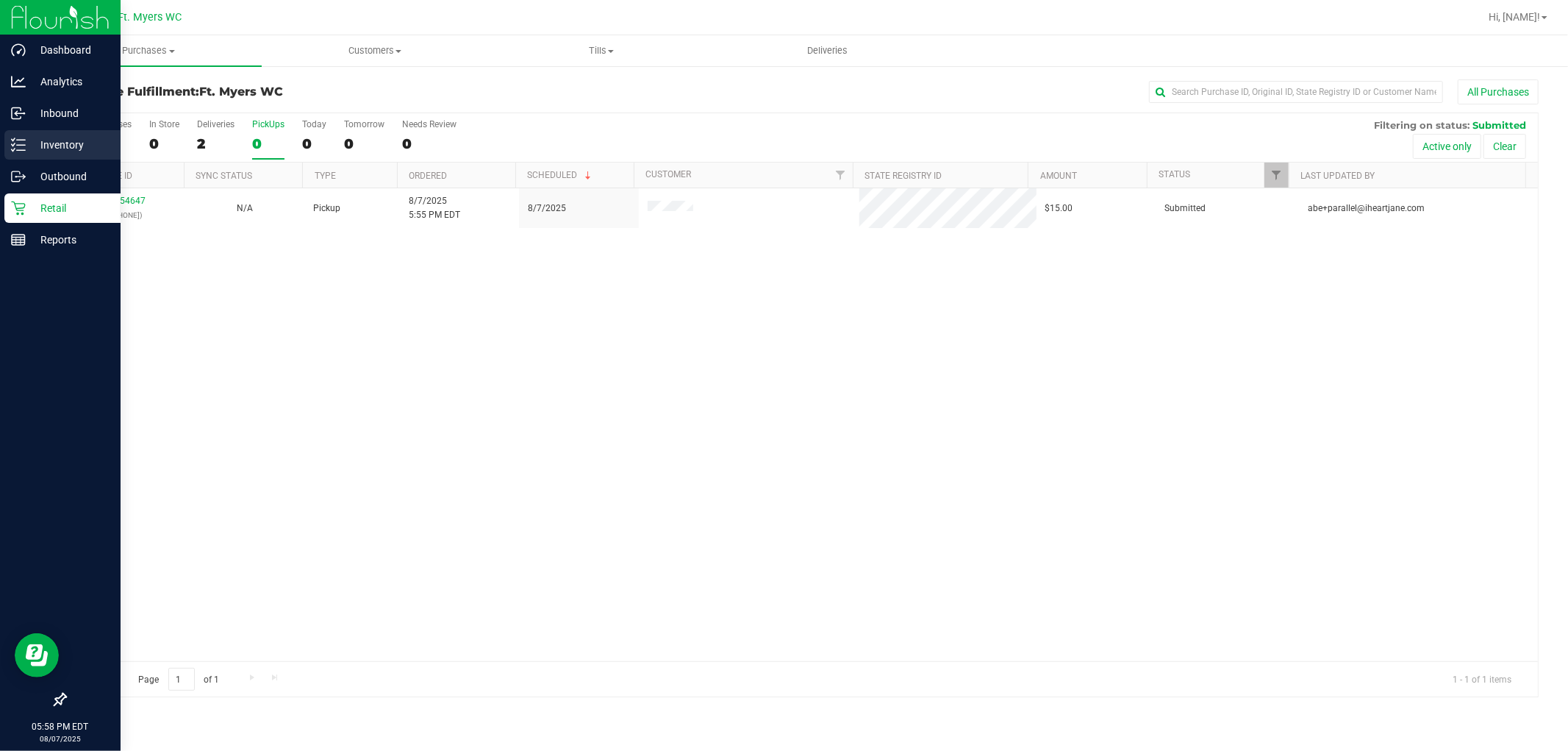 click on "Inventory" at bounding box center [70, 145] 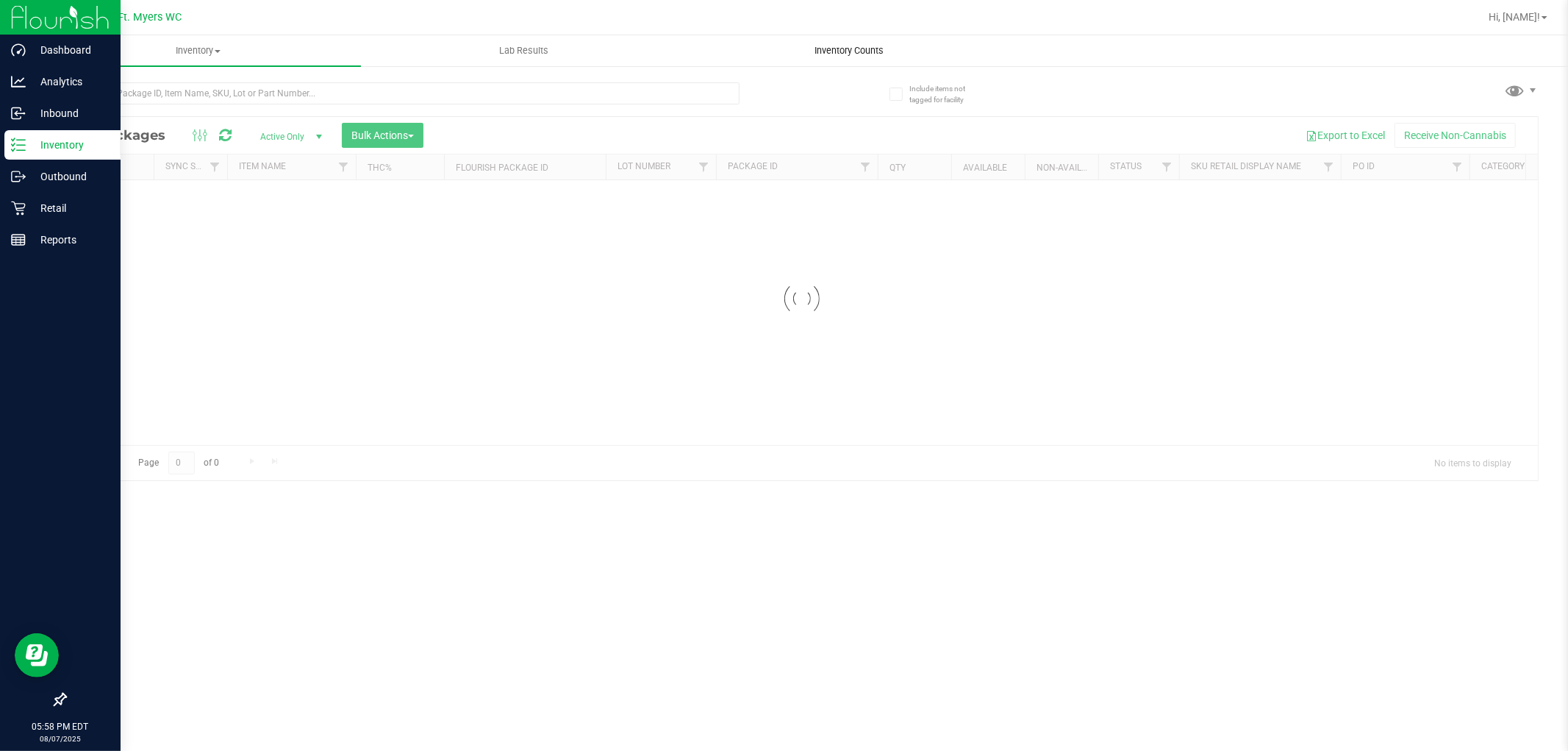 click on "Inventory Counts" at bounding box center [850, 51] 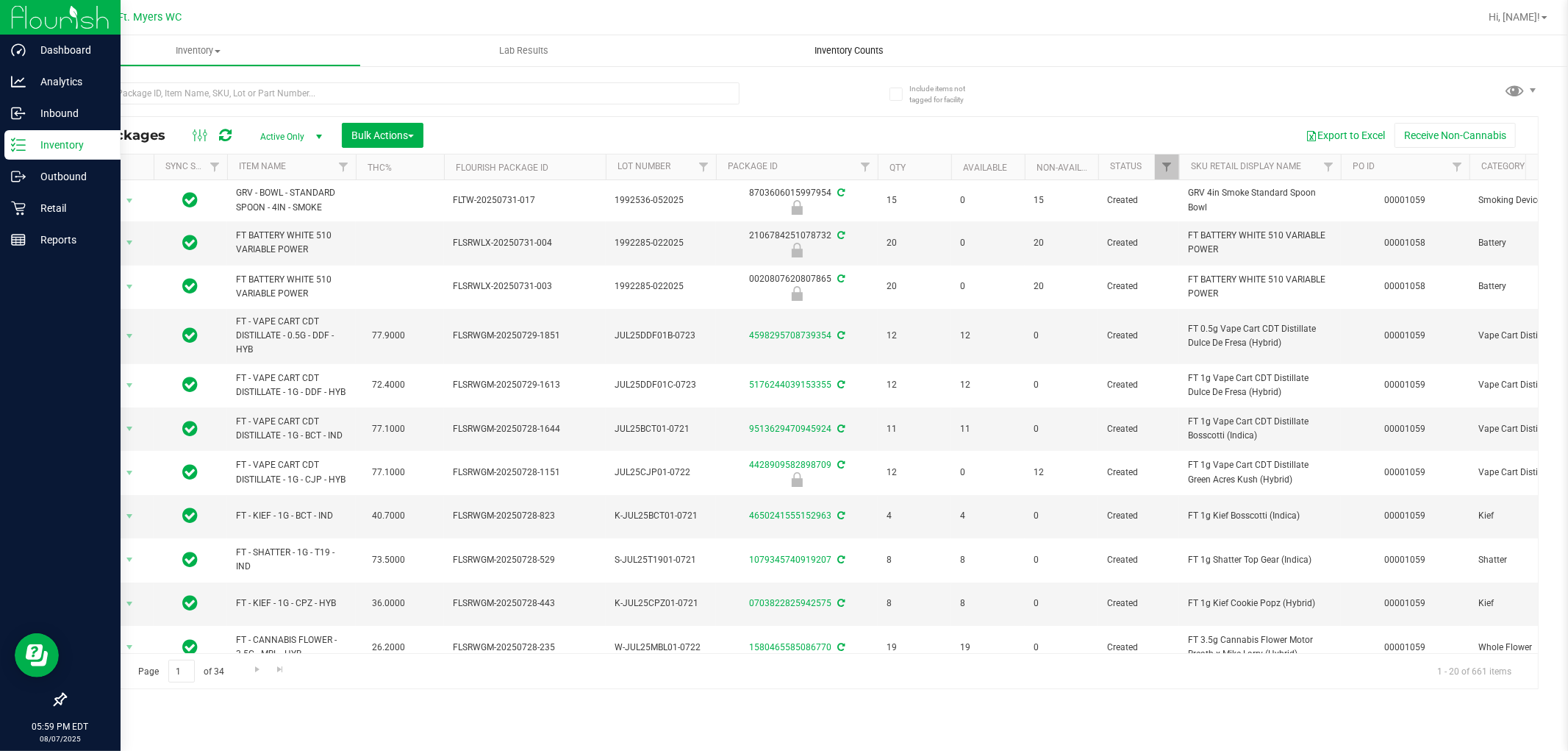 click on "Inventory Counts" at bounding box center (850, 51) 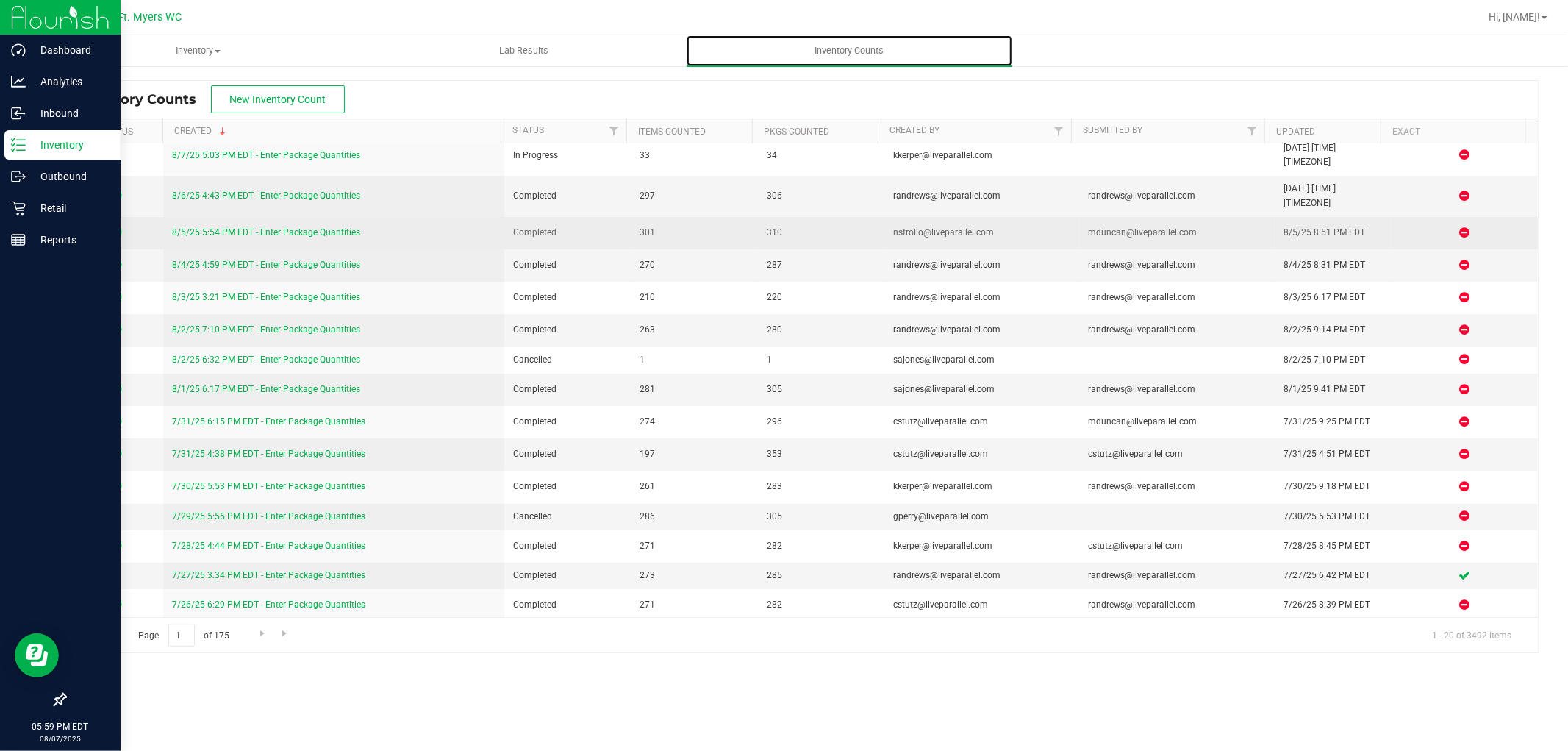 scroll, scrollTop: 0, scrollLeft: 0, axis: both 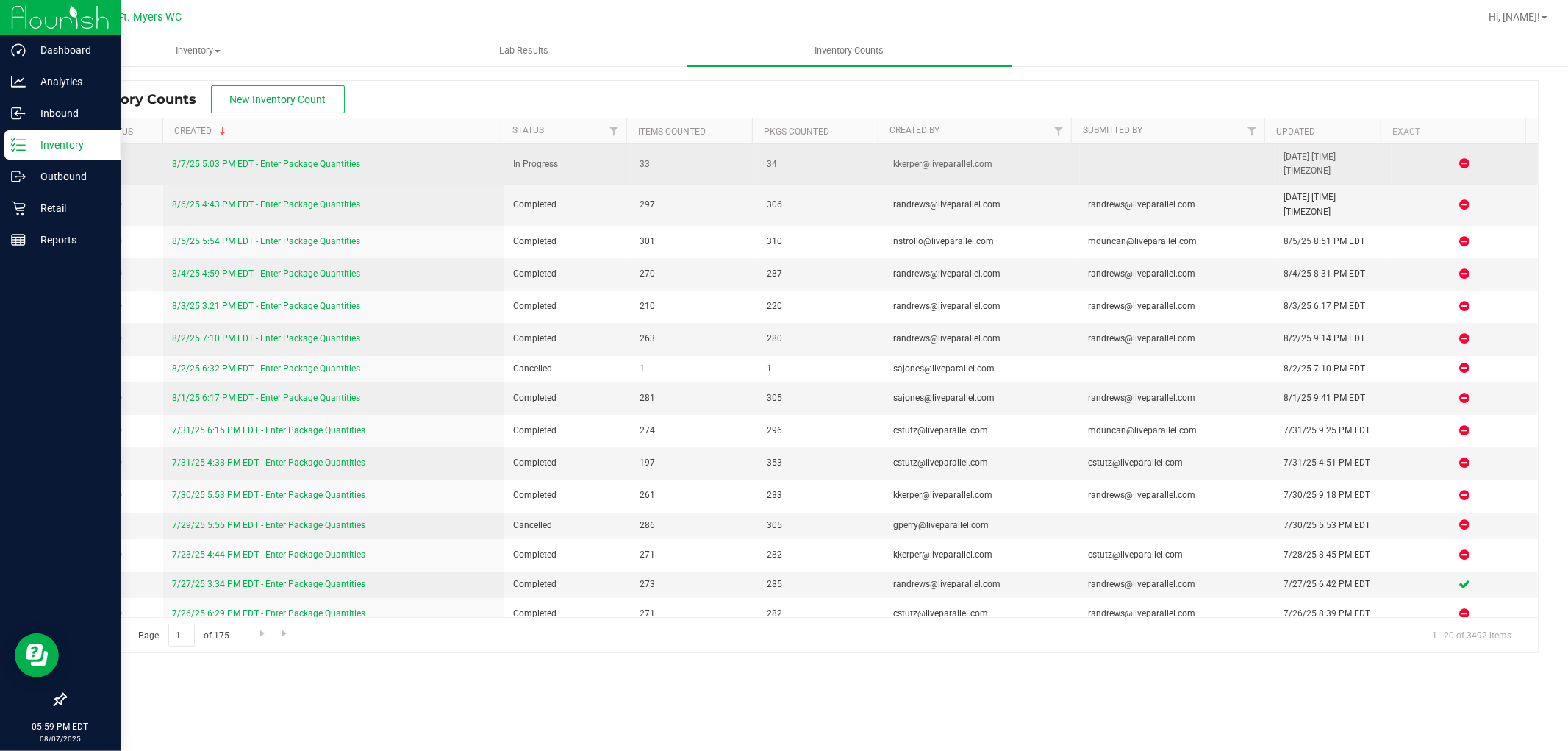 click on "8/7/25 5:03 PM EDT - Enter Package Quantities" at bounding box center (266, 164) 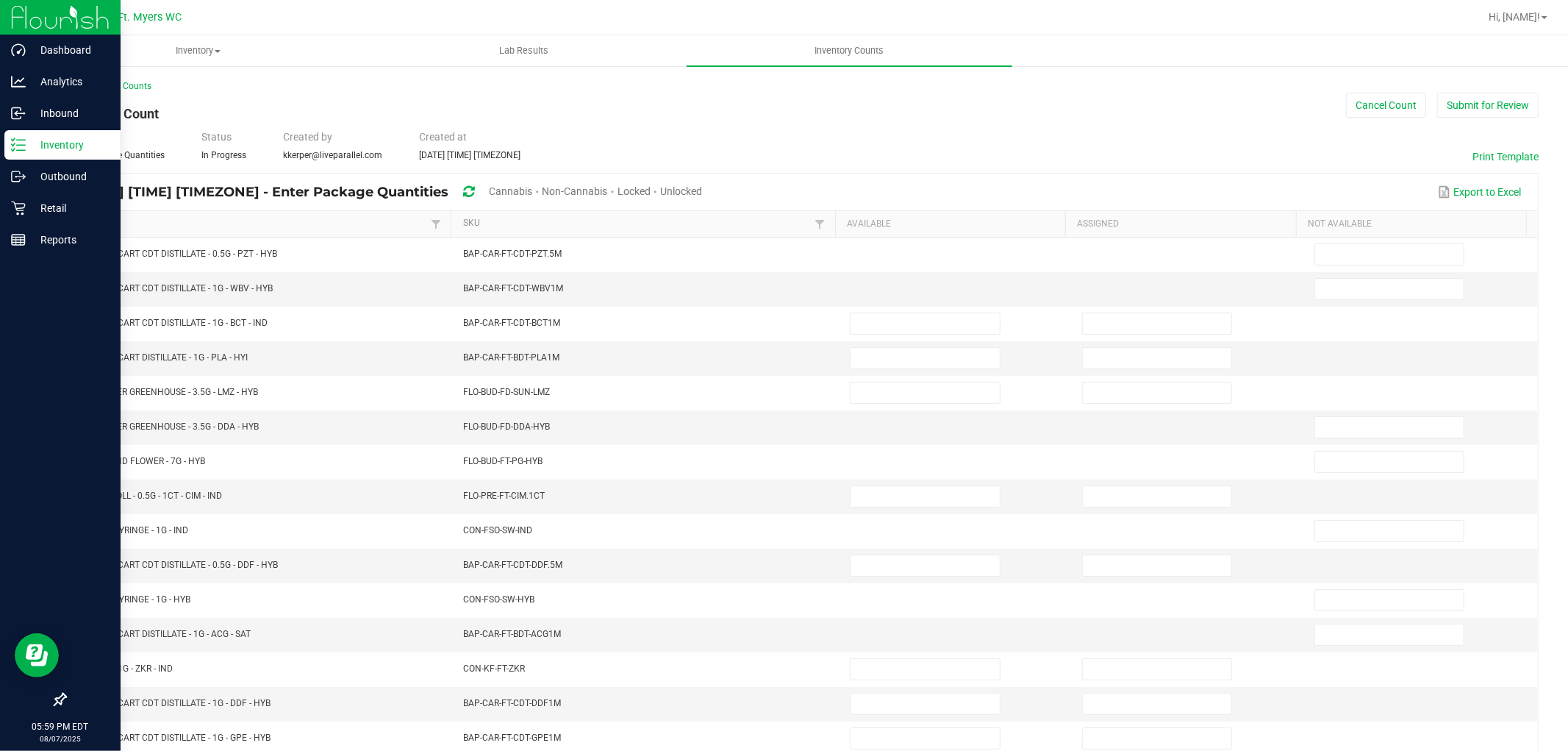 click on "Unlocked" at bounding box center (681, 191) 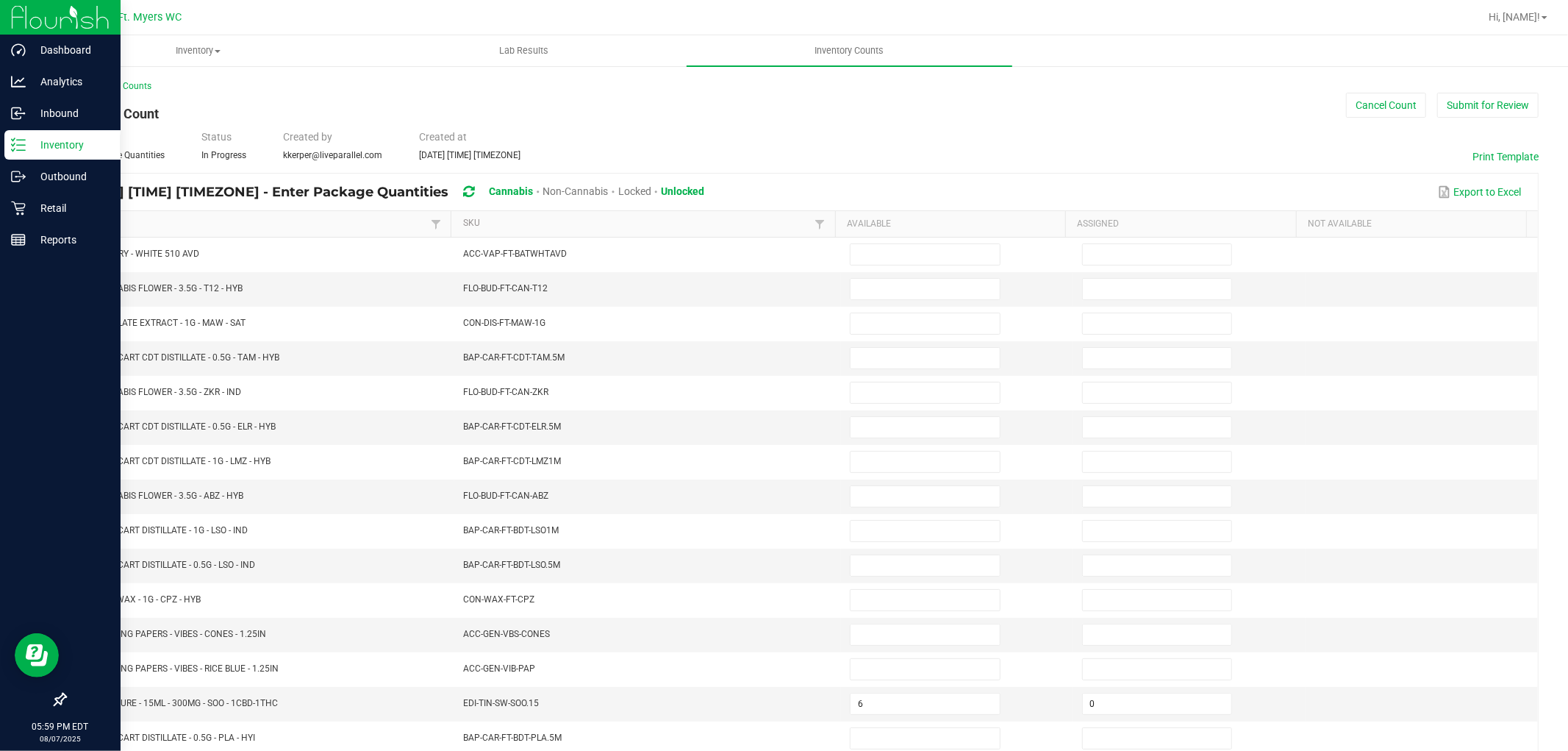 click on "Item" at bounding box center [254, 224] 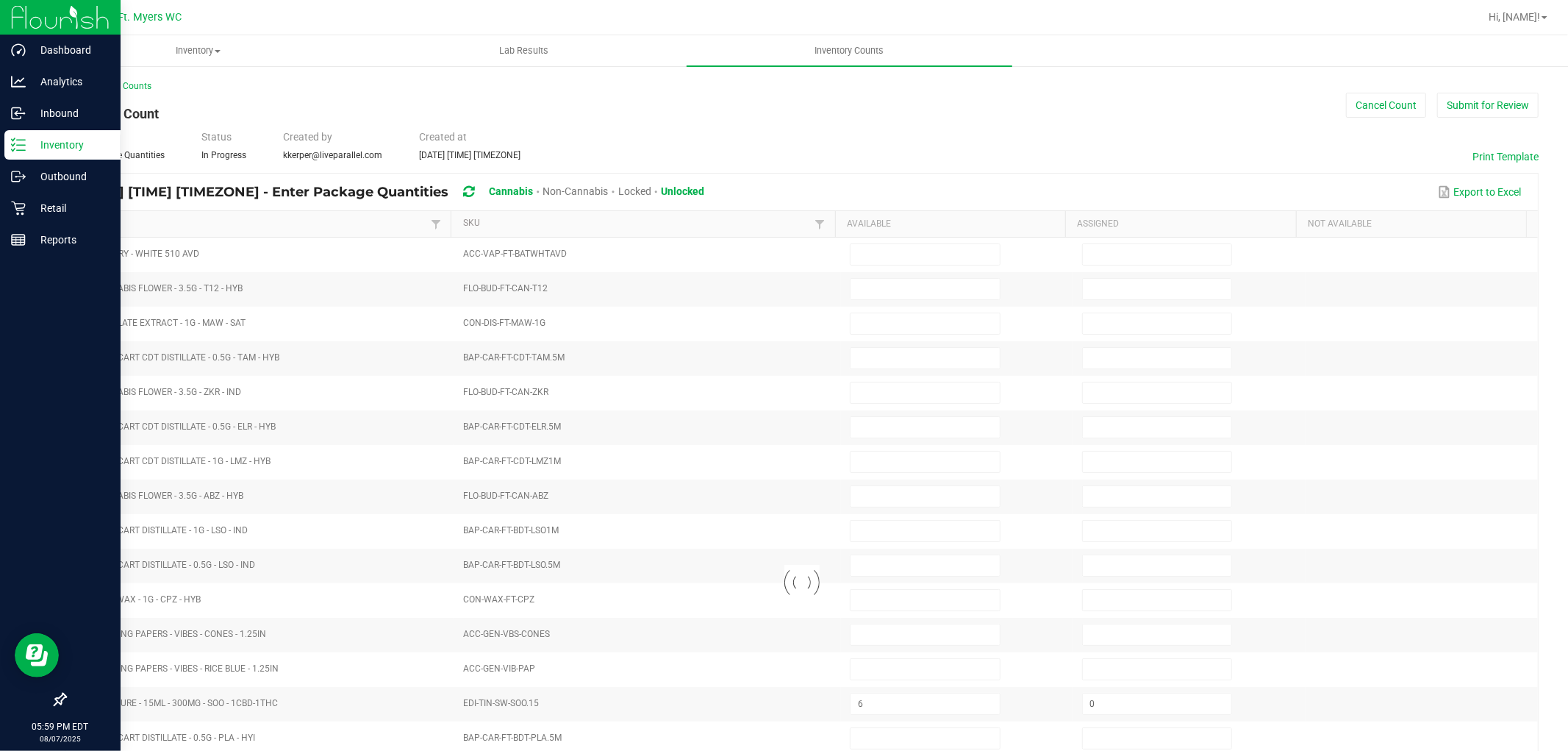 type 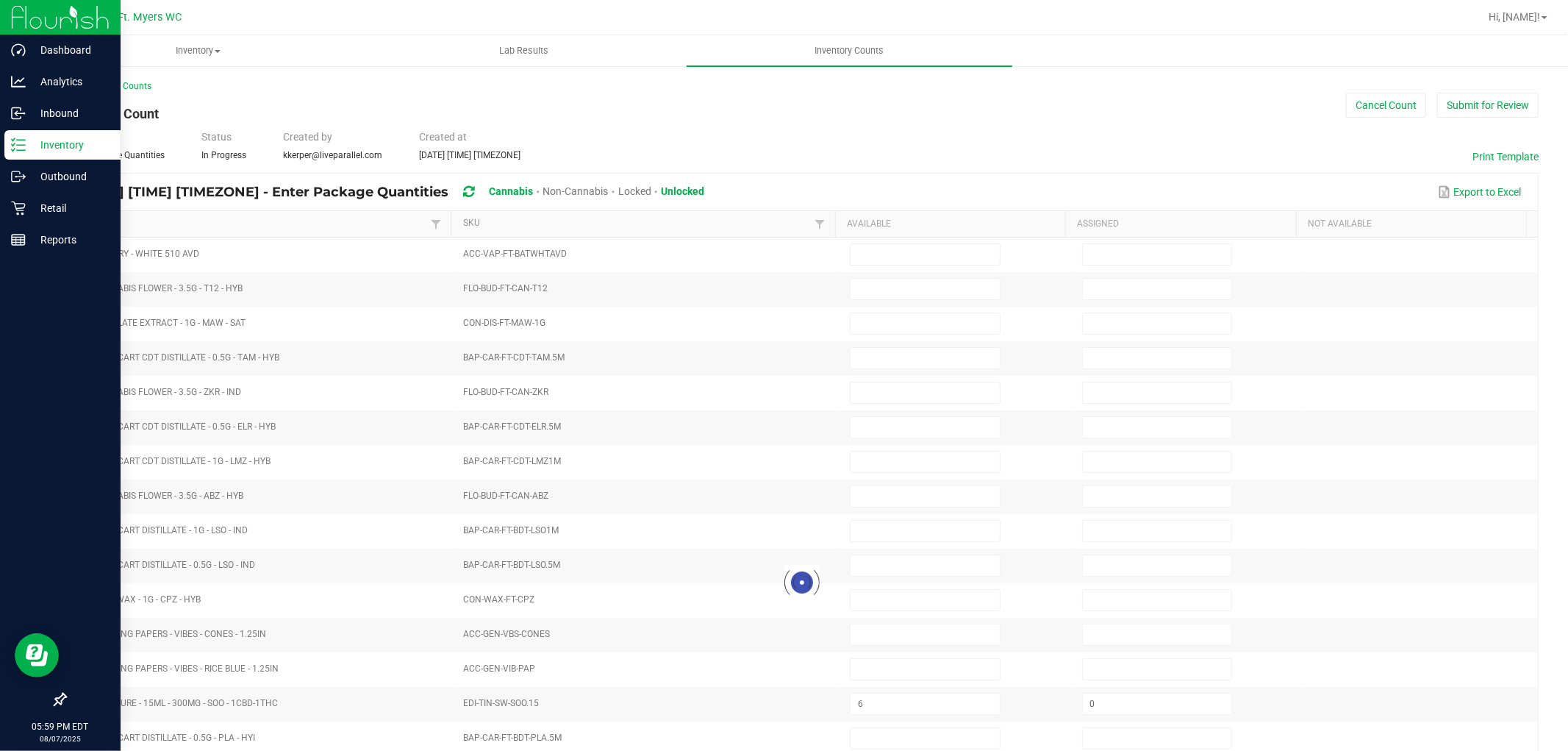 type 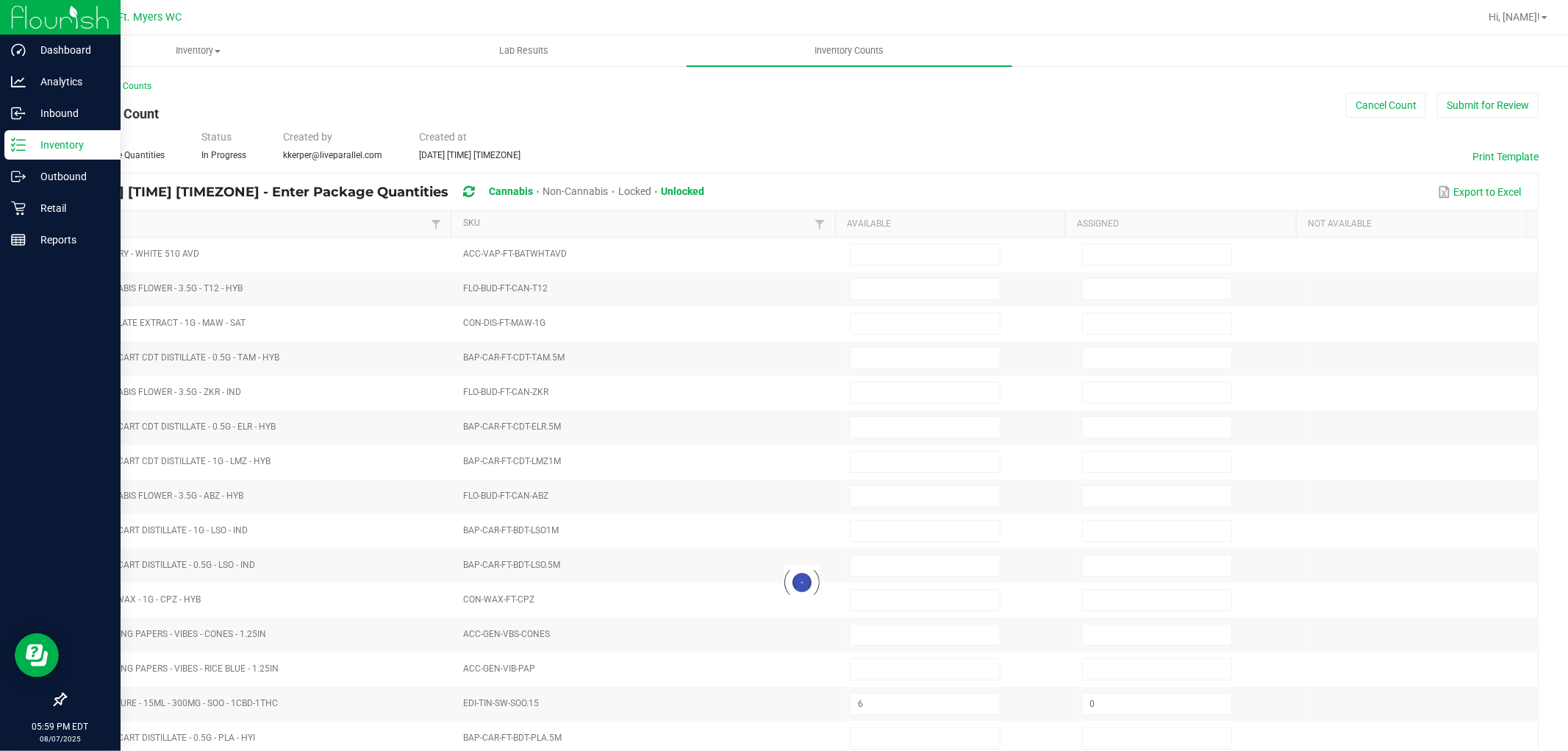 type 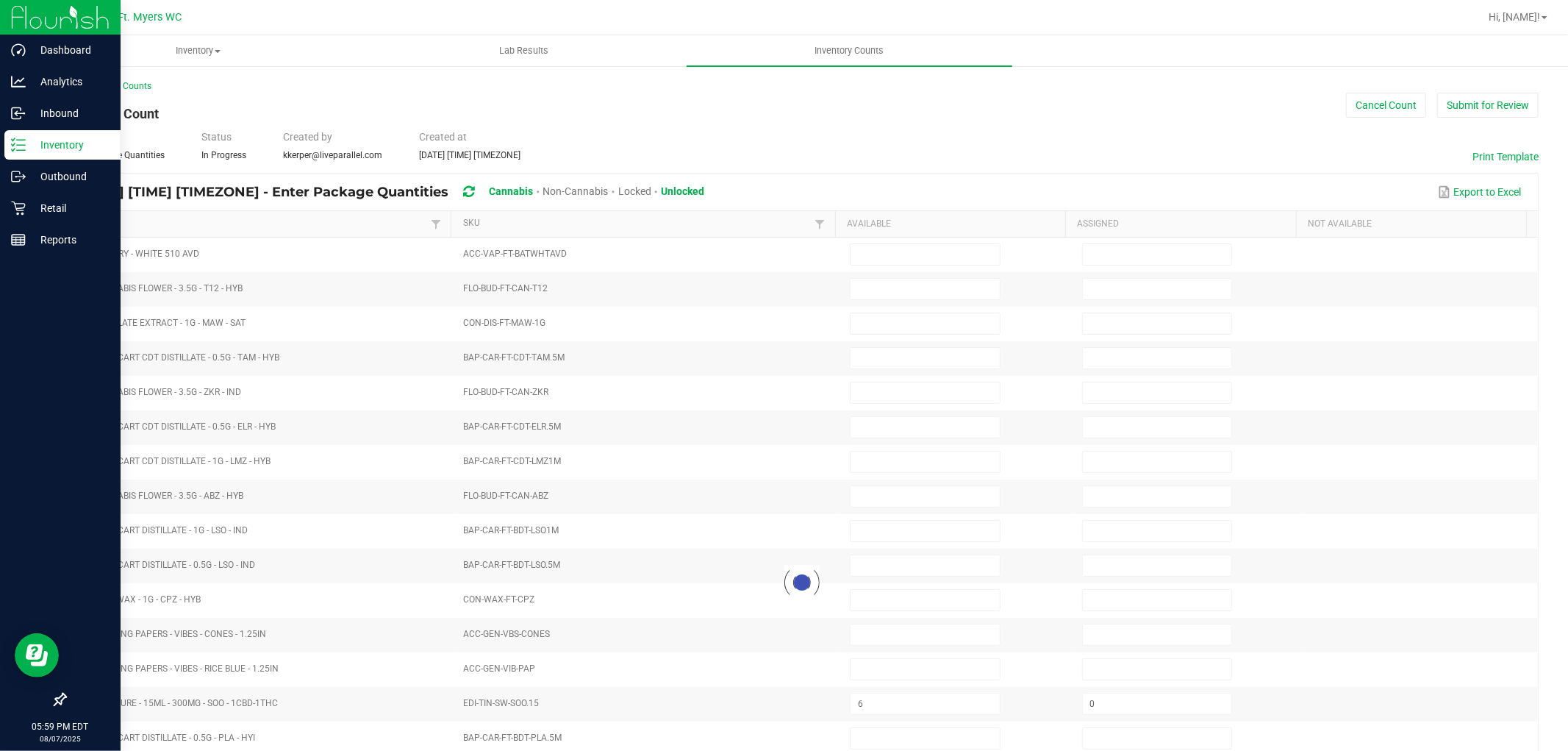 type 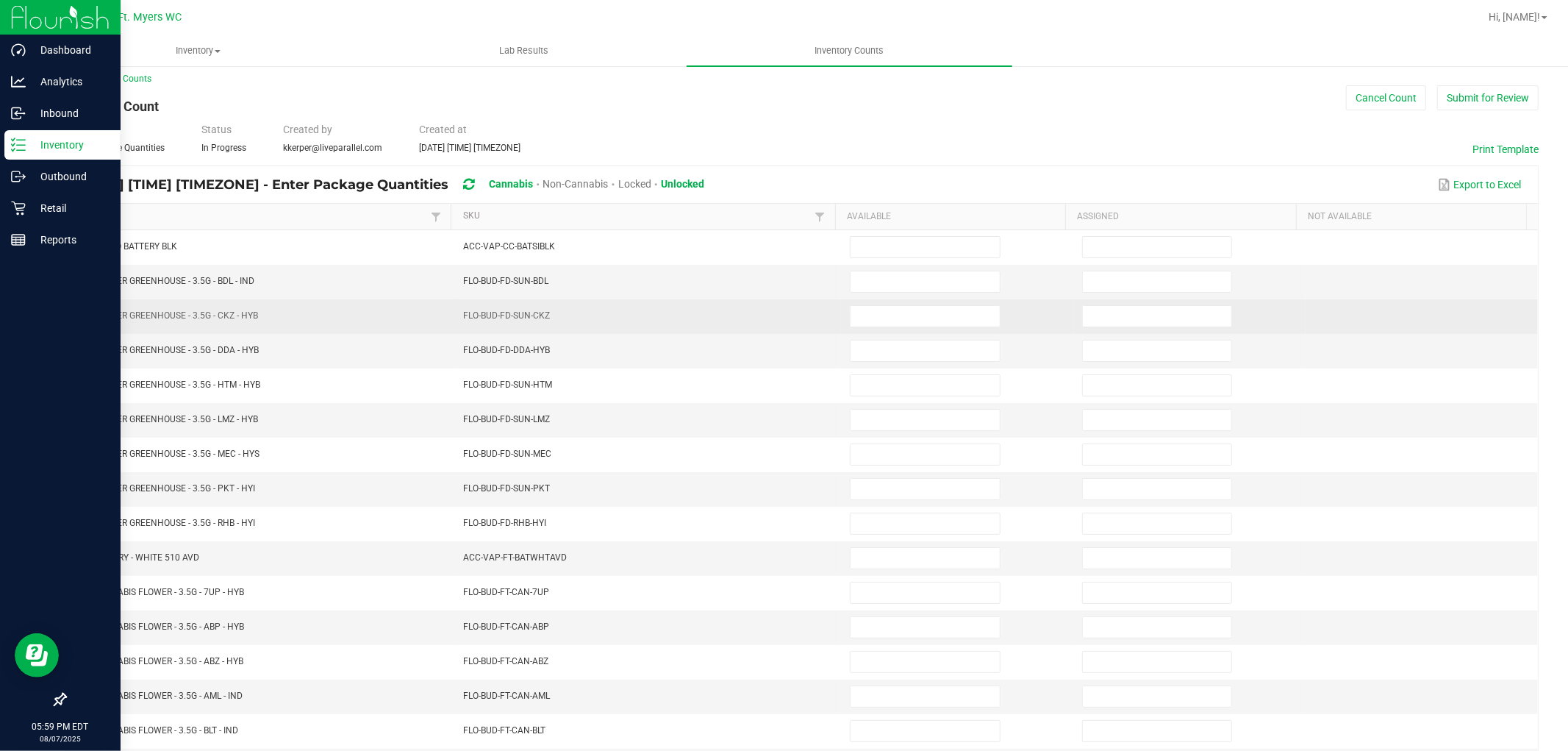 scroll, scrollTop: 0, scrollLeft: 0, axis: both 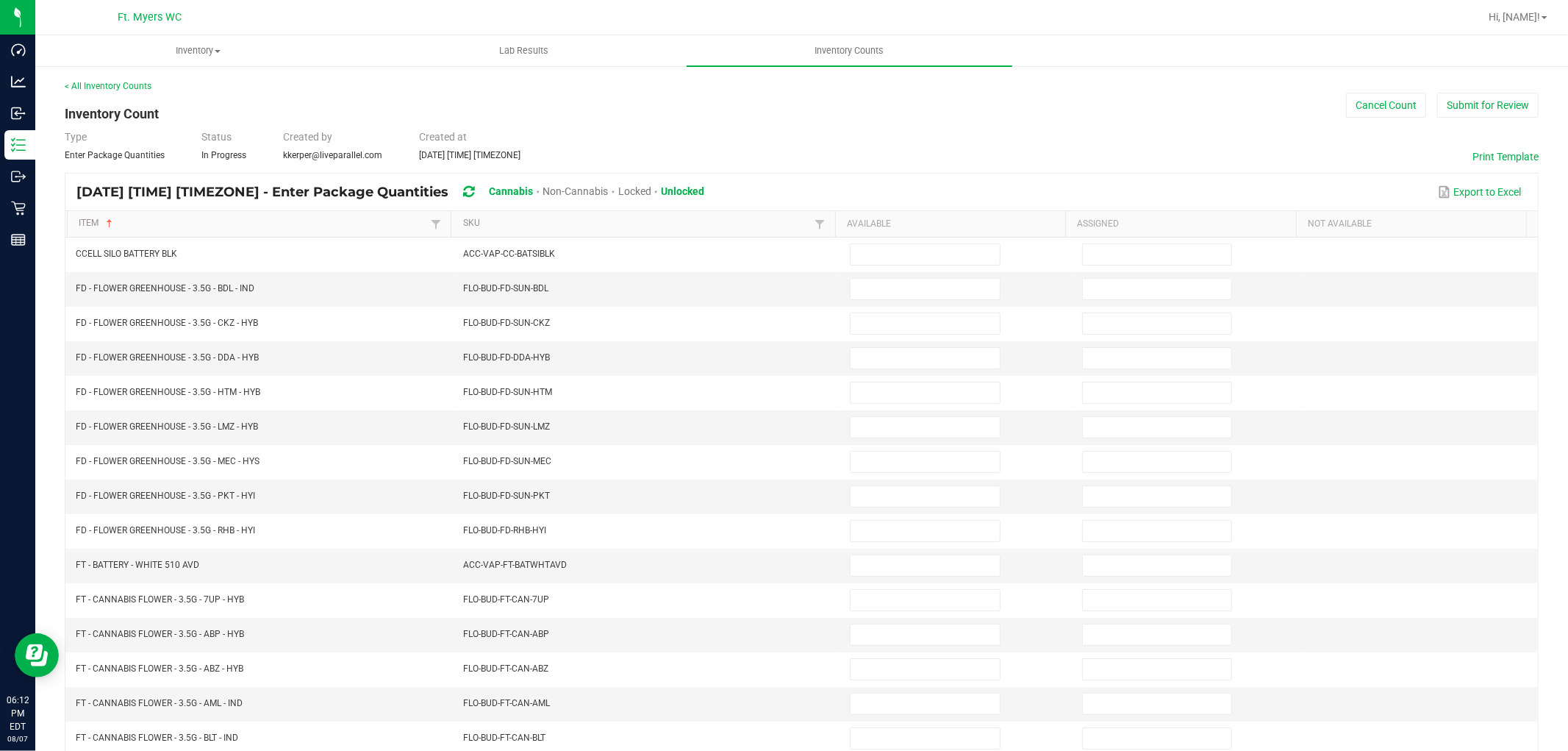 click on "< All Inventory Counts" at bounding box center [801, 86] 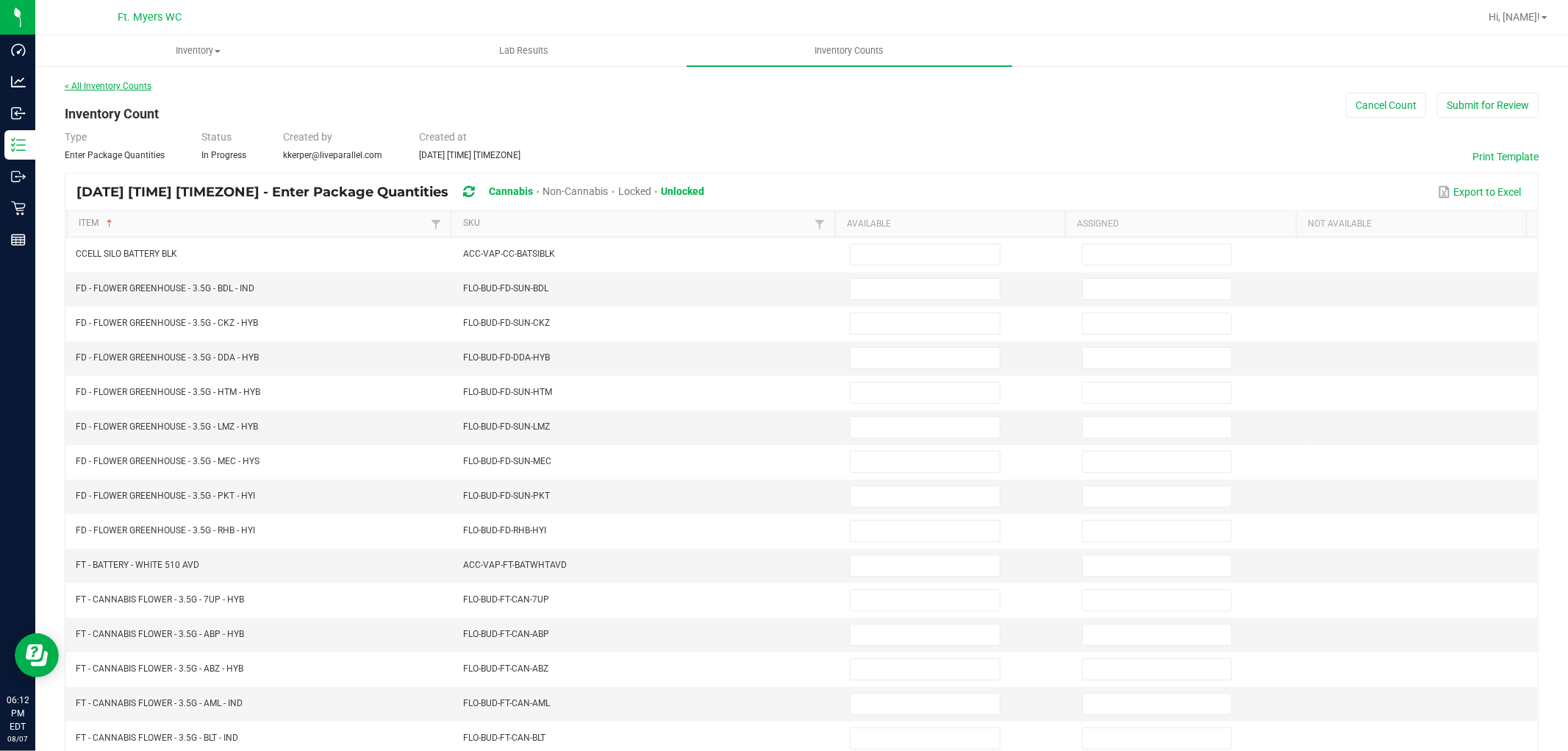 click on "< All Inventory Counts" at bounding box center (108, 86) 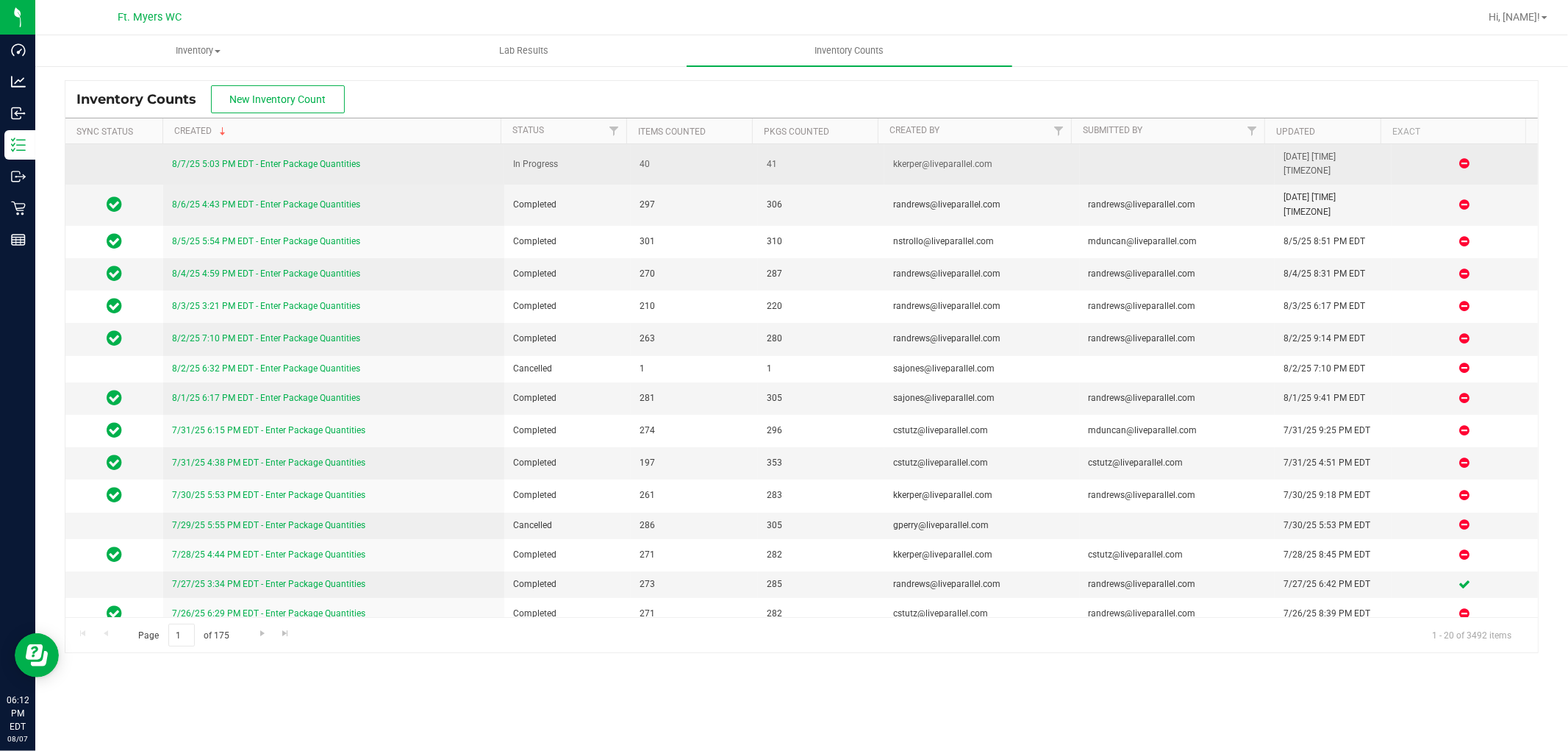 click on "8/7/25 5:03 PM EDT - Enter Package Quantities" at bounding box center (266, 164) 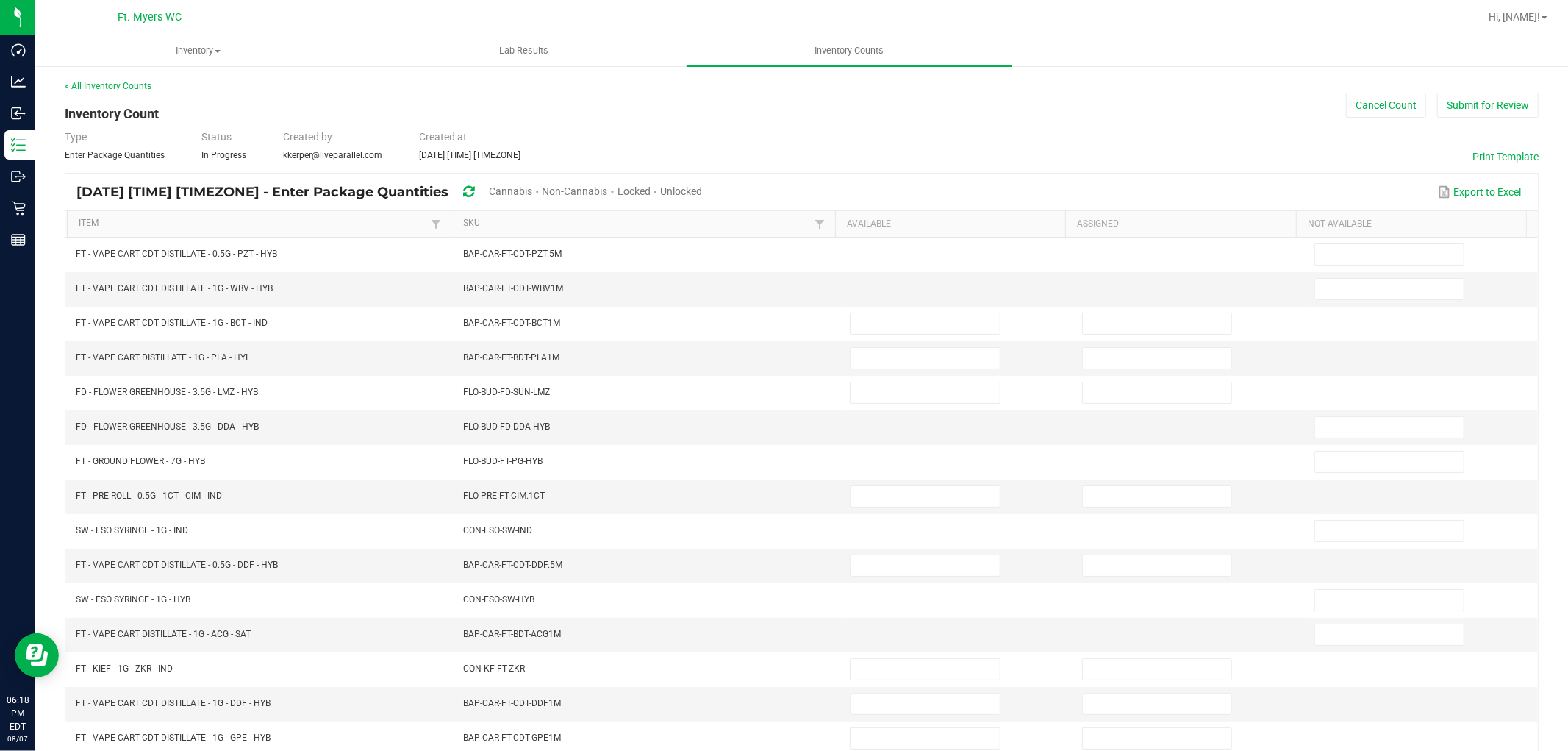 click on "< All Inventory Counts" at bounding box center (108, 86) 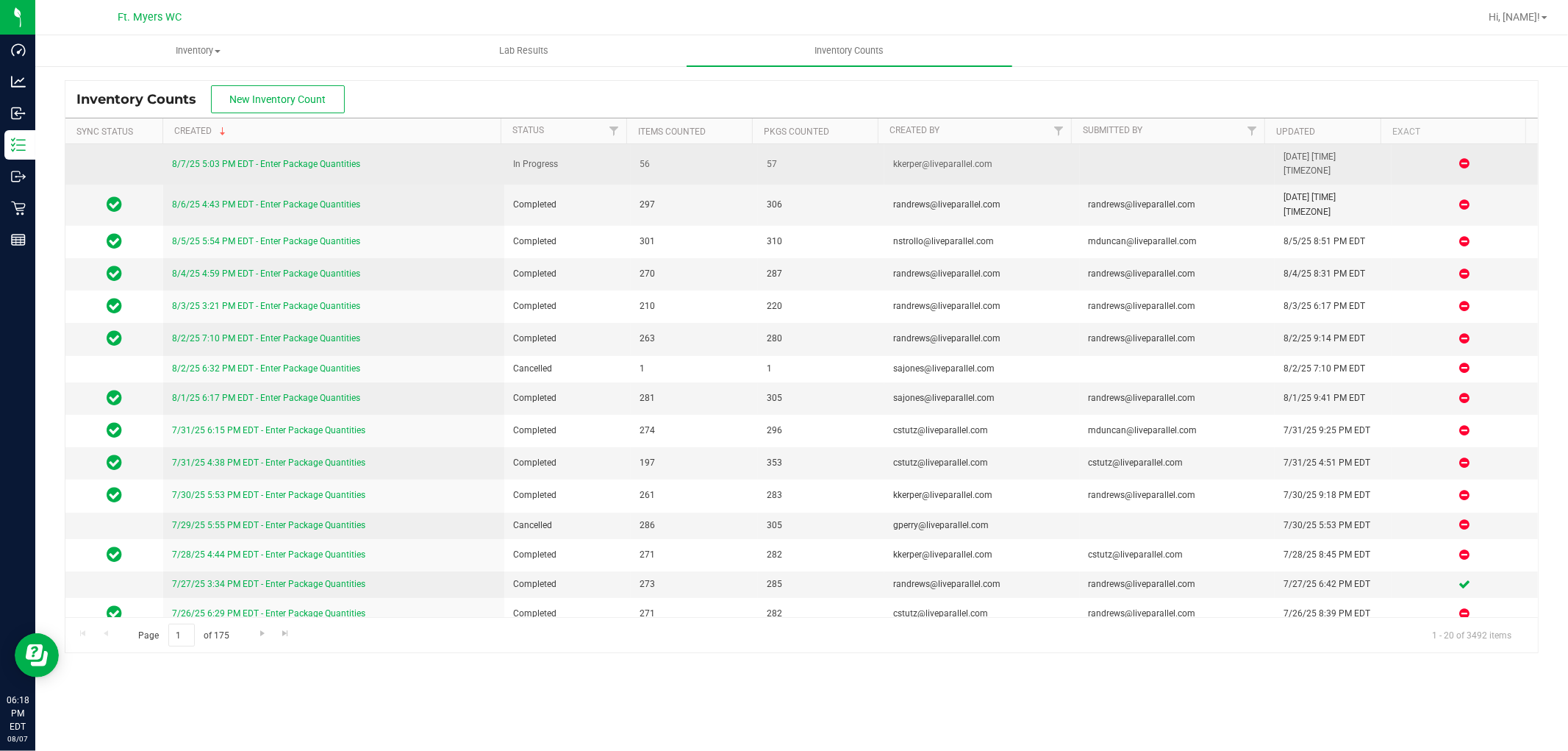 click on "8/7/25 5:03 PM EDT - Enter Package Quantities" at bounding box center (266, 164) 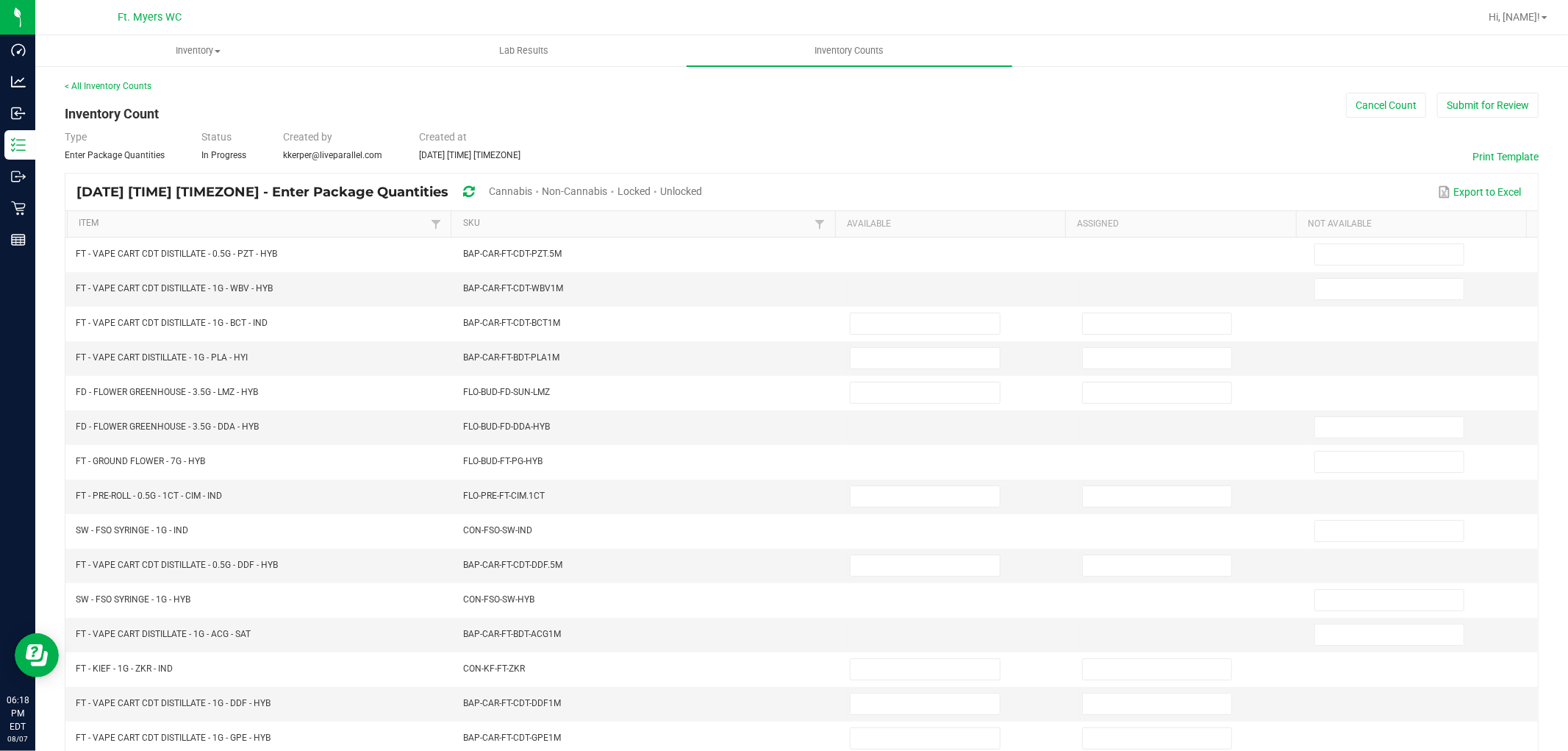 click on "Unlocked" at bounding box center [681, 191] 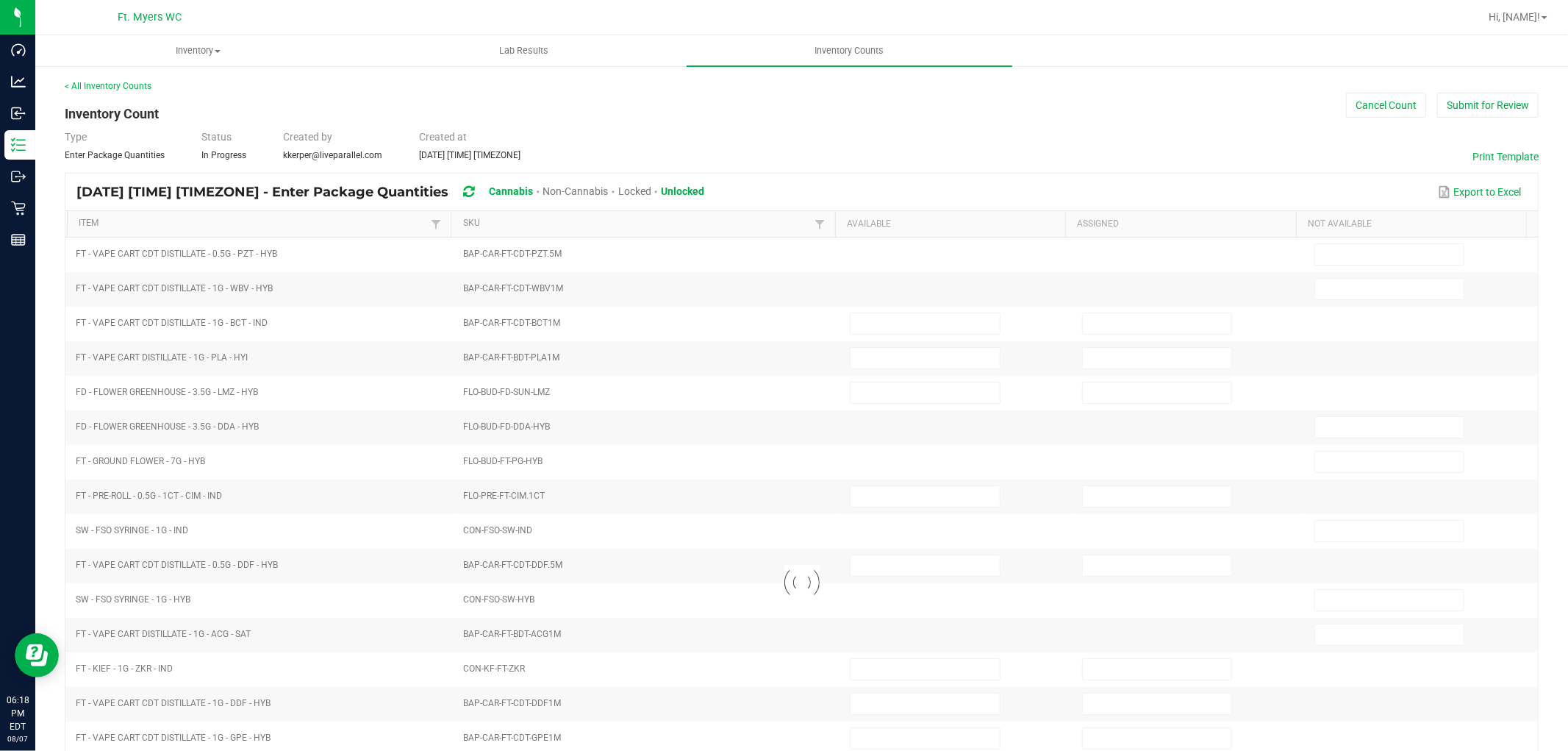 type on "14" 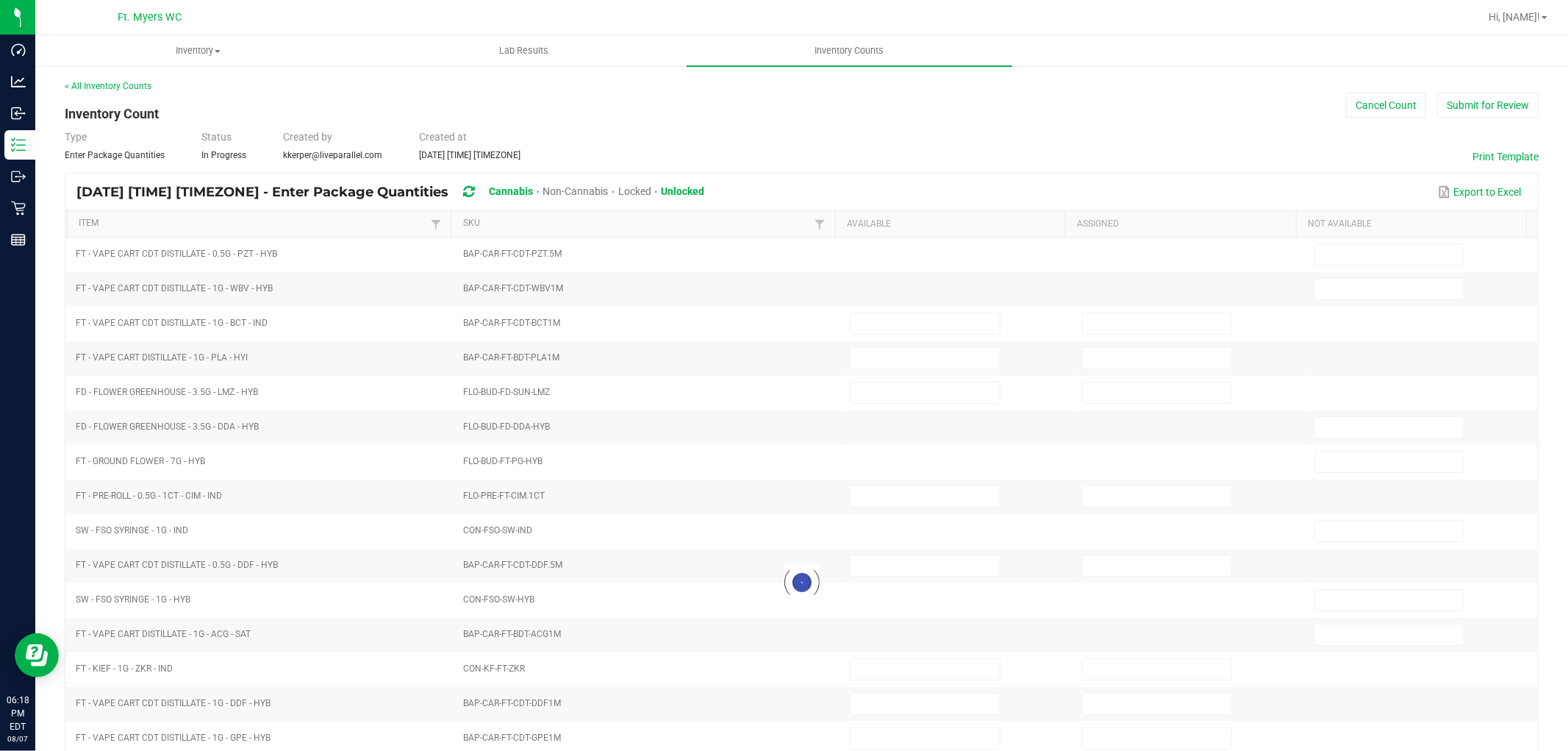 type on "20" 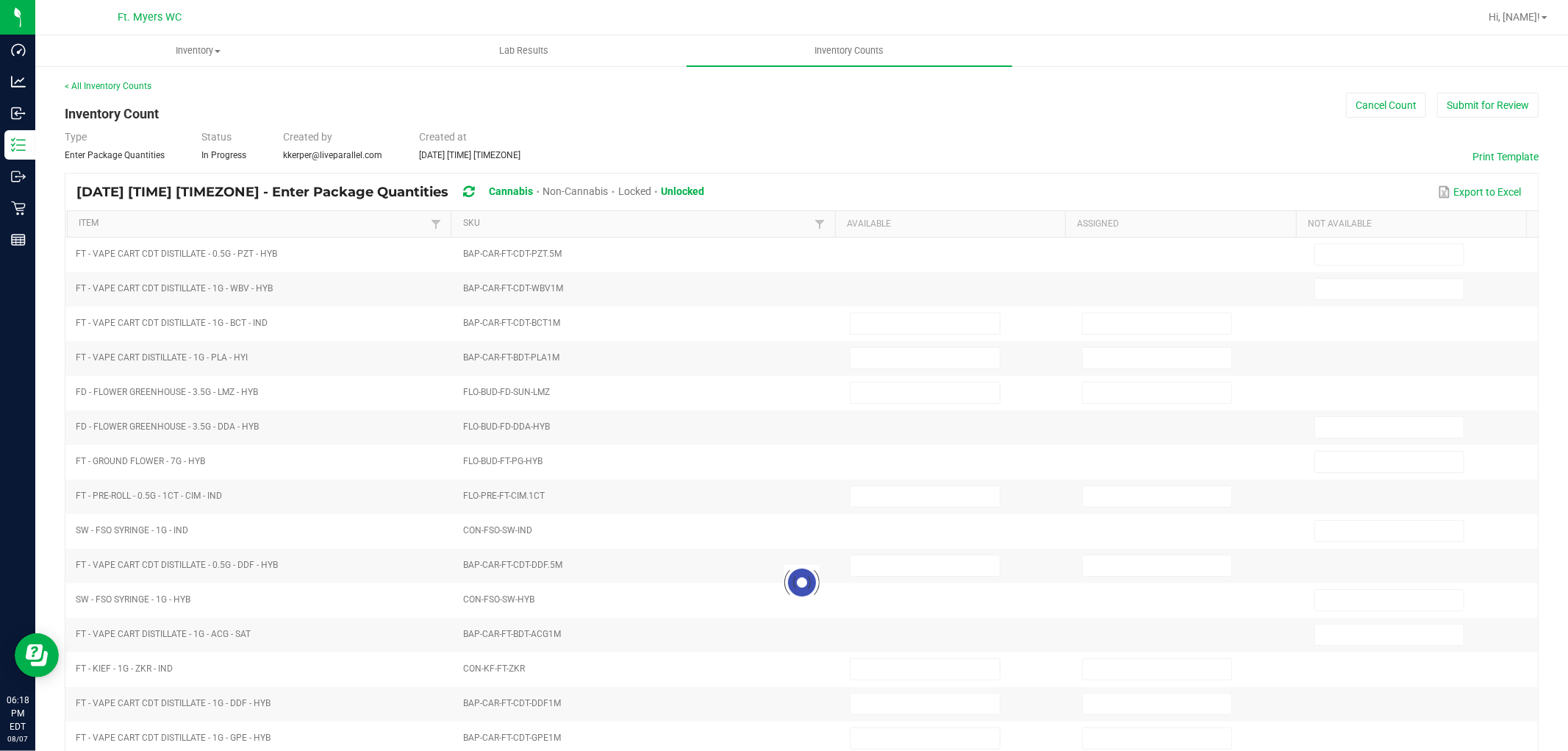type on "0" 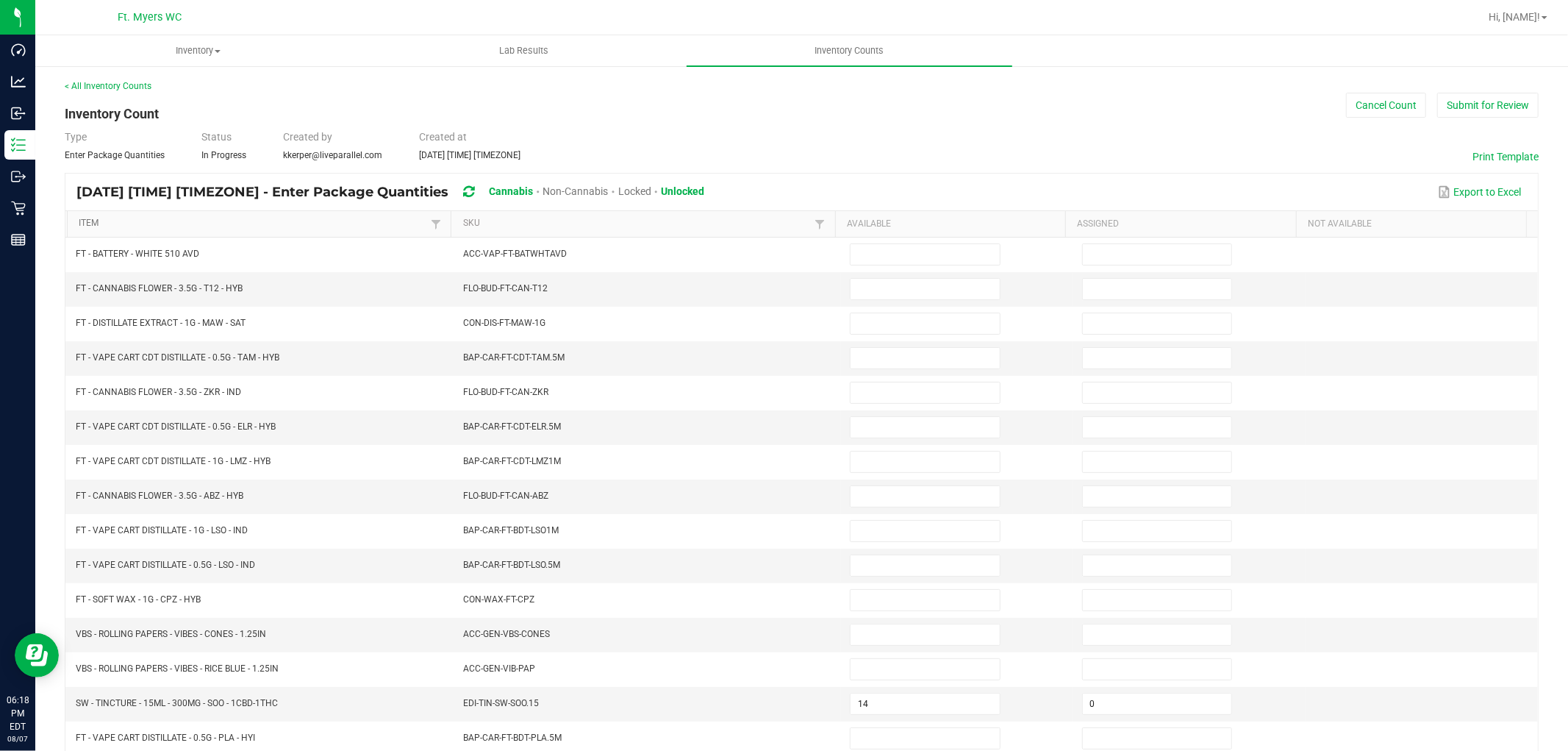 click on "Item" at bounding box center [254, 224] 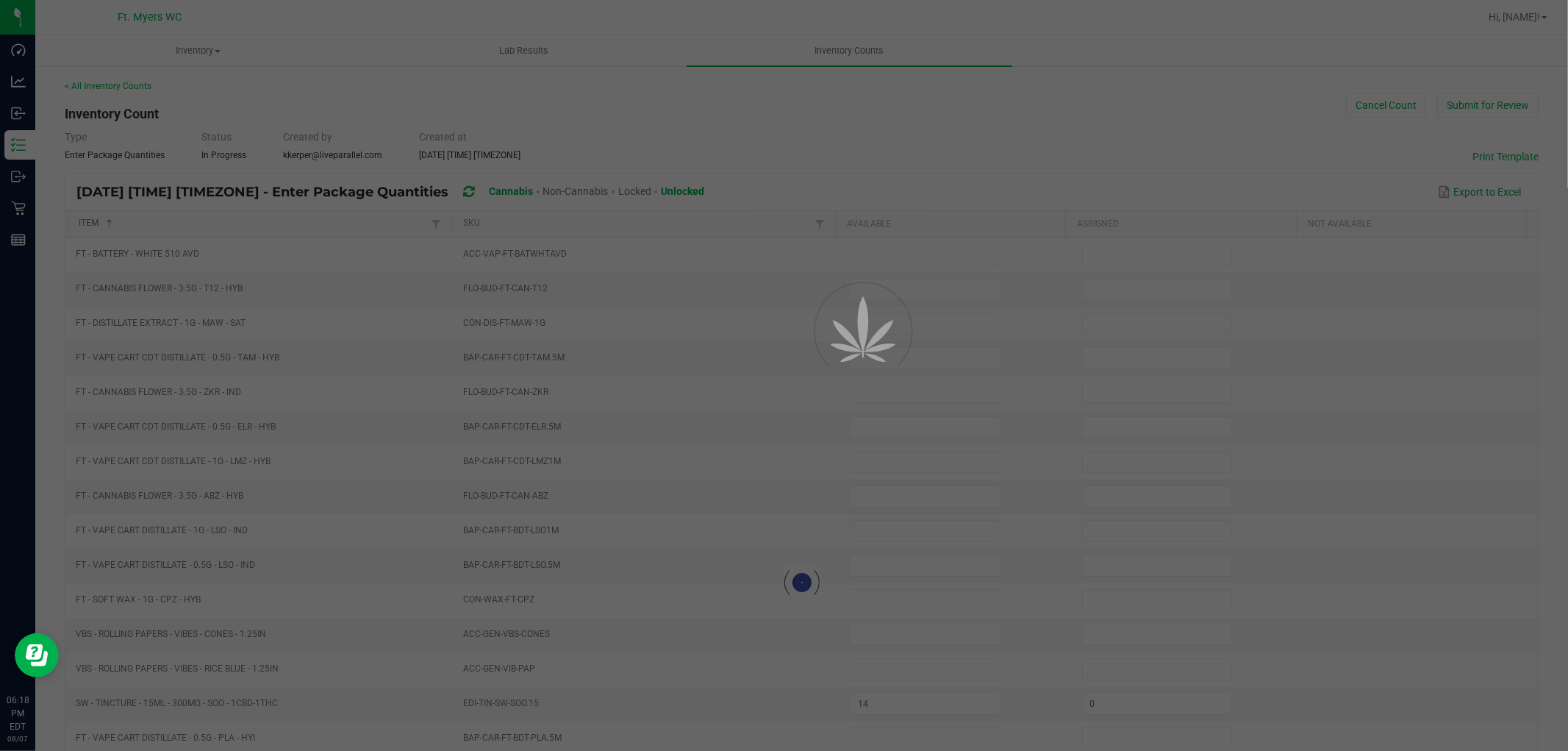 type 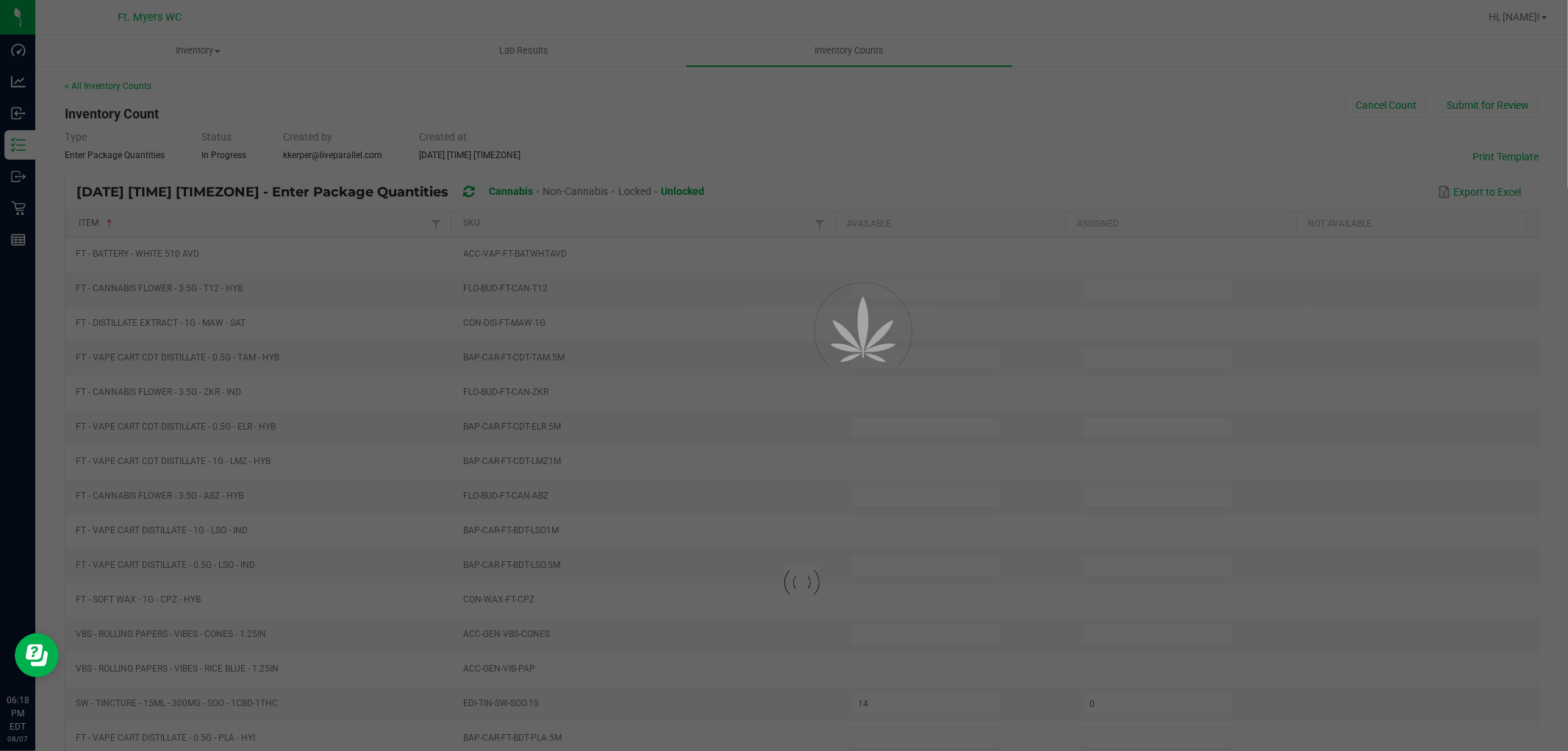 type 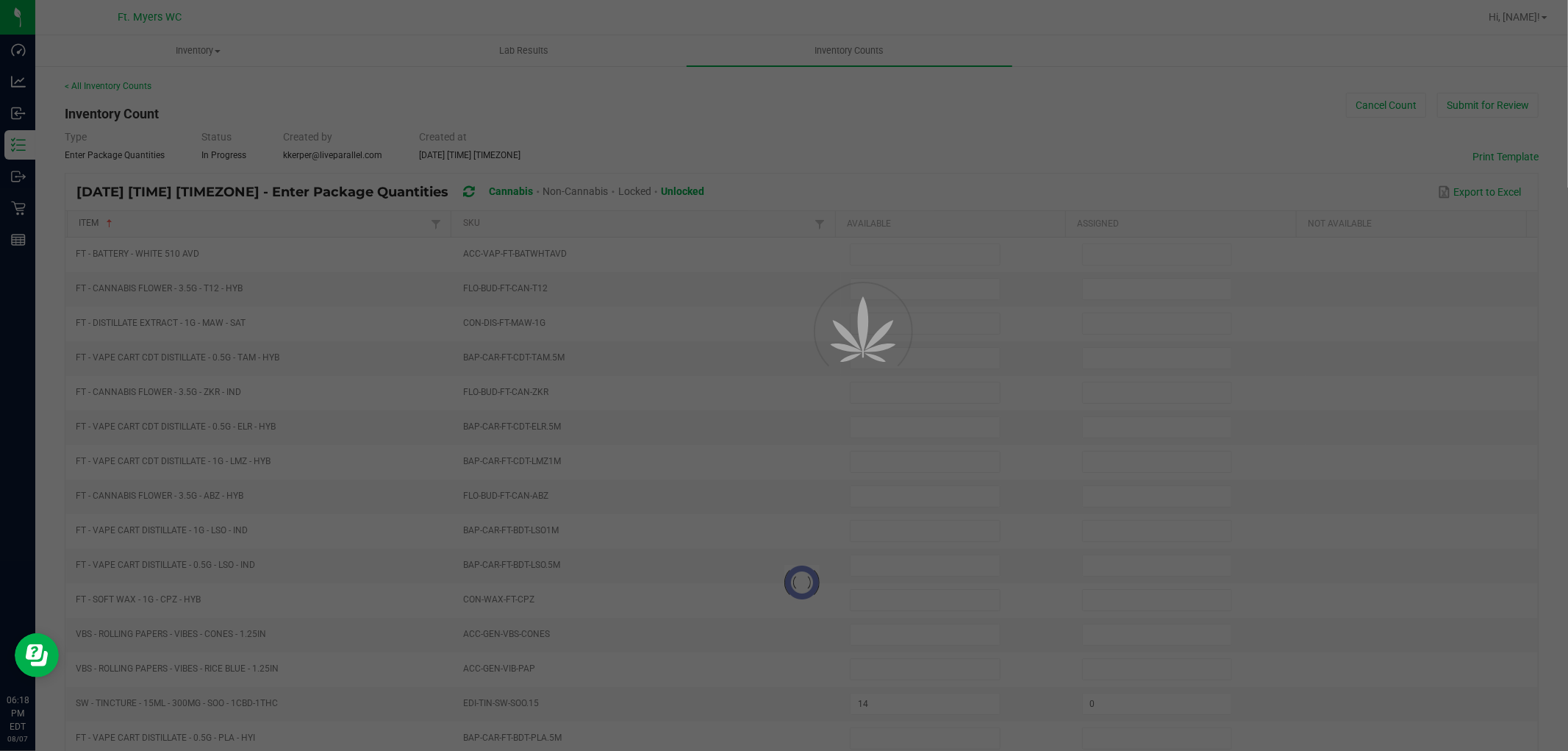 type 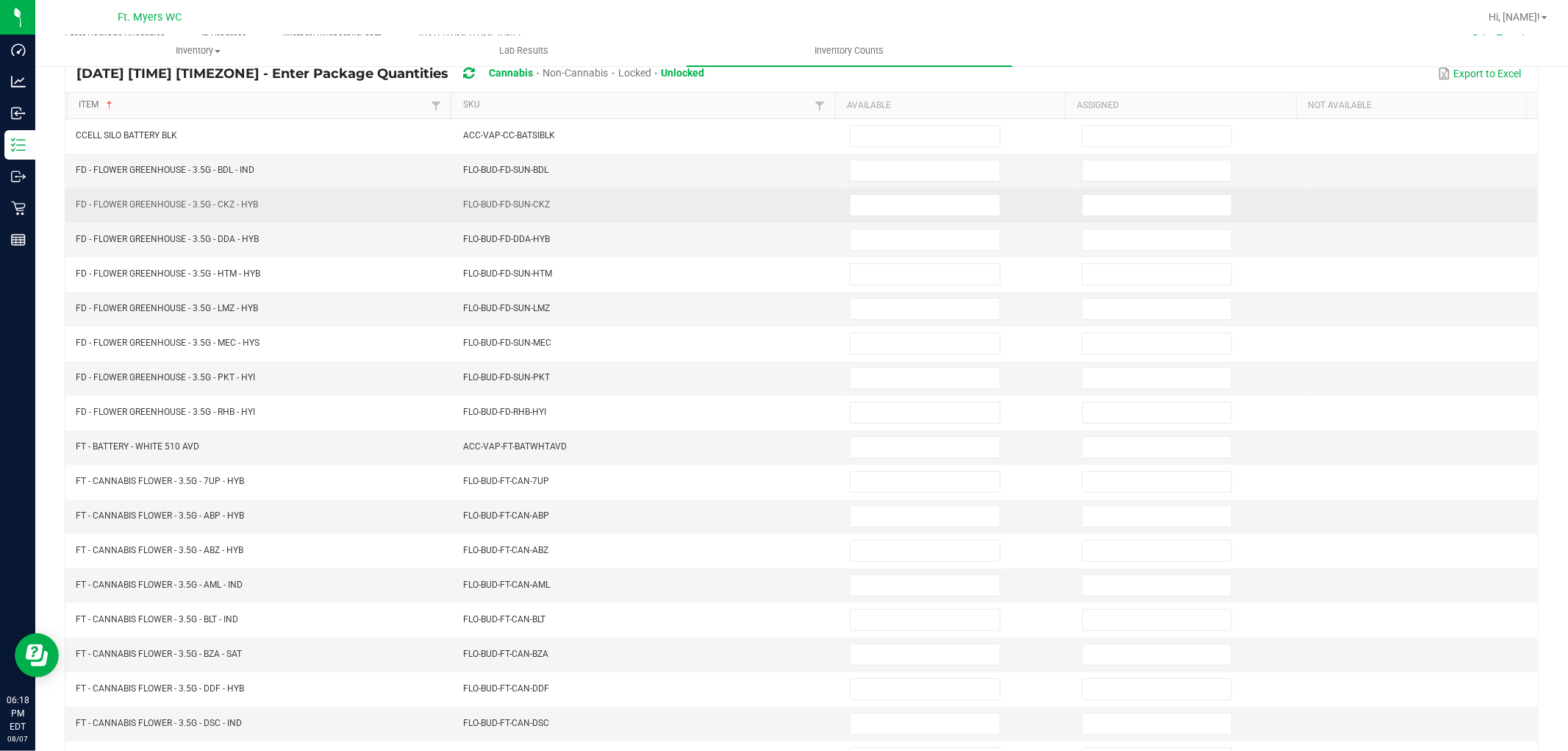 scroll, scrollTop: 82, scrollLeft: 0, axis: vertical 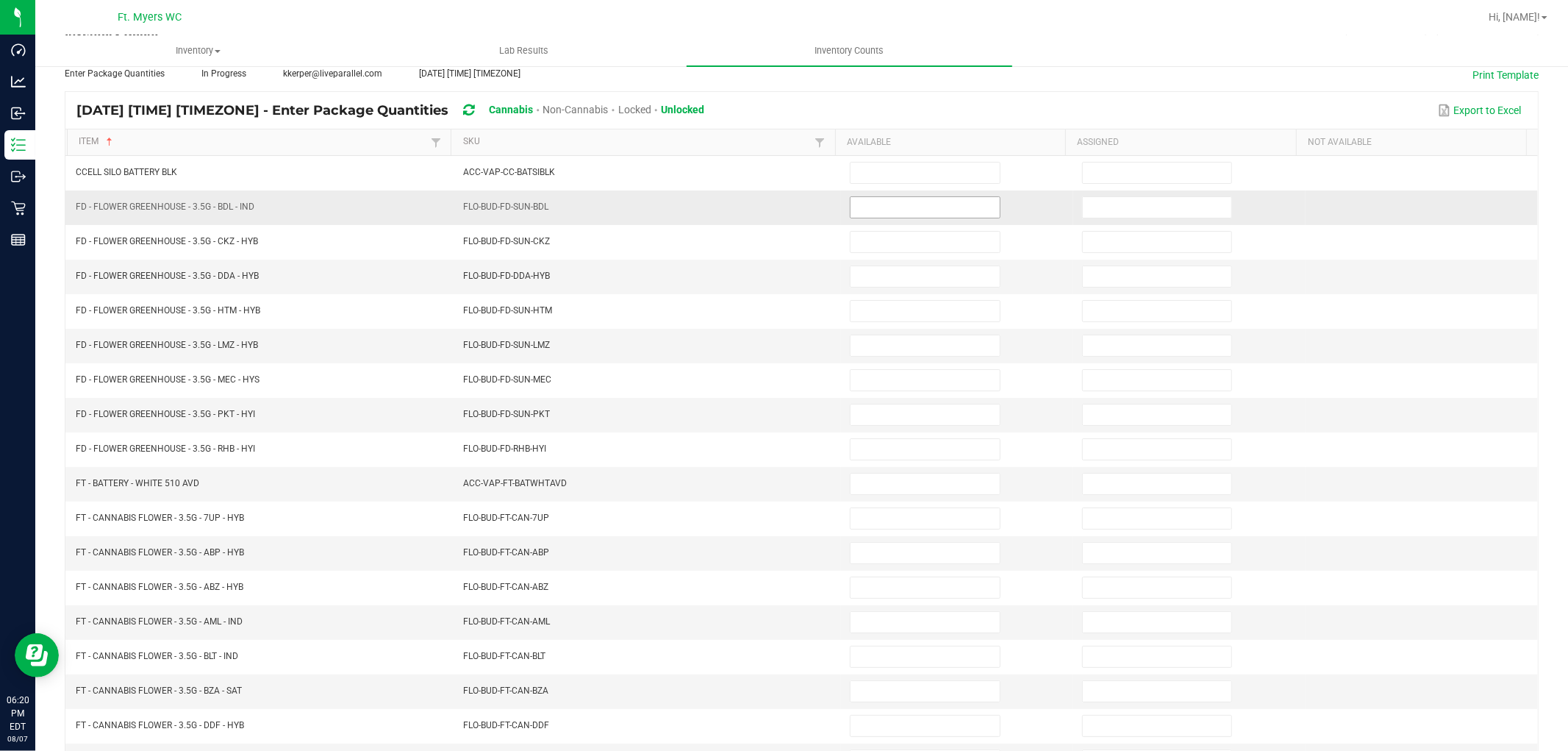 click at bounding box center [925, 207] 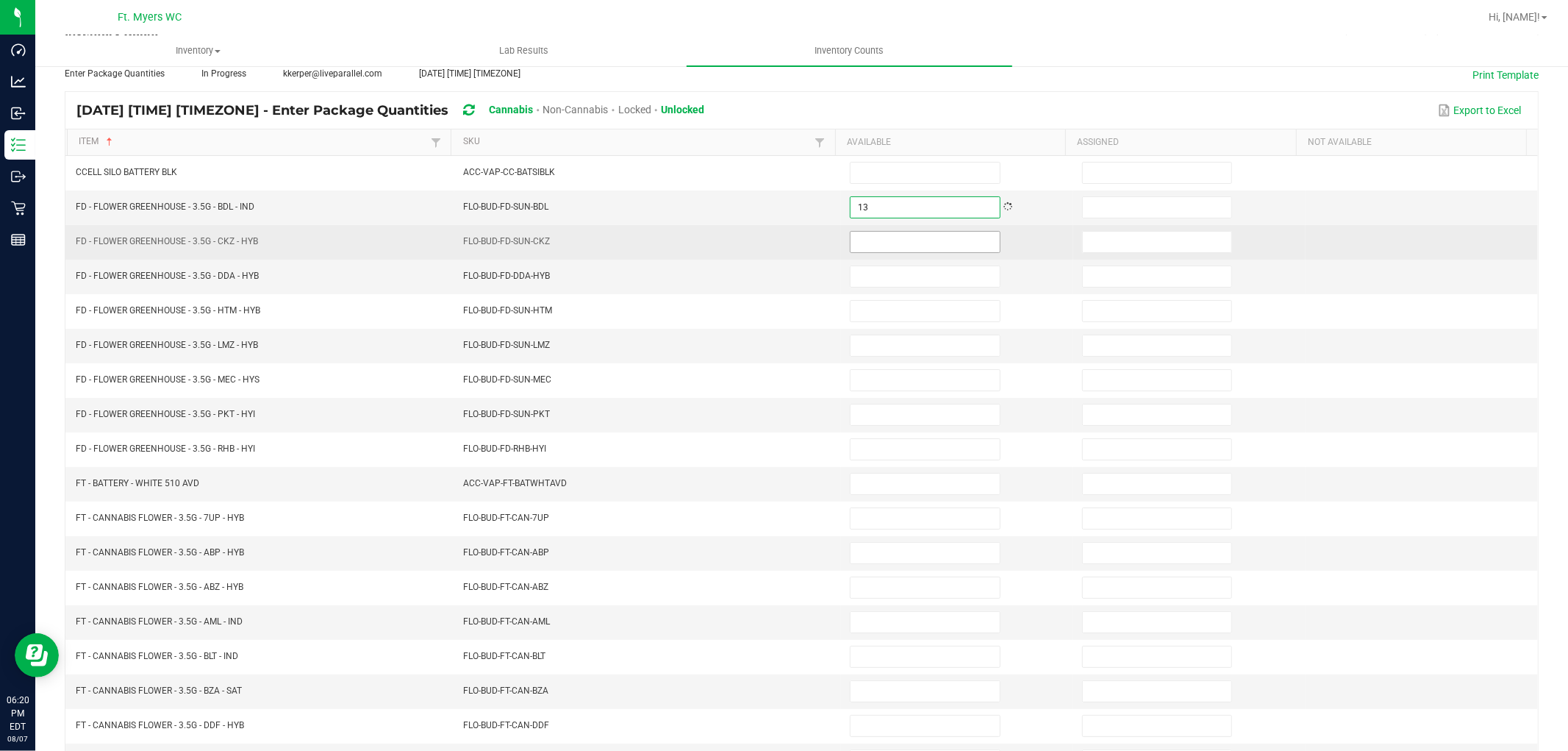 type on "13" 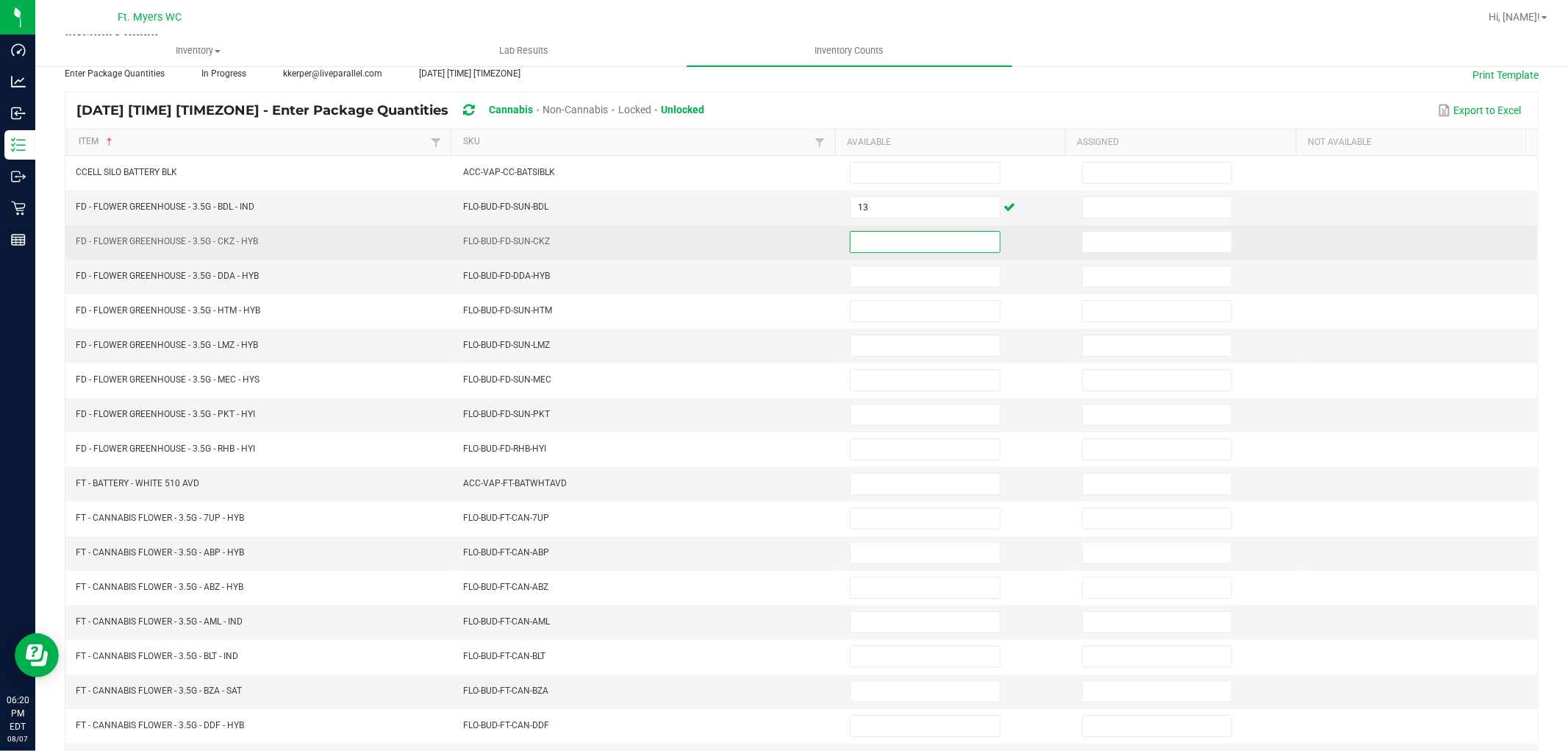click at bounding box center [925, 242] 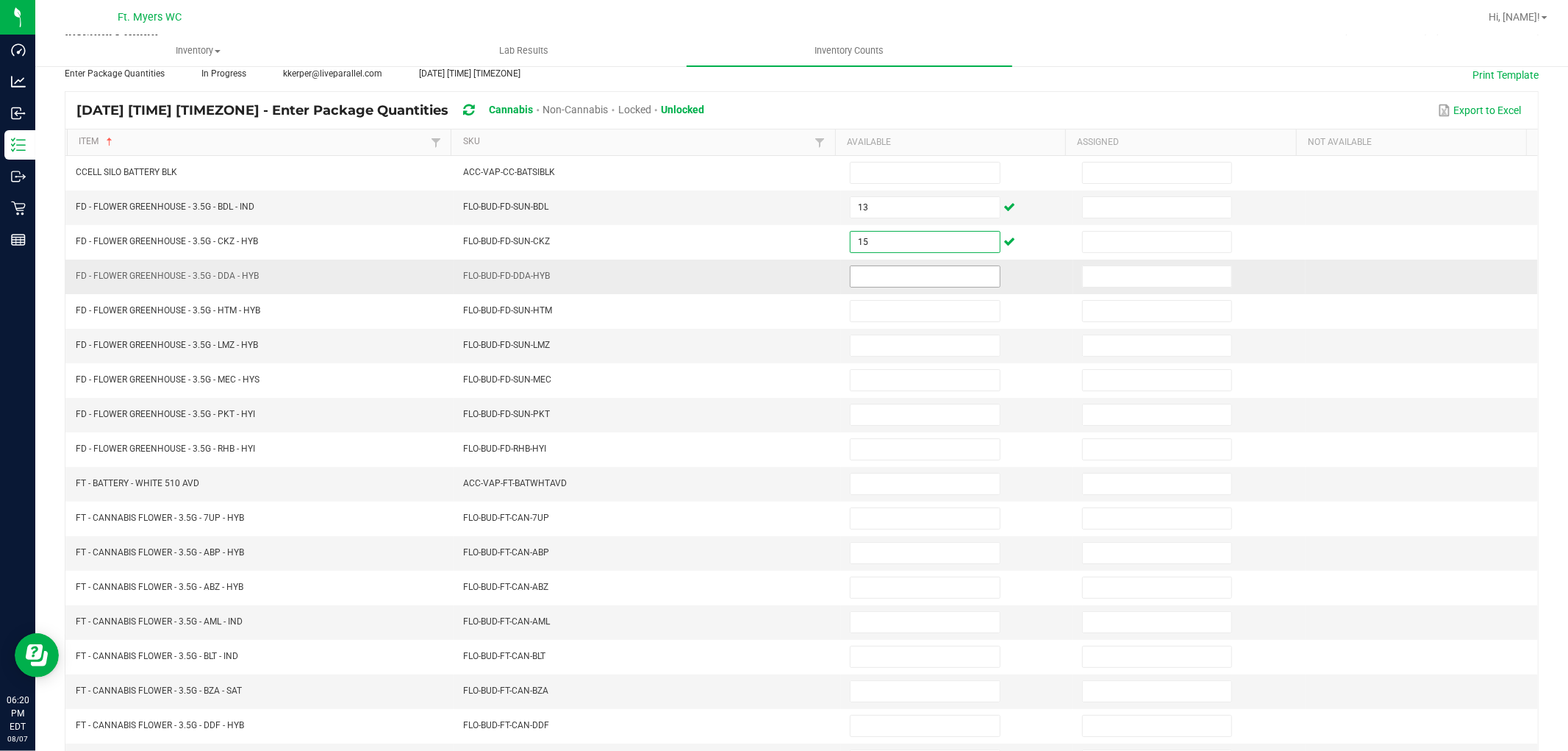 type on "15" 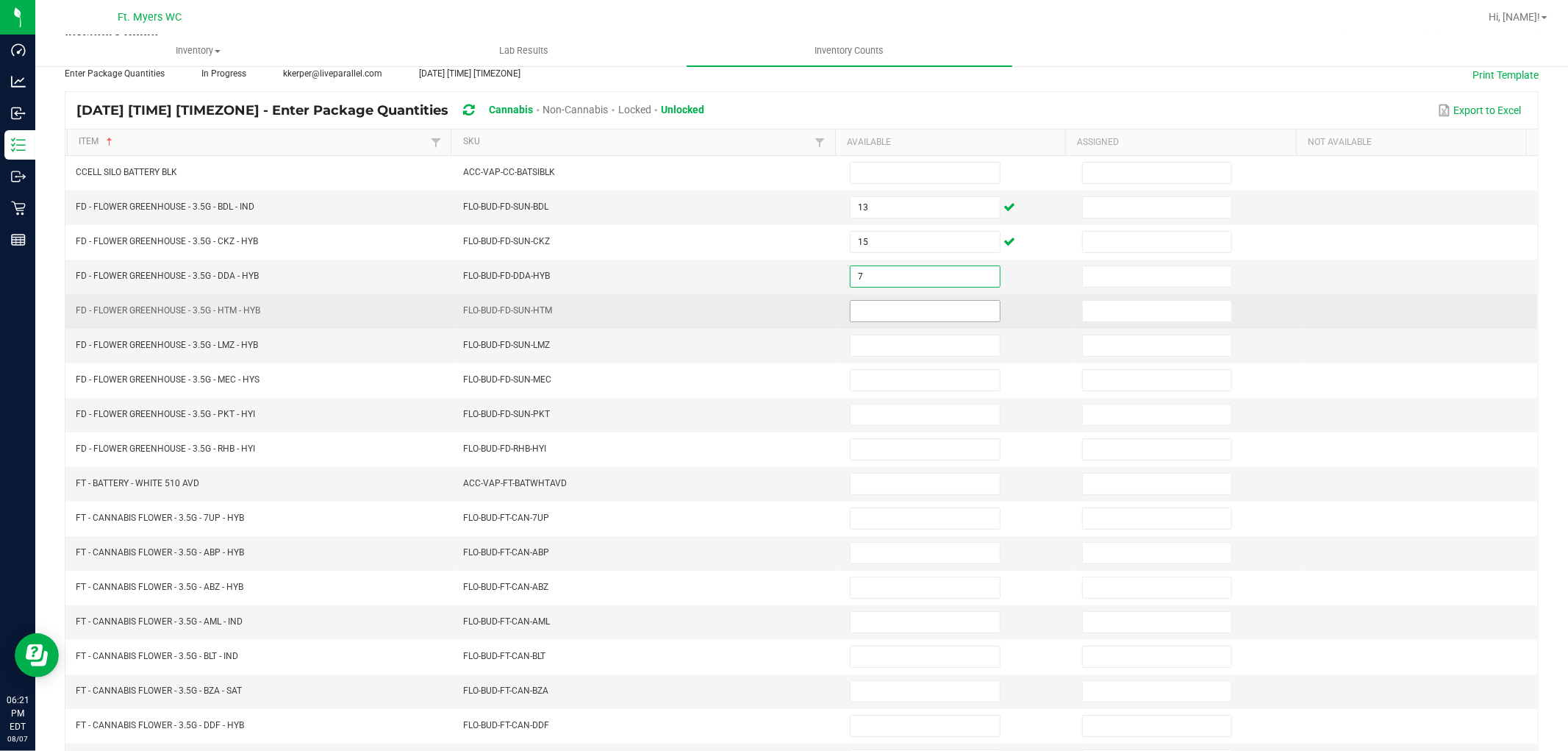 type on "7" 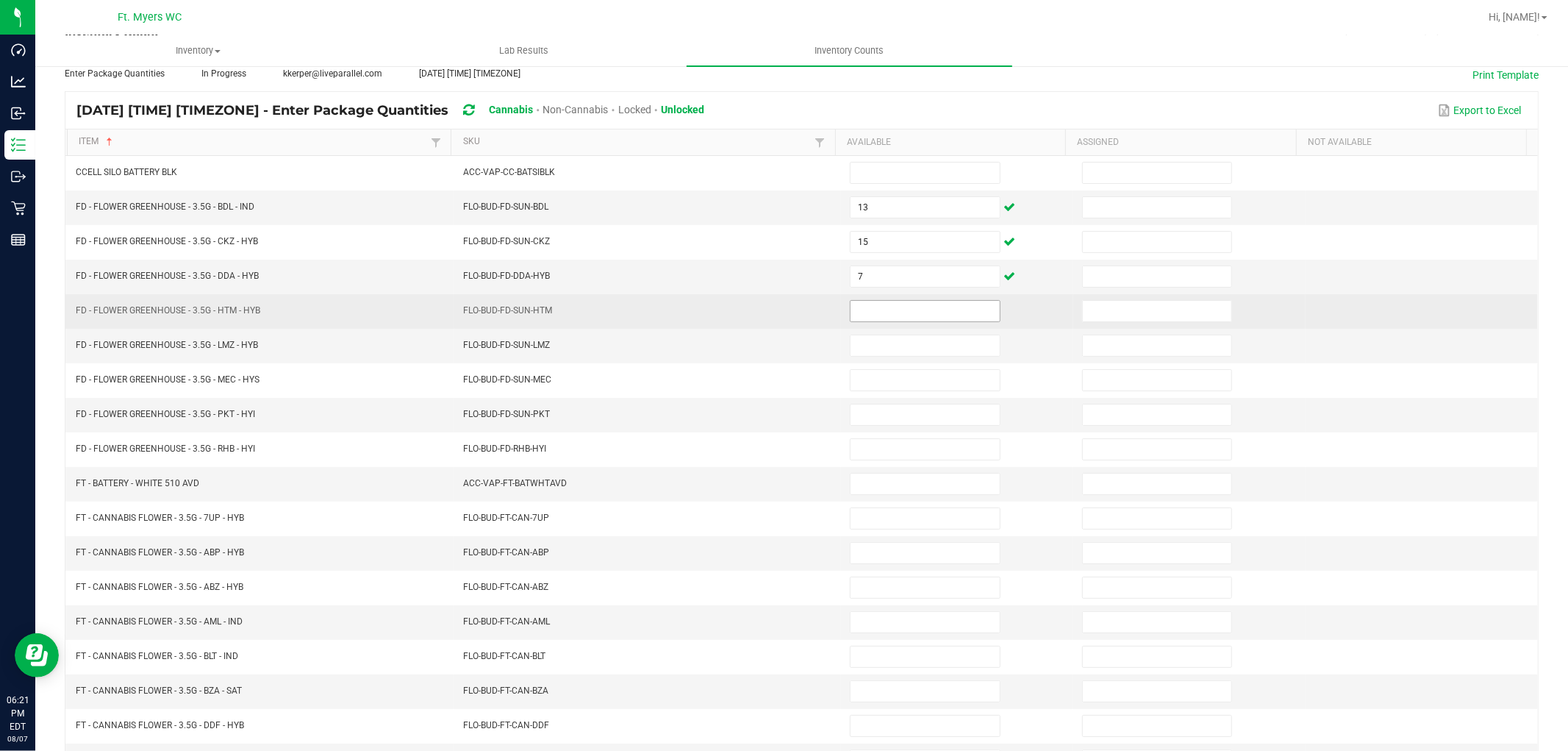 click at bounding box center (925, 311) 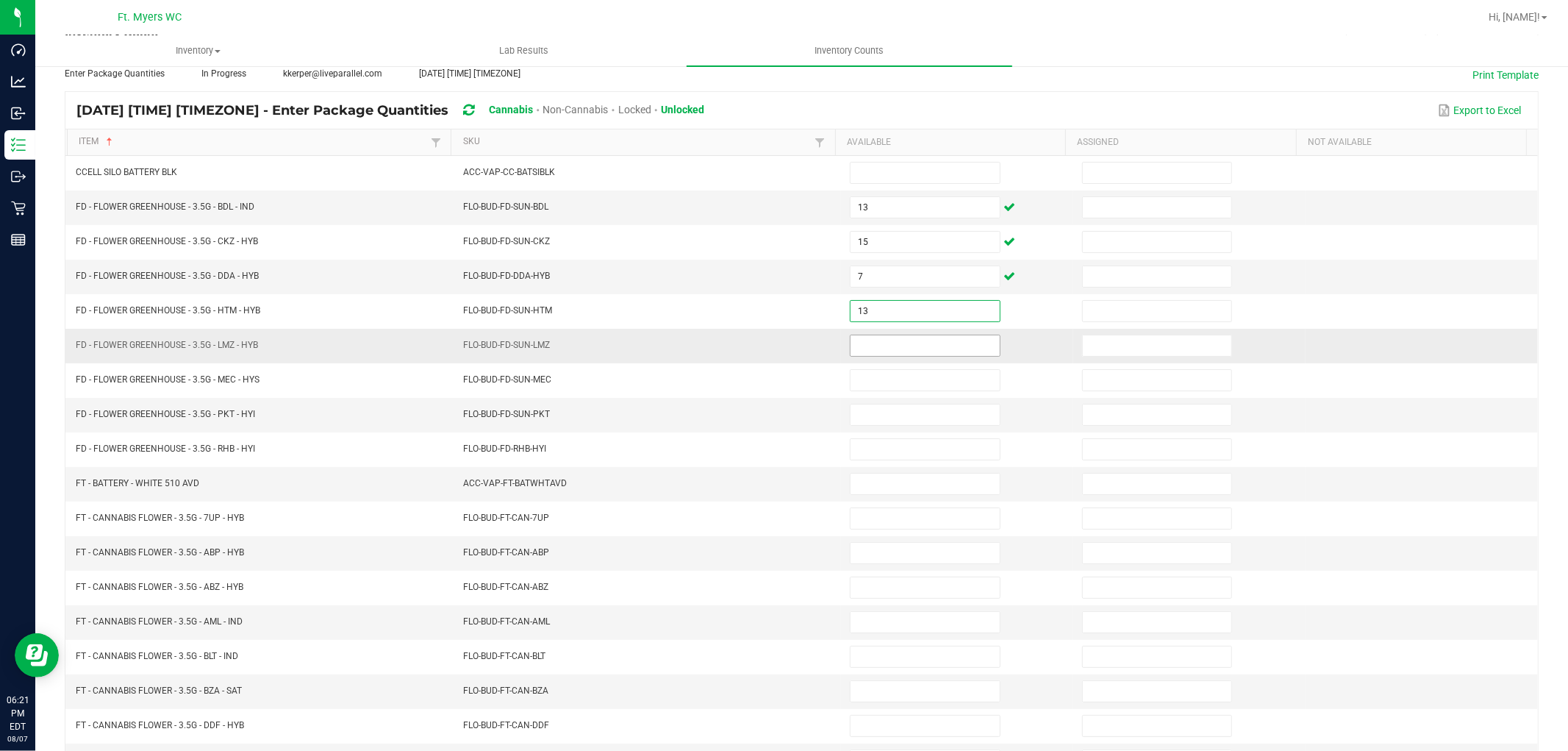 type on "13" 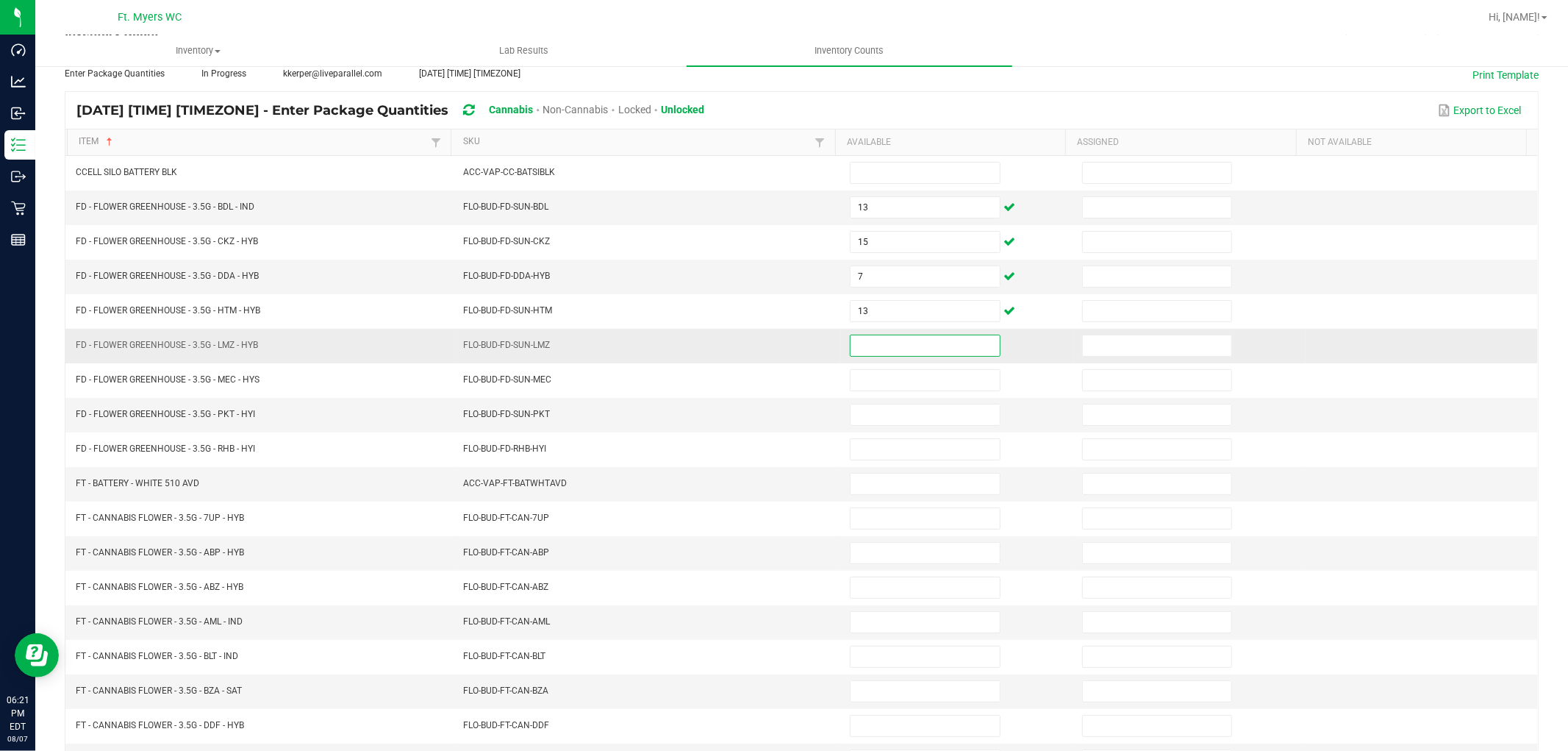 click at bounding box center [925, 346] 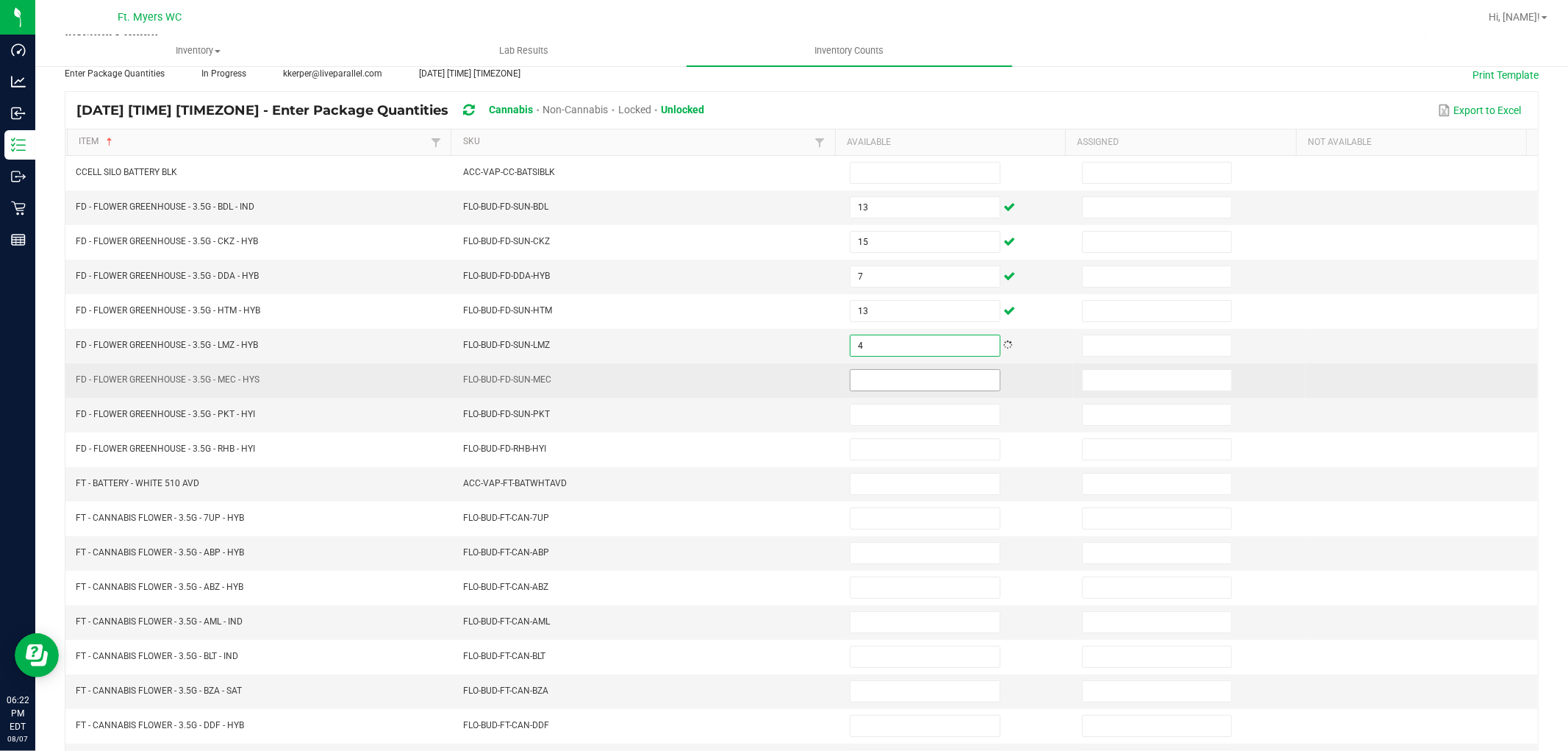 type on "4" 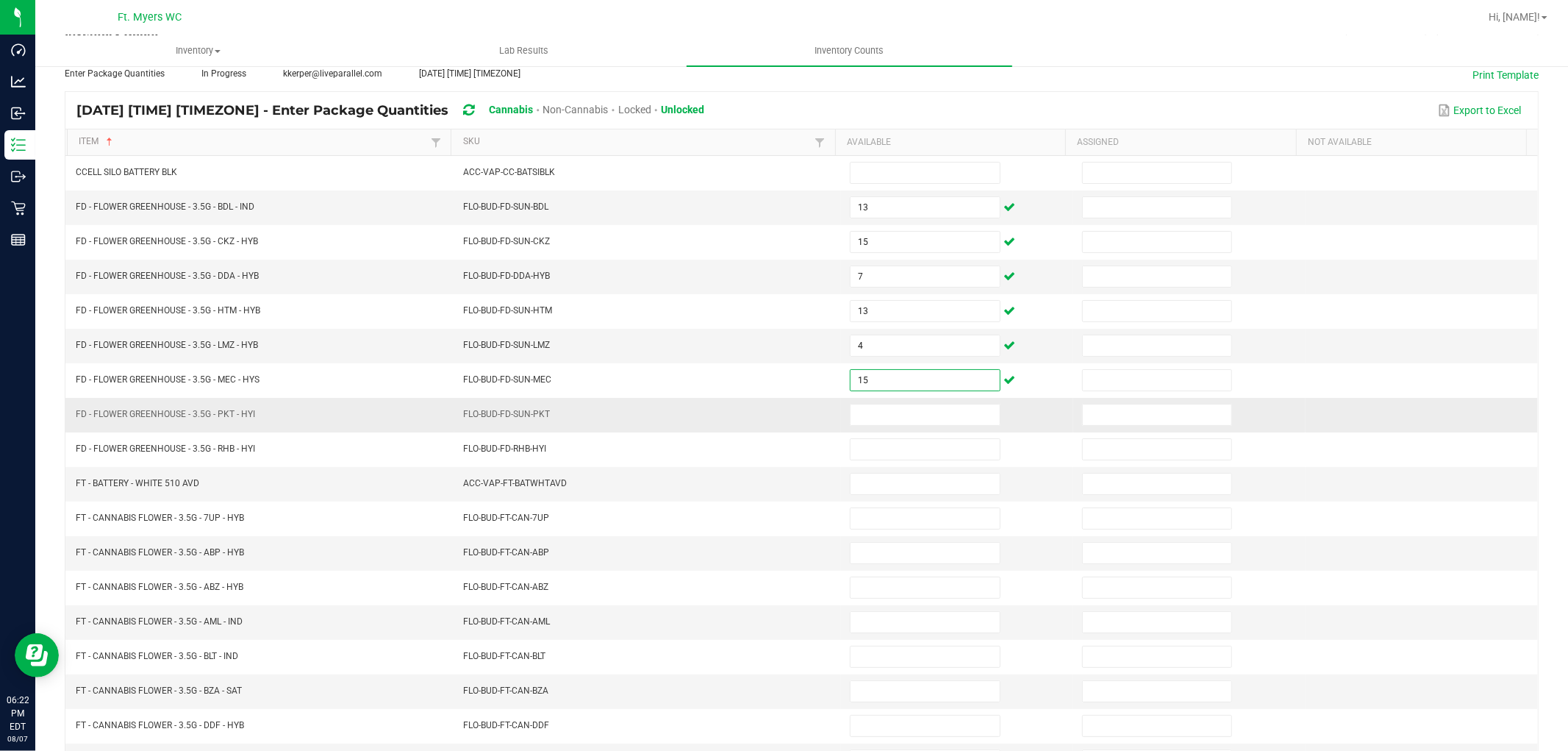 type on "15" 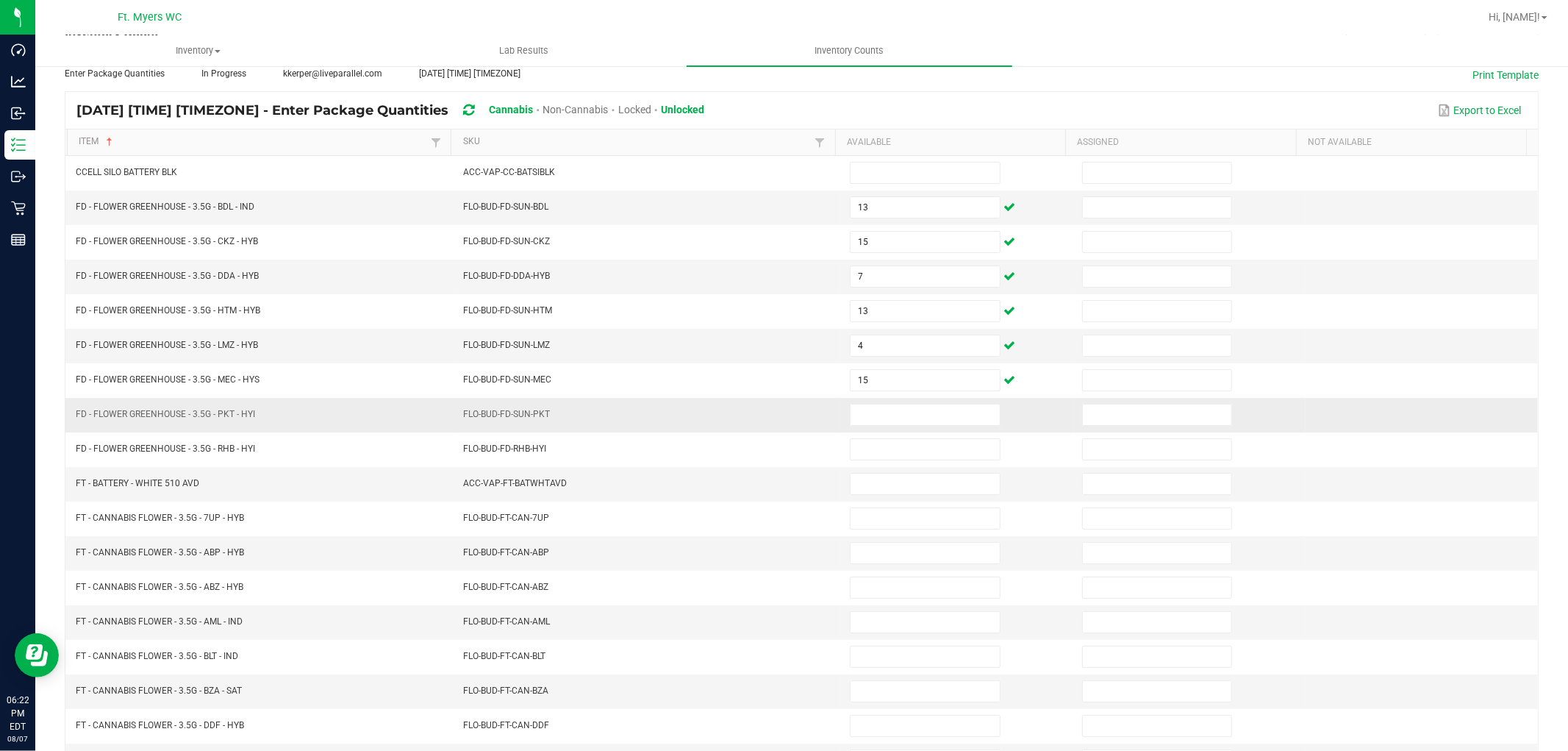 click at bounding box center [957, 415] 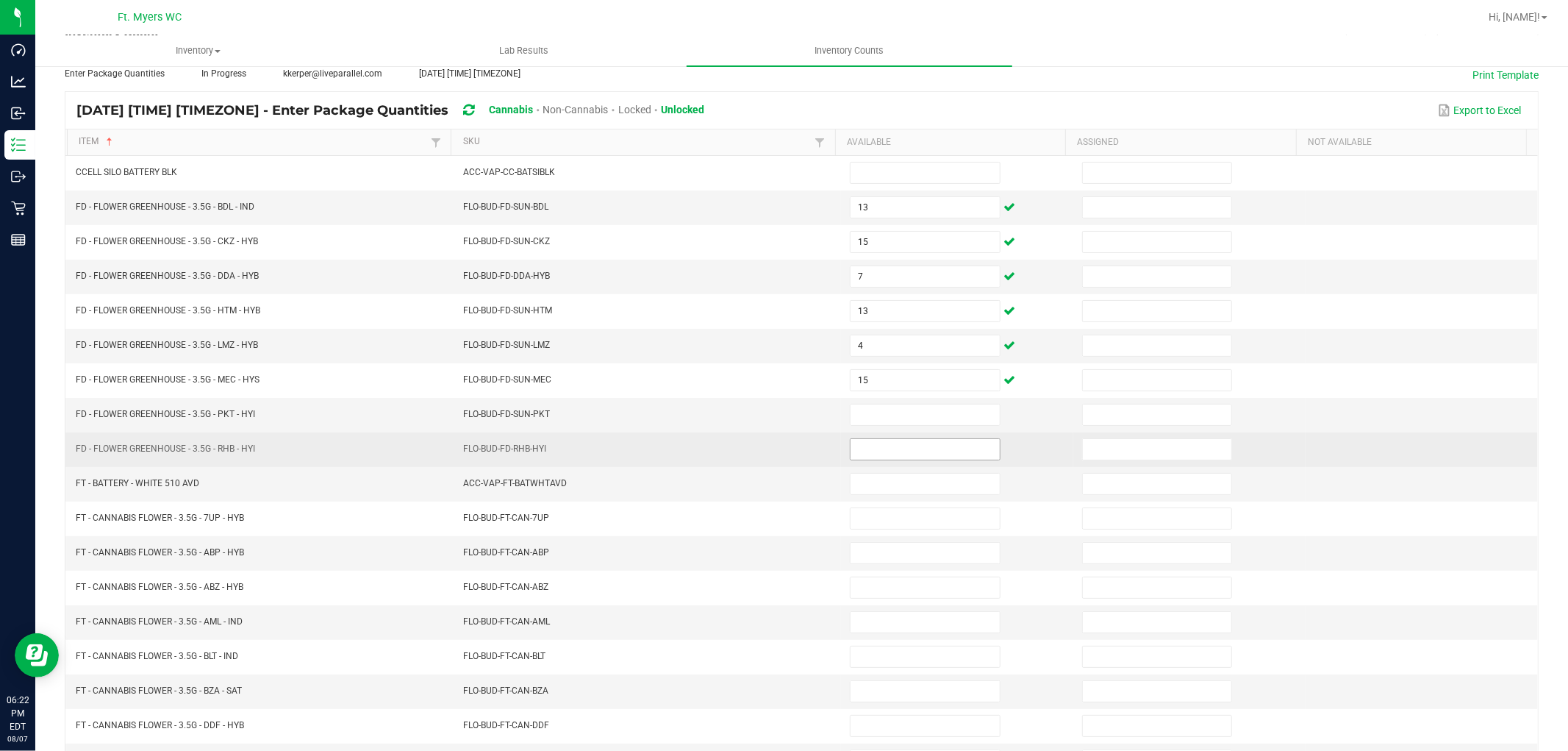 click at bounding box center (925, 449) 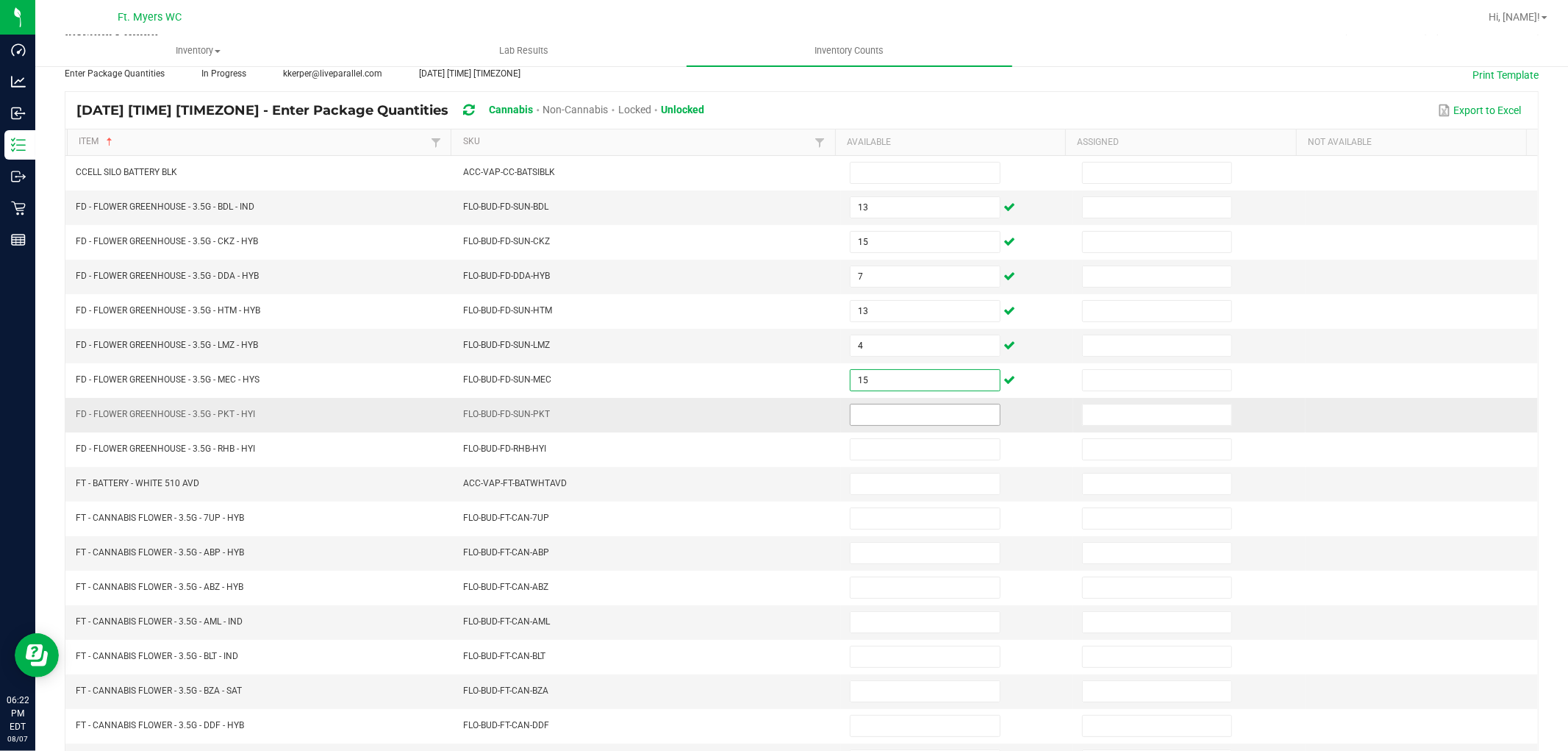 click at bounding box center [925, 415] 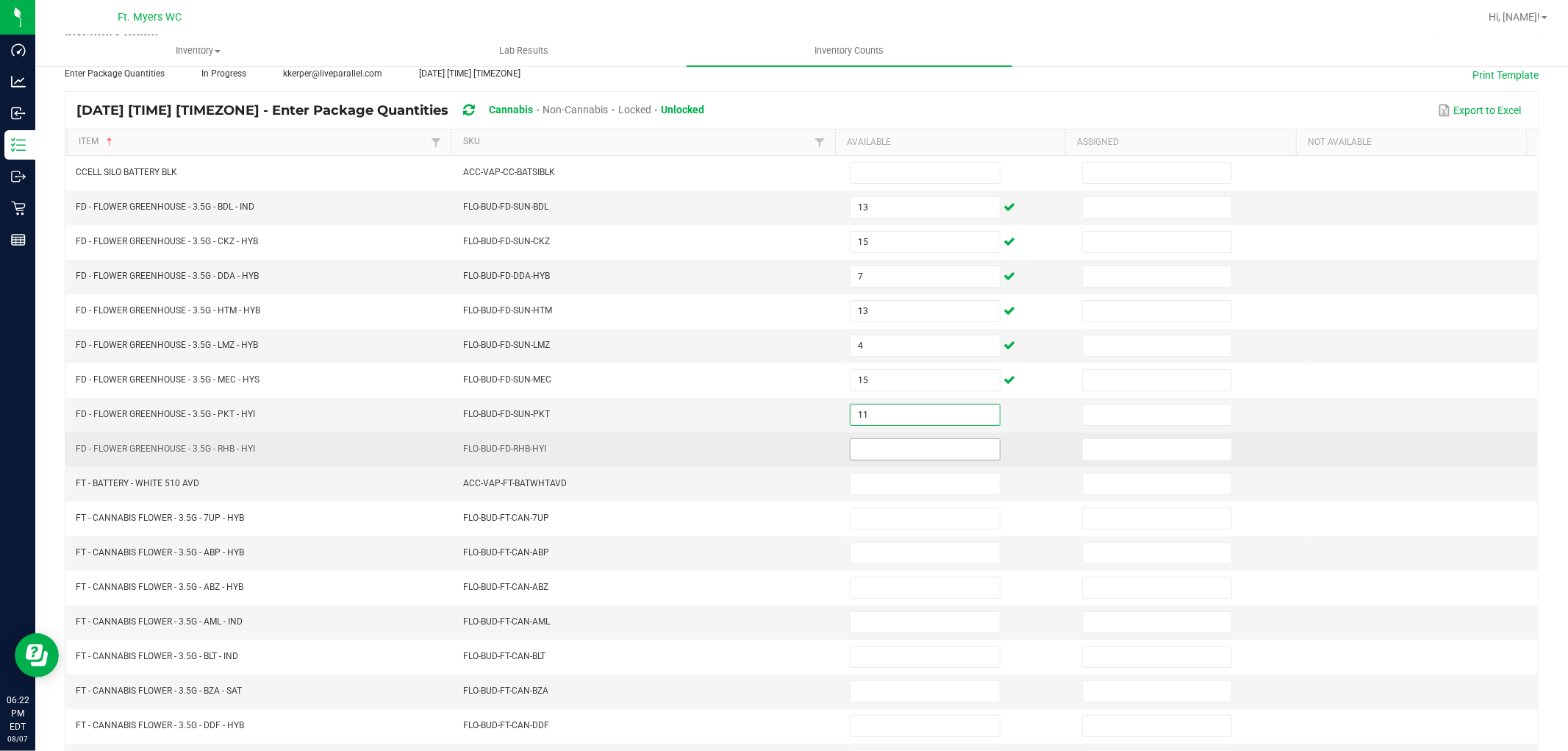 type on "11" 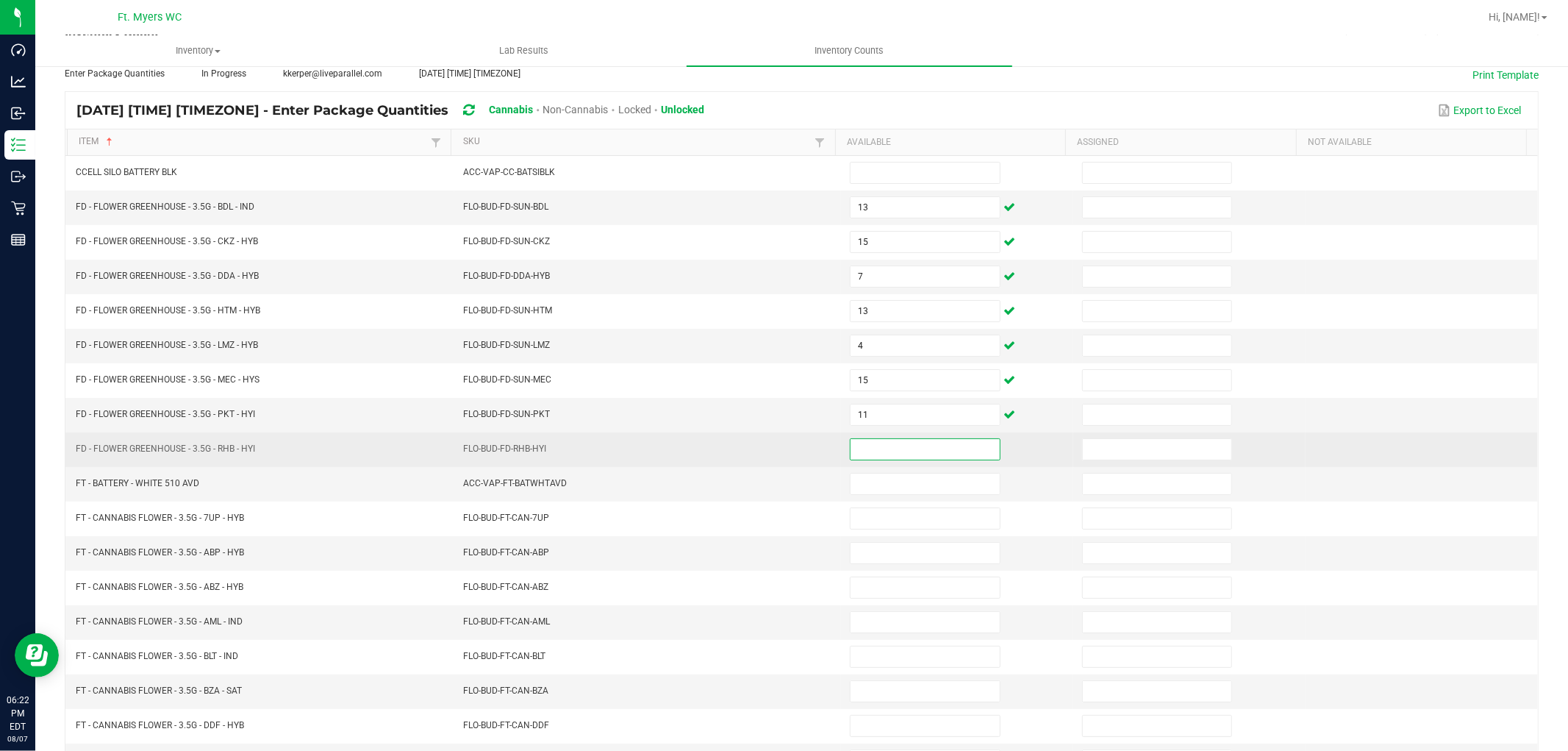 click at bounding box center [925, 449] 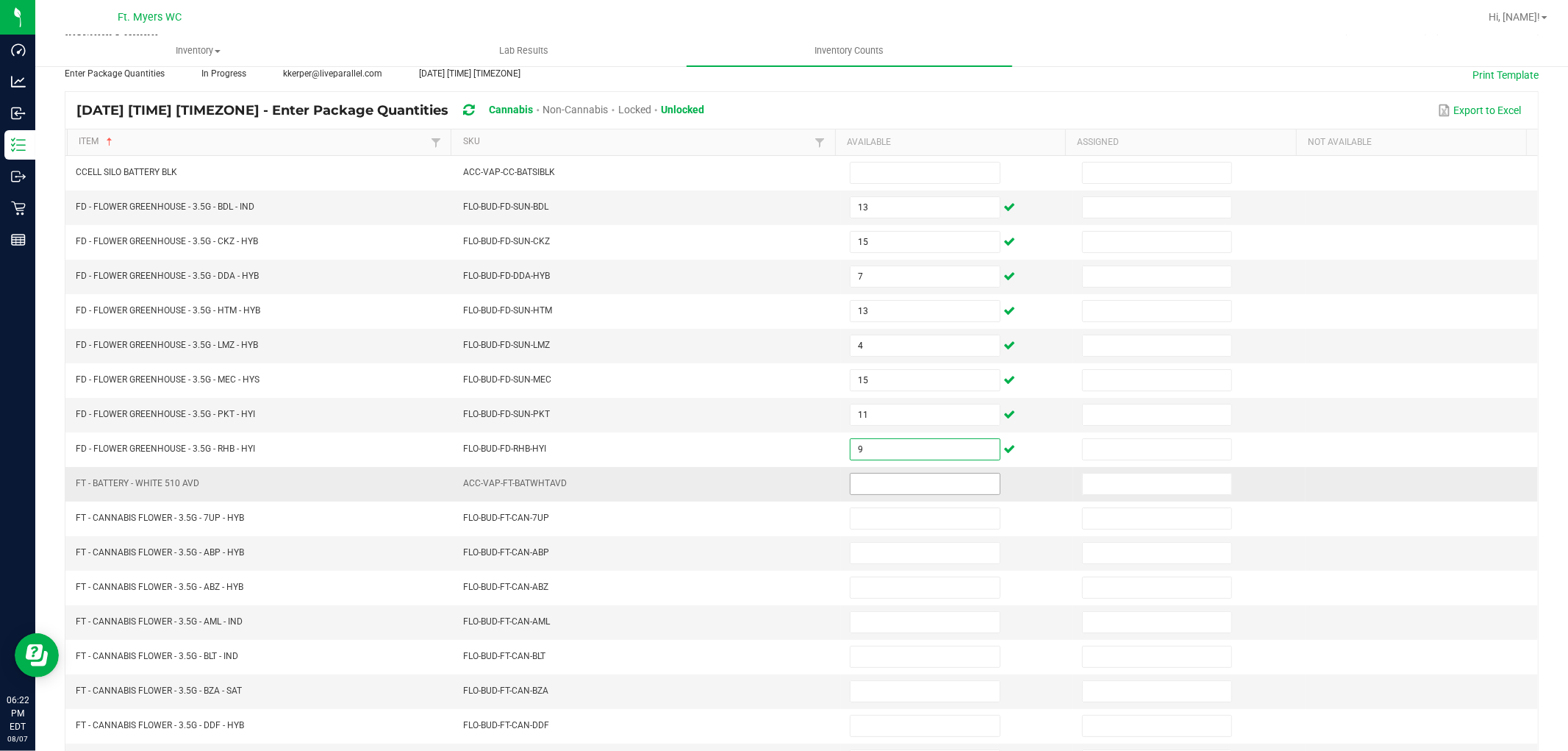 type on "9" 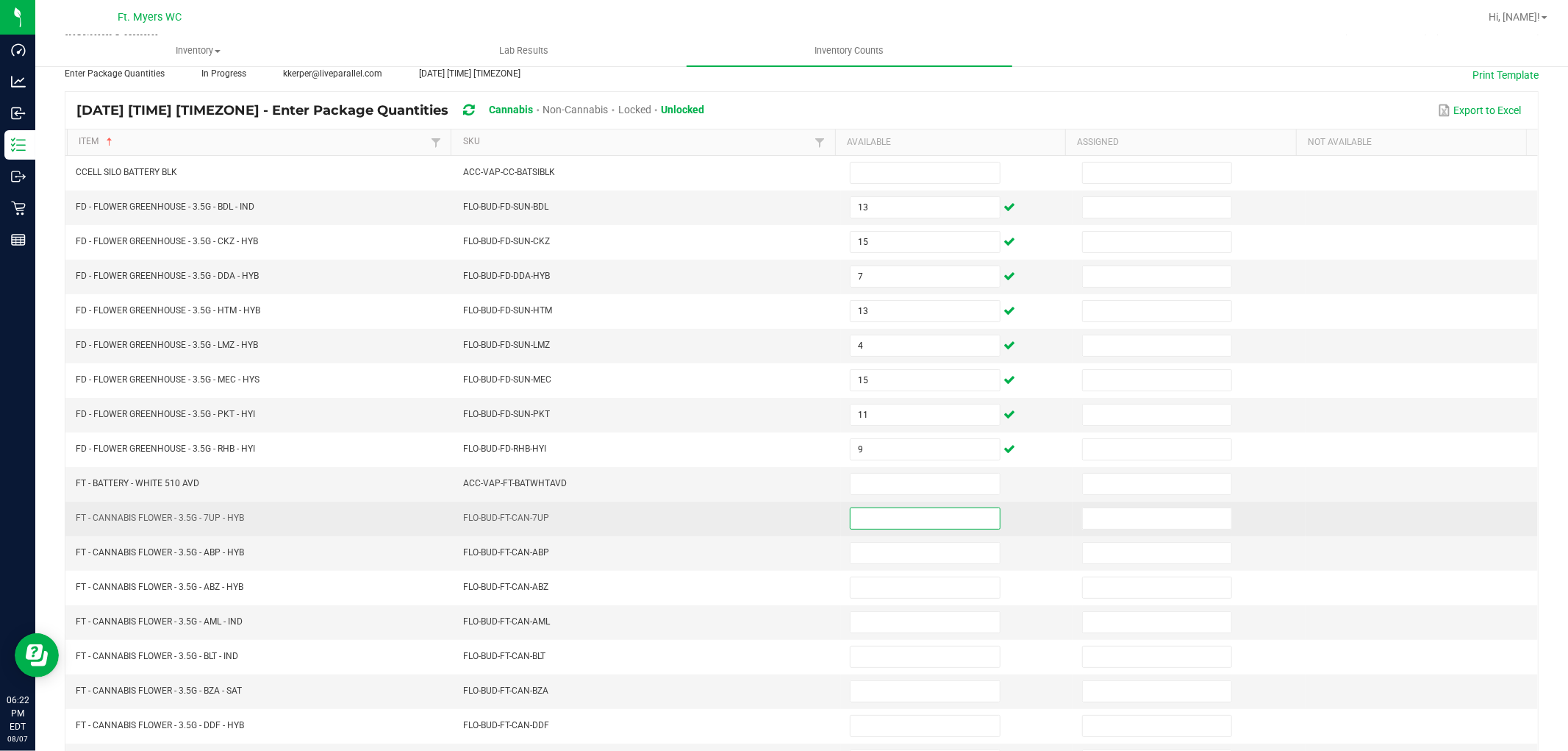 click at bounding box center [925, 519] 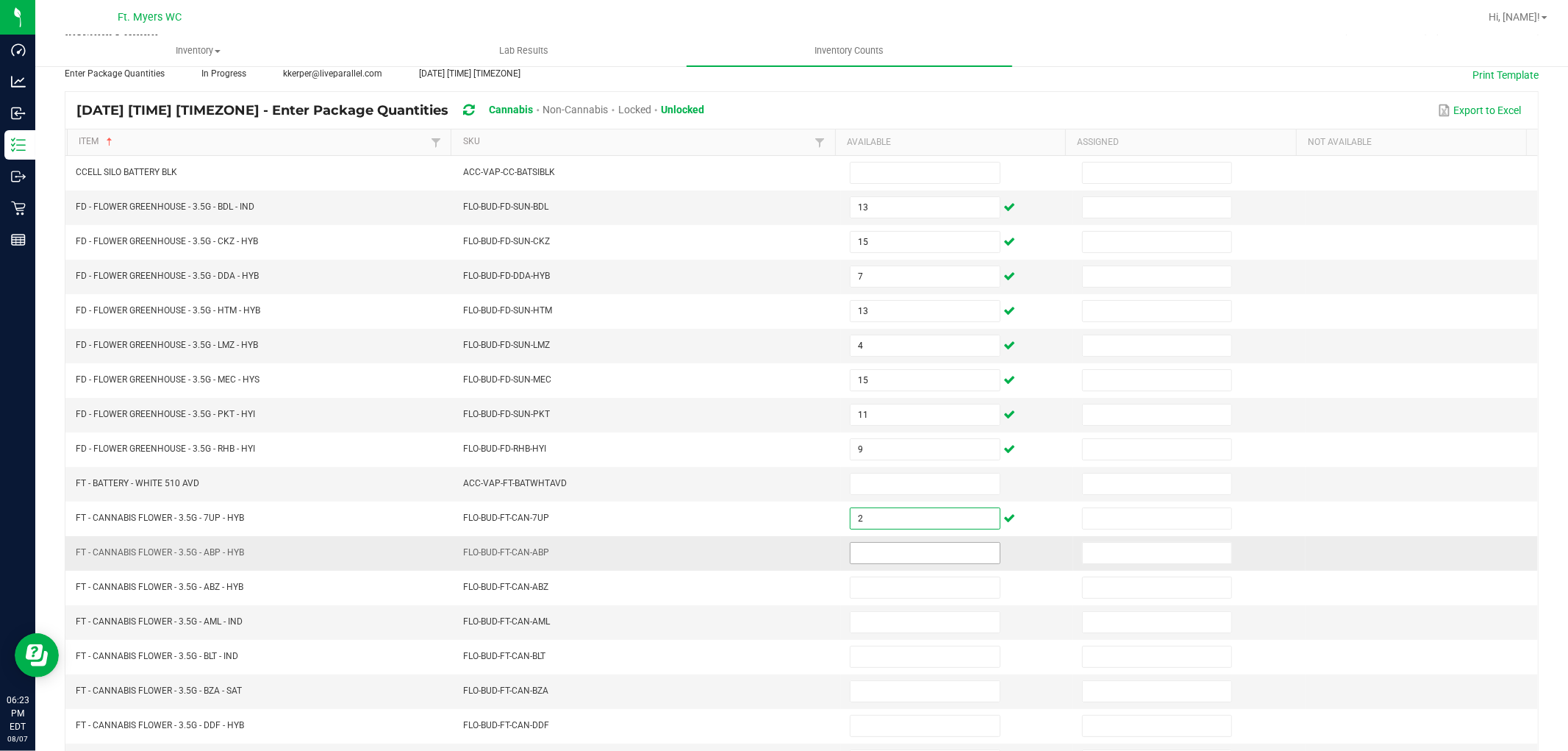 type on "2" 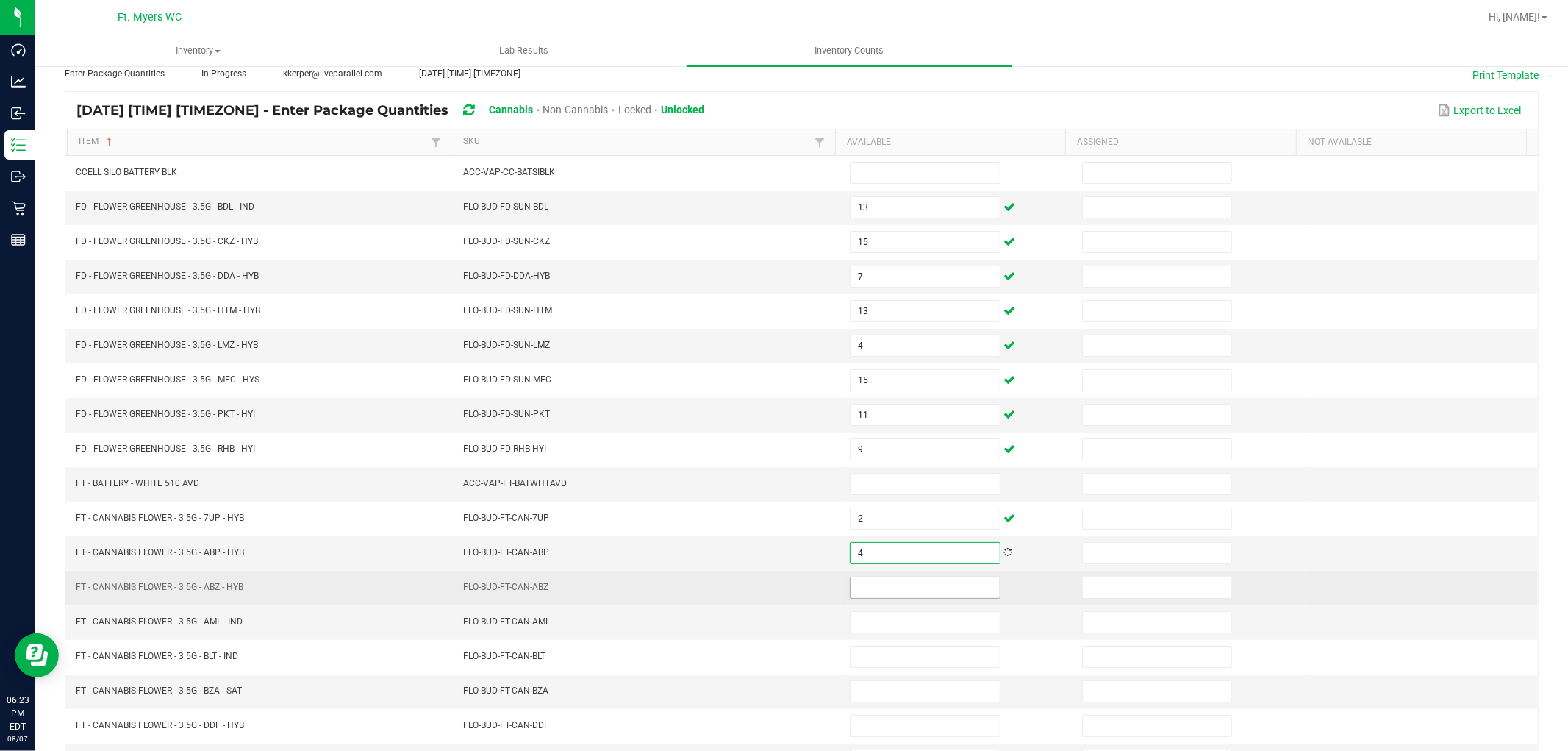 type on "4" 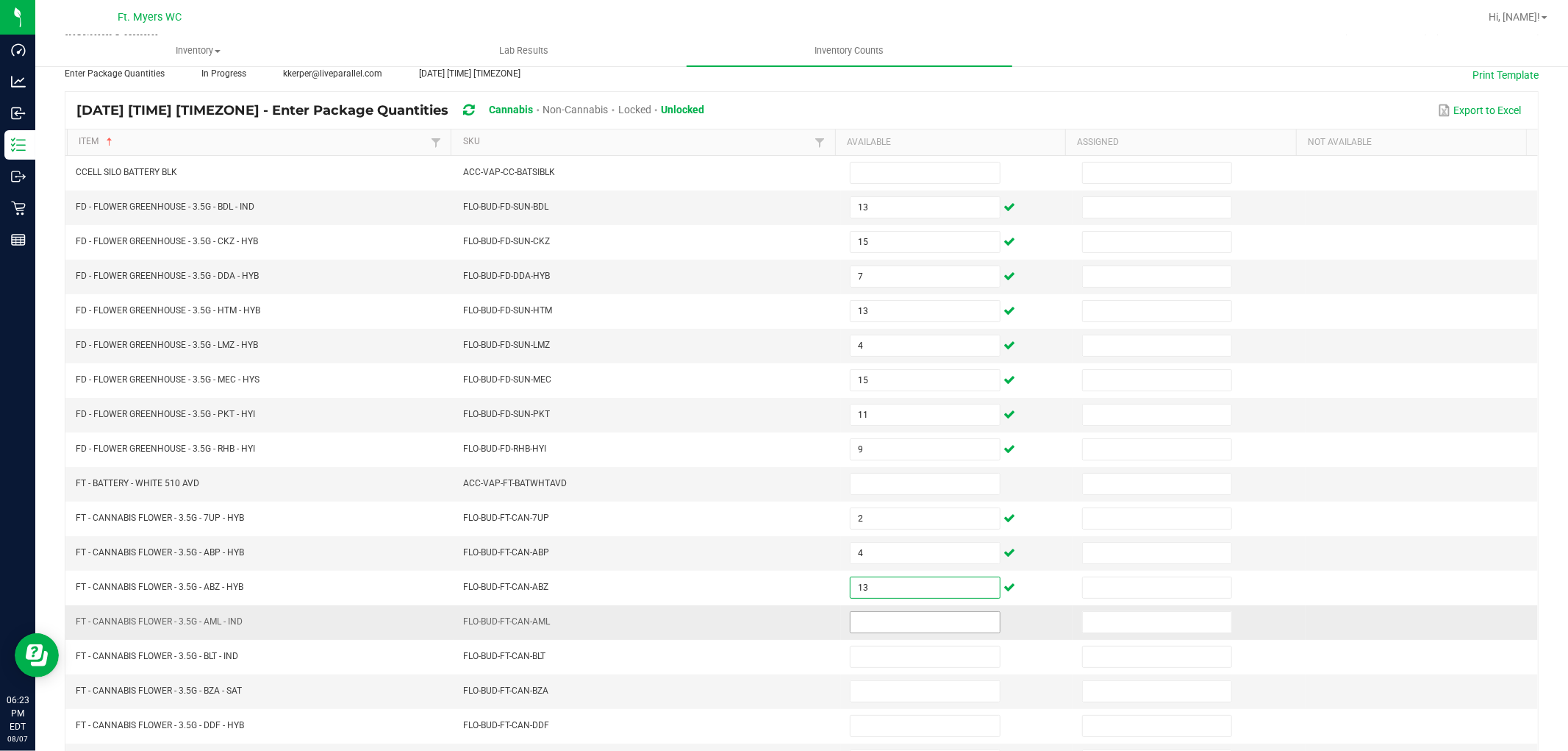 type on "13" 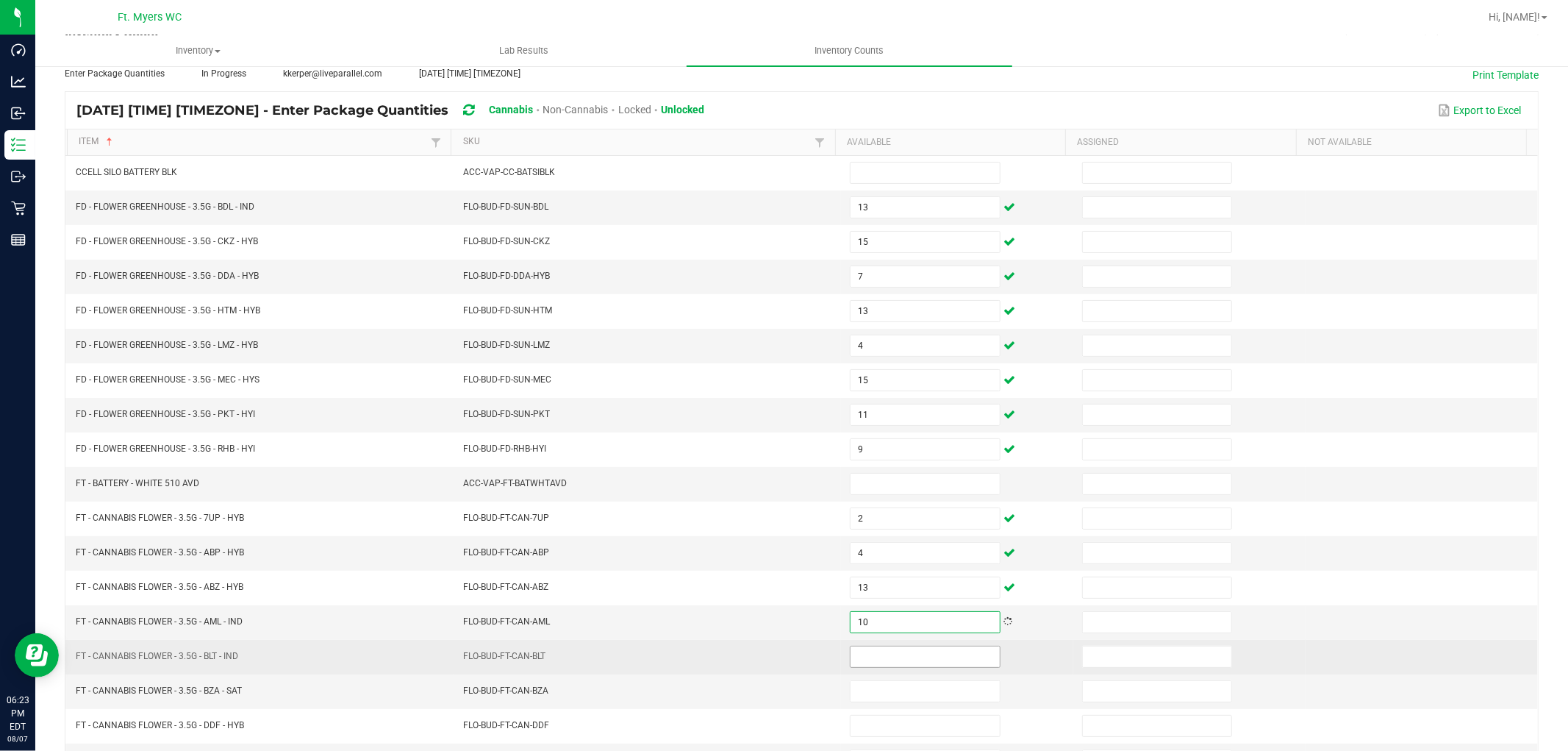 type on "10" 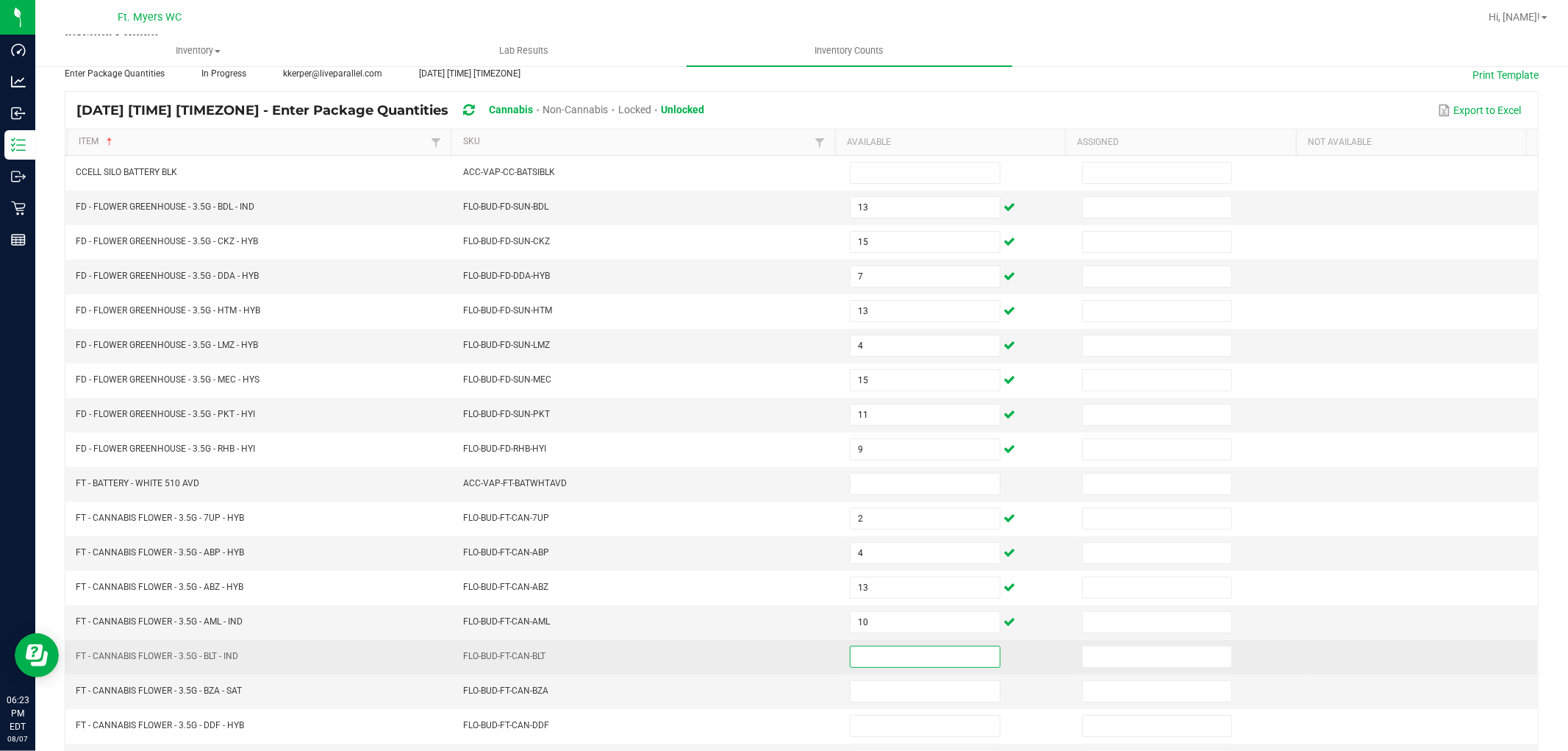 click at bounding box center [925, 657] 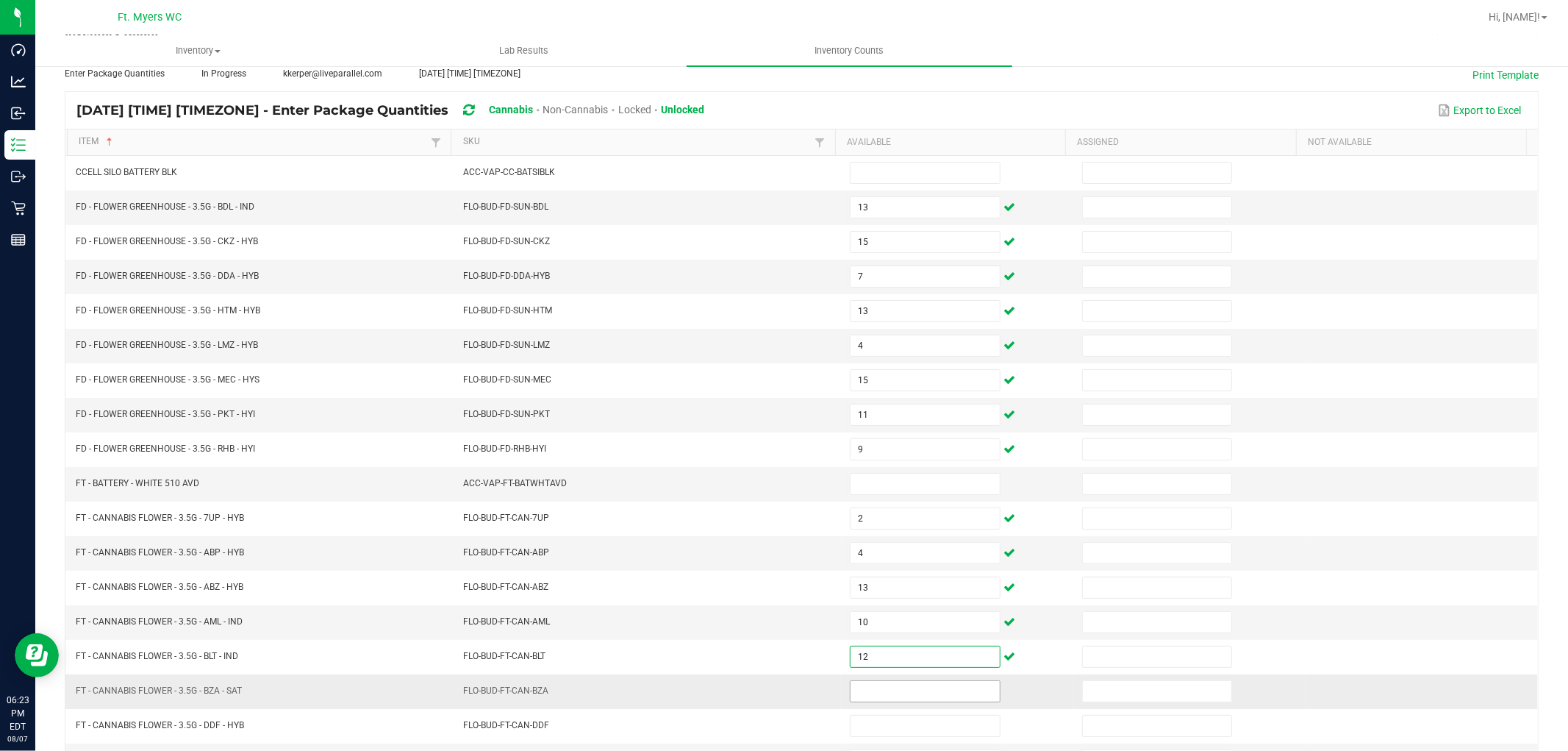 type on "12" 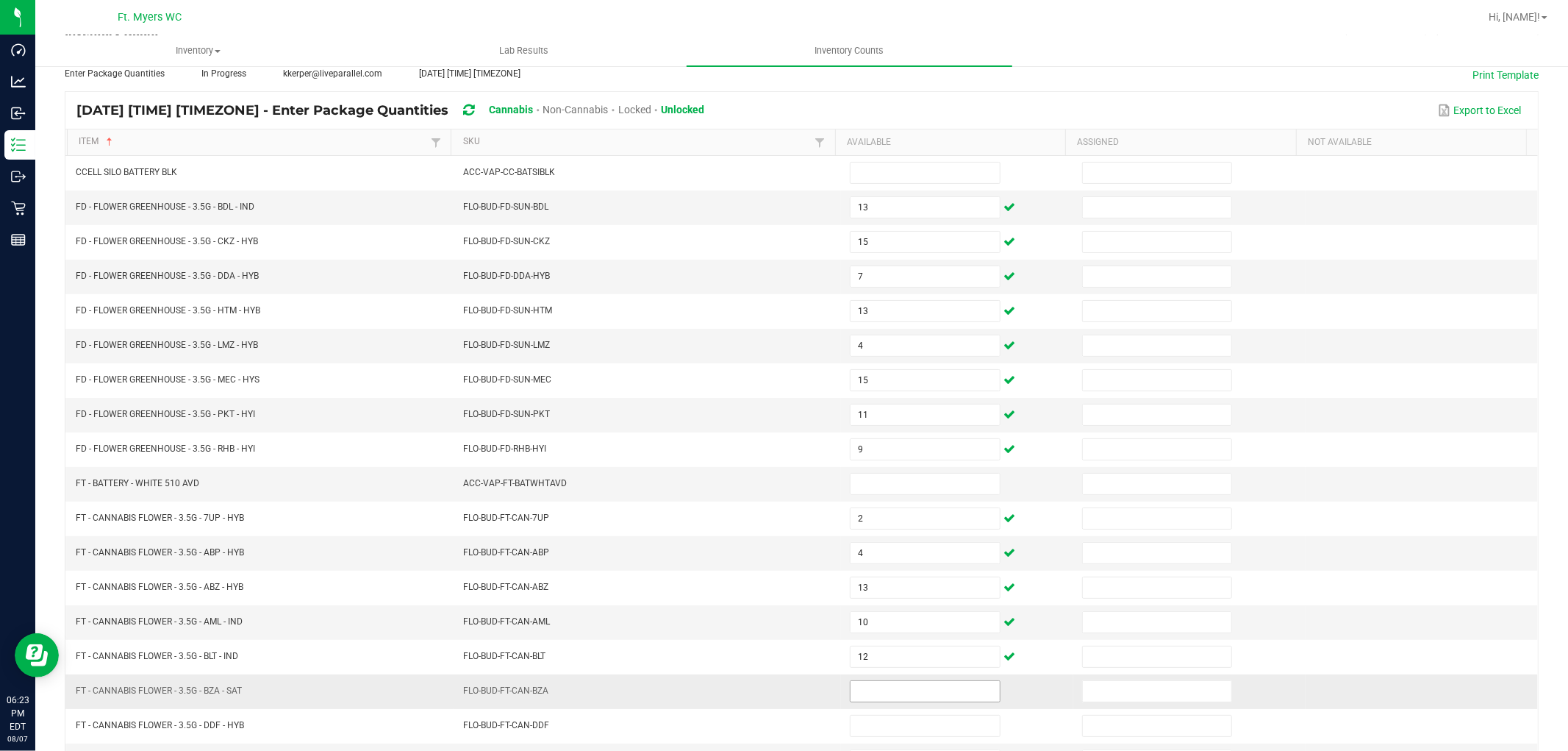 click at bounding box center [925, 691] 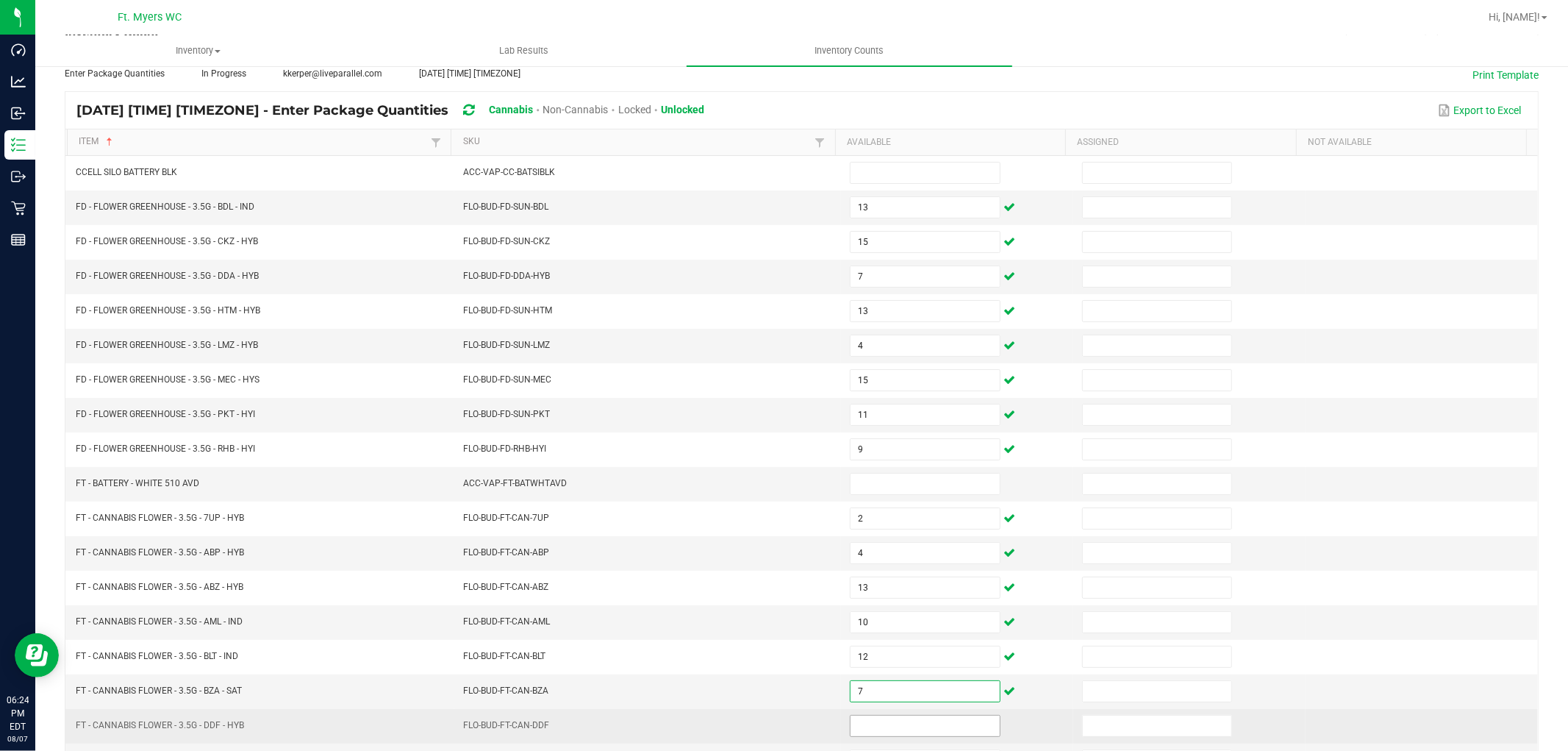 type on "7" 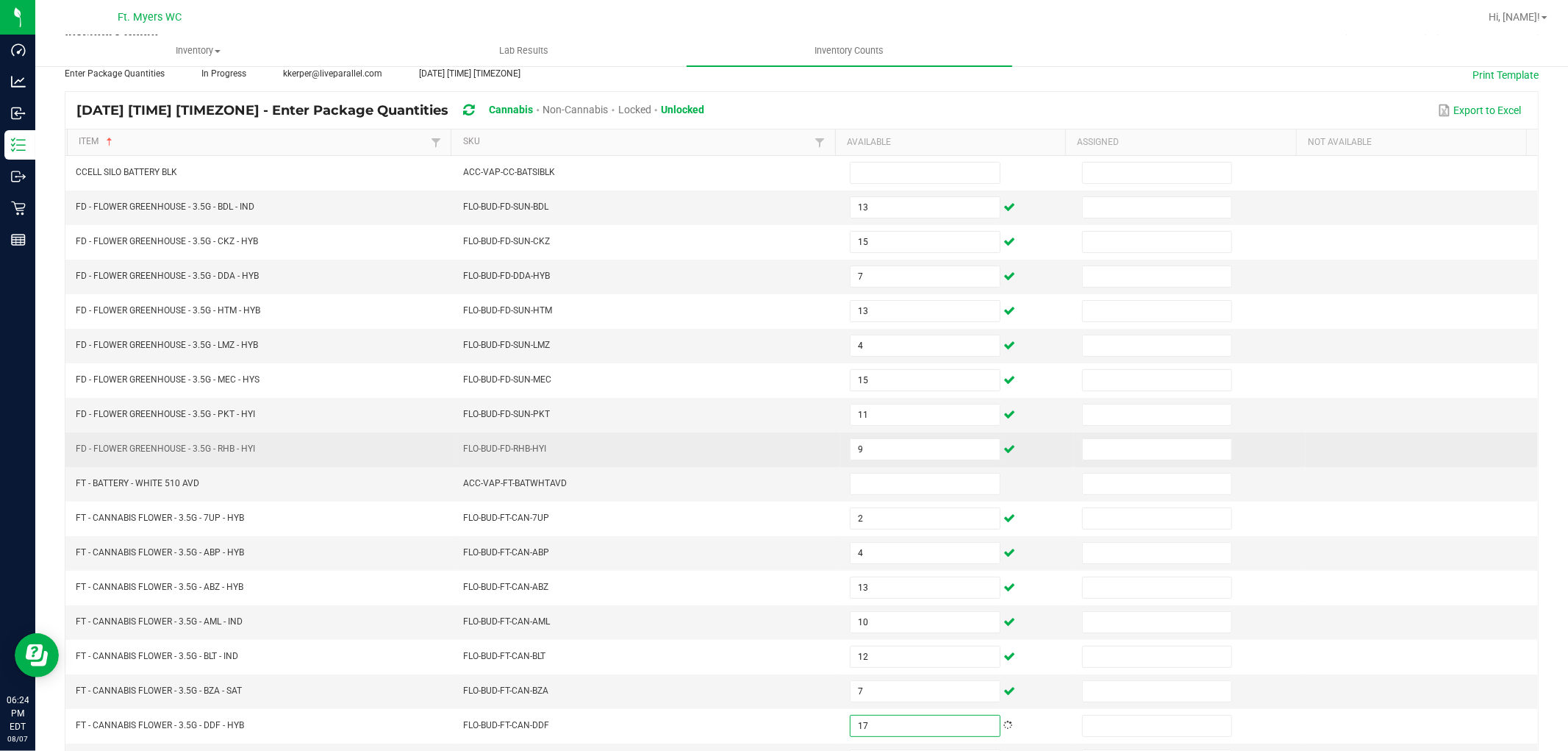 type on "17" 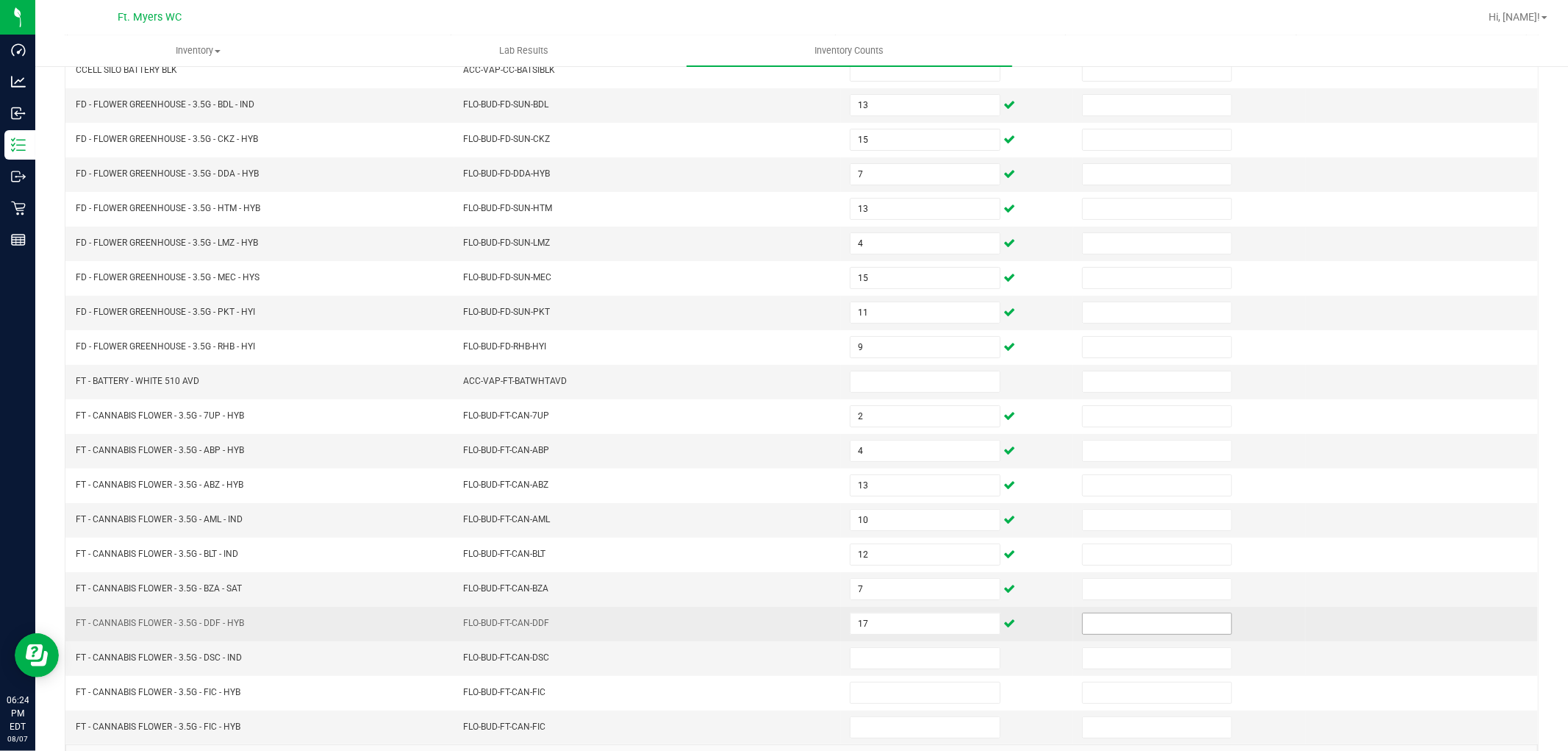 scroll, scrollTop: 234, scrollLeft: 0, axis: vertical 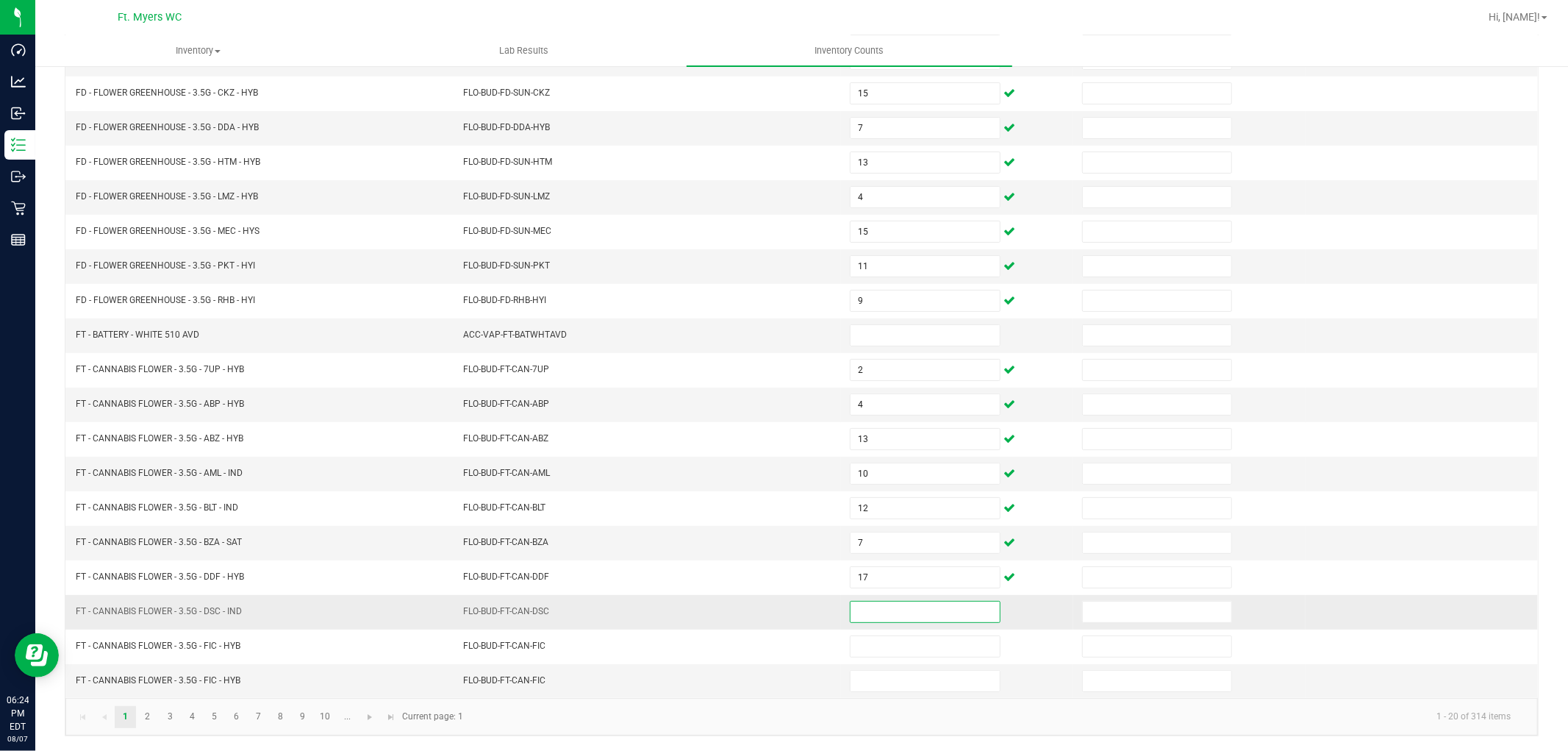 click at bounding box center [925, 612] 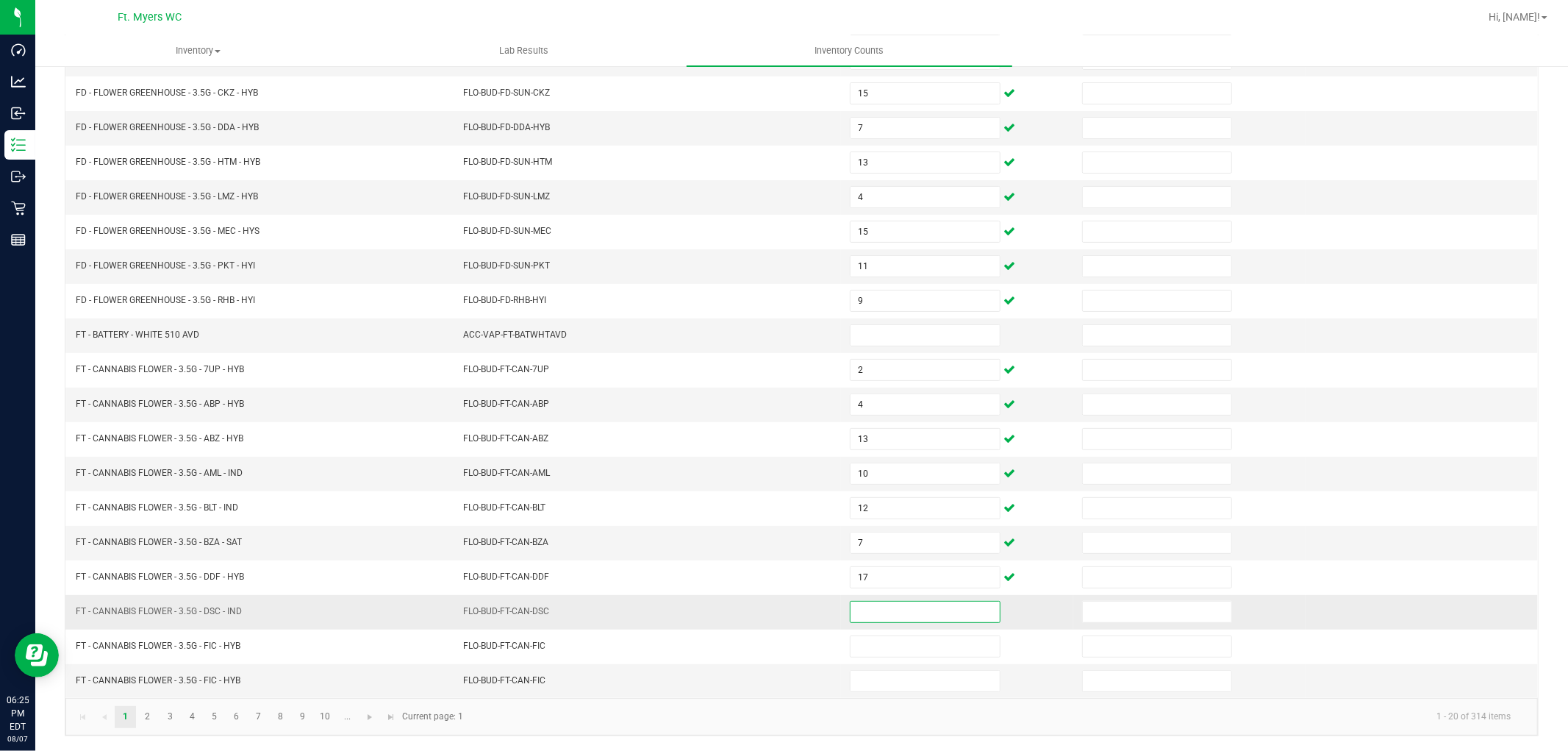 click at bounding box center (925, 612) 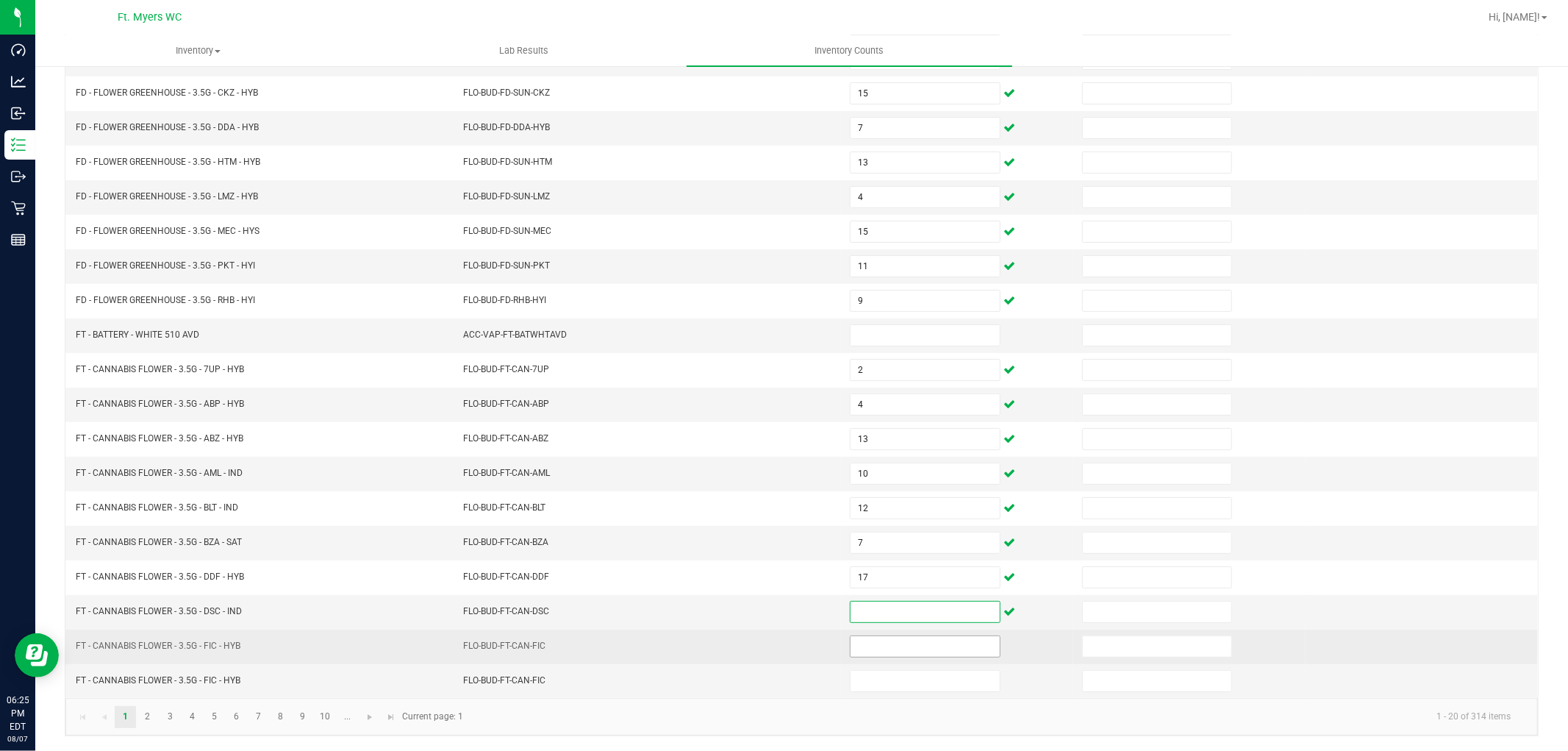 click at bounding box center [925, 647] 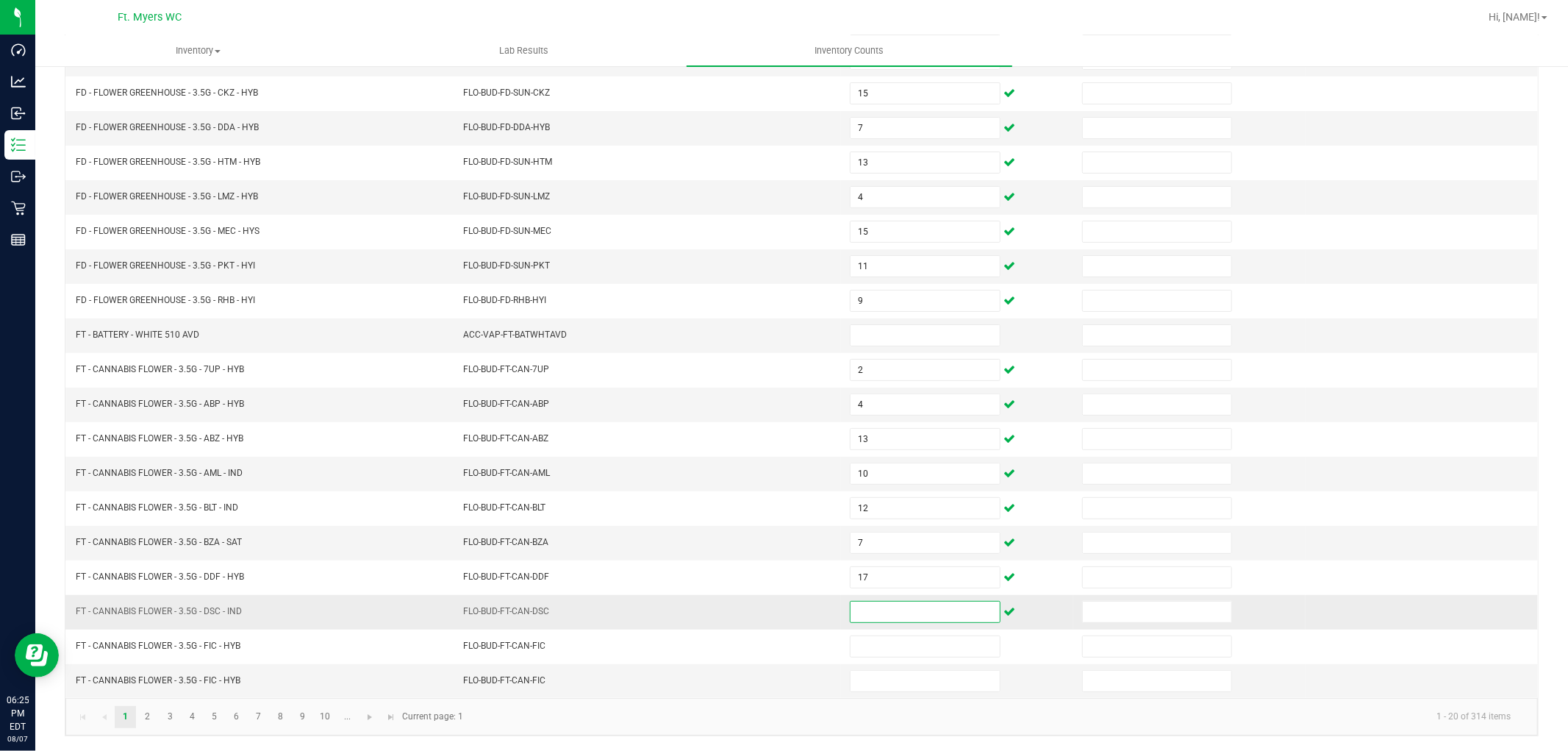 click at bounding box center [925, 612] 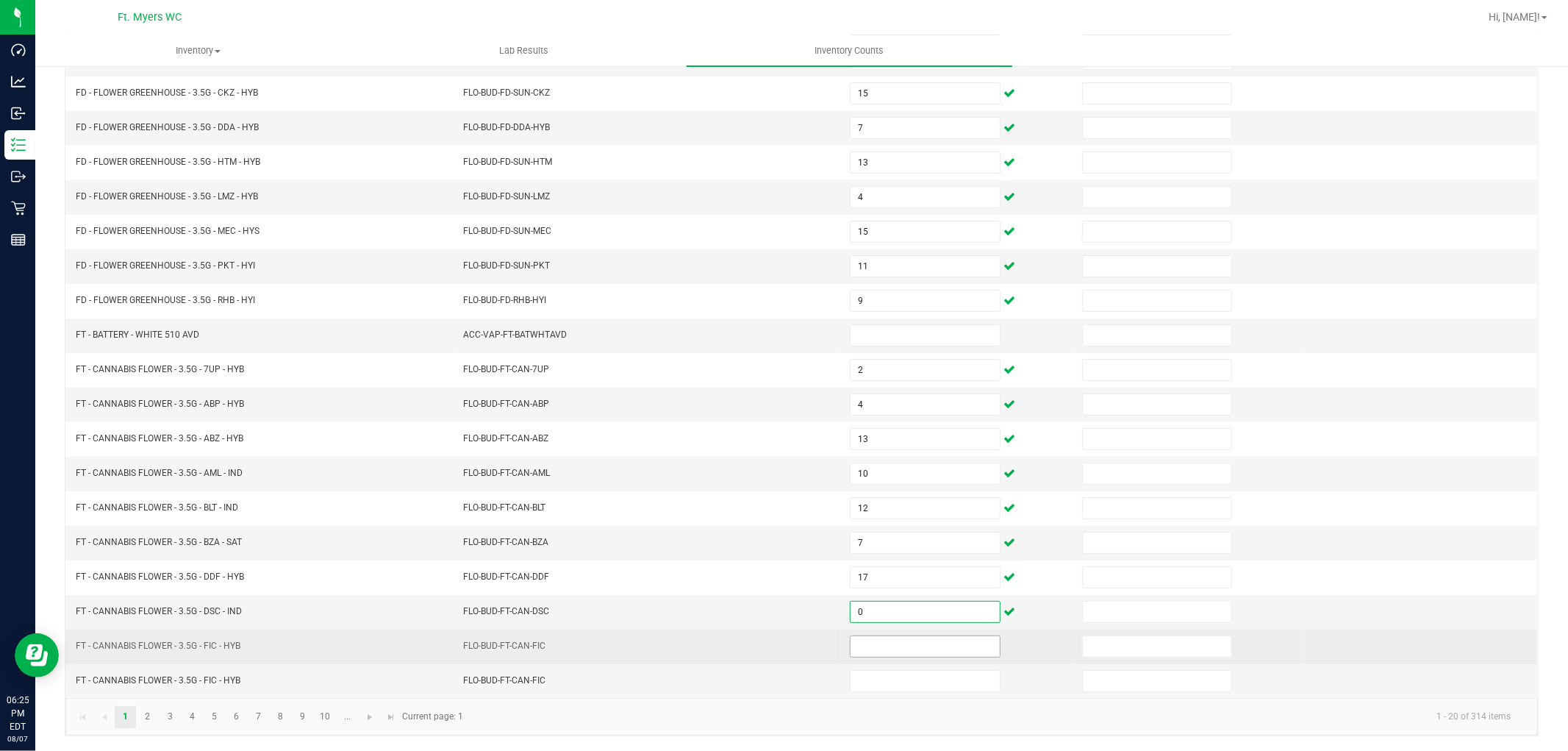 type on "0" 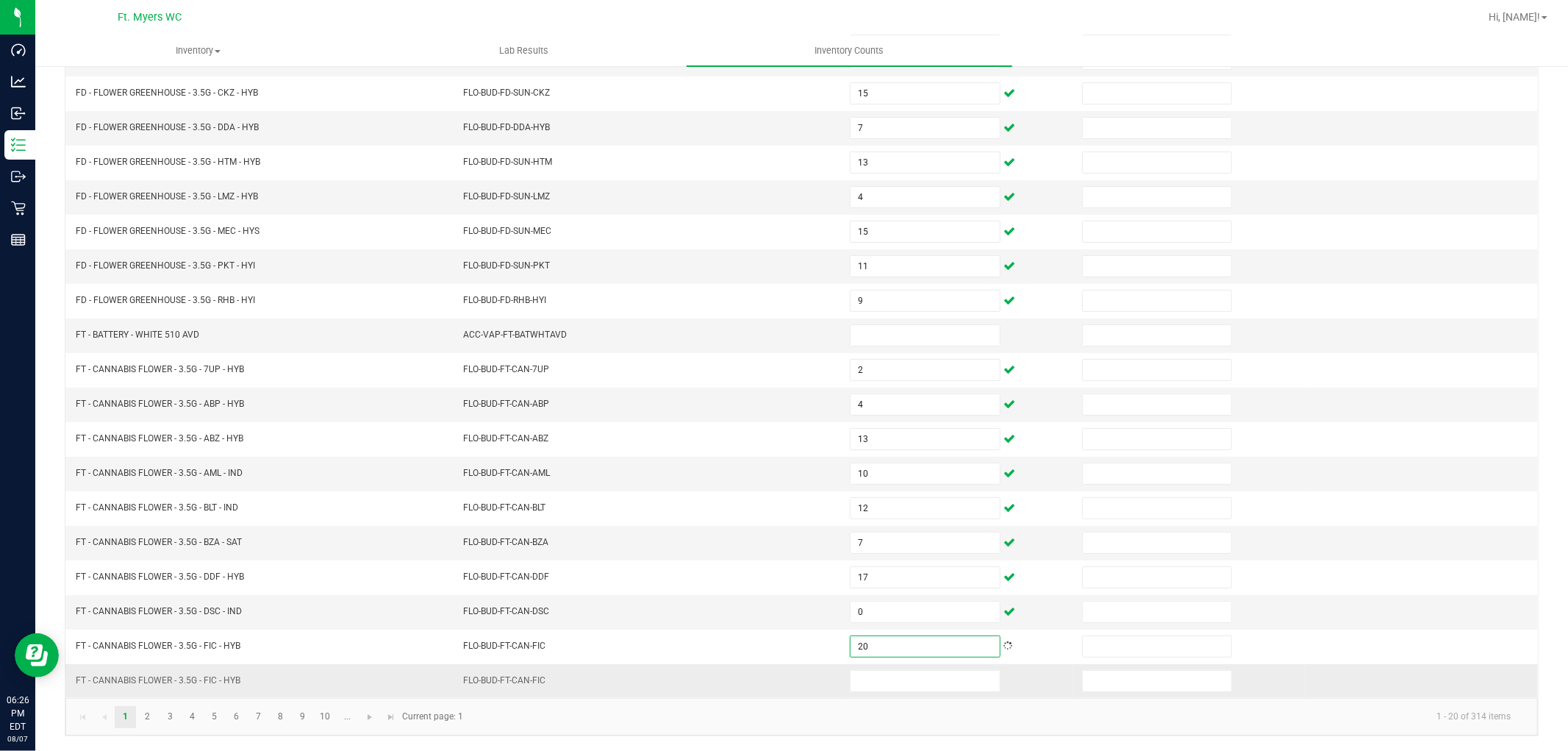 type on "20" 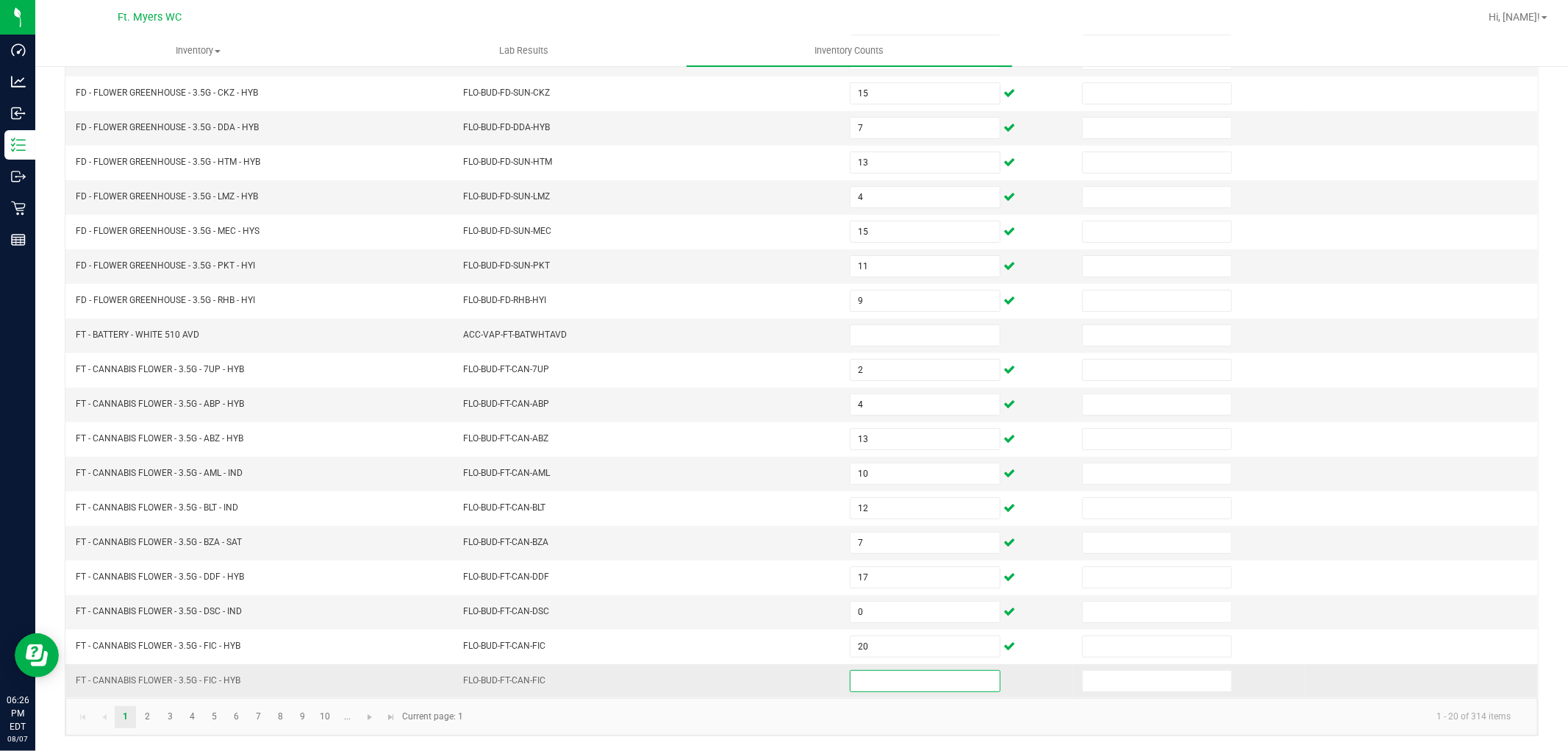click at bounding box center [925, 681] 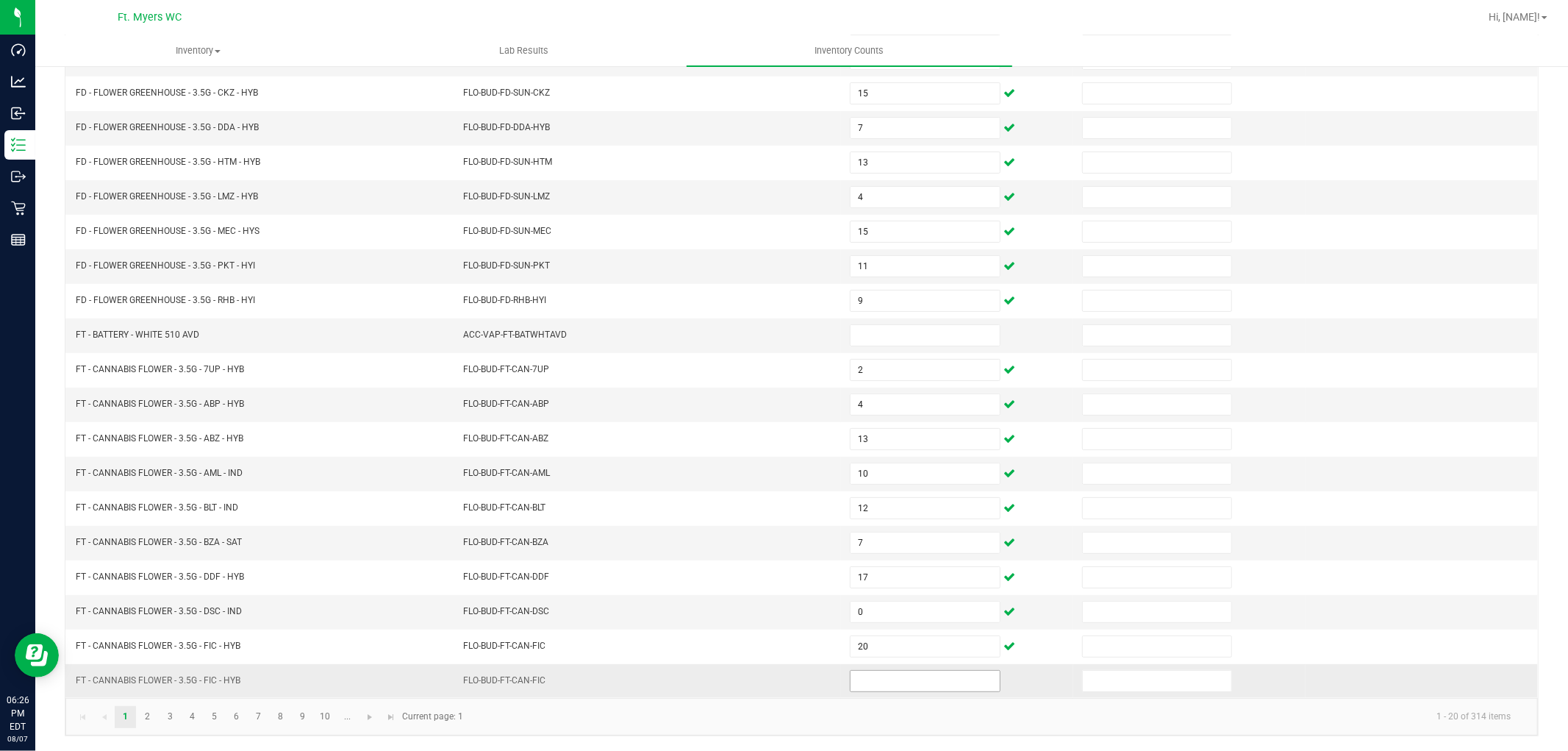 click at bounding box center [925, 681] 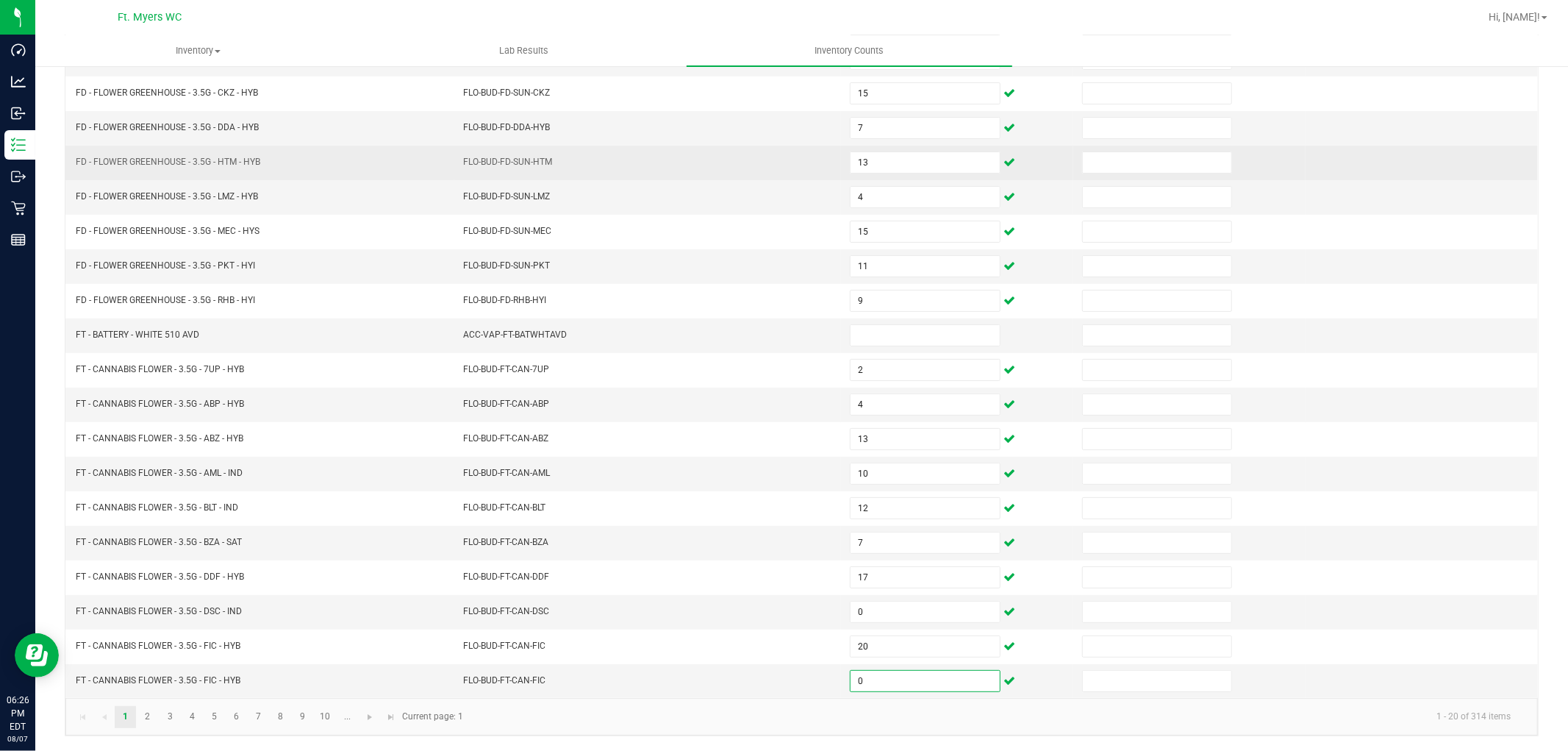 type on "0" 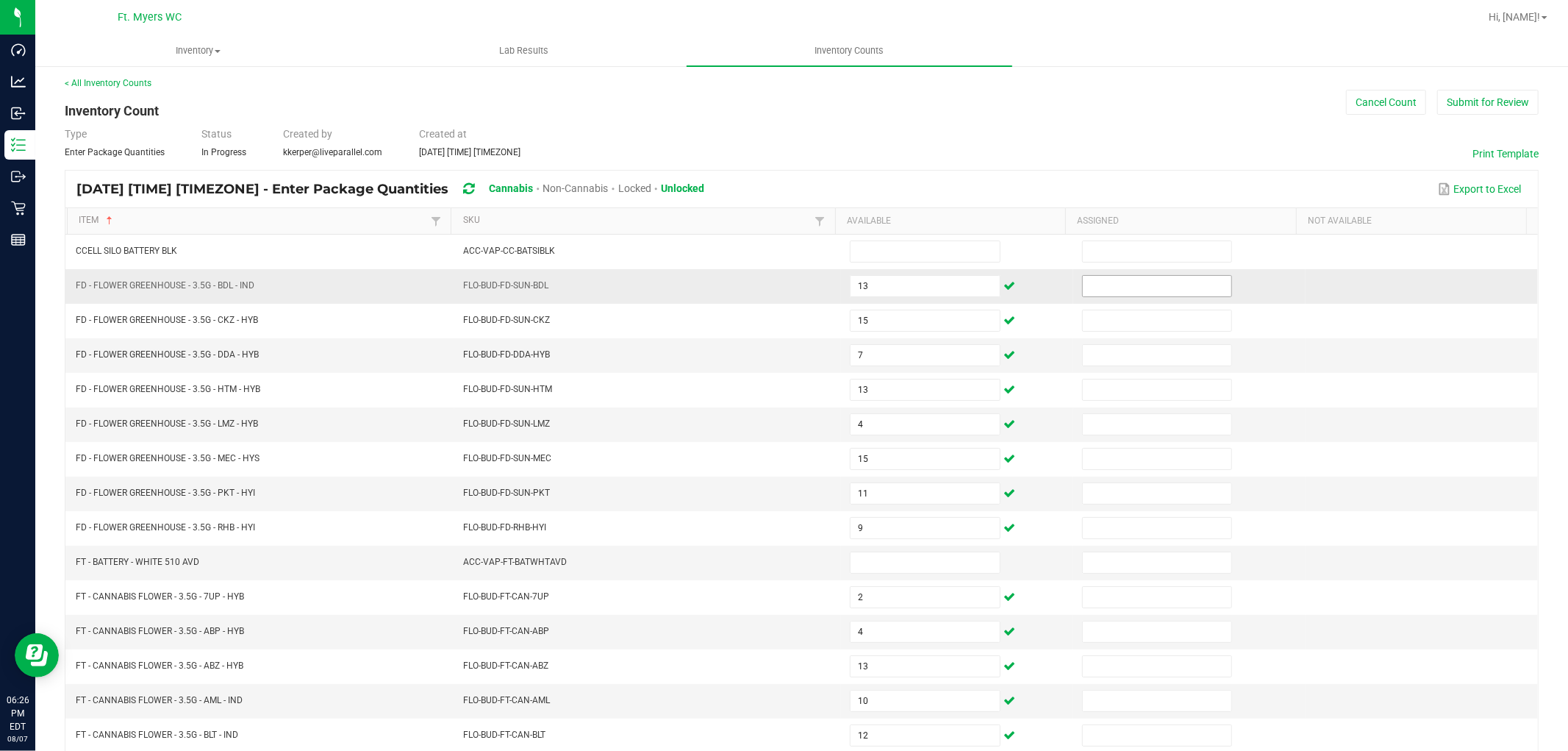 scroll, scrollTop: 0, scrollLeft: 0, axis: both 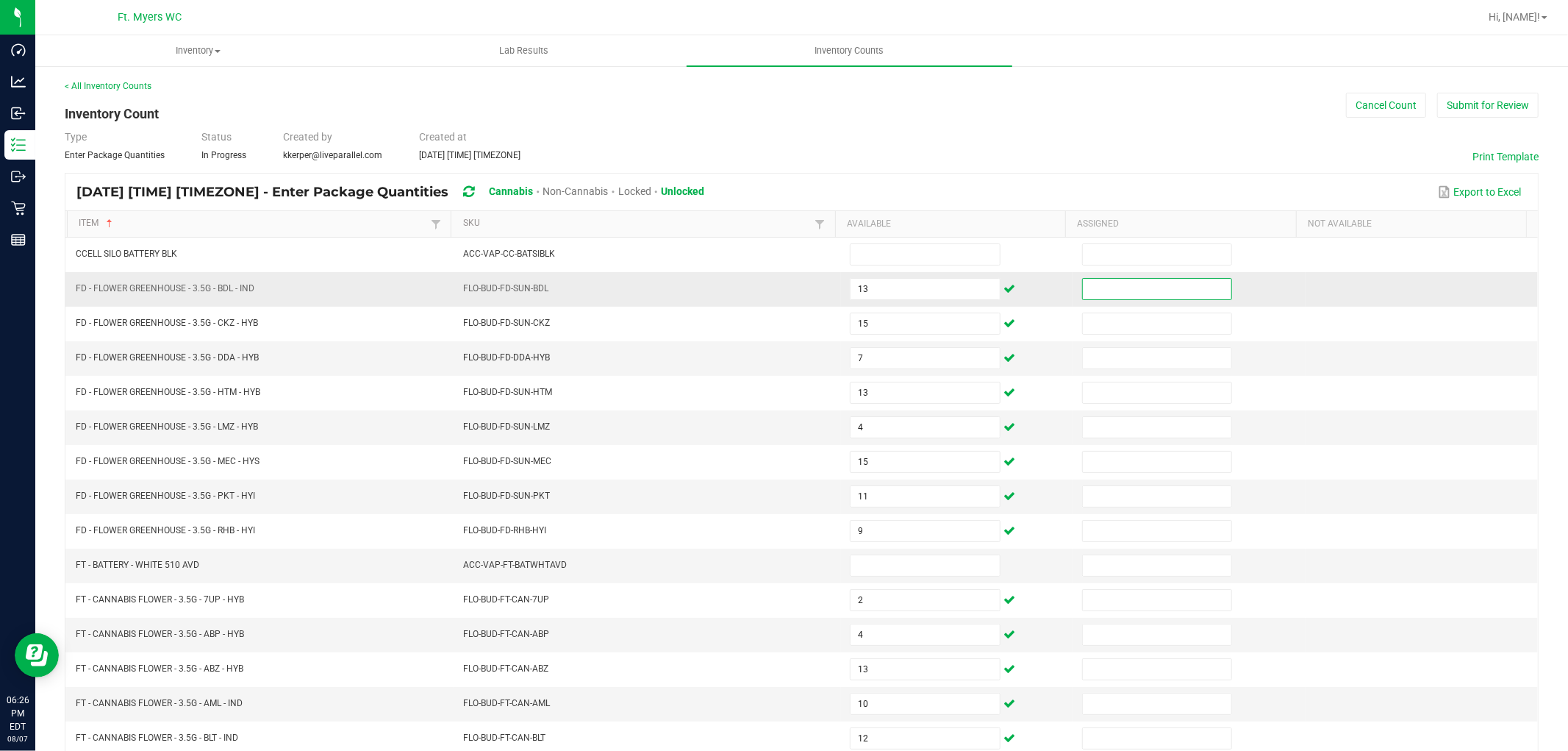 click at bounding box center [1157, 289] 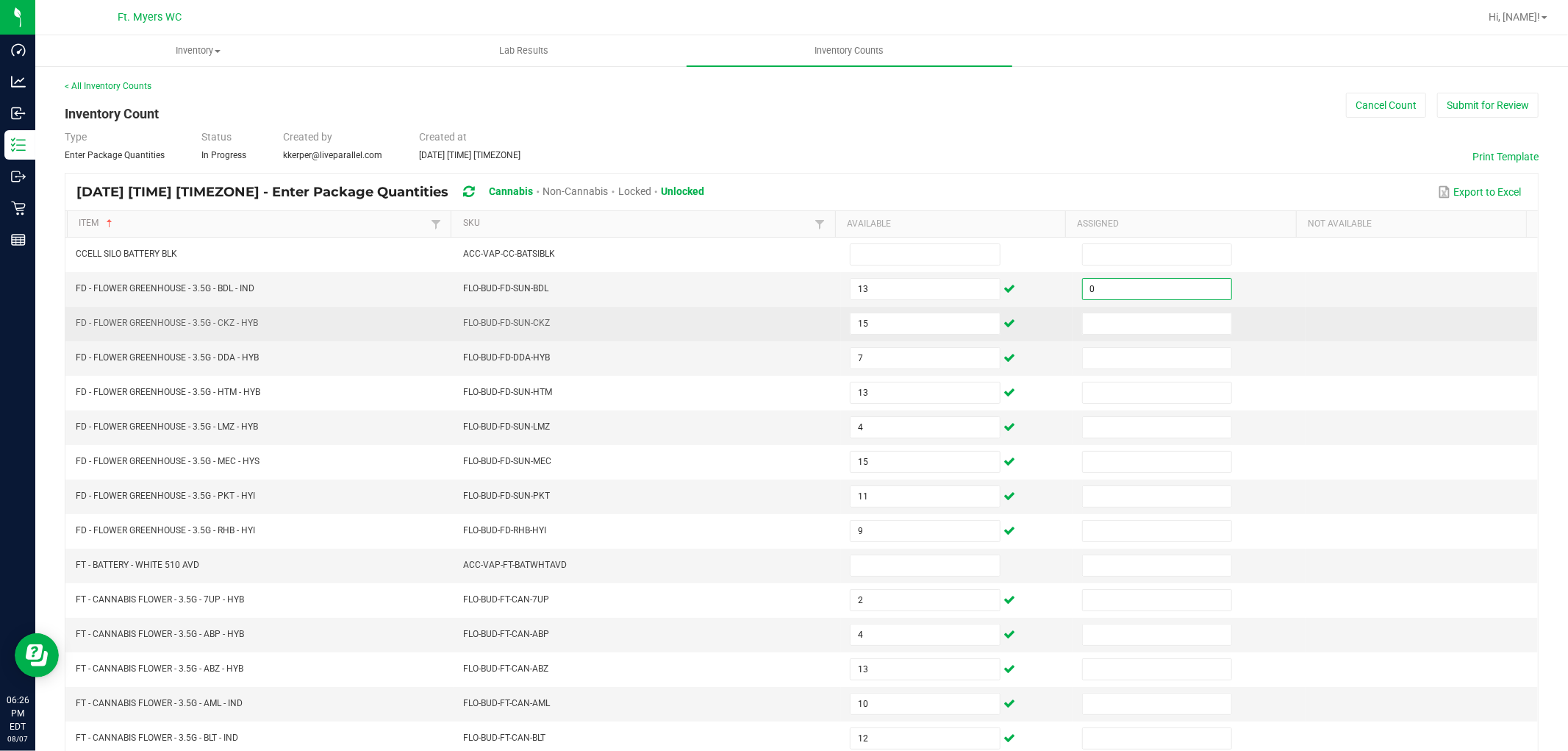 type on "0" 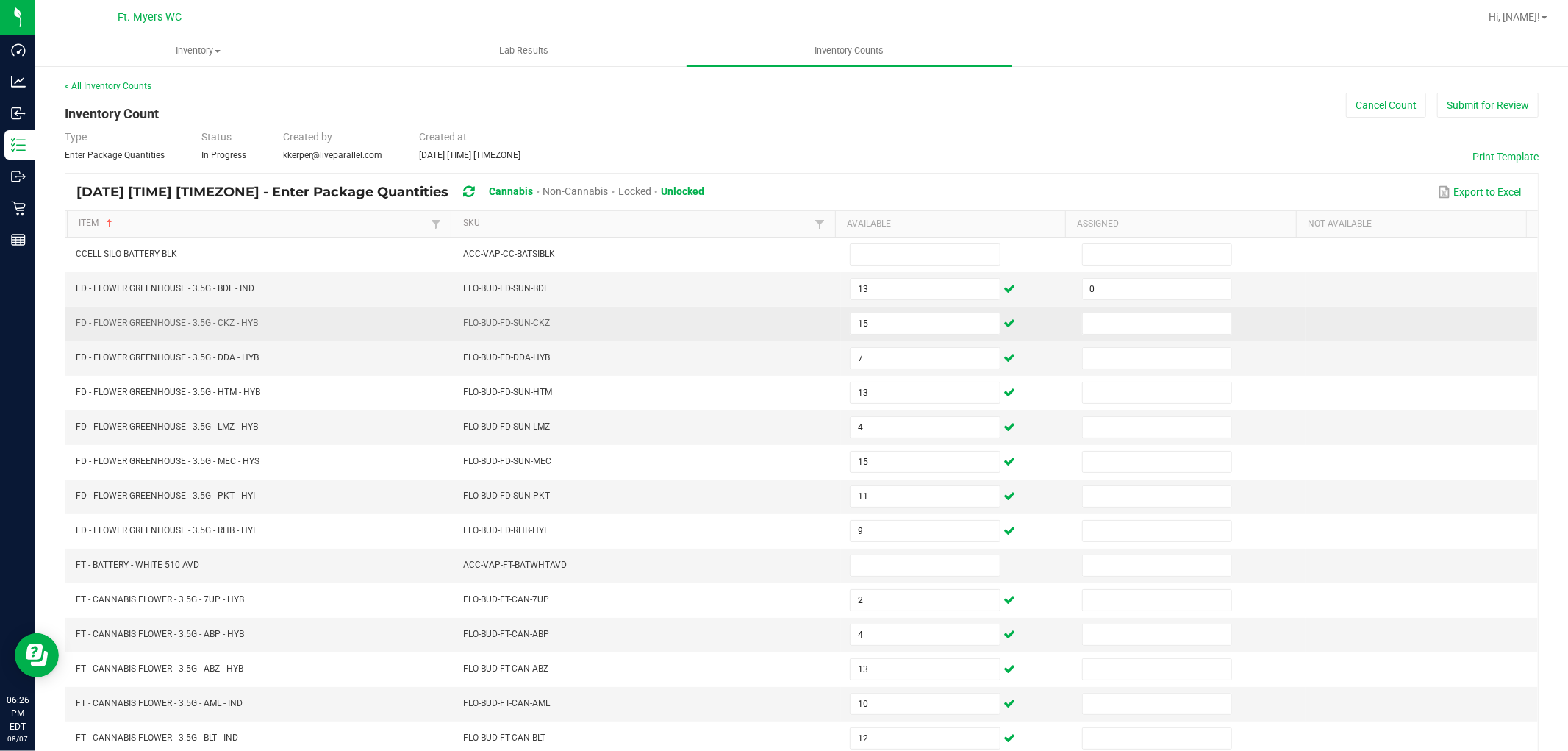 click at bounding box center (1189, 324) 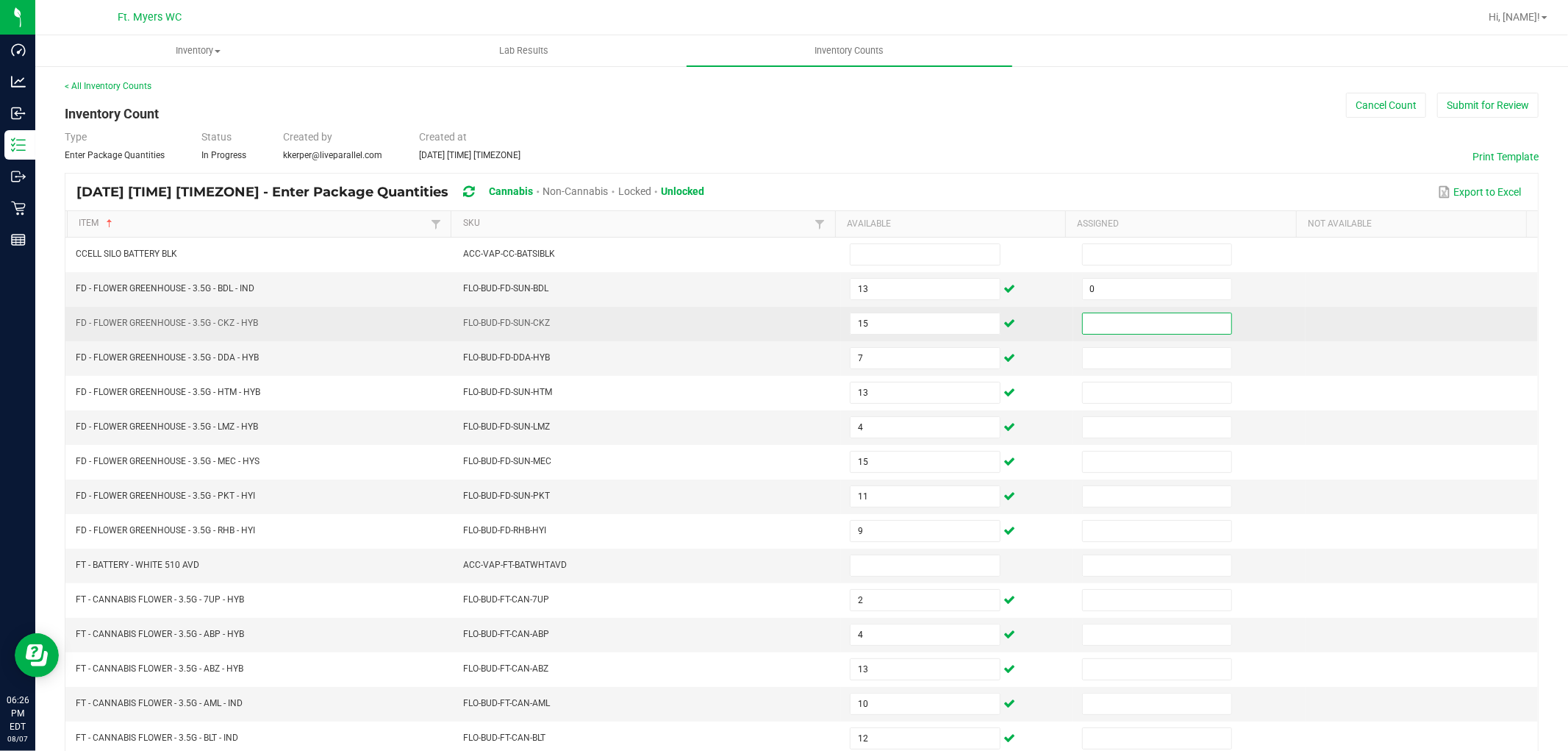 click at bounding box center (1157, 324) 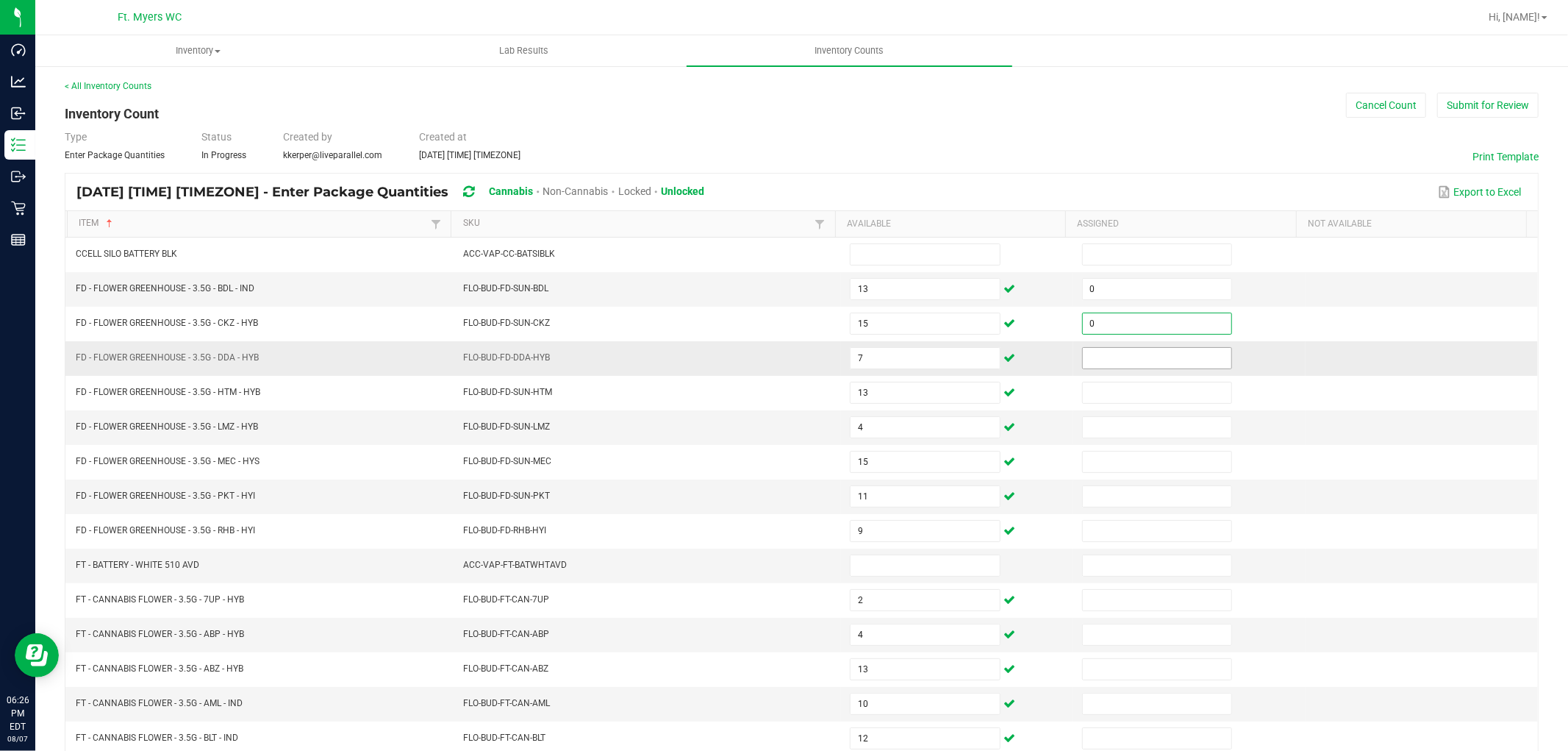 type on "0" 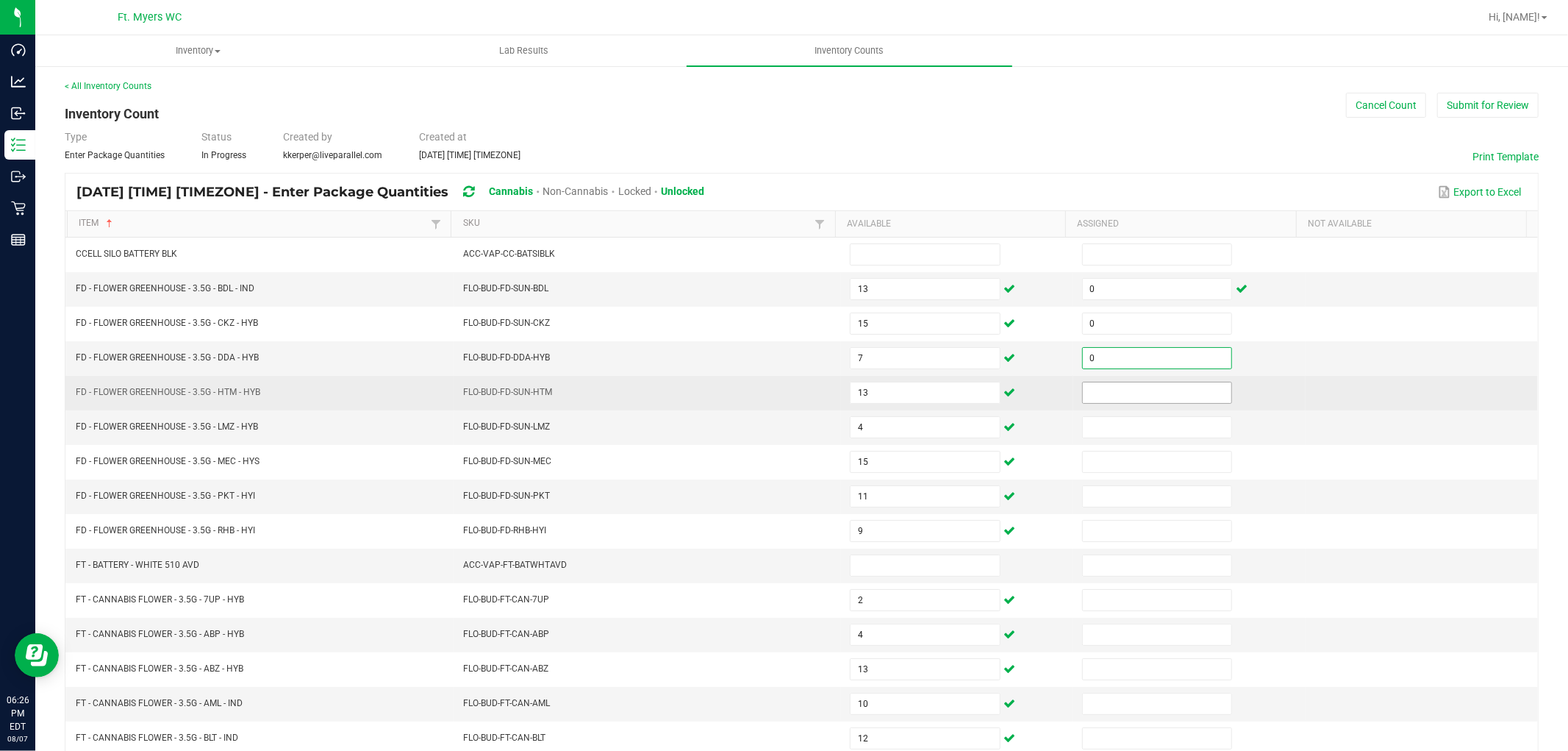 type on "0" 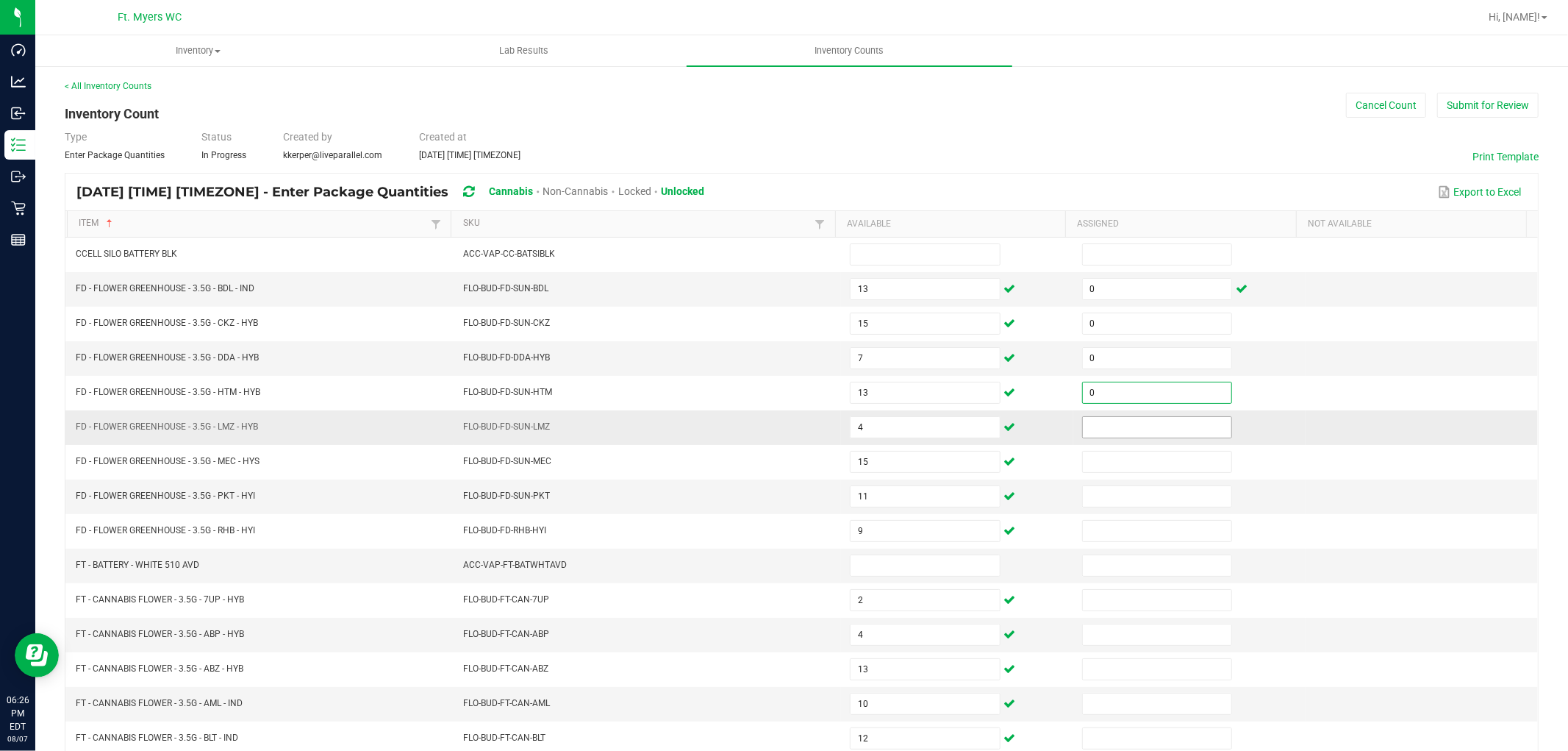 type on "0" 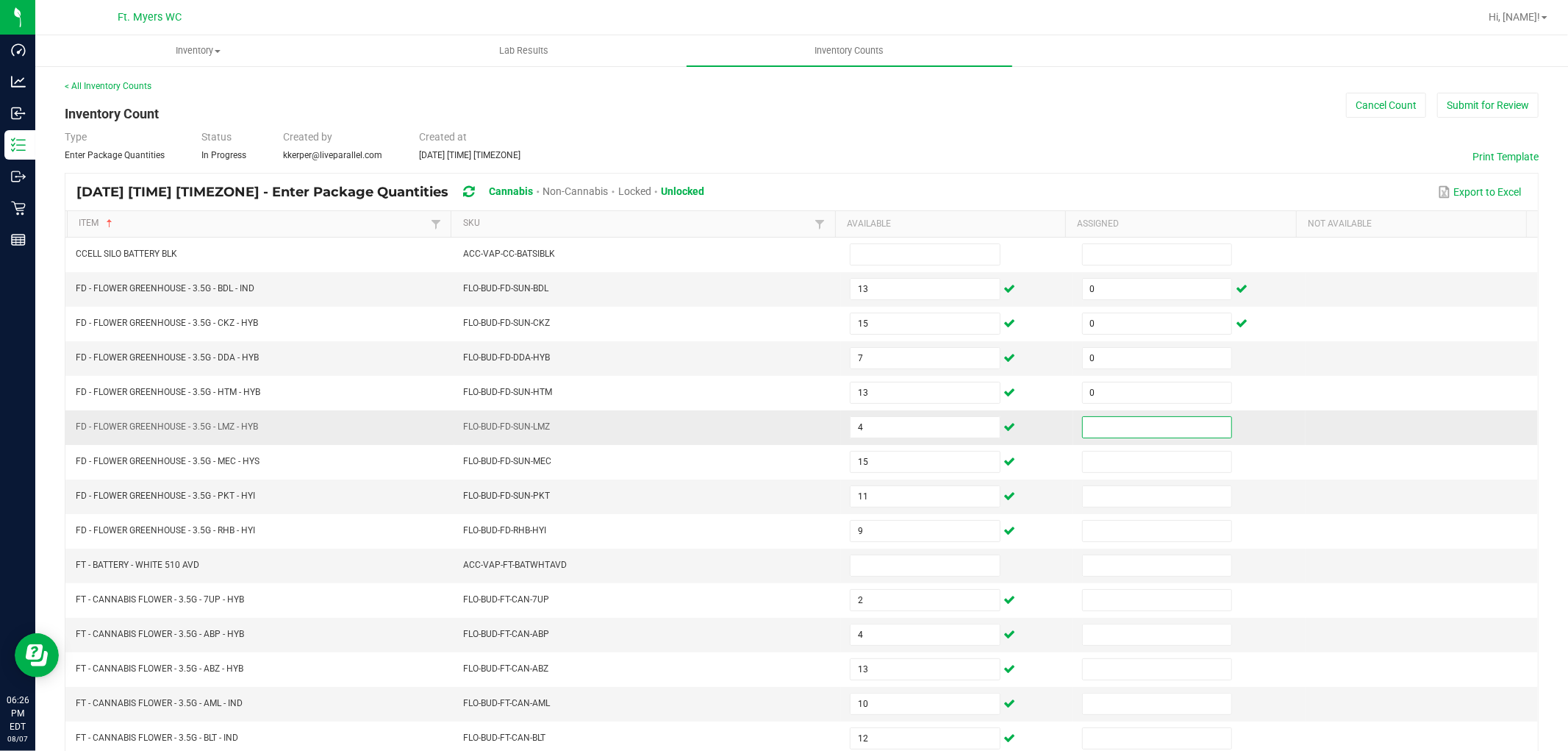 click at bounding box center [1157, 427] 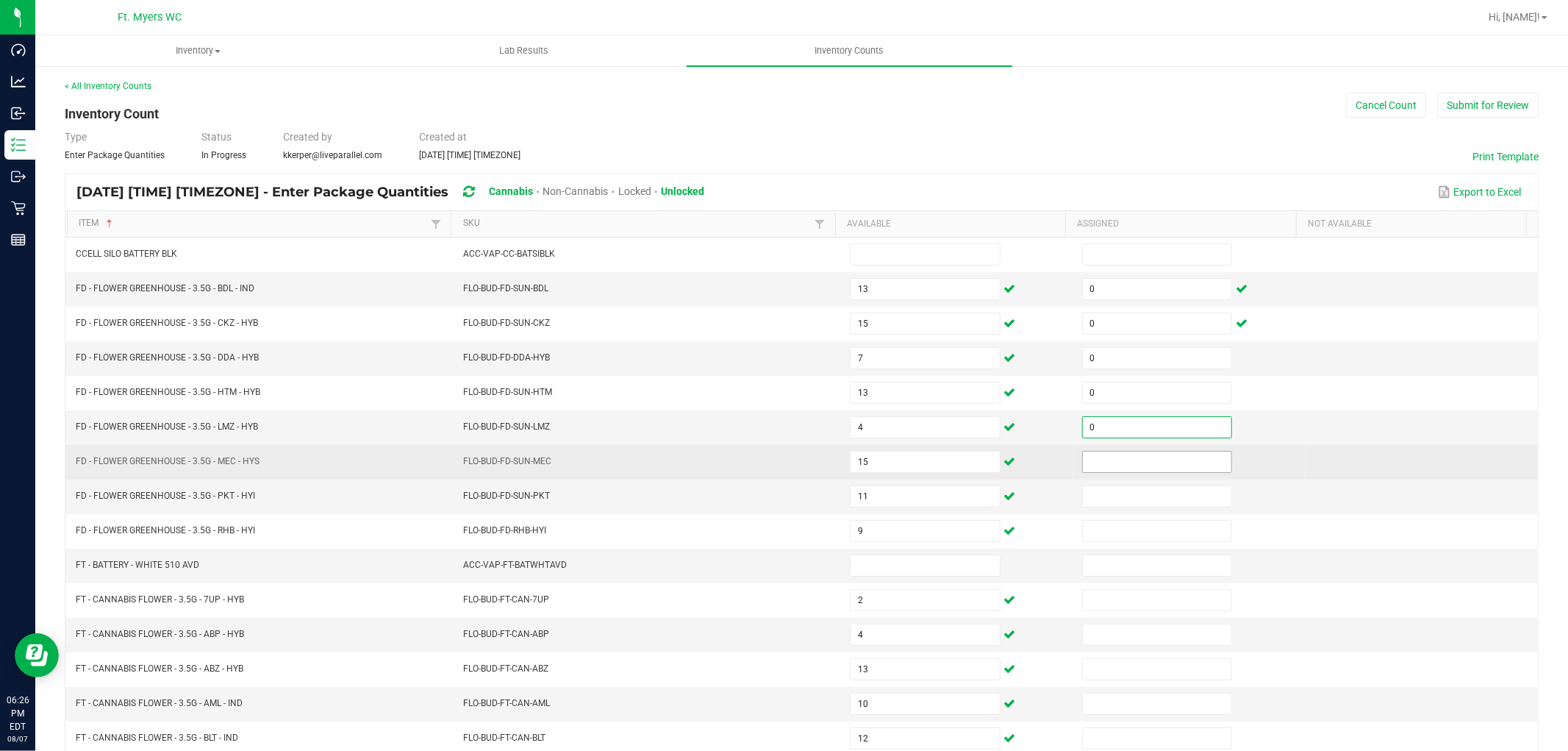 type on "0" 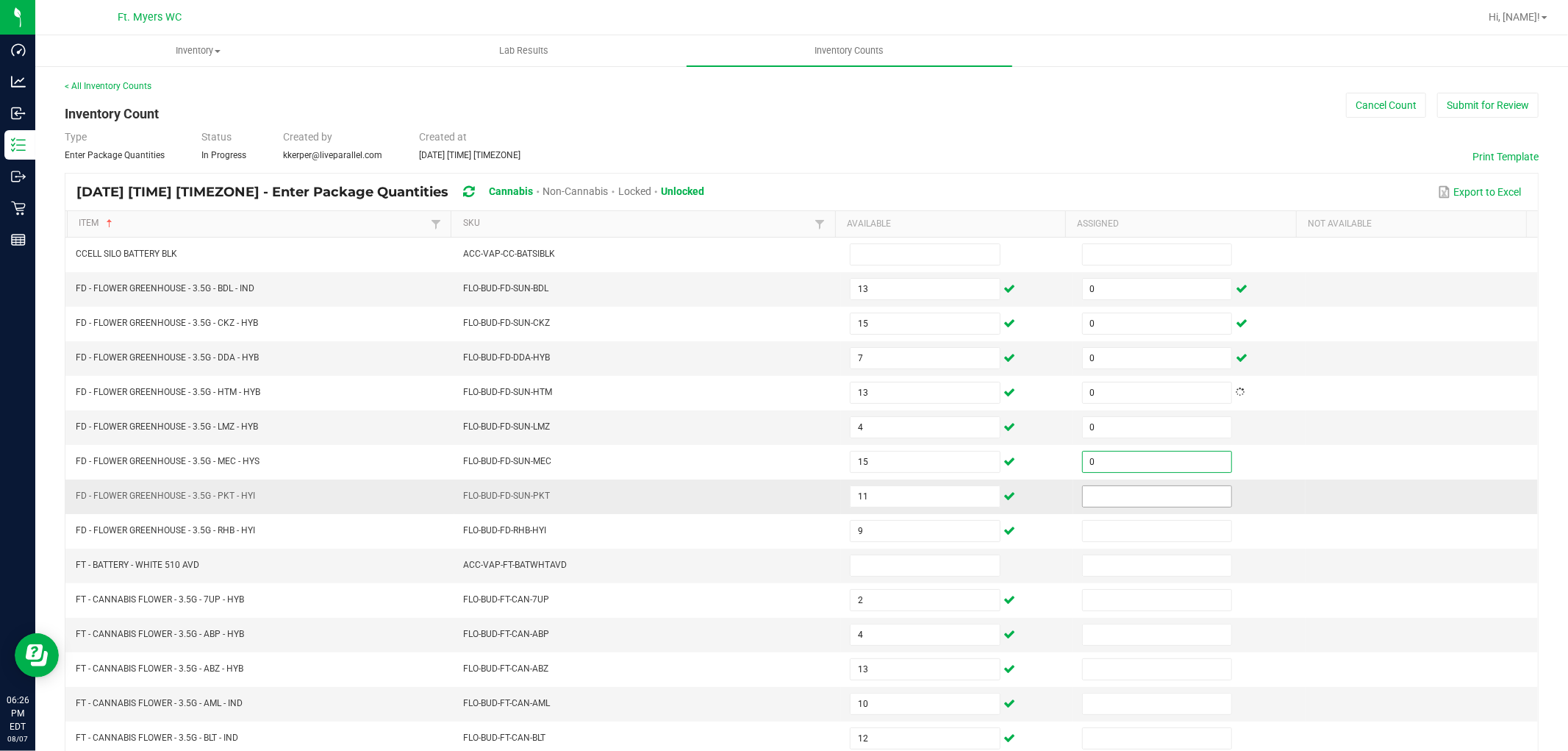 type on "0" 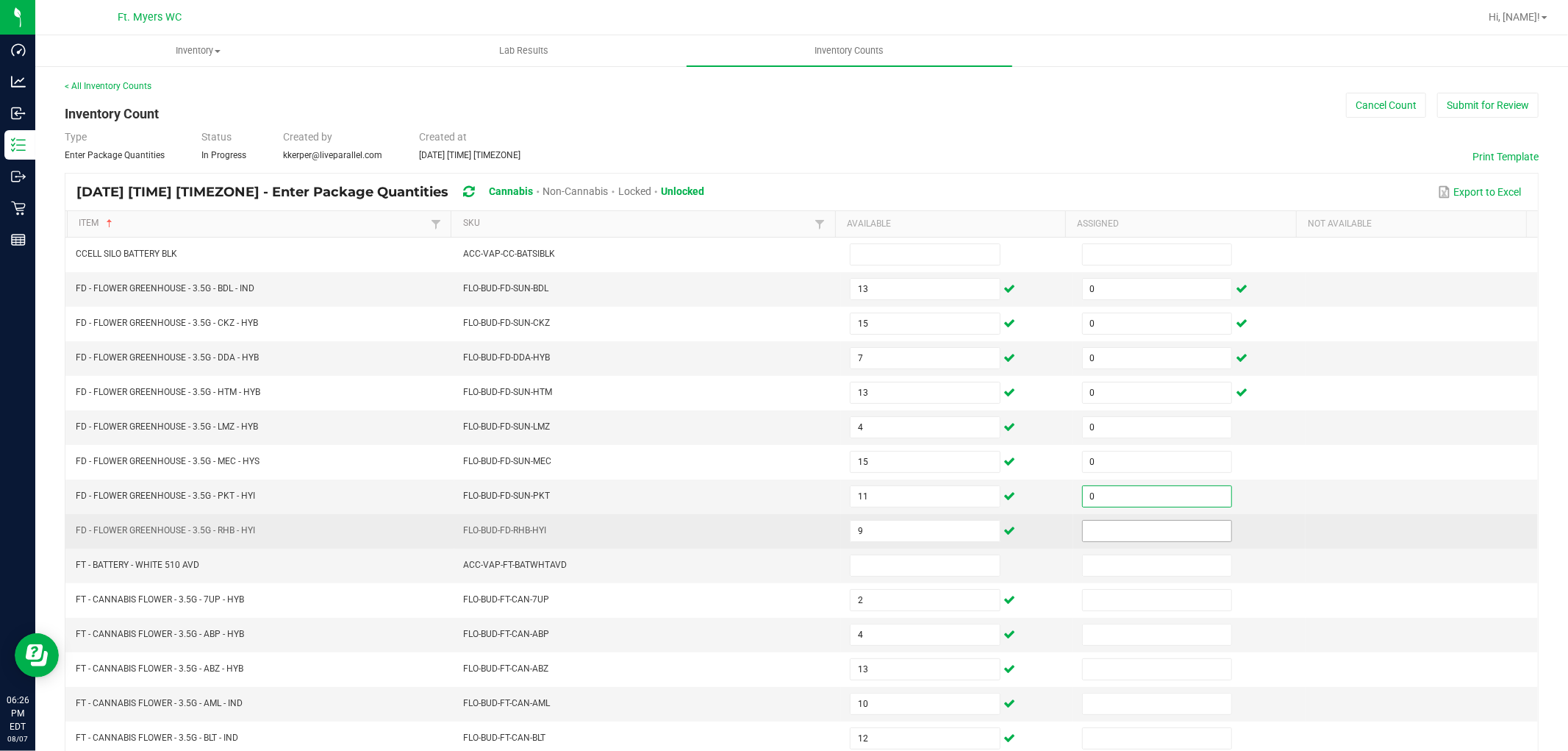type on "0" 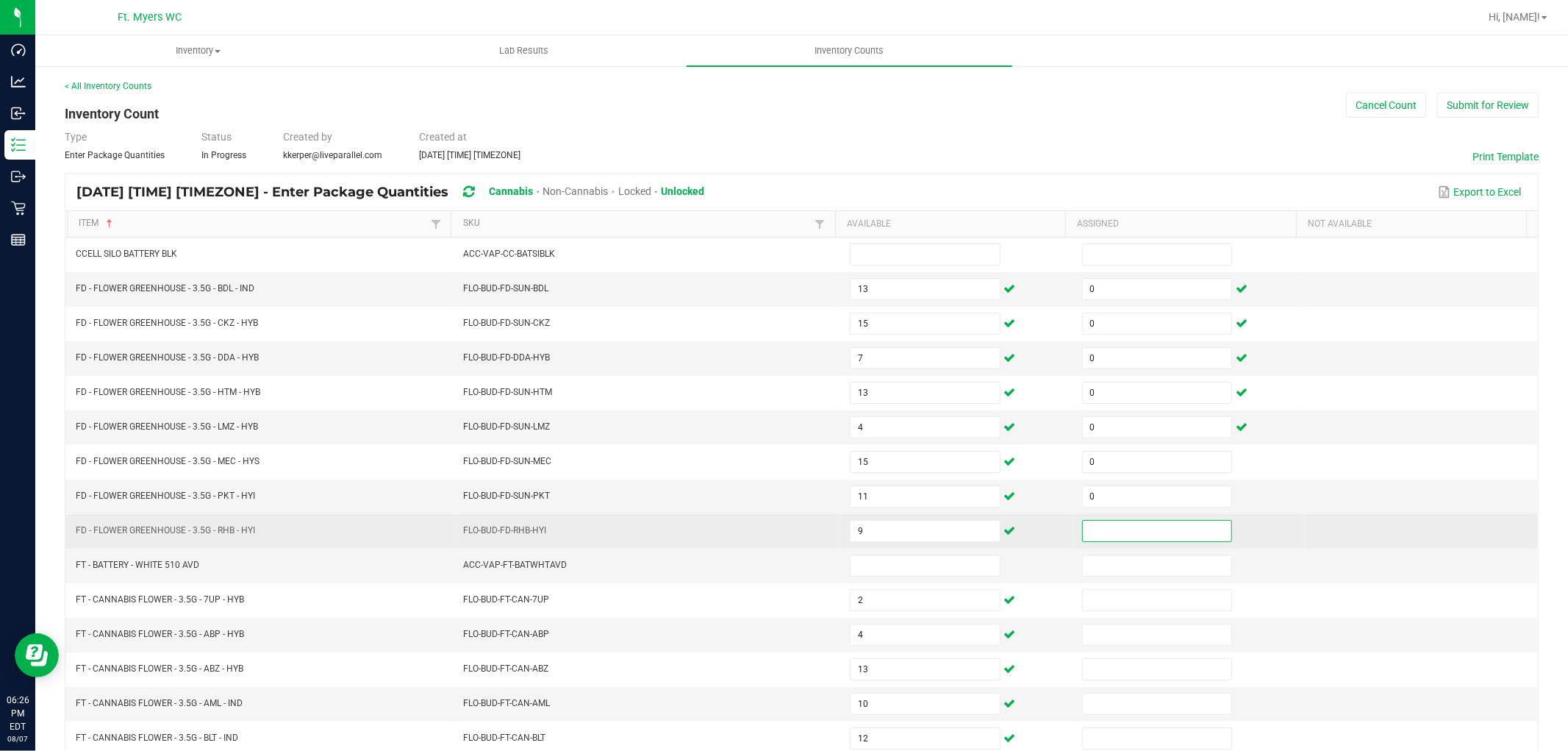 click at bounding box center [1157, 531] 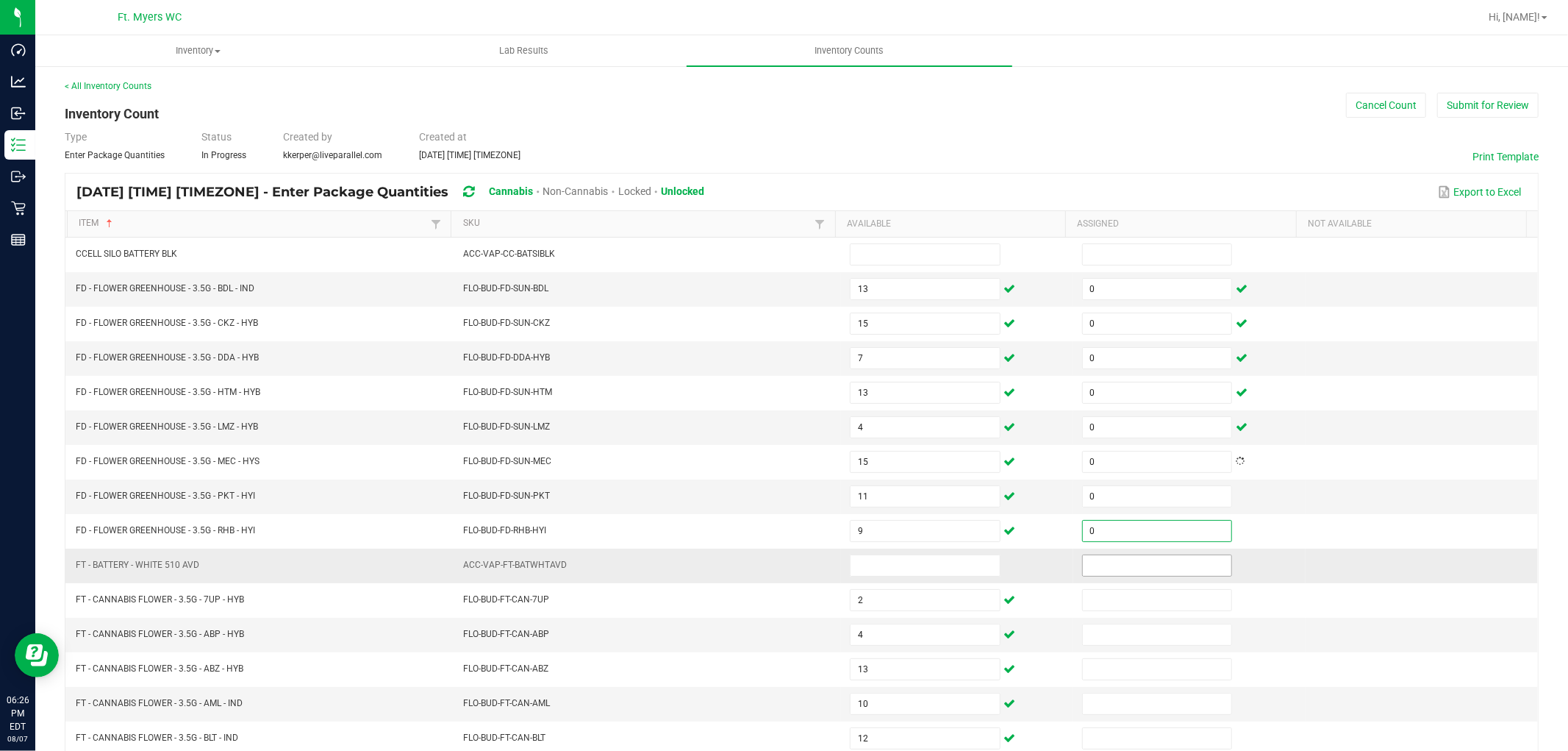 type on "0" 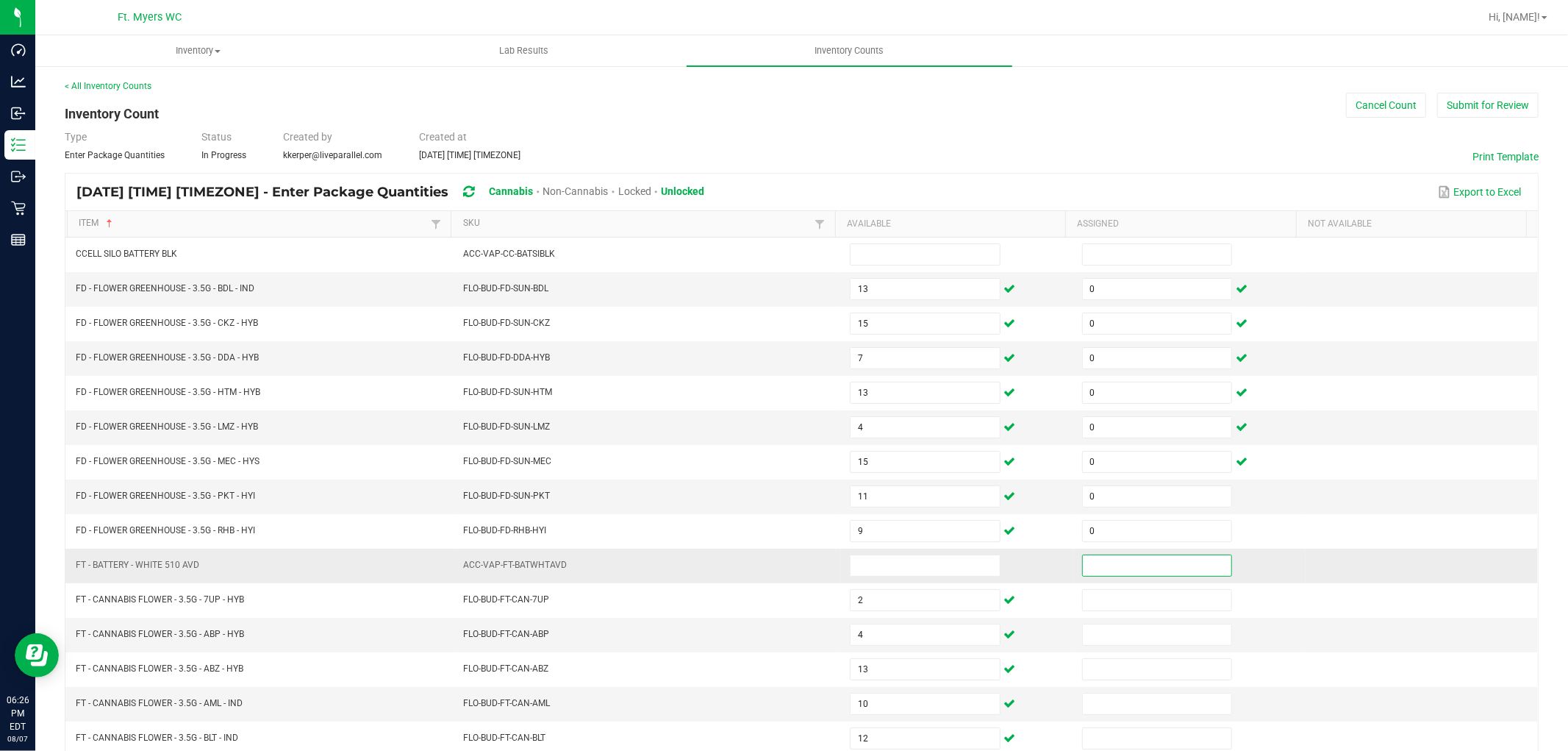 click at bounding box center (1157, 566) 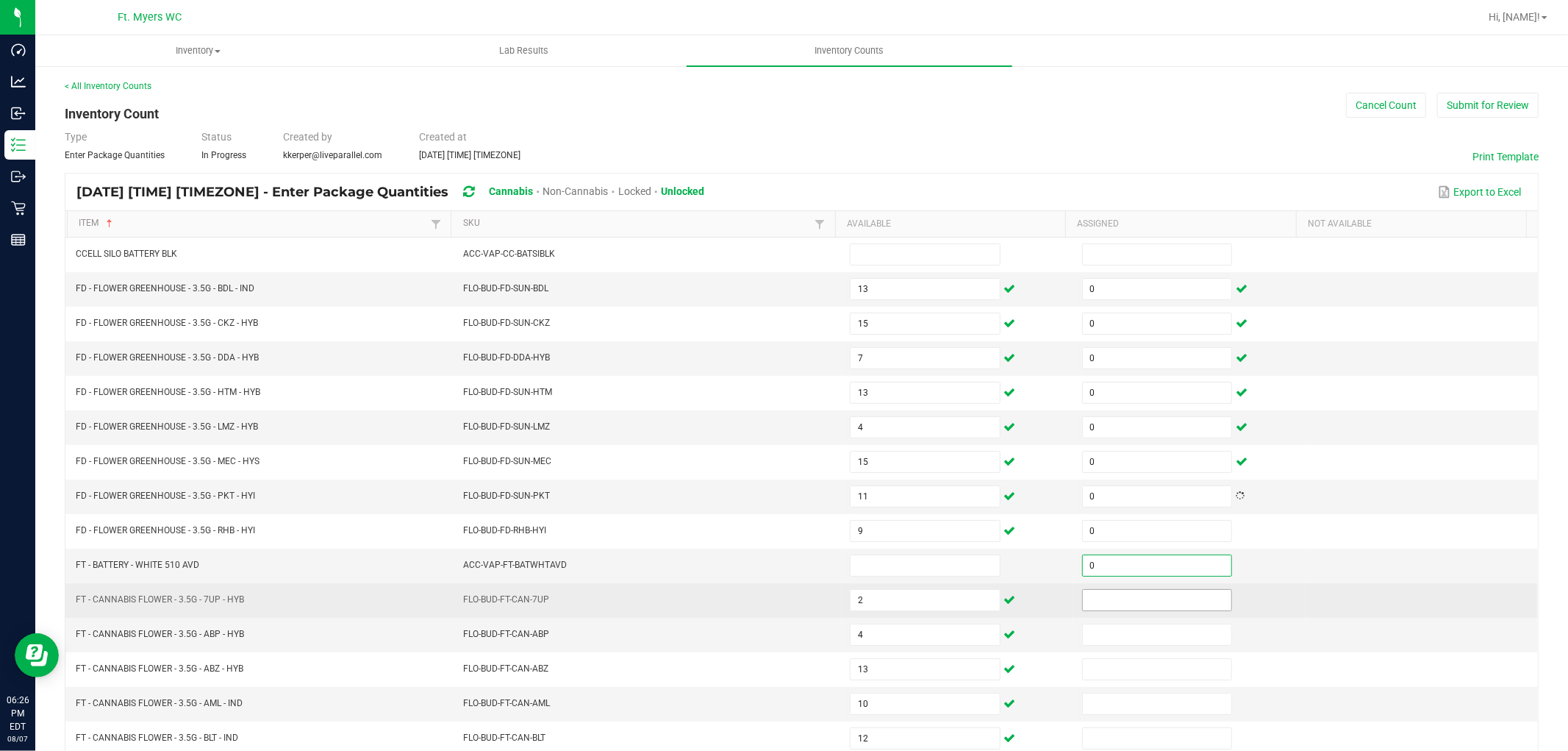 type on "0" 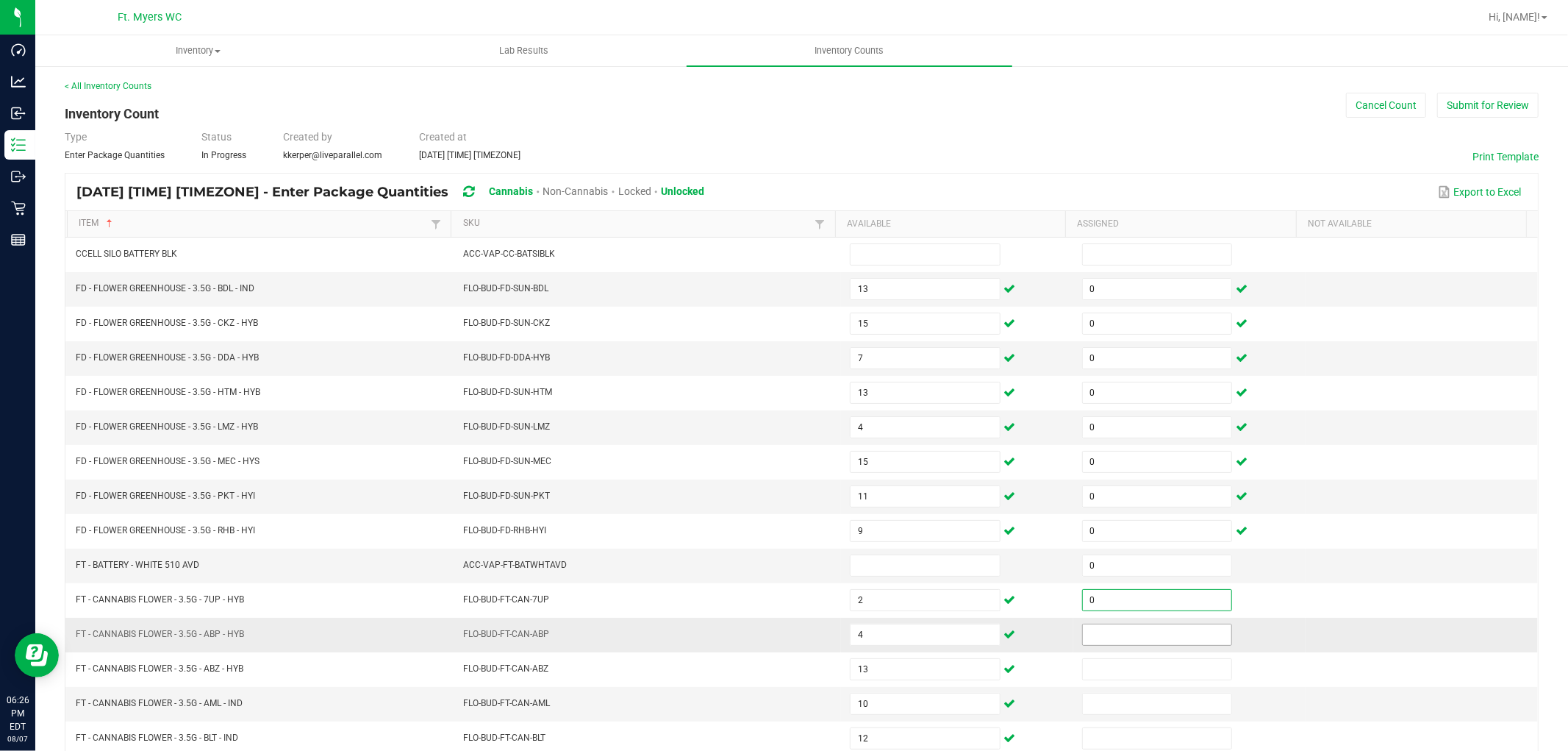 type on "0" 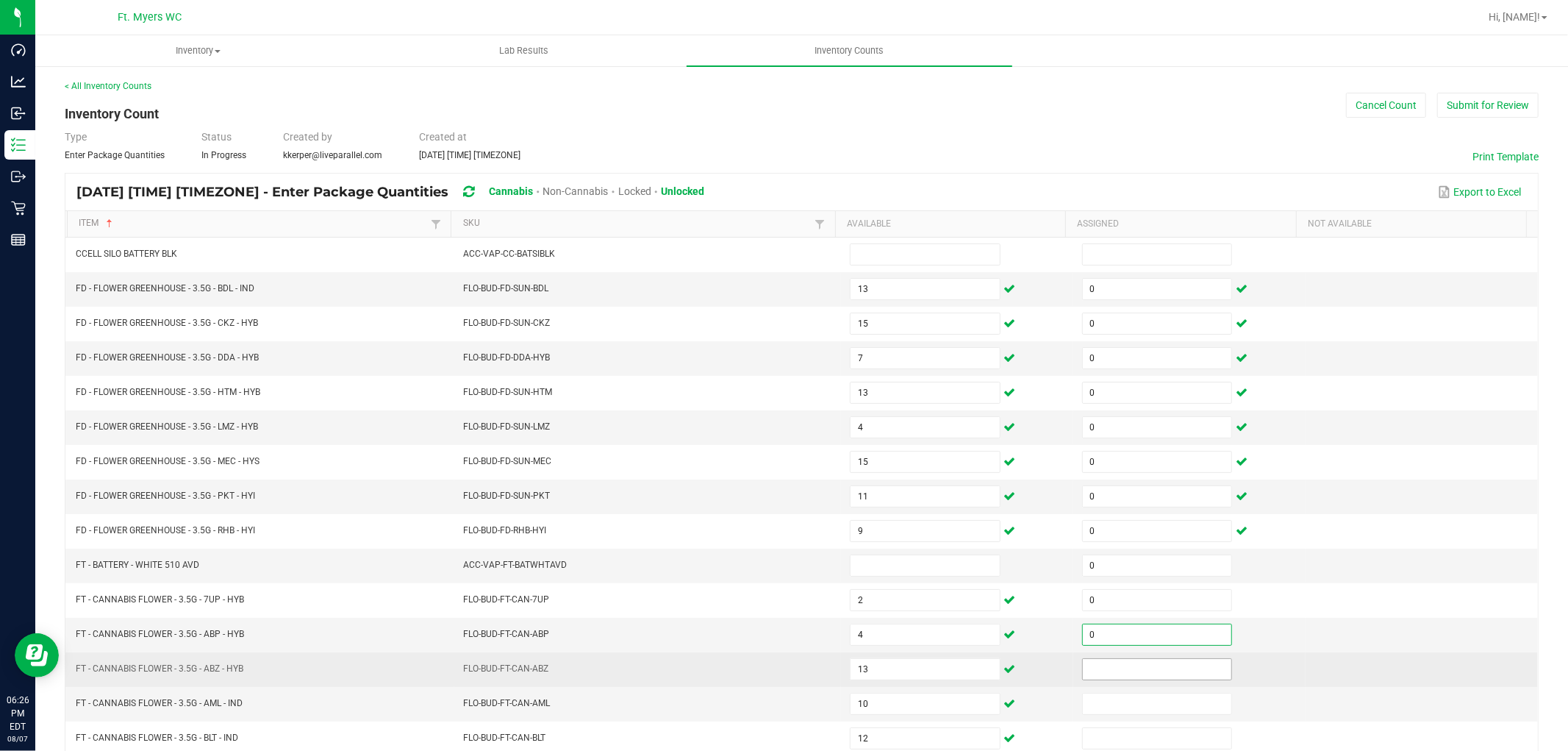 type on "0" 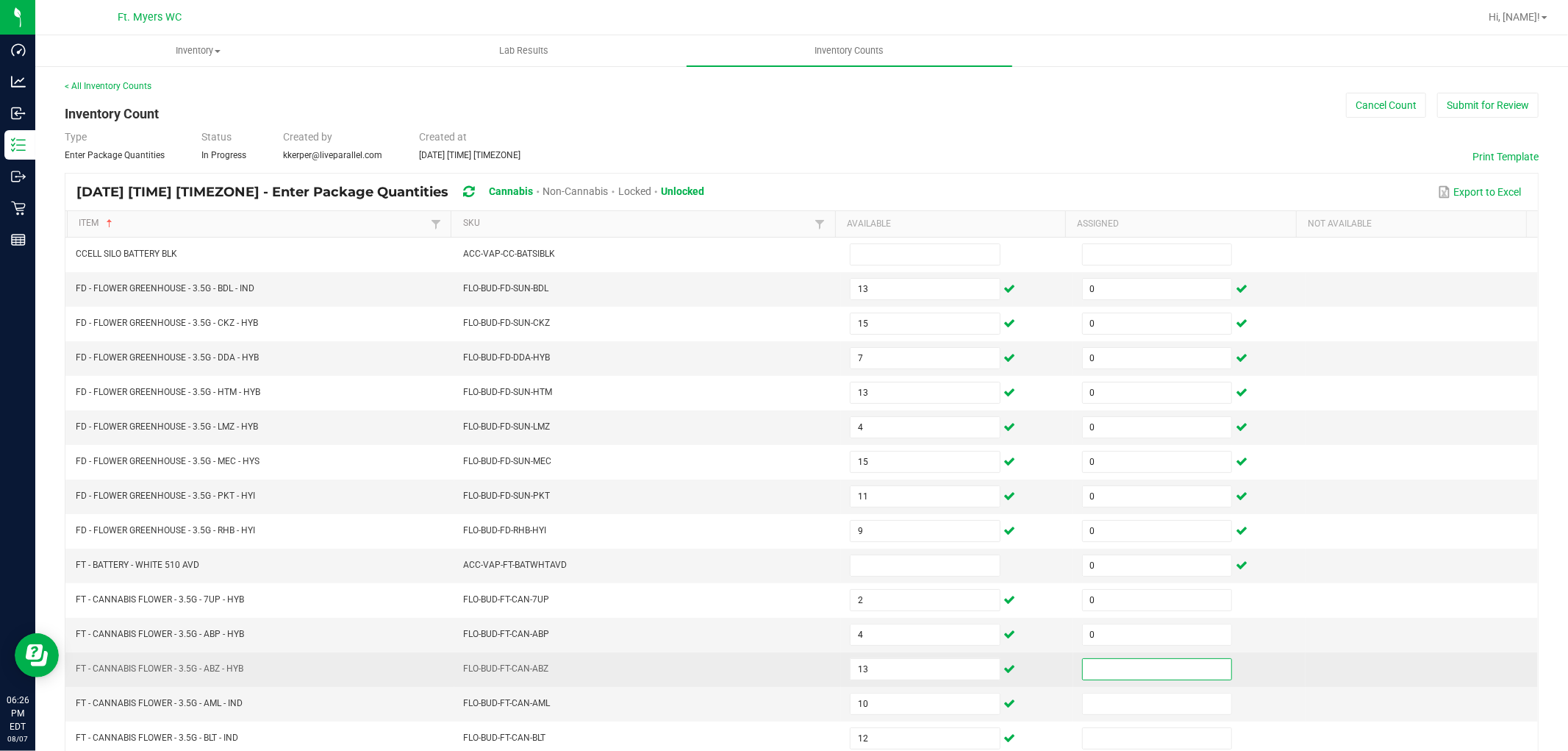 click at bounding box center [1157, 669] 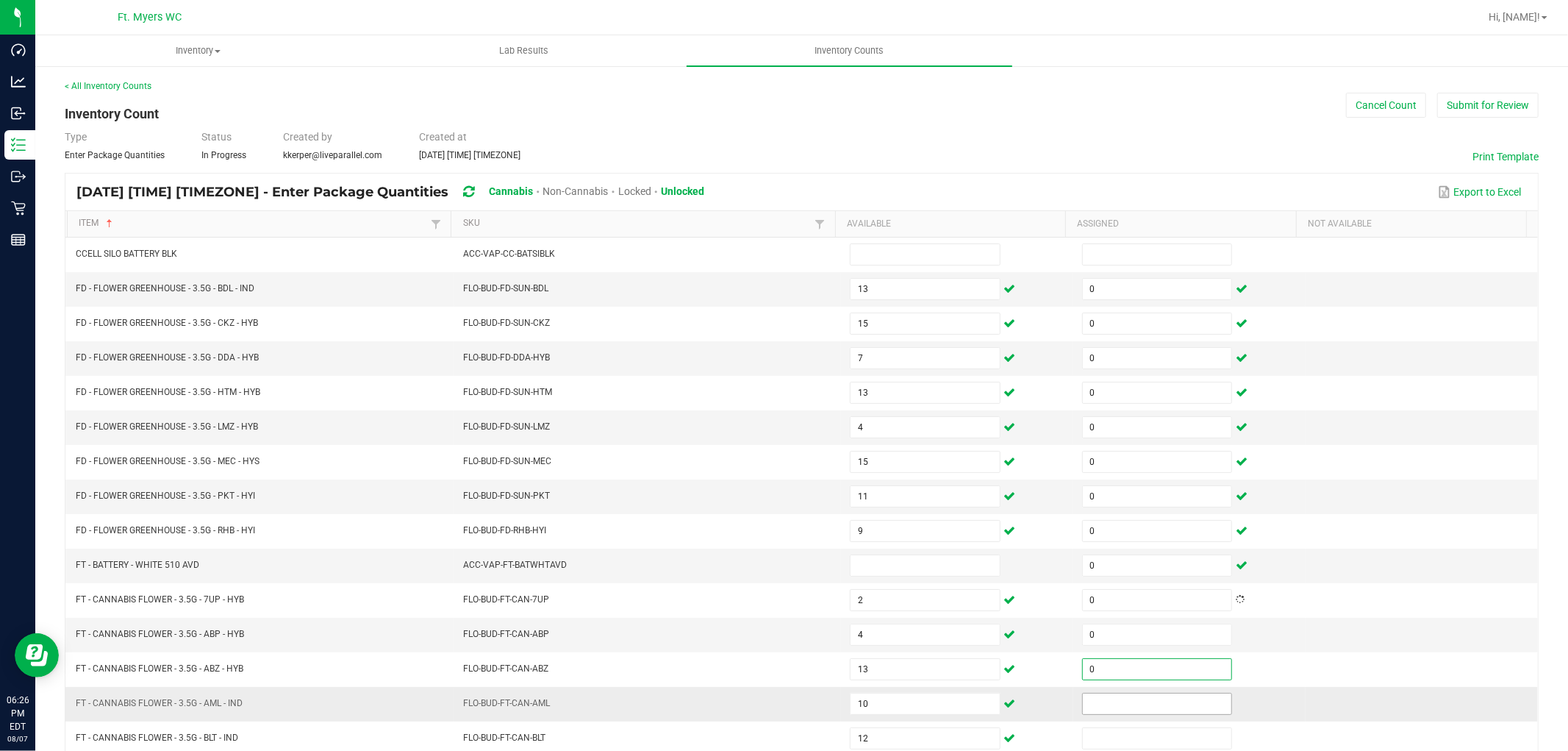 type on "0" 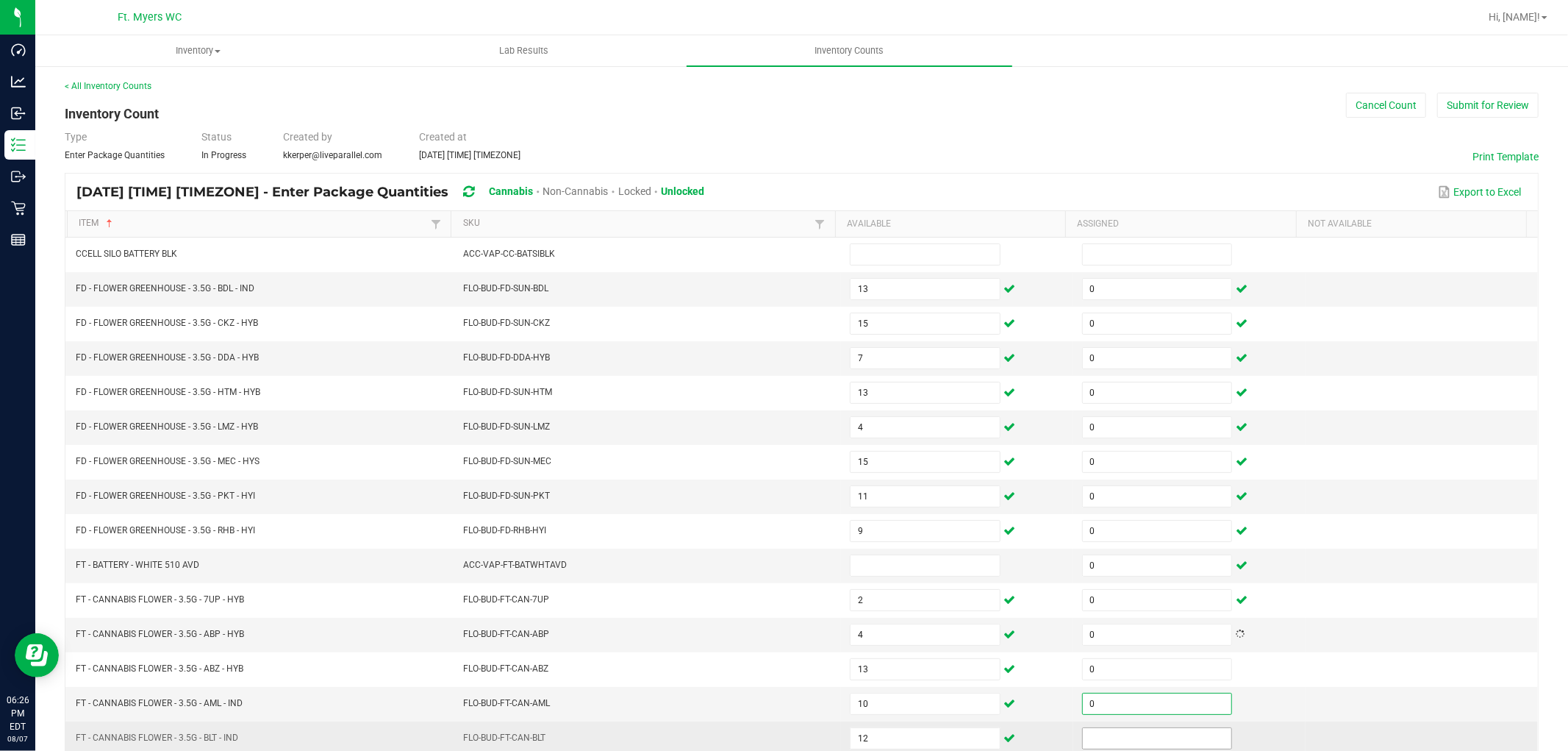 type on "0" 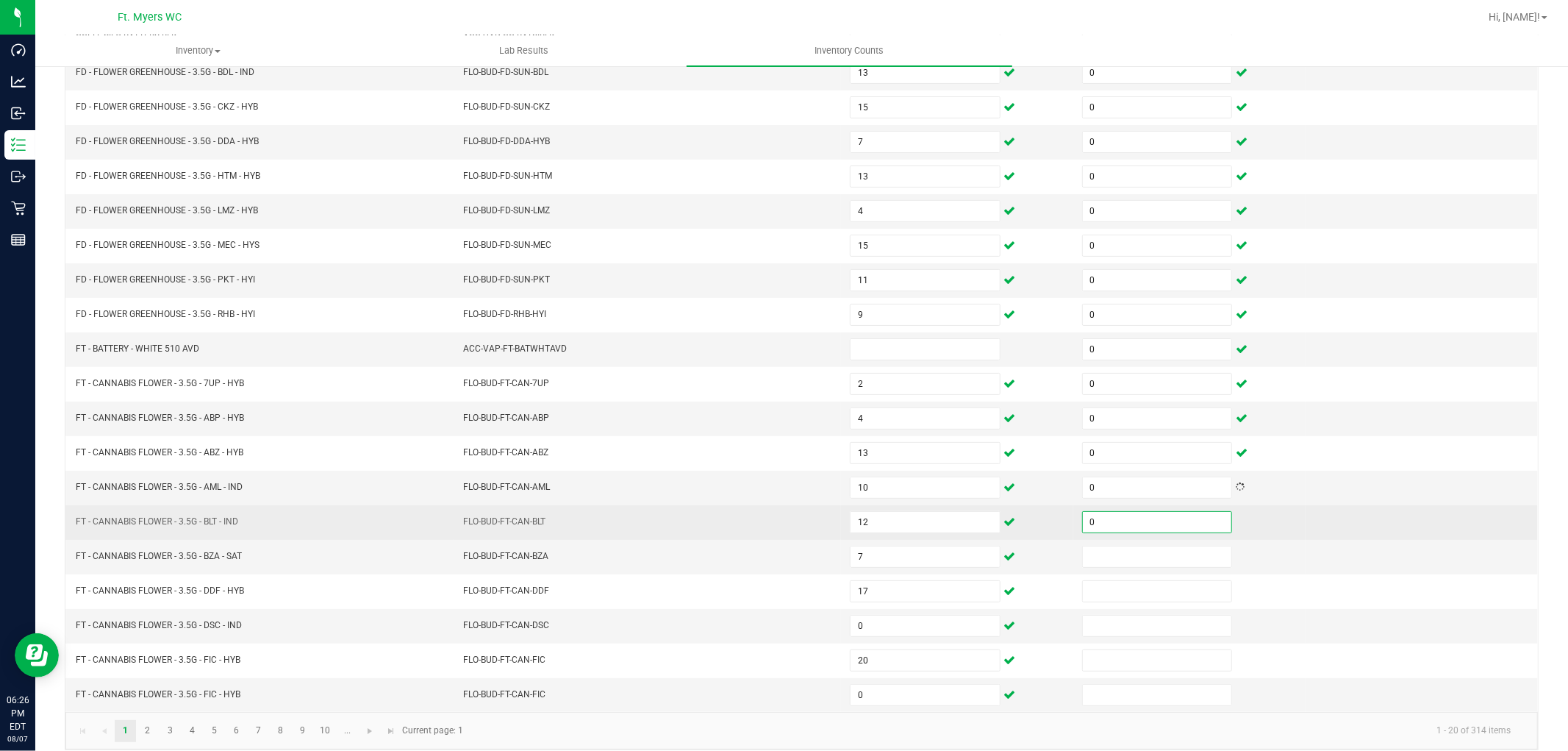 scroll, scrollTop: 234, scrollLeft: 0, axis: vertical 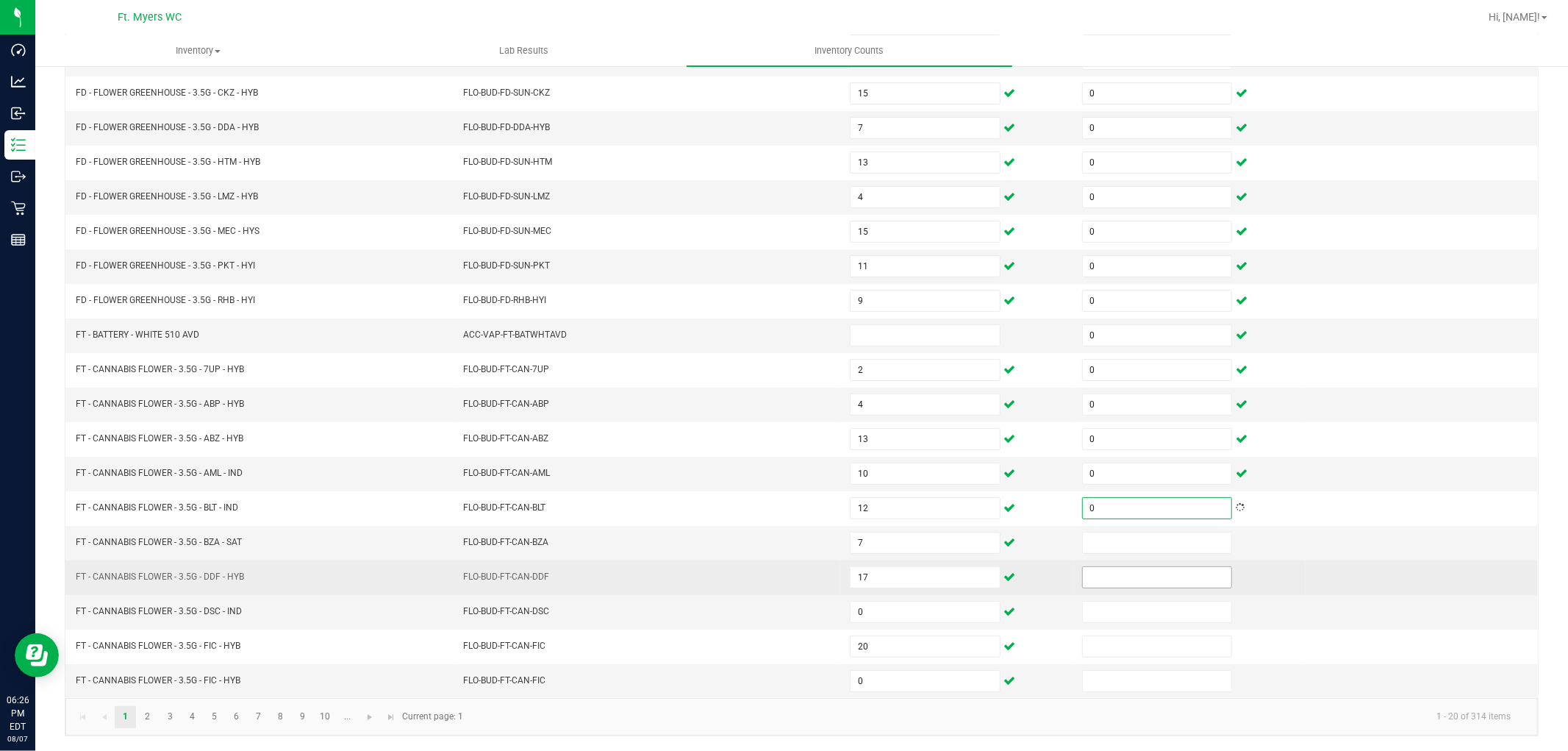type on "0" 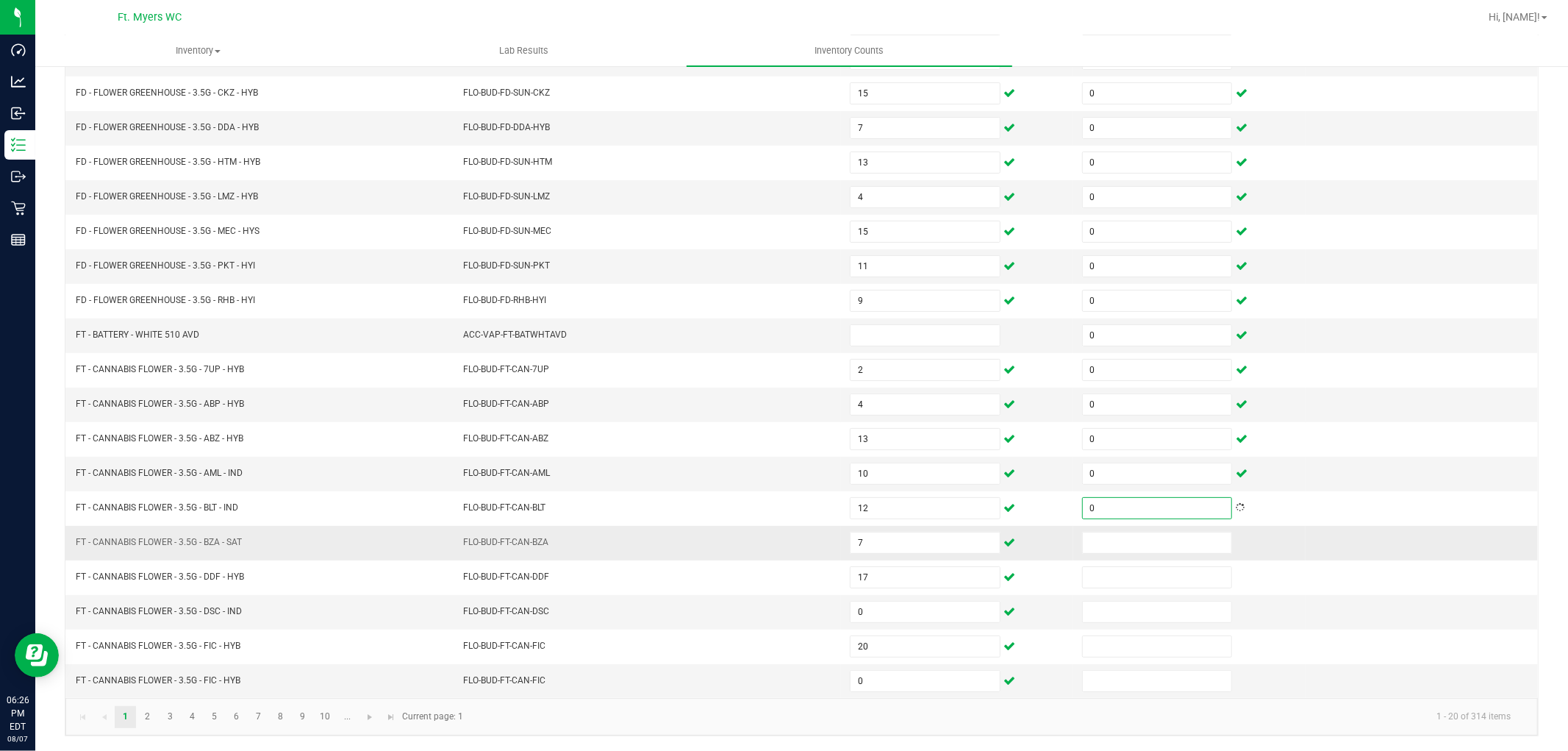 drag, startPoint x: 1151, startPoint y: 569, endPoint x: 1153, endPoint y: 558, distance: 11.18034 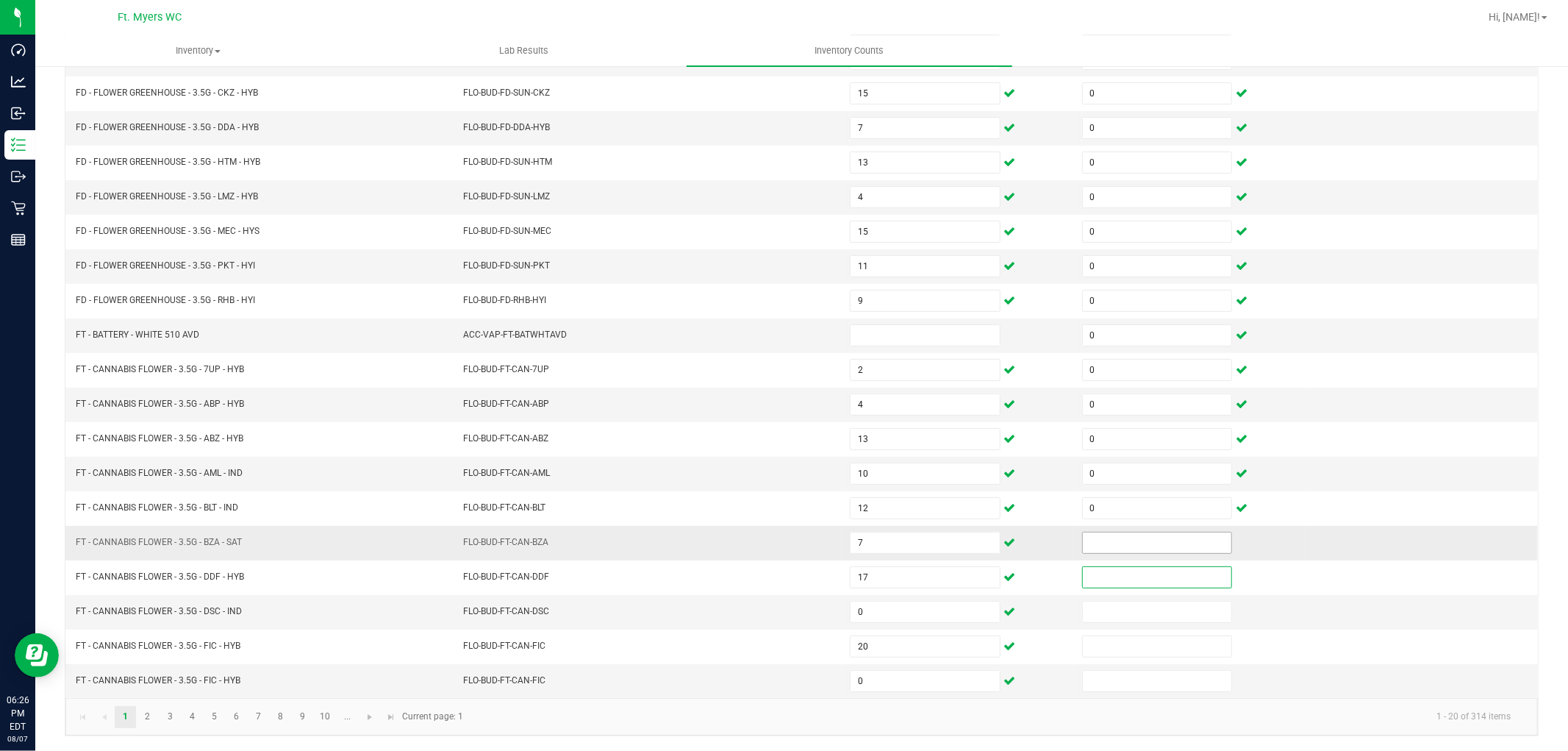 click at bounding box center (1157, 543) 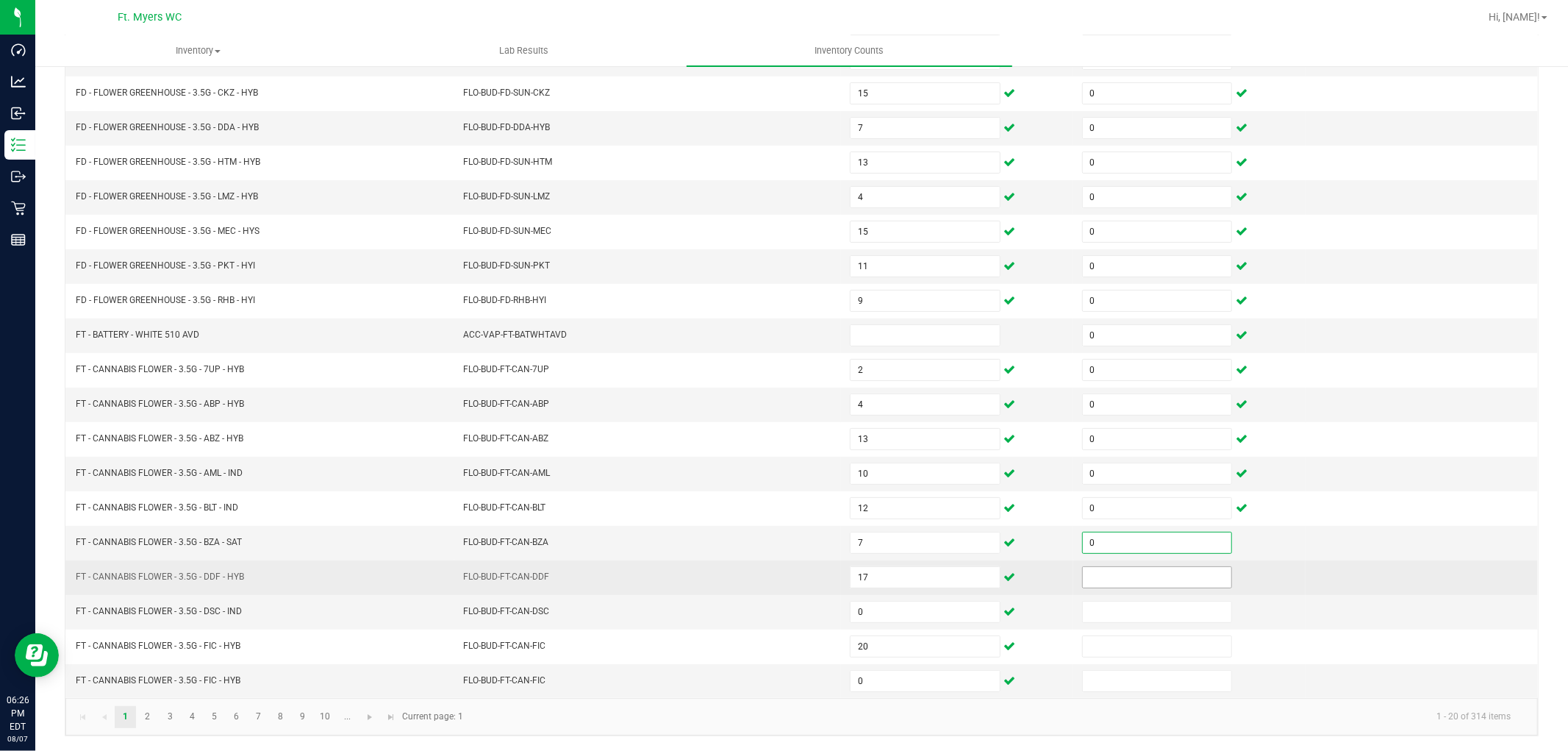 type on "0" 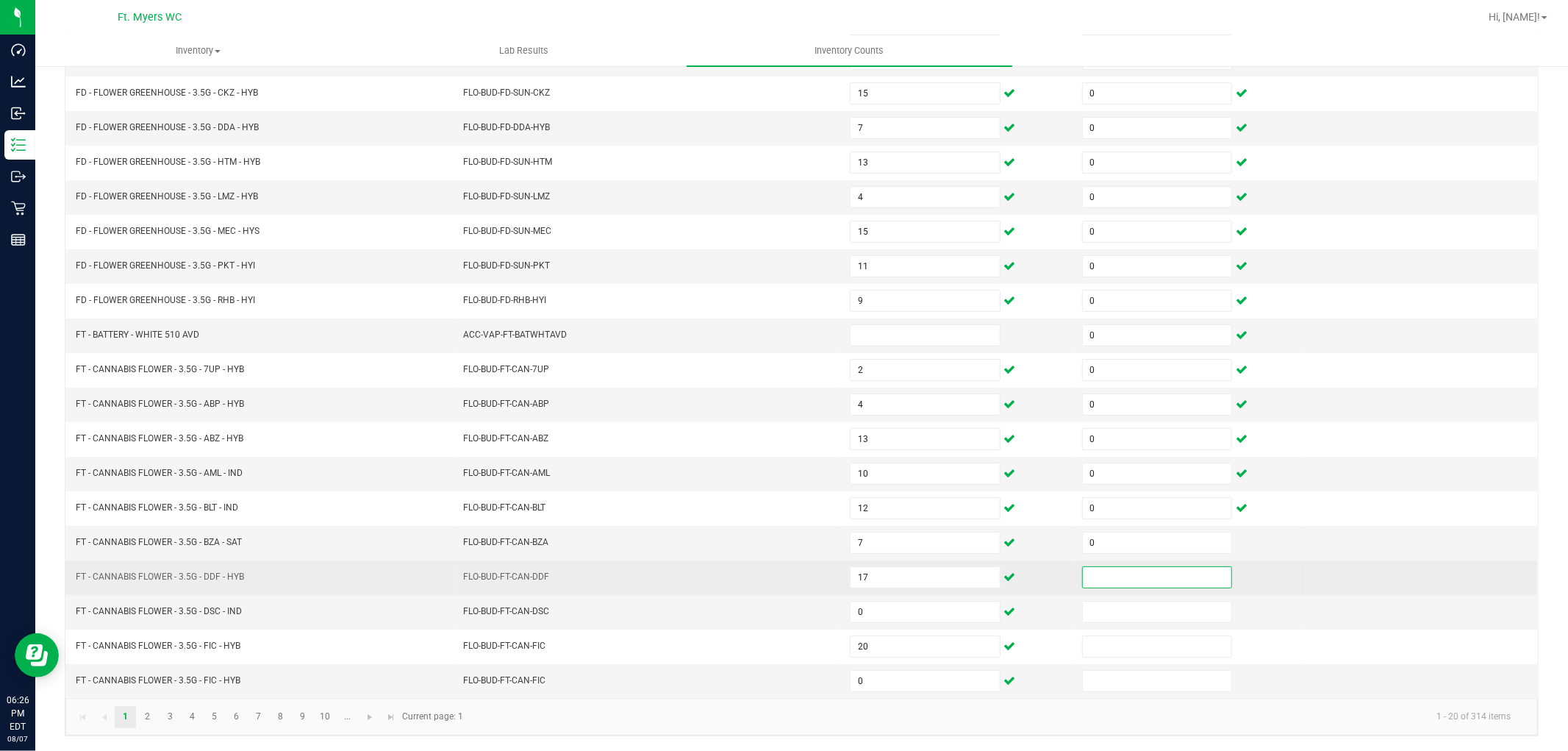 click at bounding box center (1157, 577) 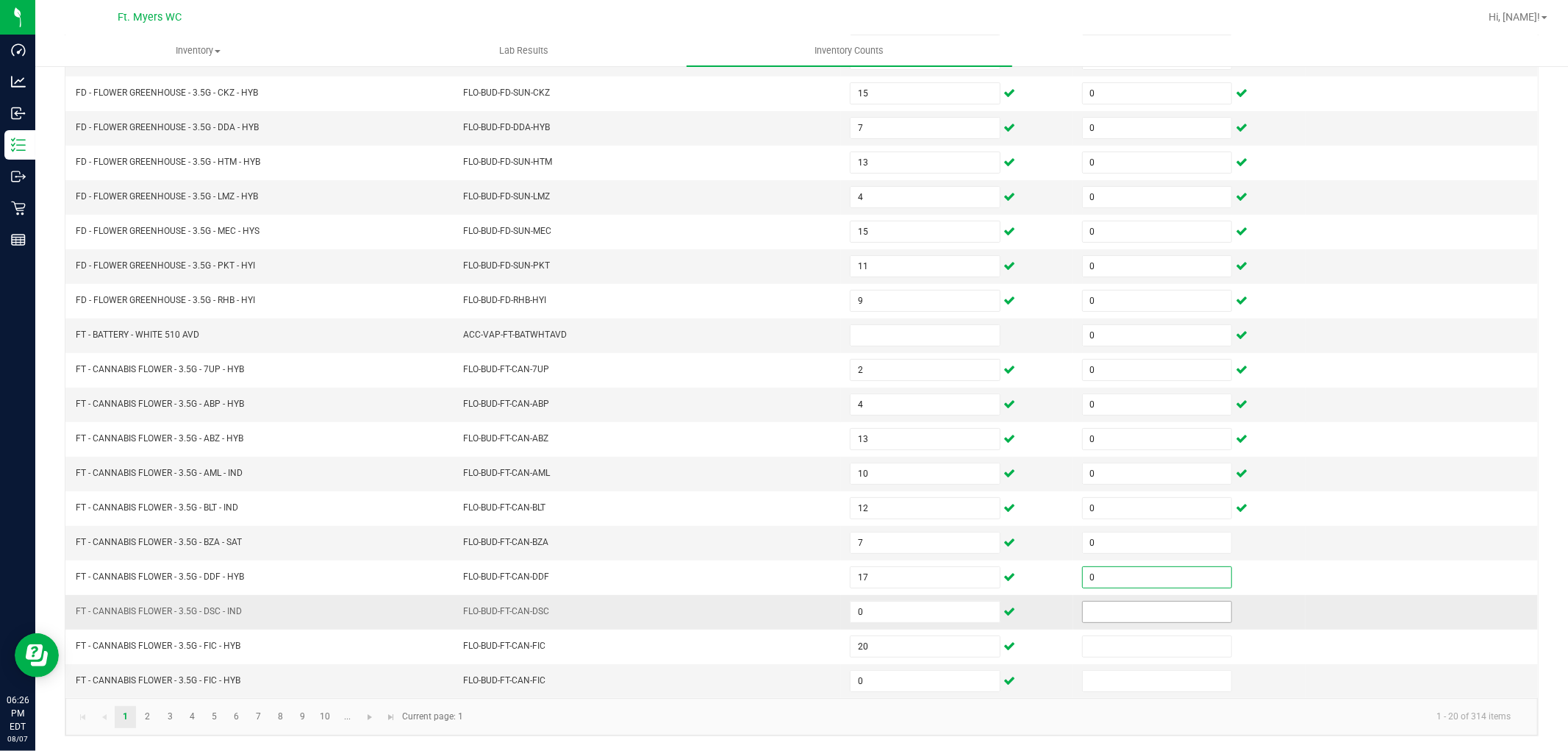 type on "0" 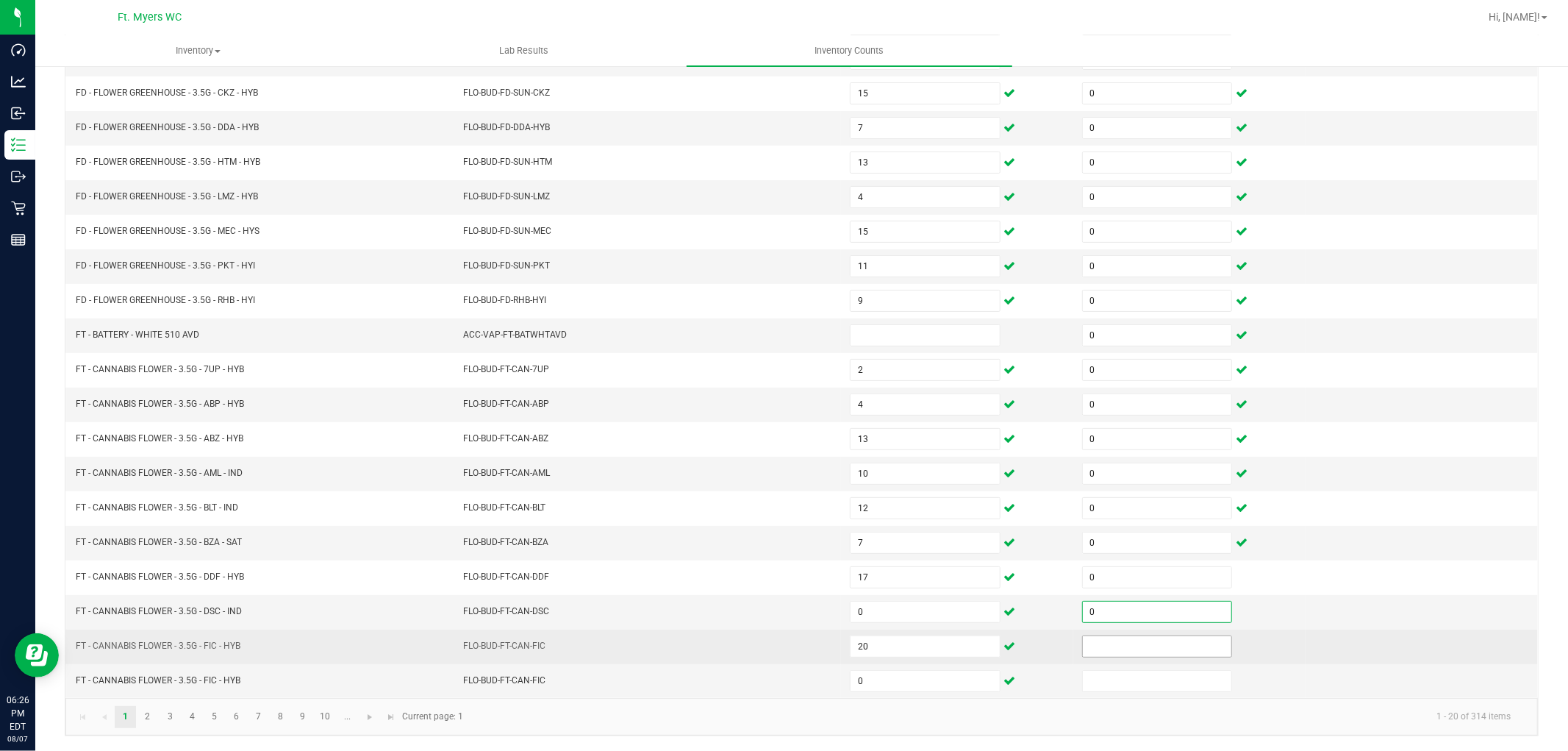 type on "0" 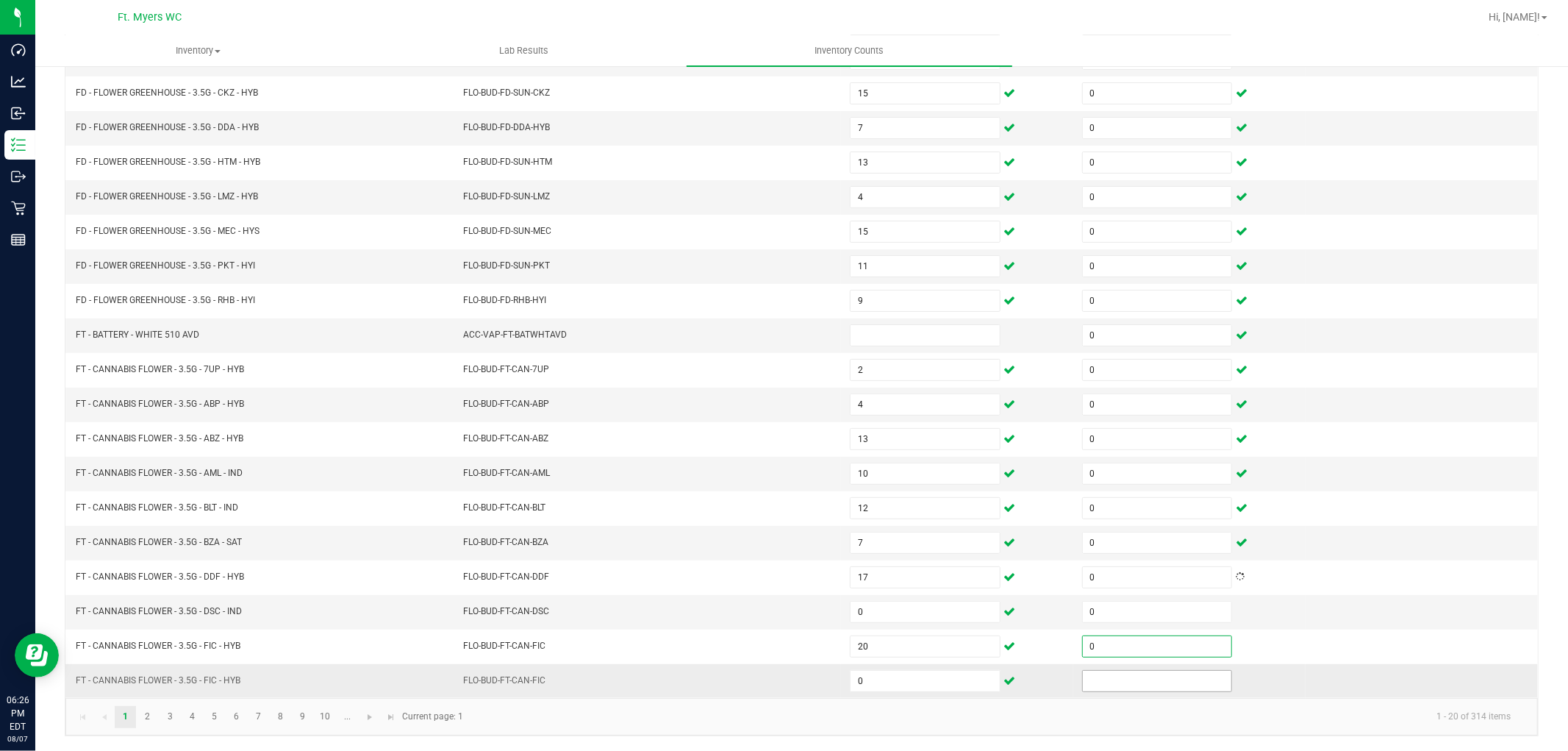 type on "0" 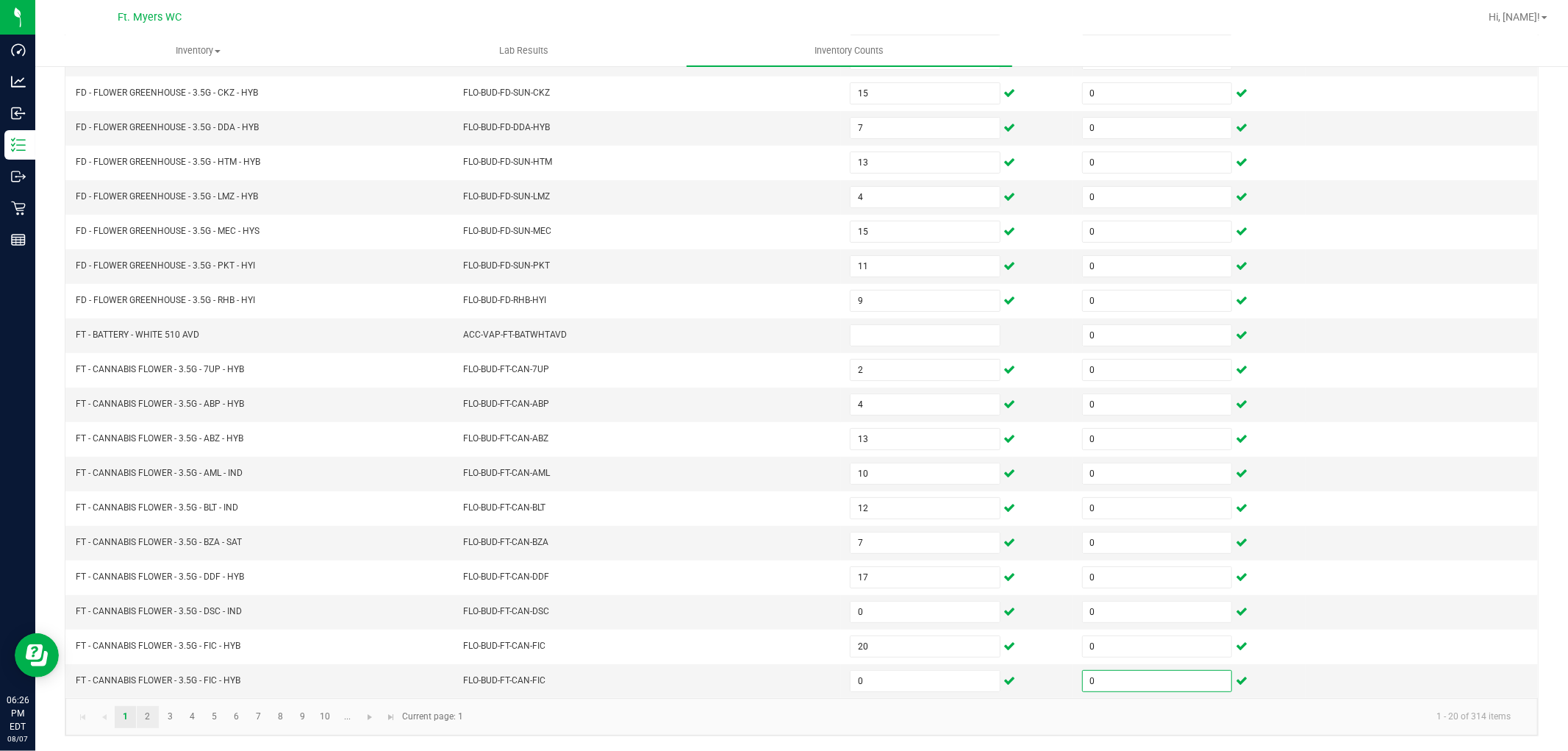 type on "0" 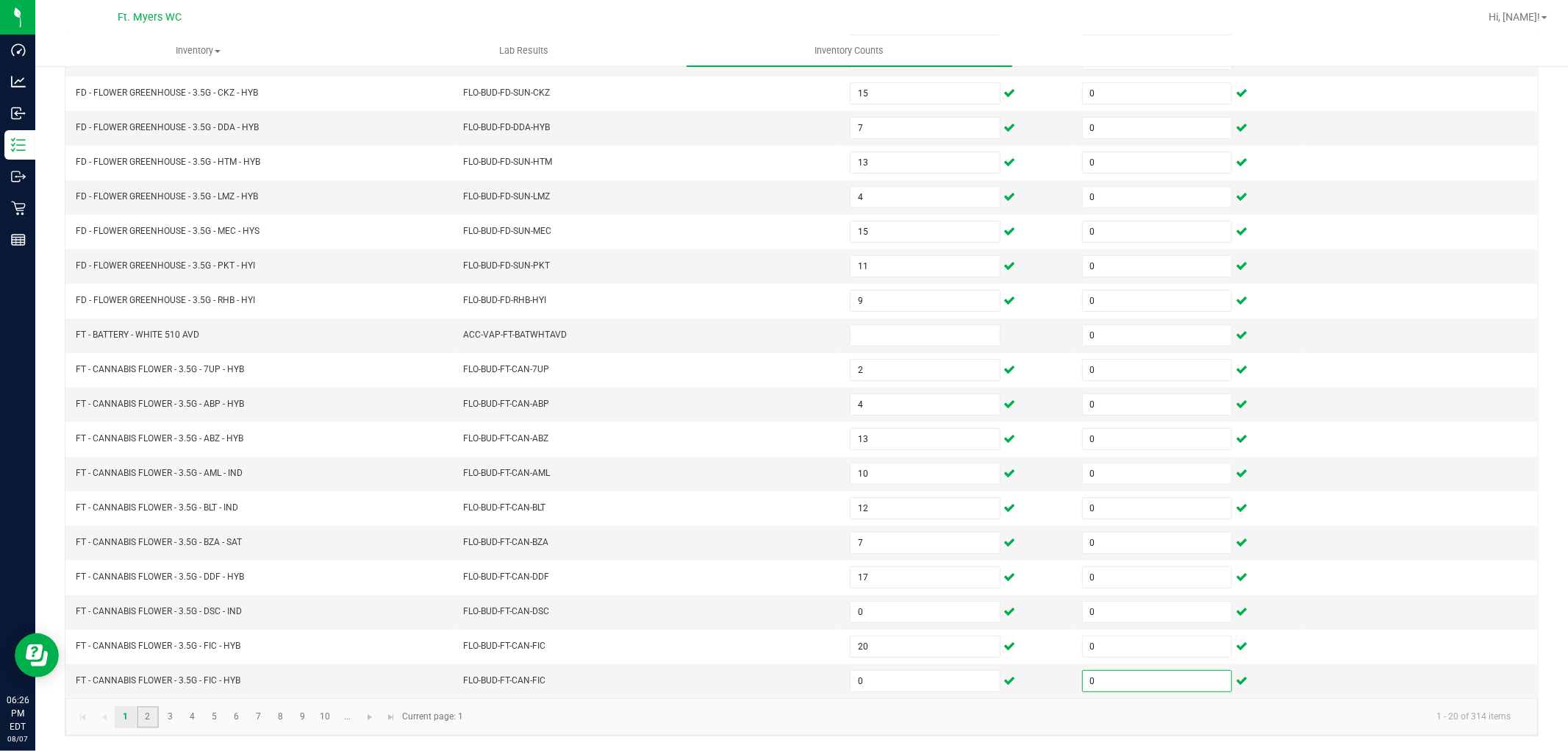 click on "2" 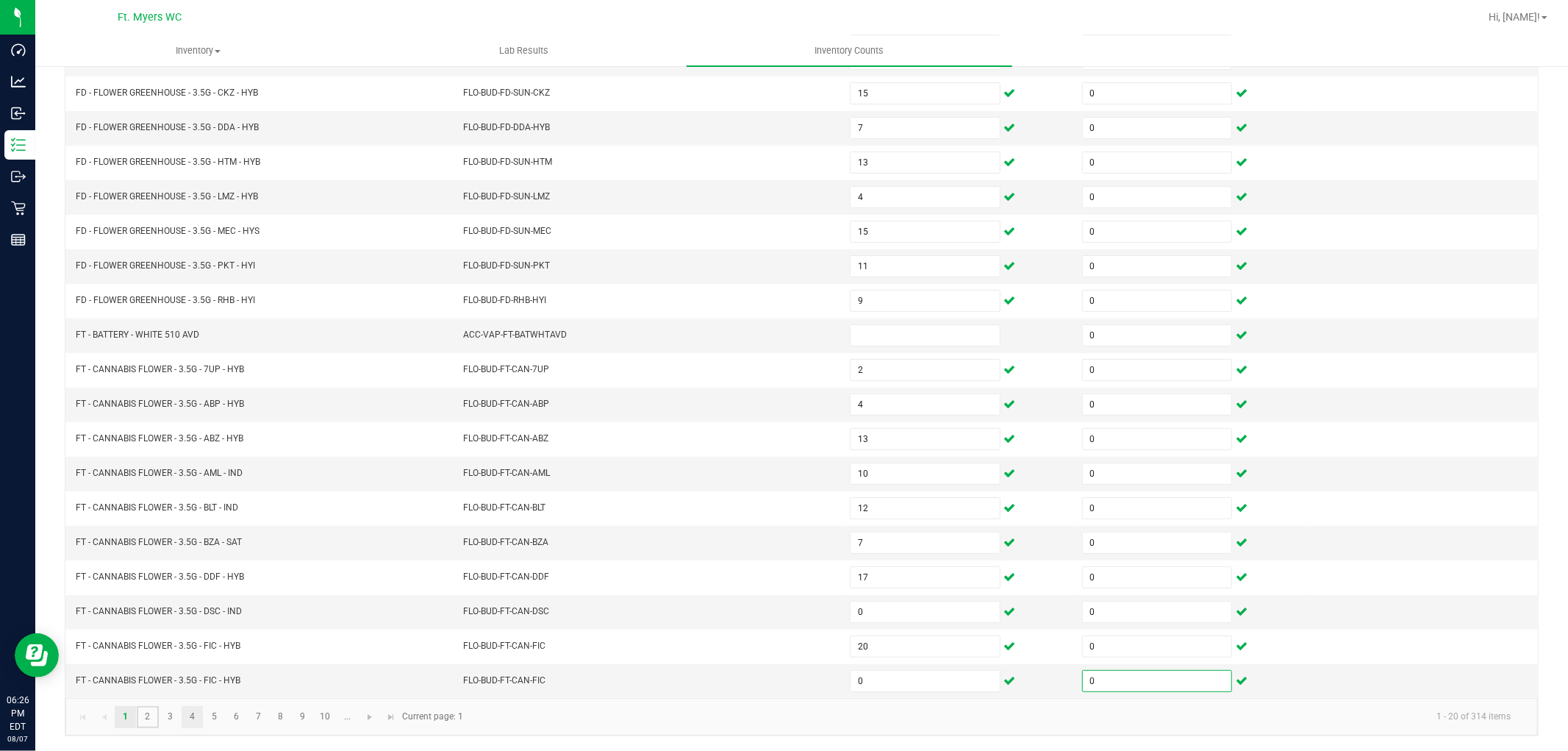 type 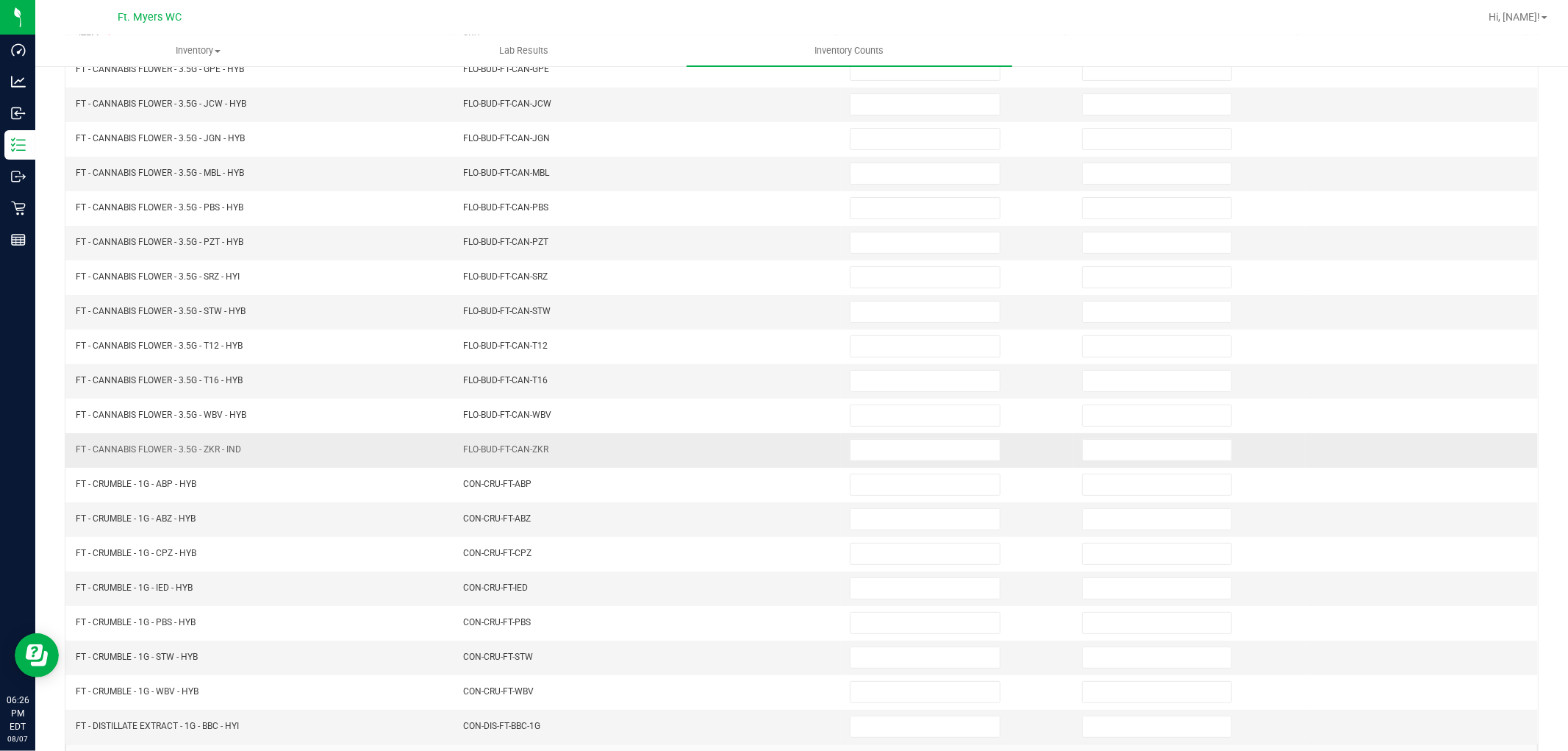 scroll, scrollTop: 0, scrollLeft: 0, axis: both 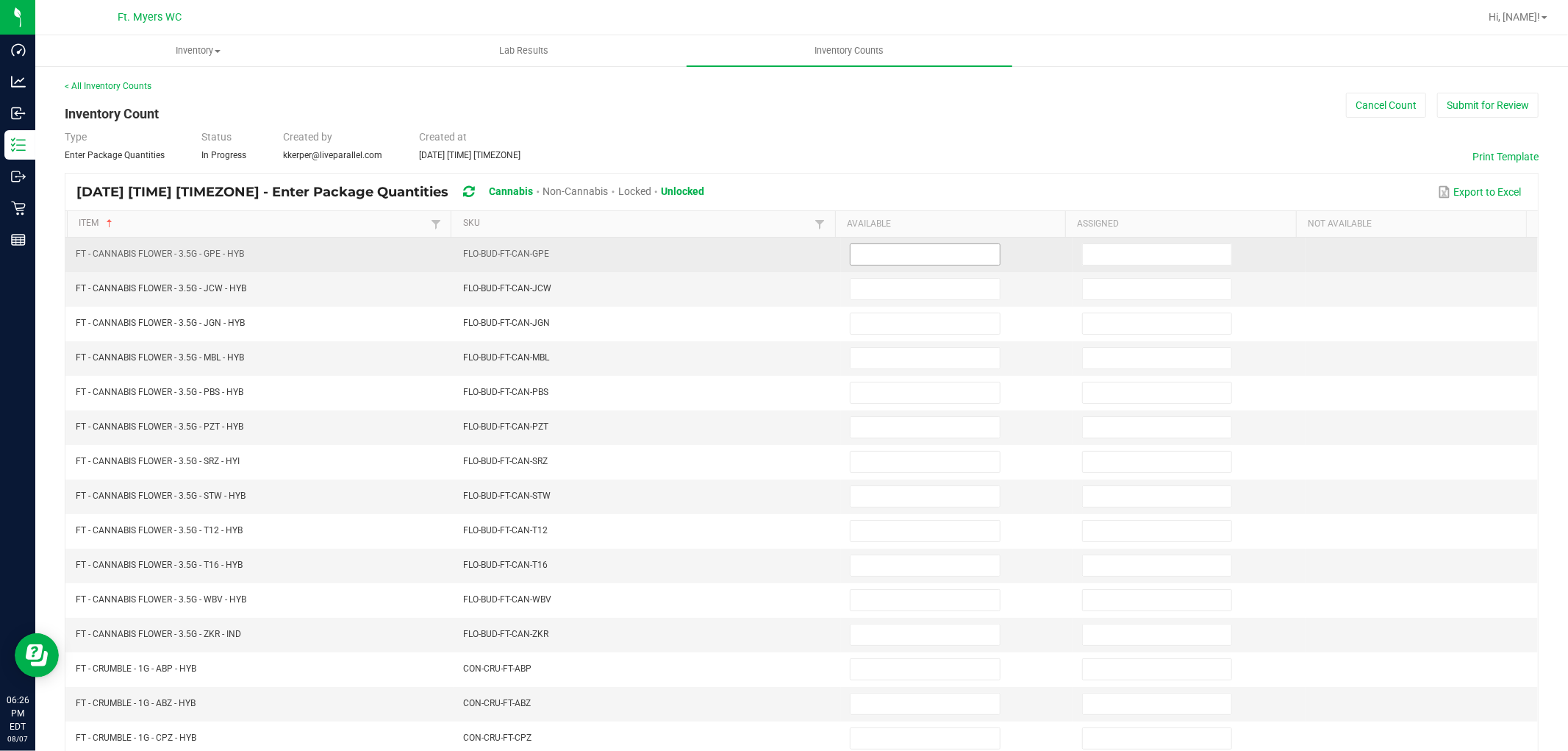 click at bounding box center [925, 255] 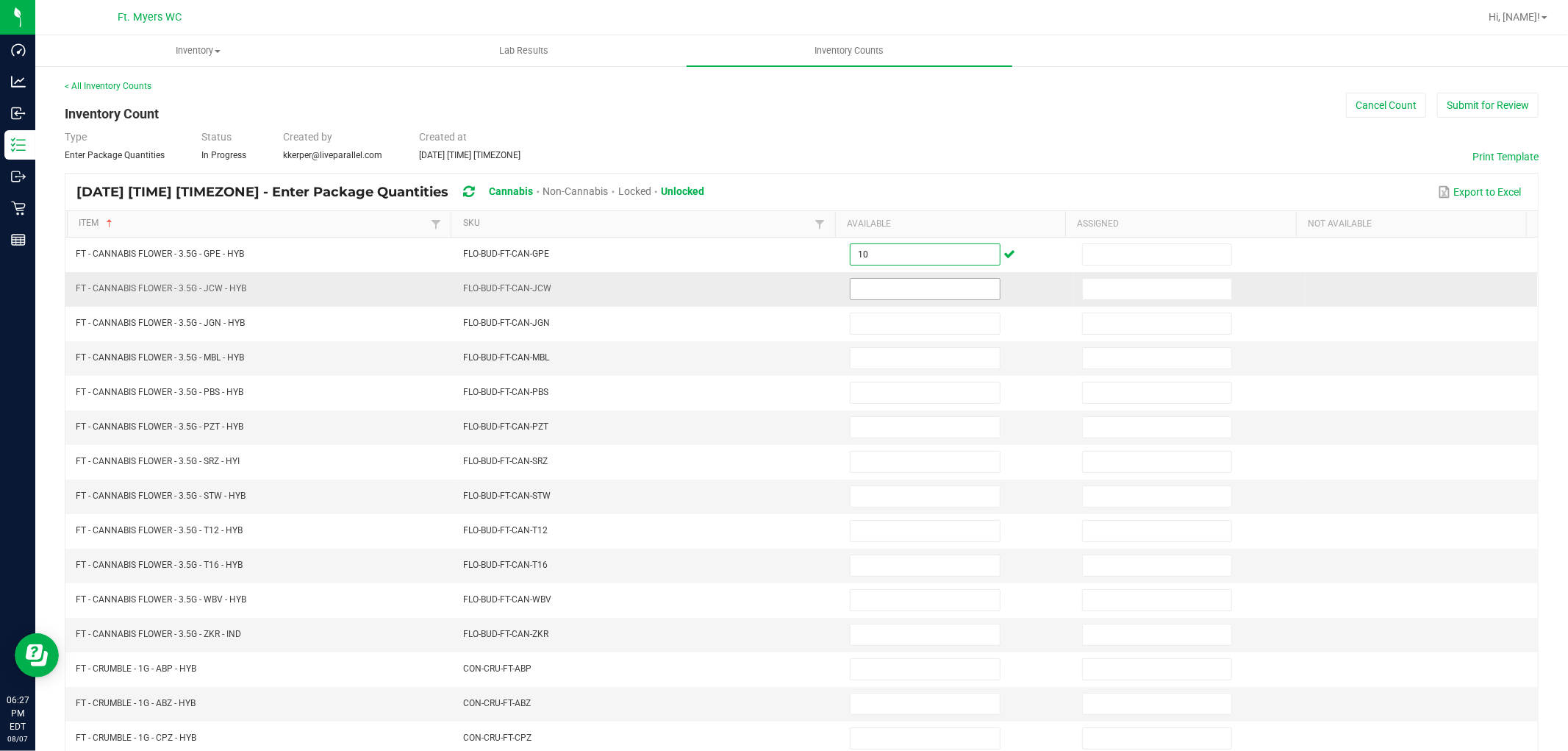 type on "10" 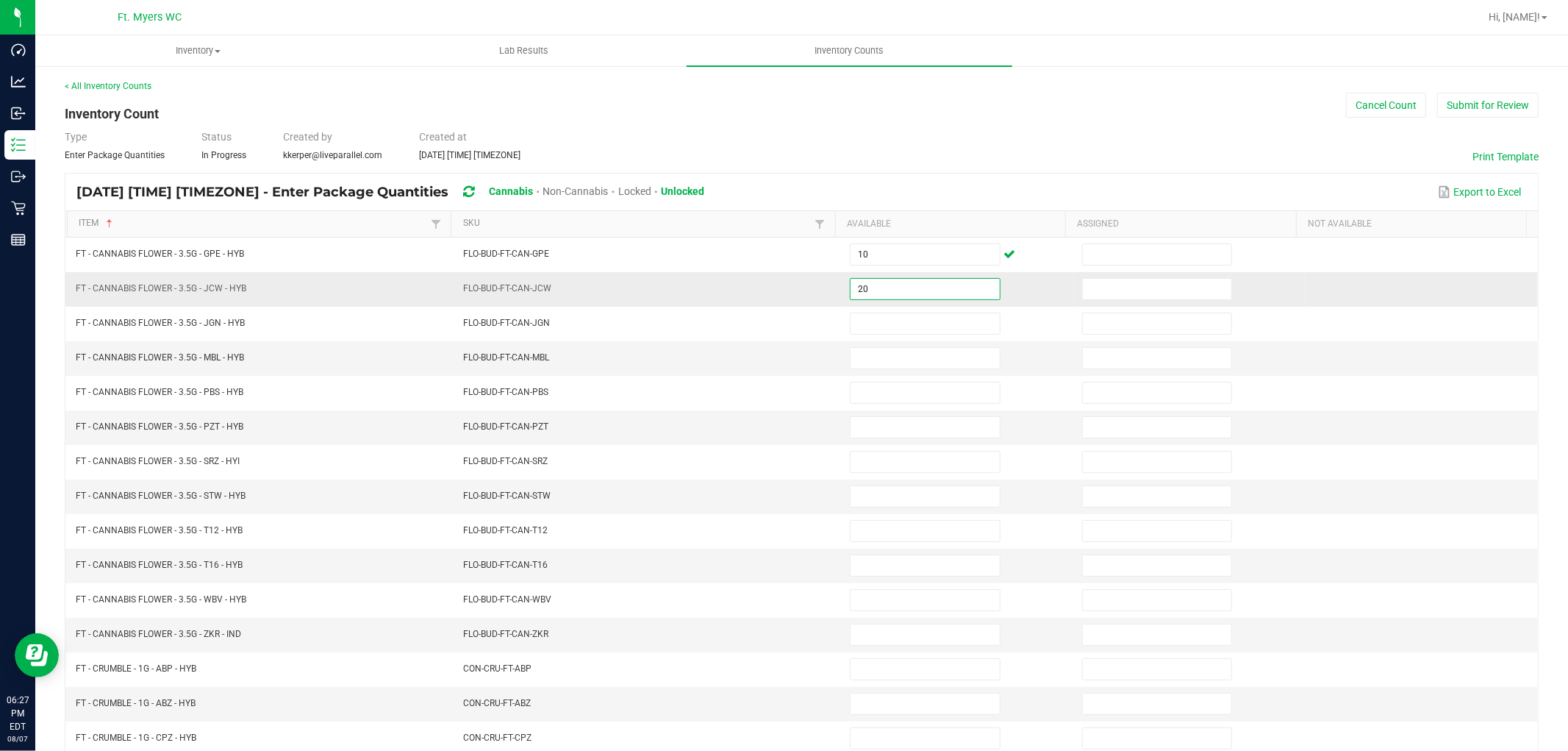 type on "20" 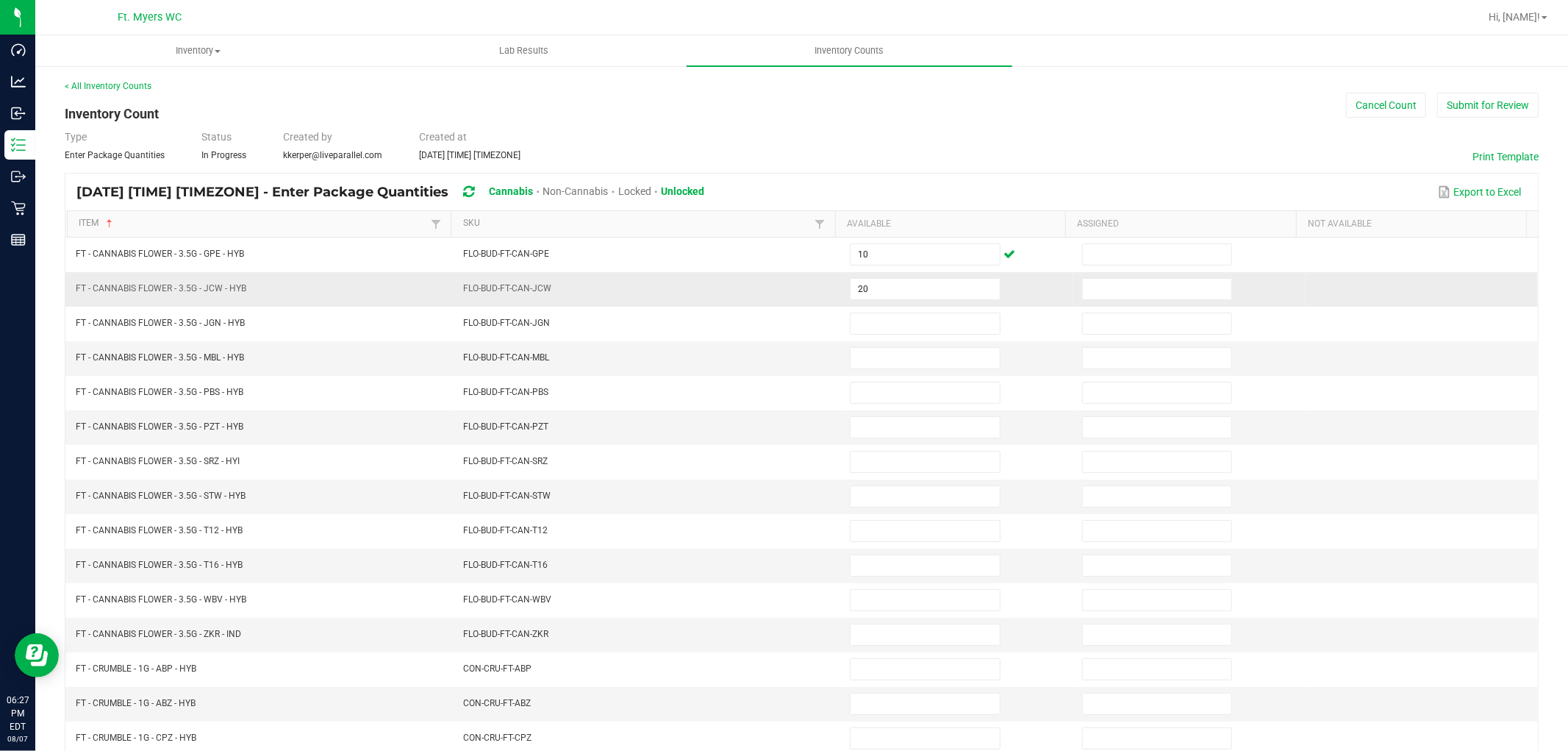 click on "20" at bounding box center [957, 289] 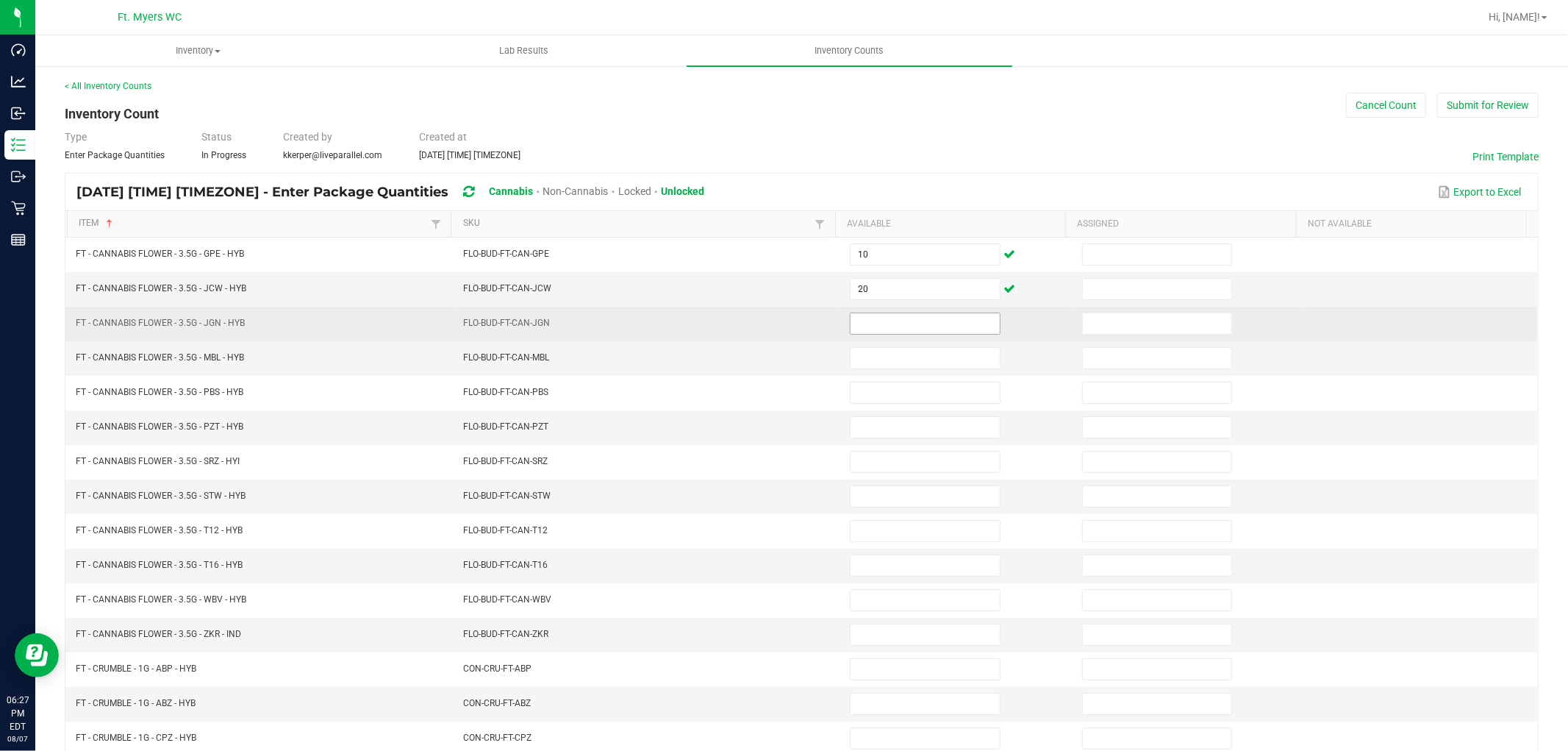 click at bounding box center (925, 324) 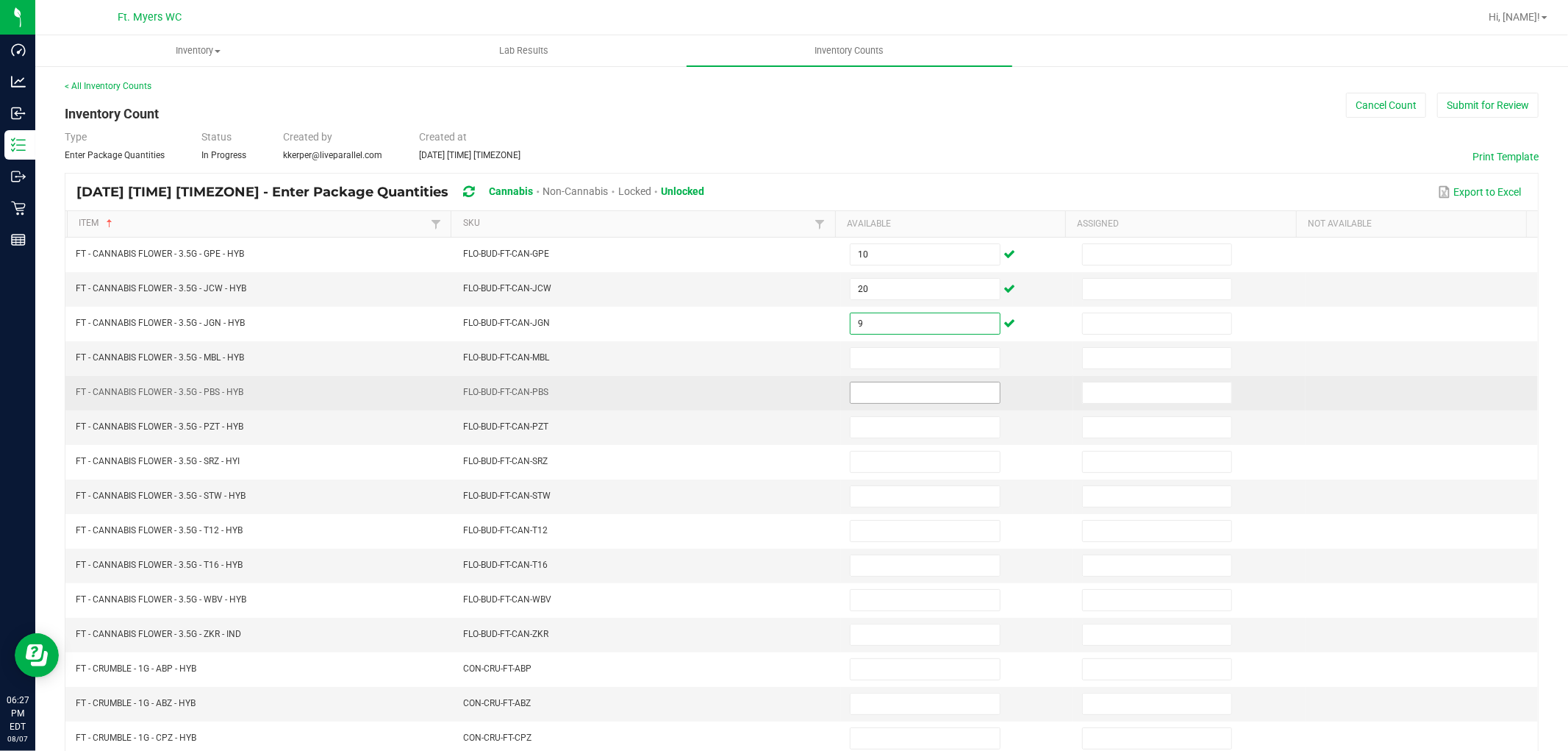 type on "9" 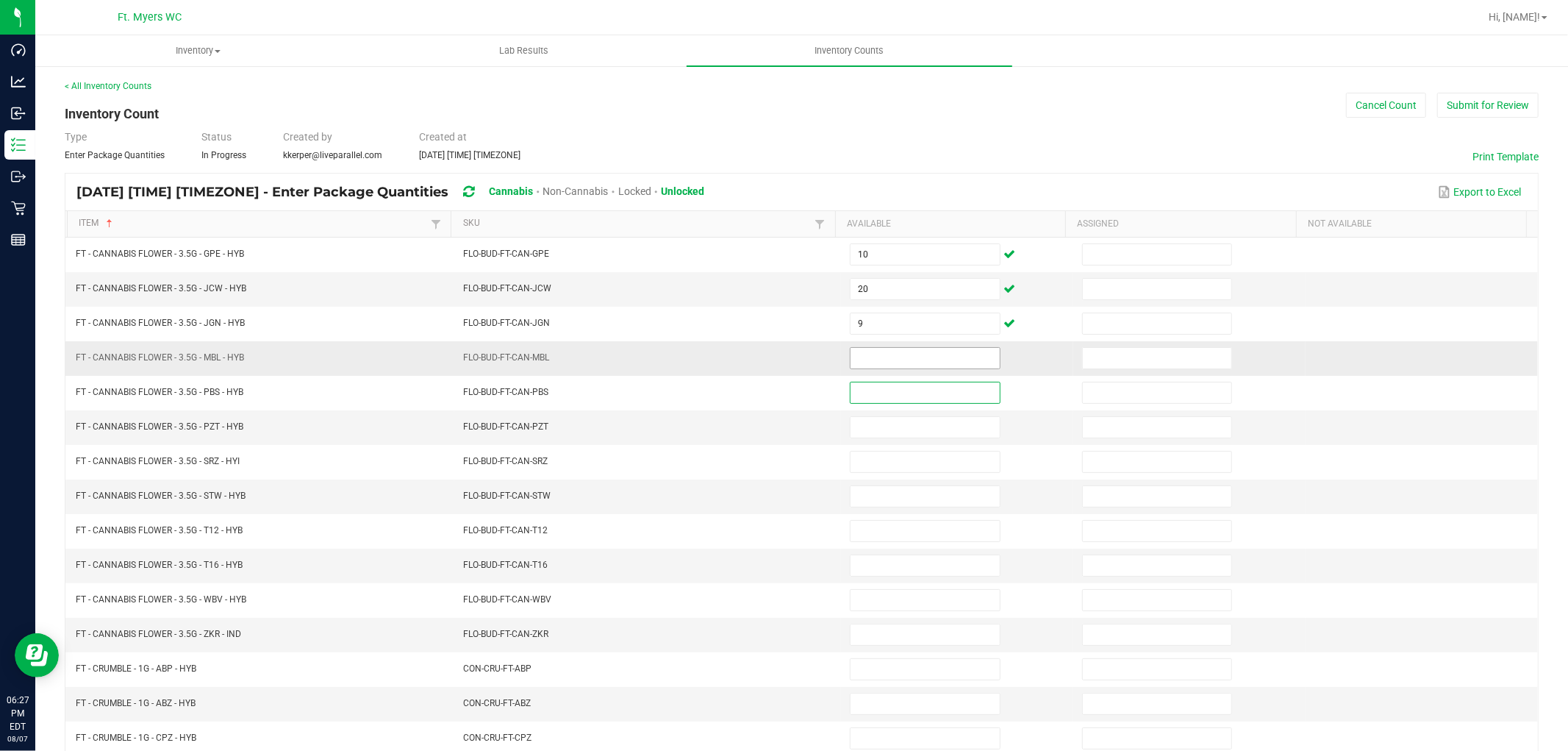 click at bounding box center (925, 358) 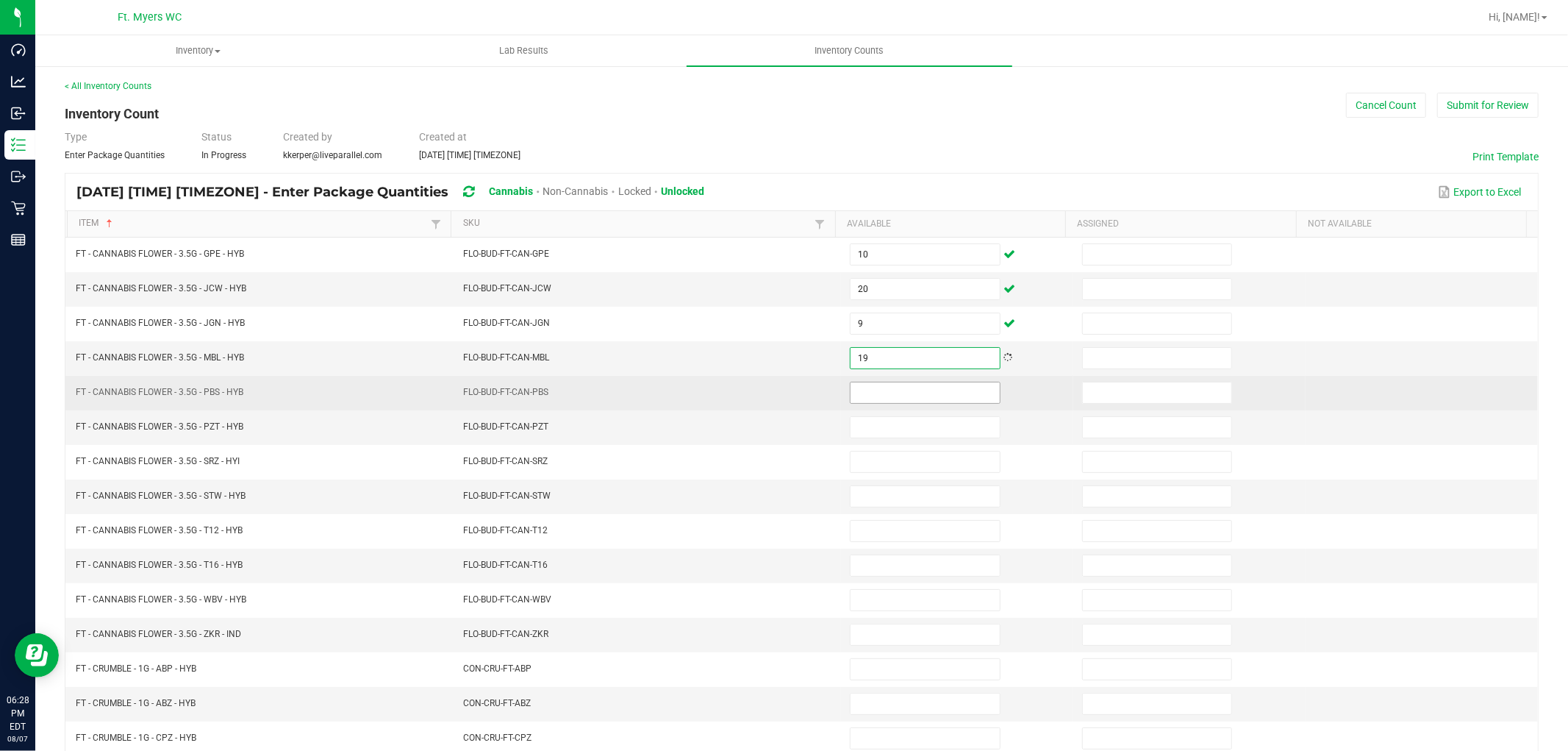 type on "19" 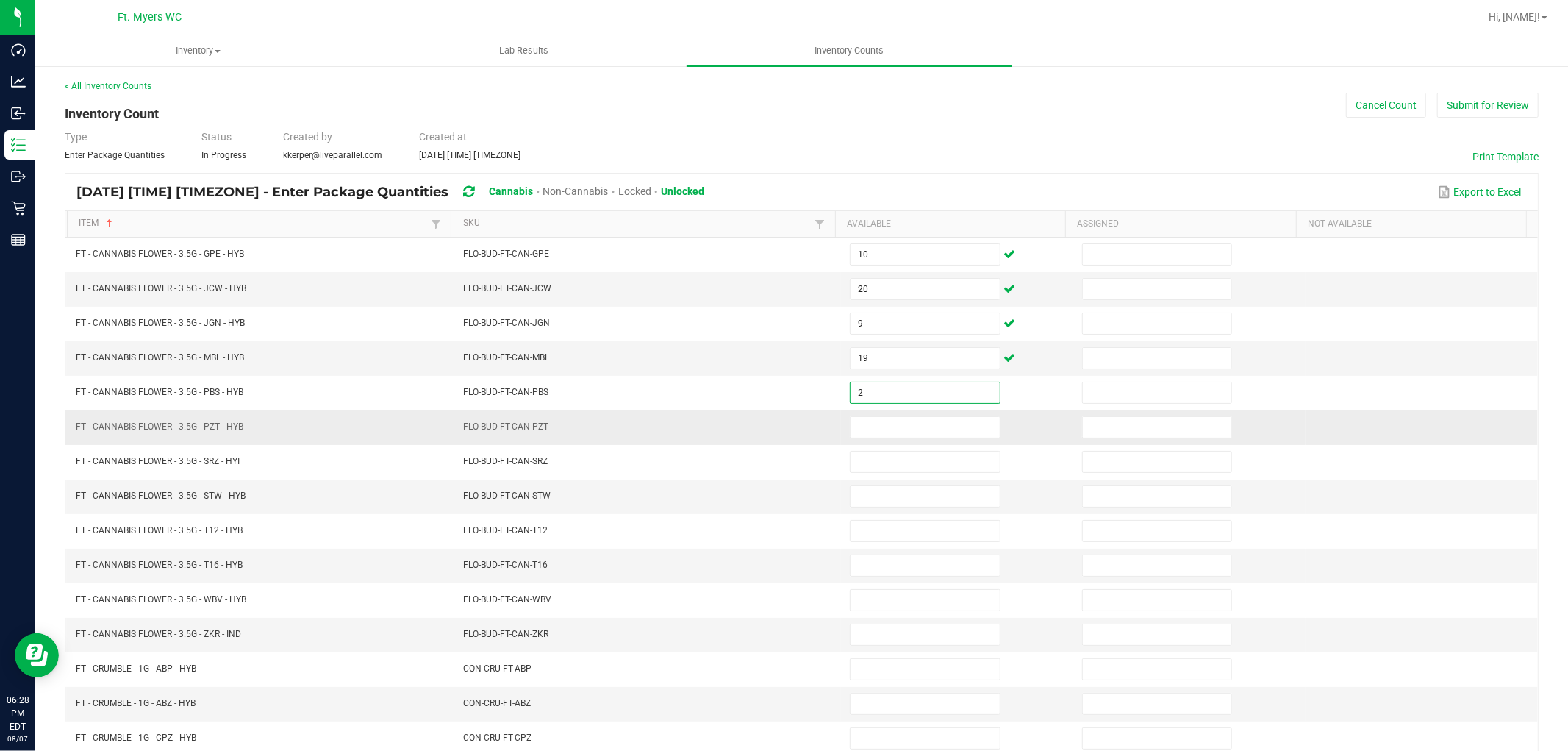 type on "2" 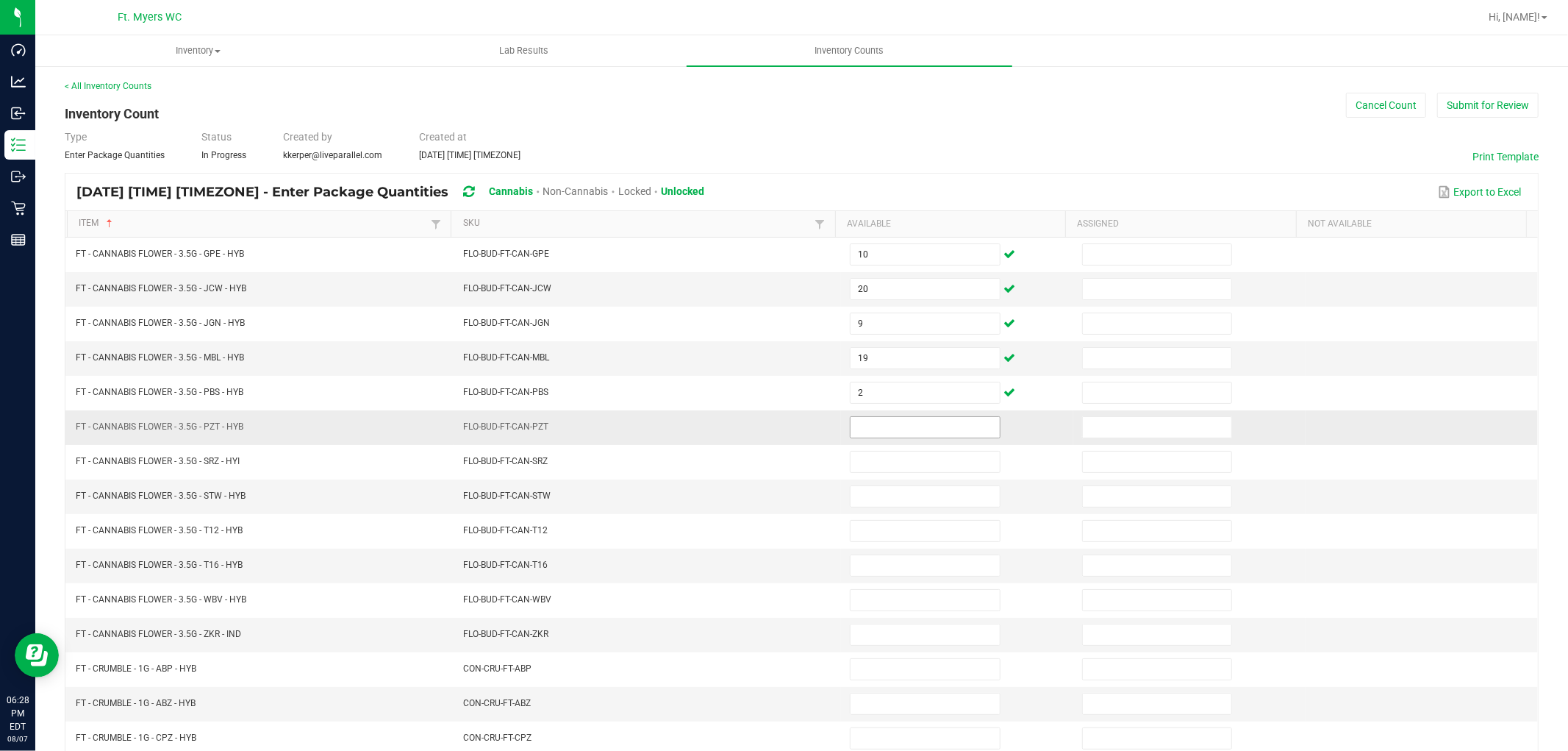 click at bounding box center (925, 427) 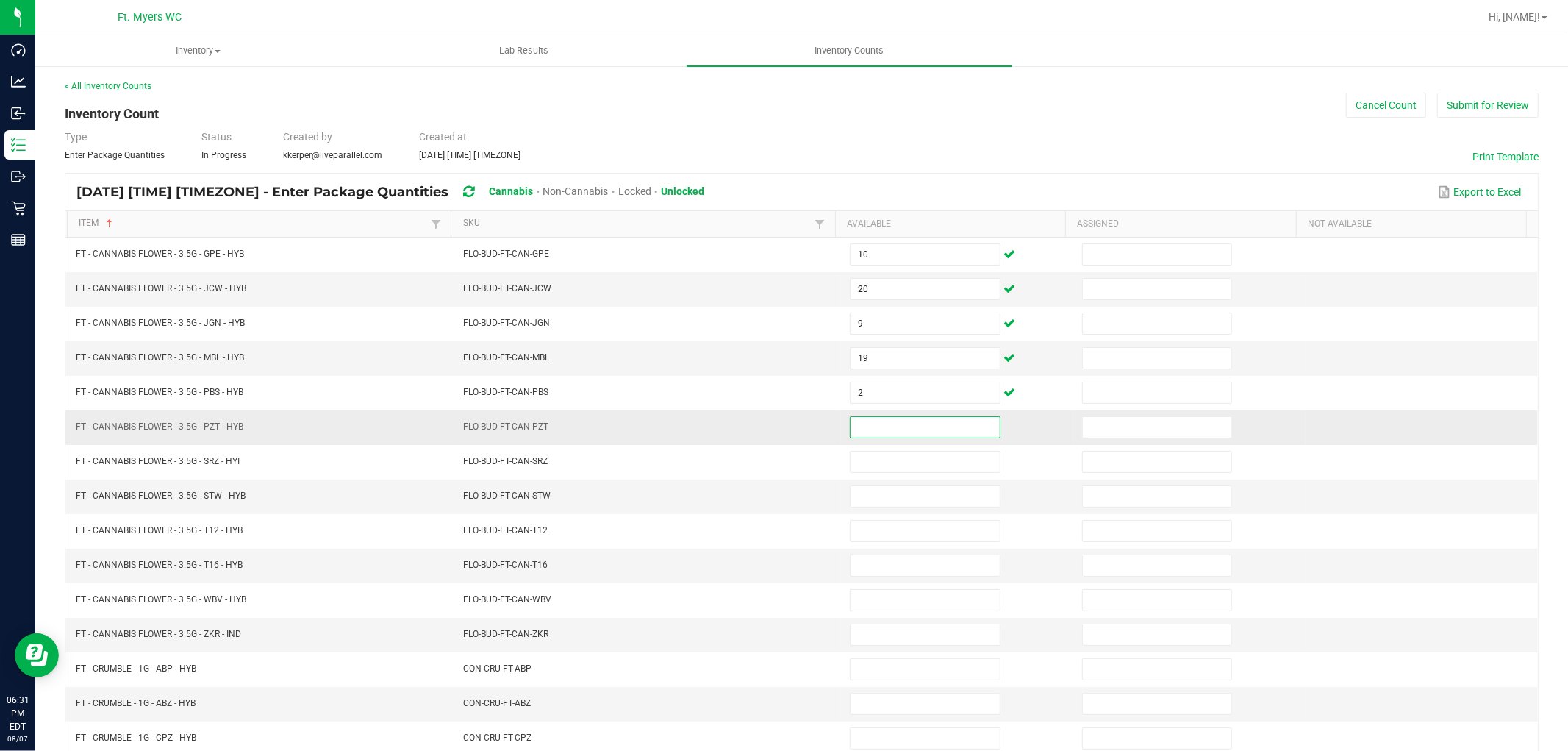 click at bounding box center (925, 427) 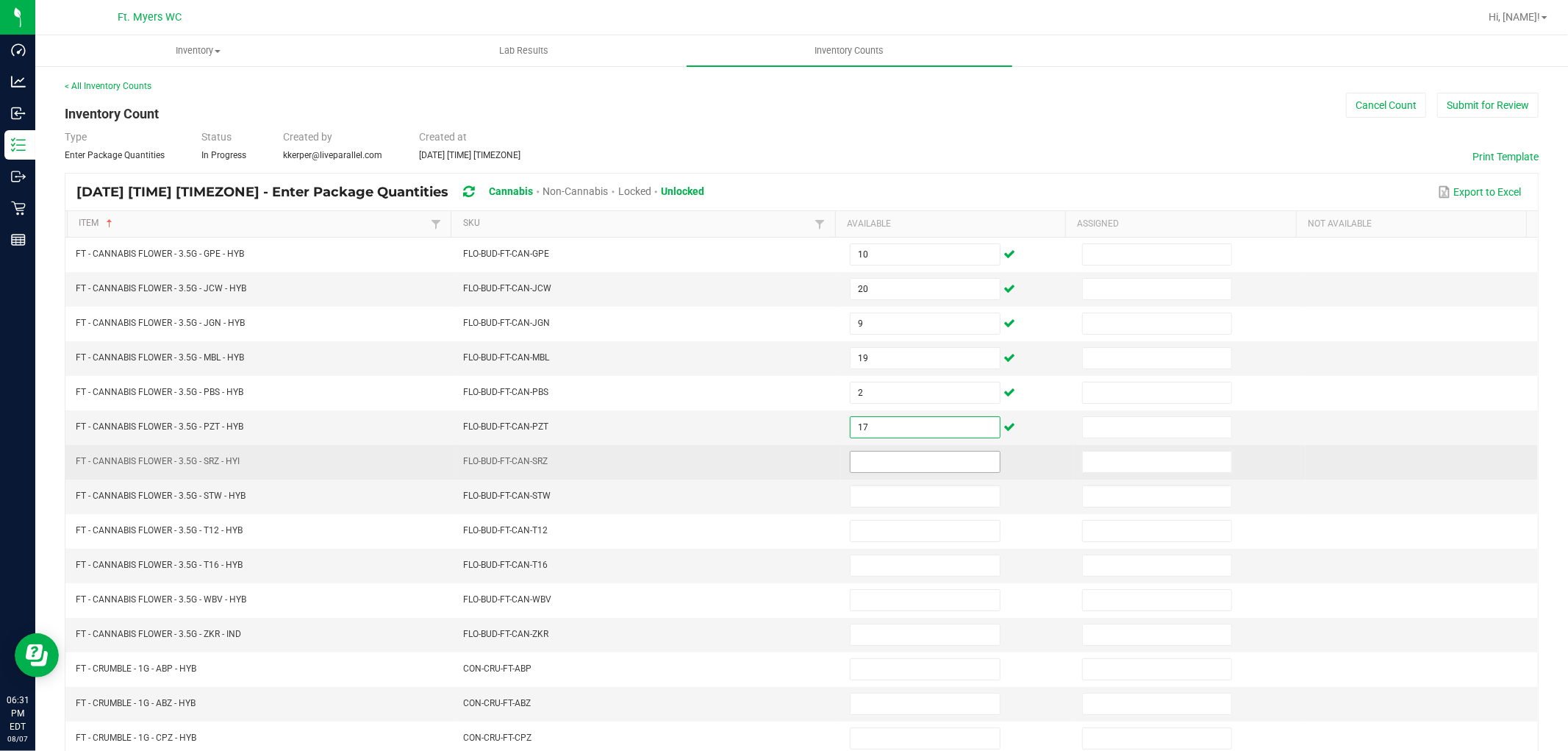 type on "17" 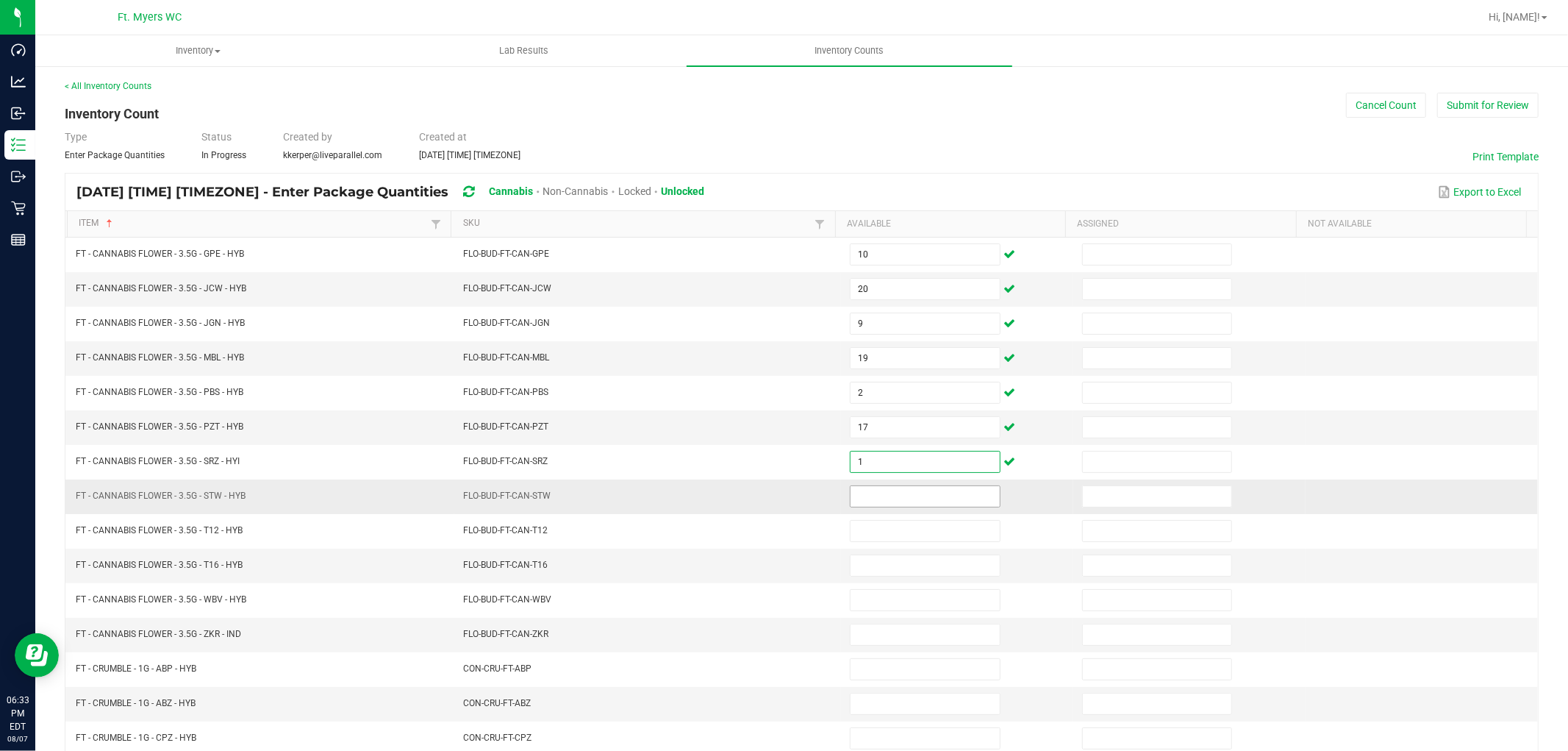 type on "1" 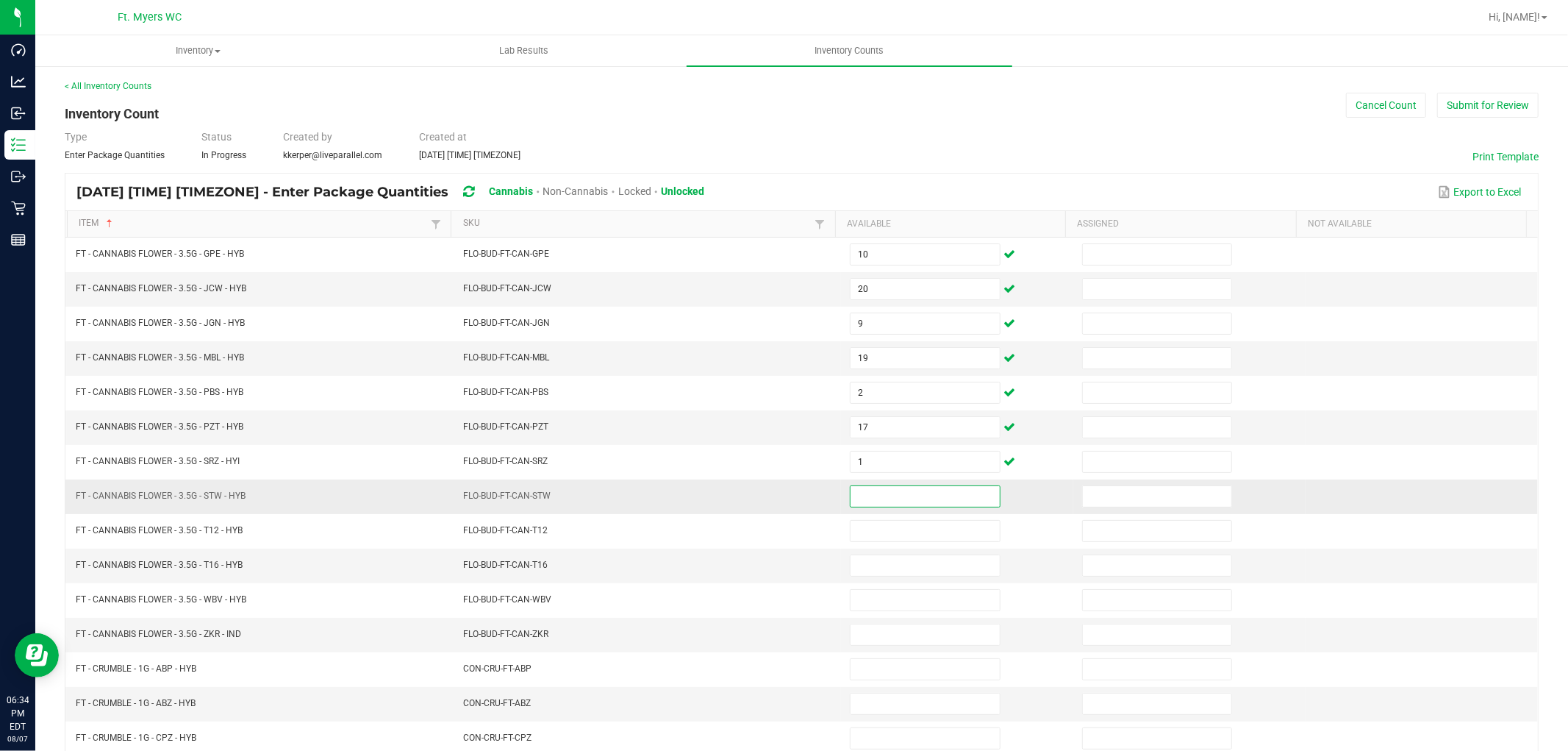 click at bounding box center (925, 496) 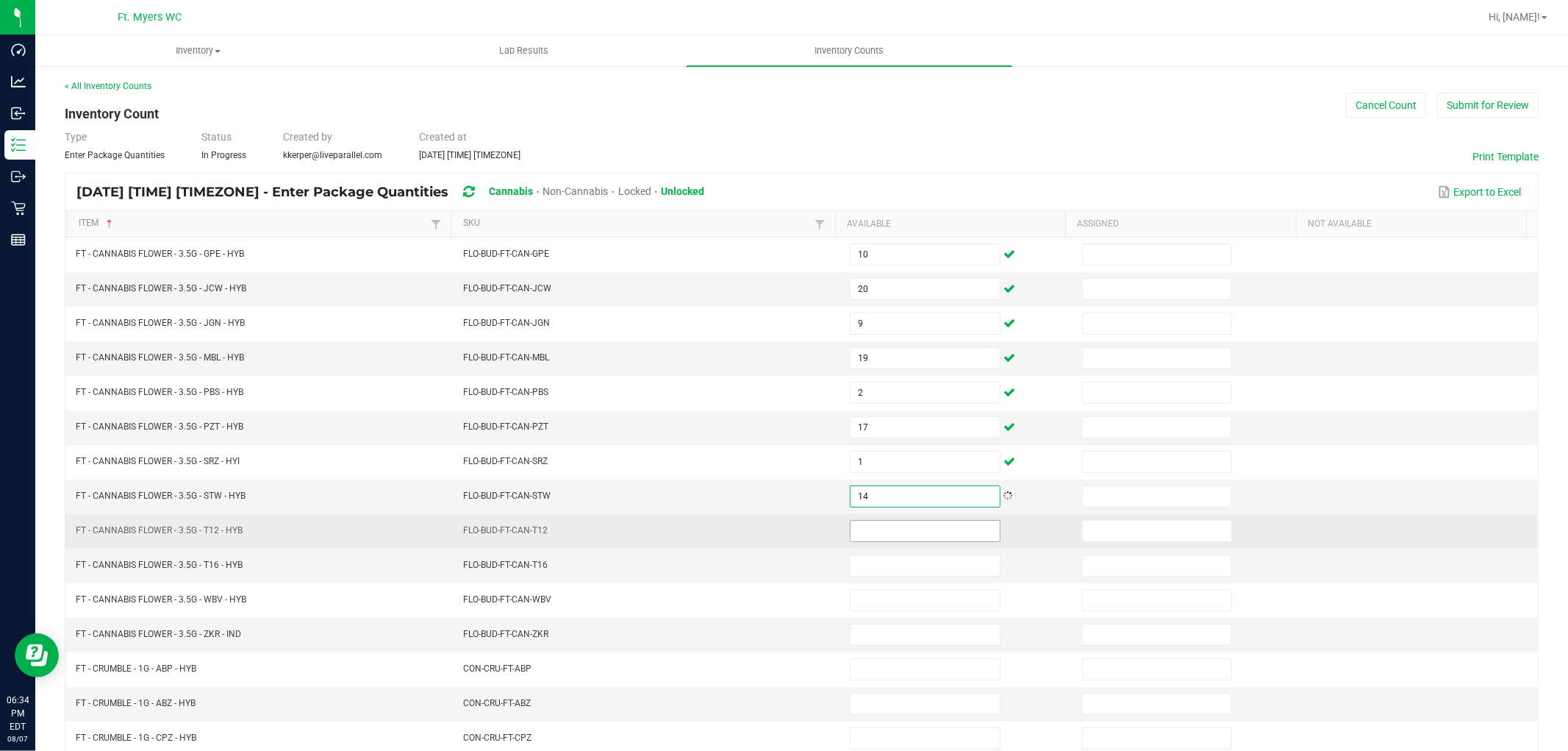 type on "14" 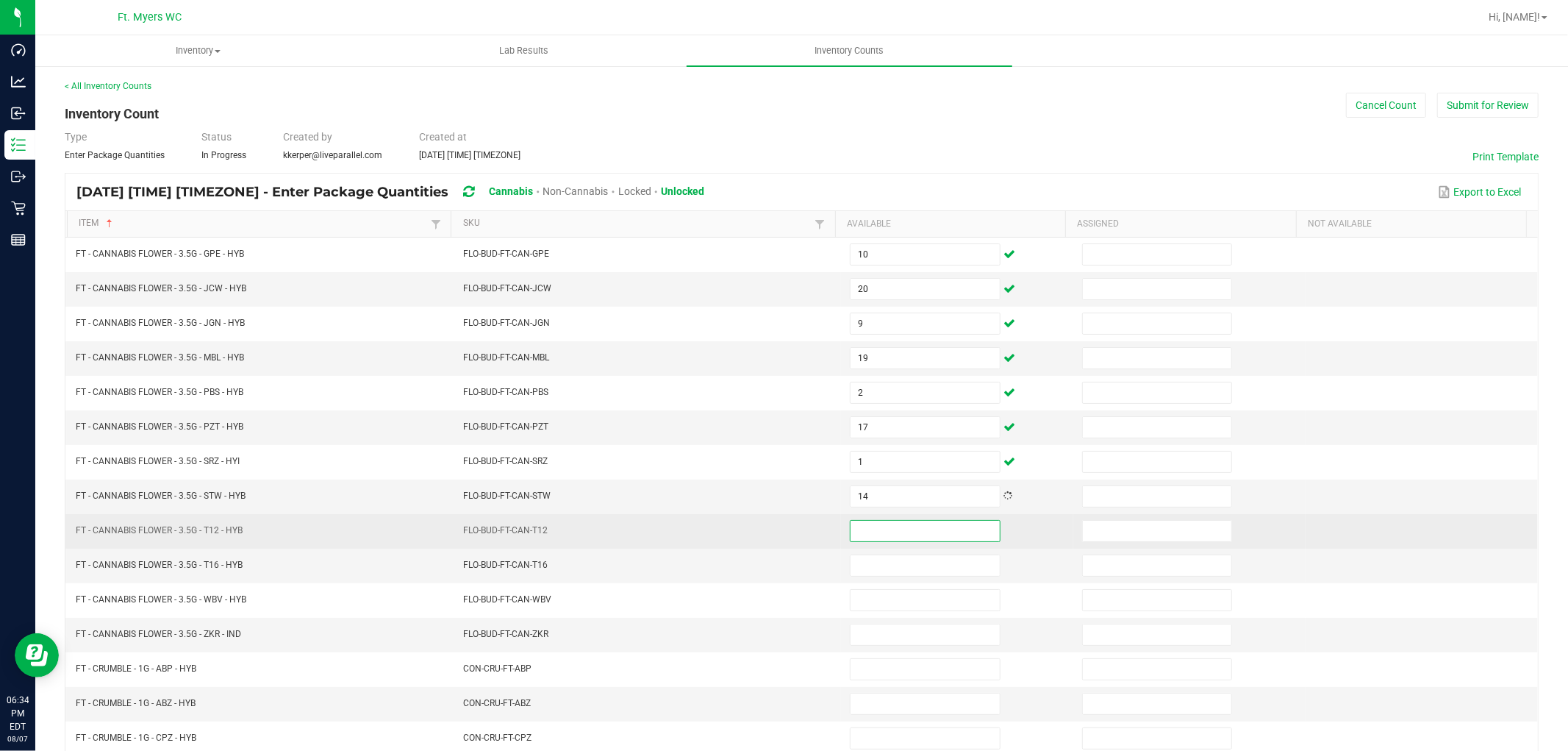 click at bounding box center [925, 531] 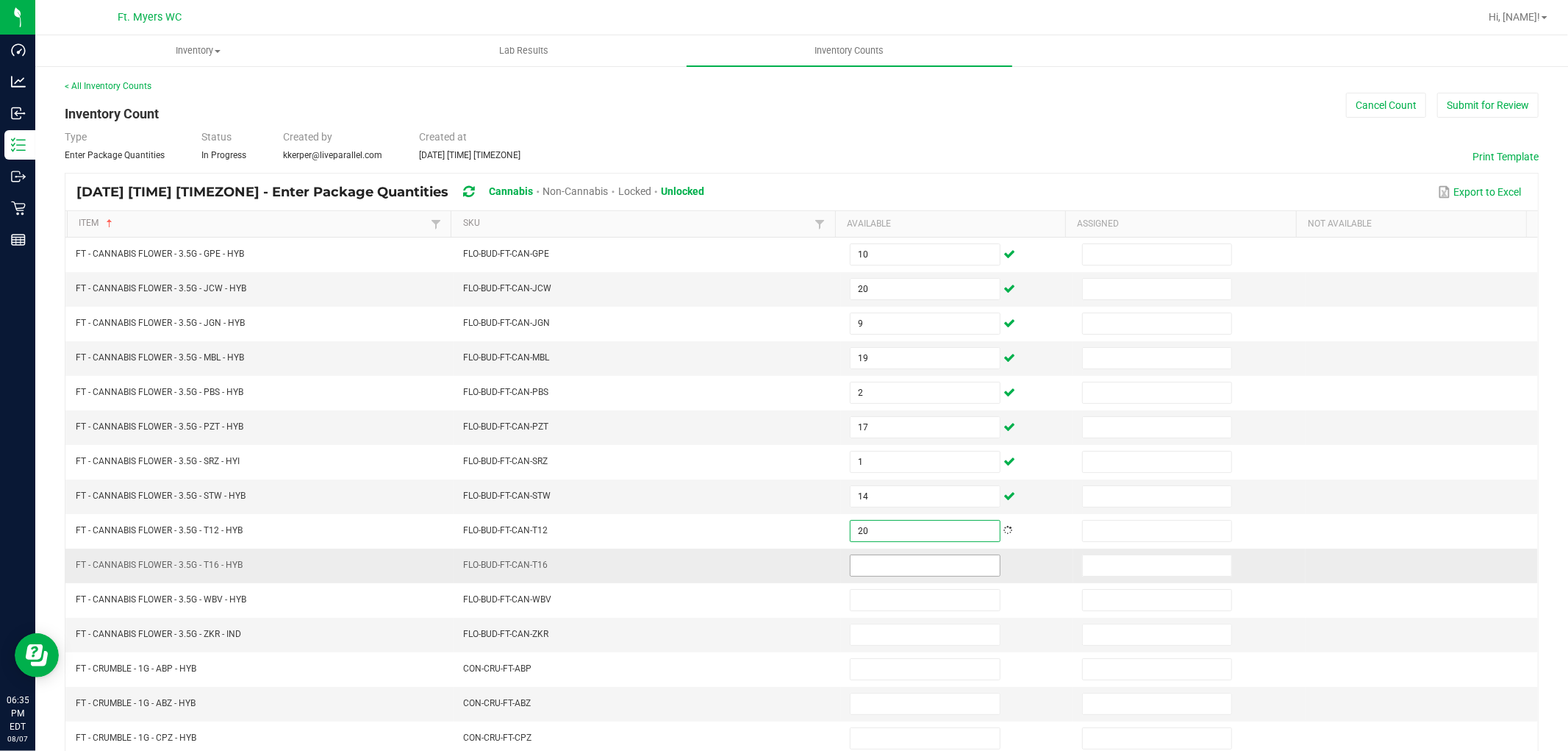 type on "20" 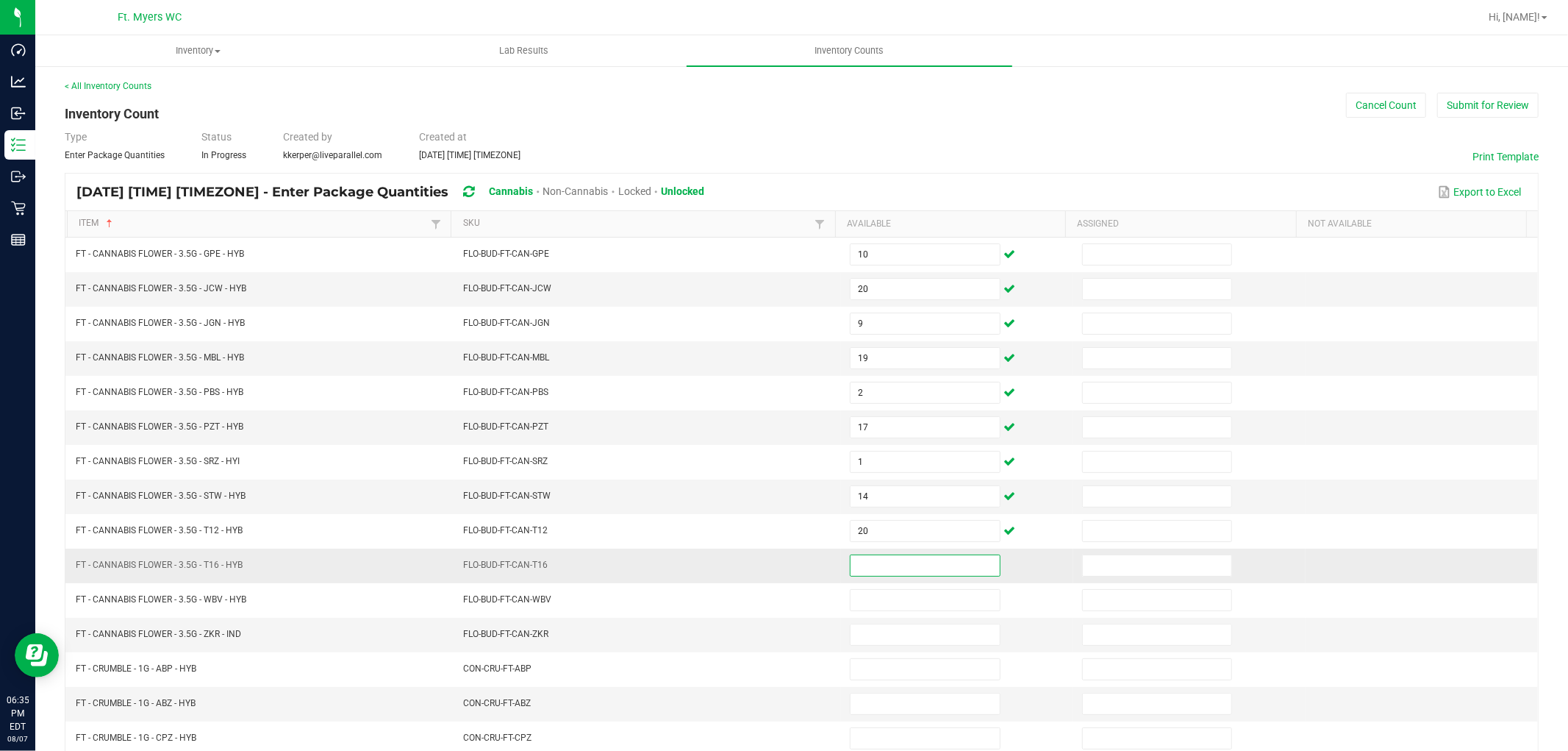 click at bounding box center [925, 566] 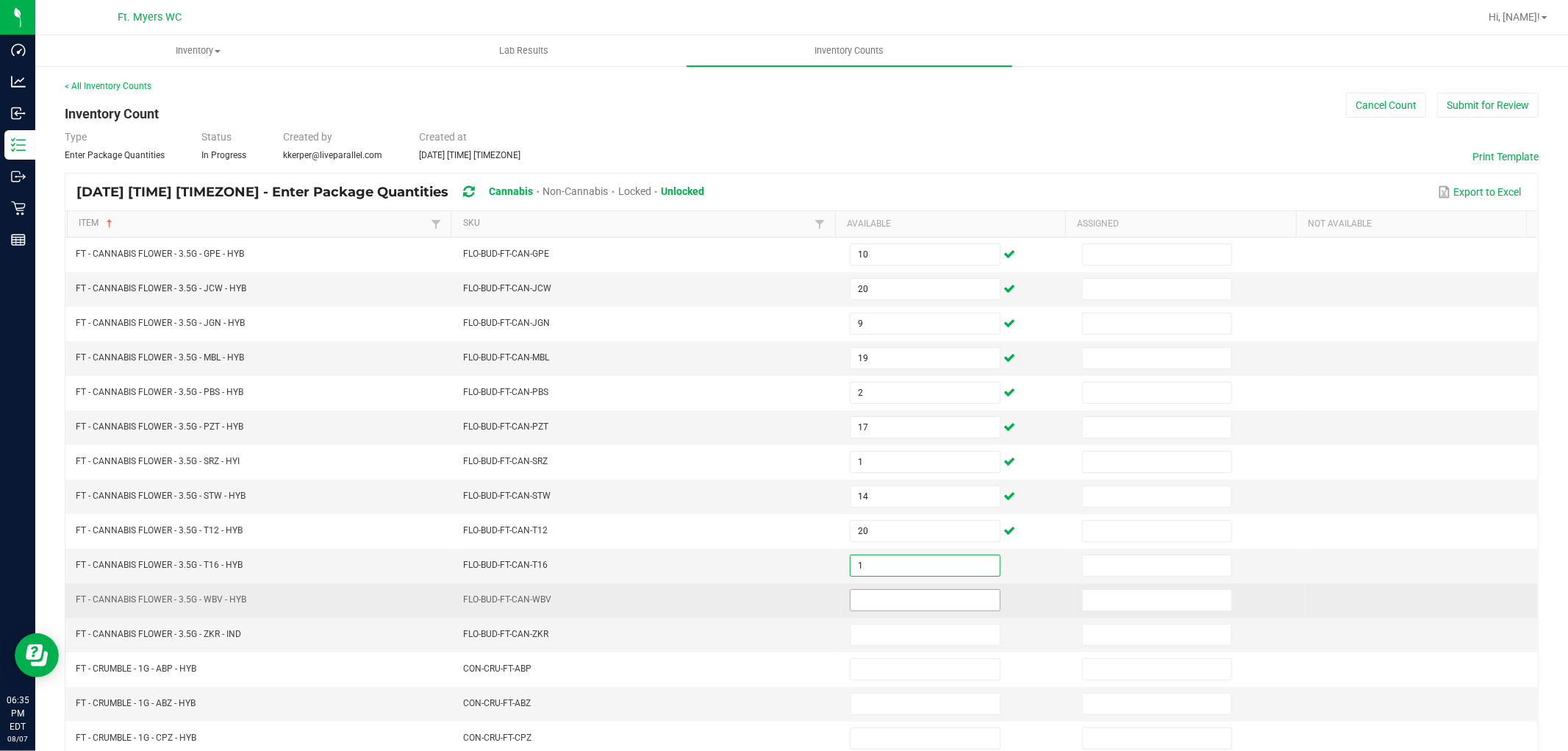type on "1" 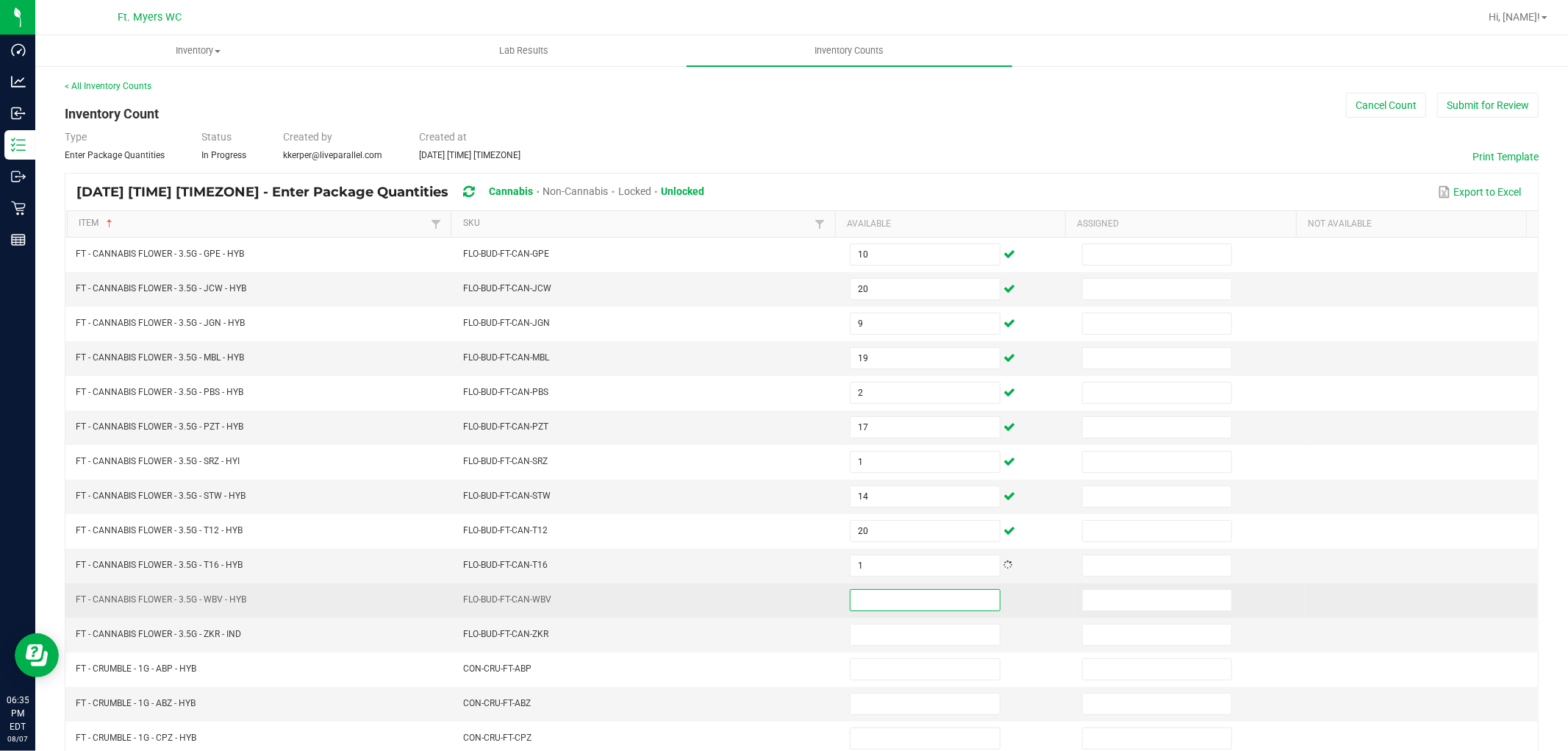 click at bounding box center (925, 600) 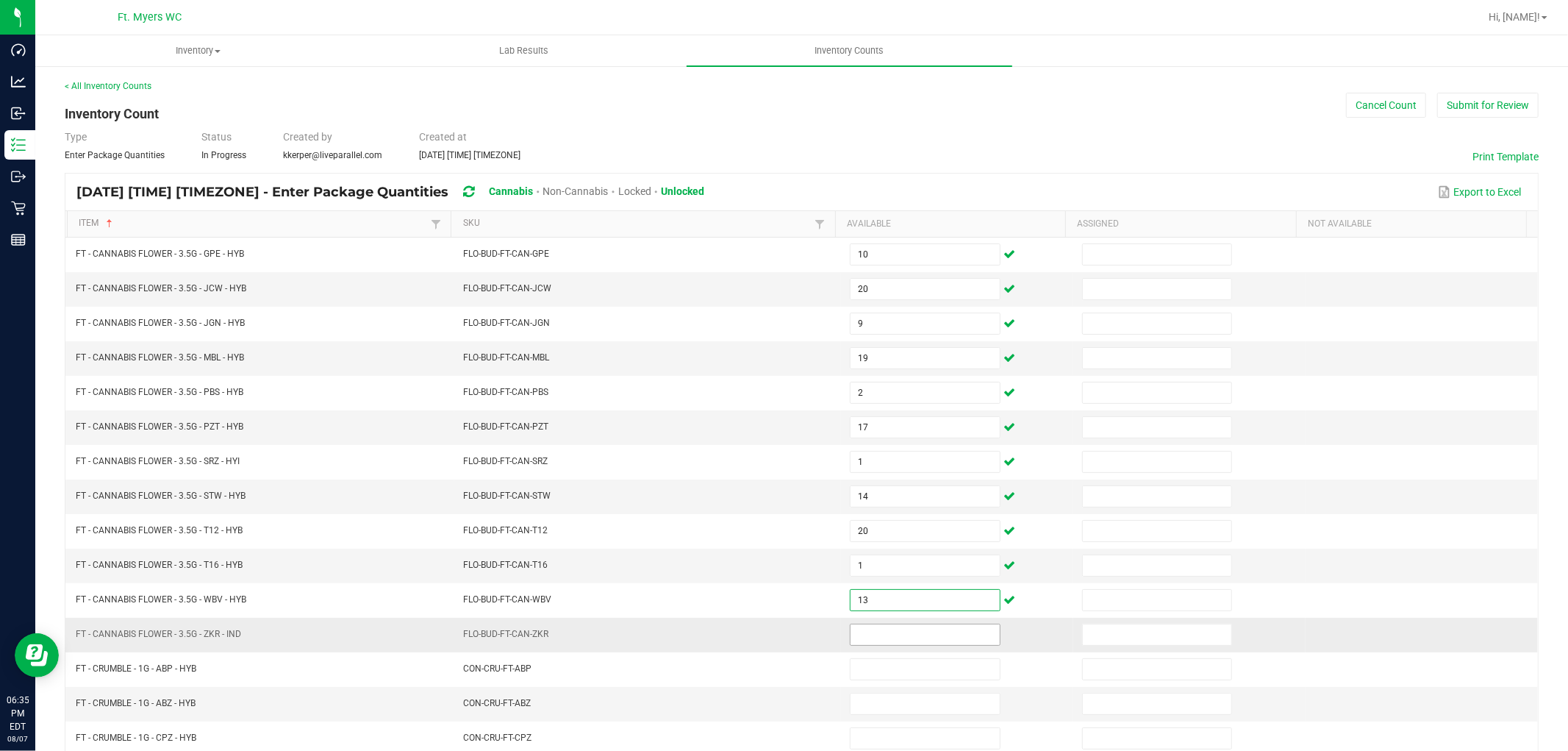 type on "13" 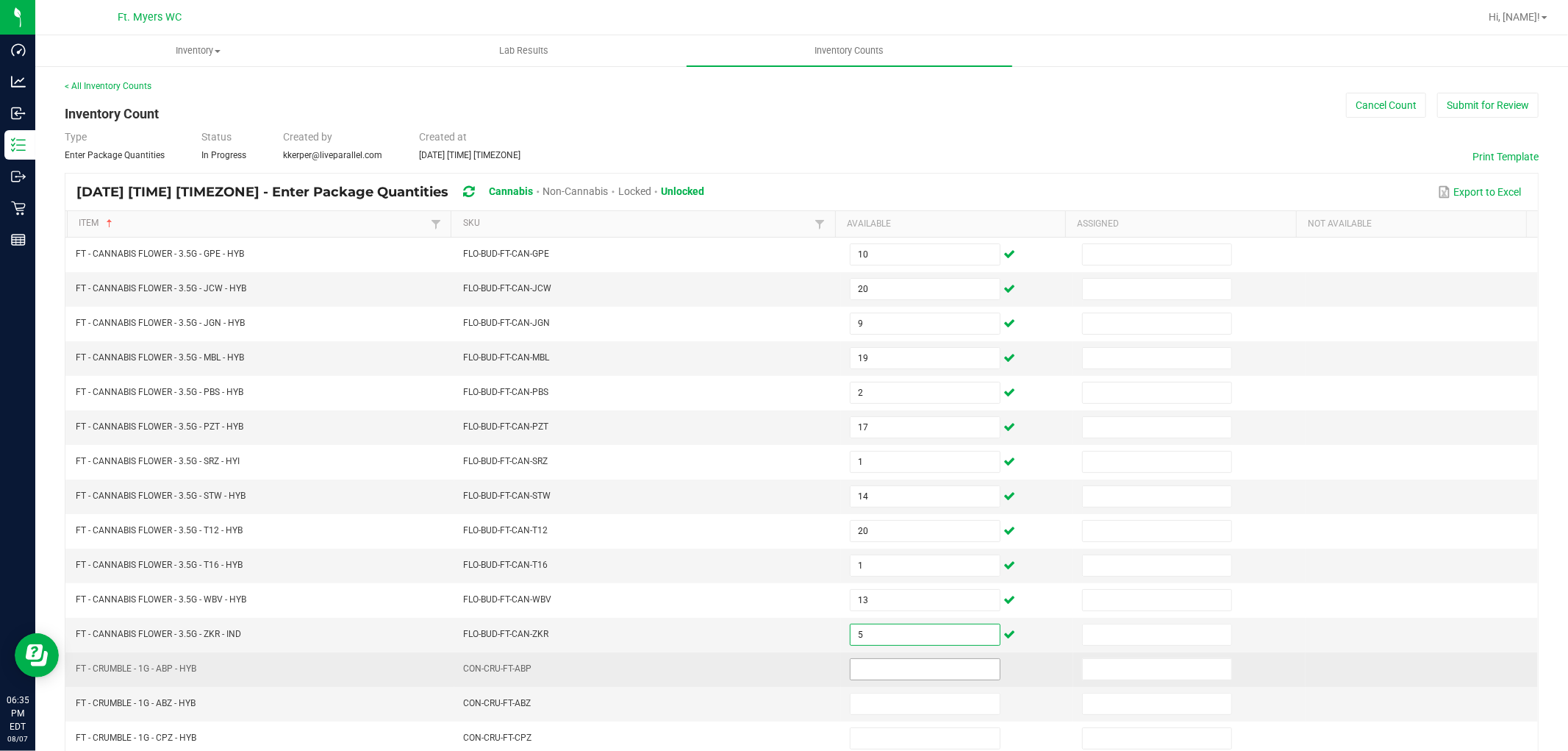 type on "5" 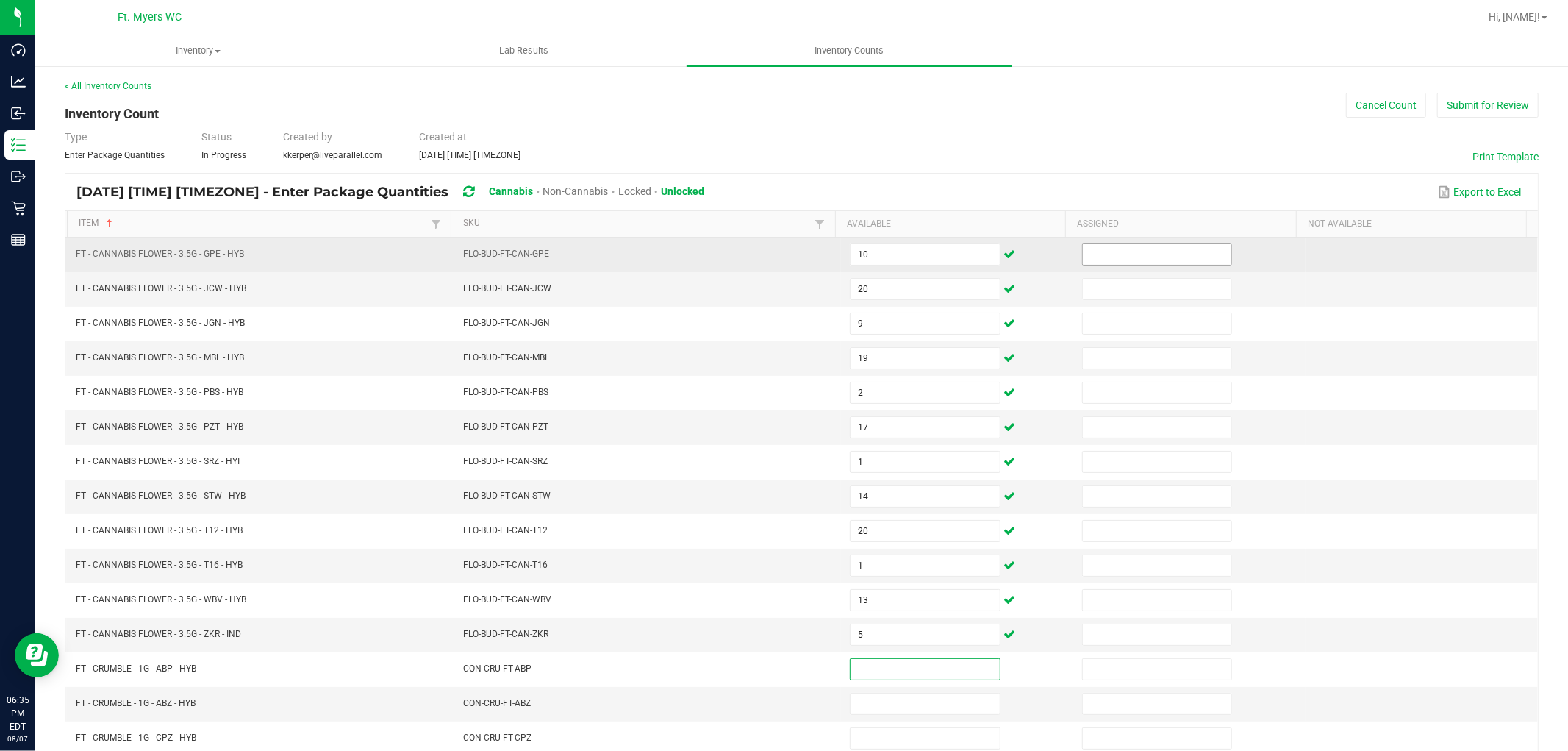 click at bounding box center [1157, 255] 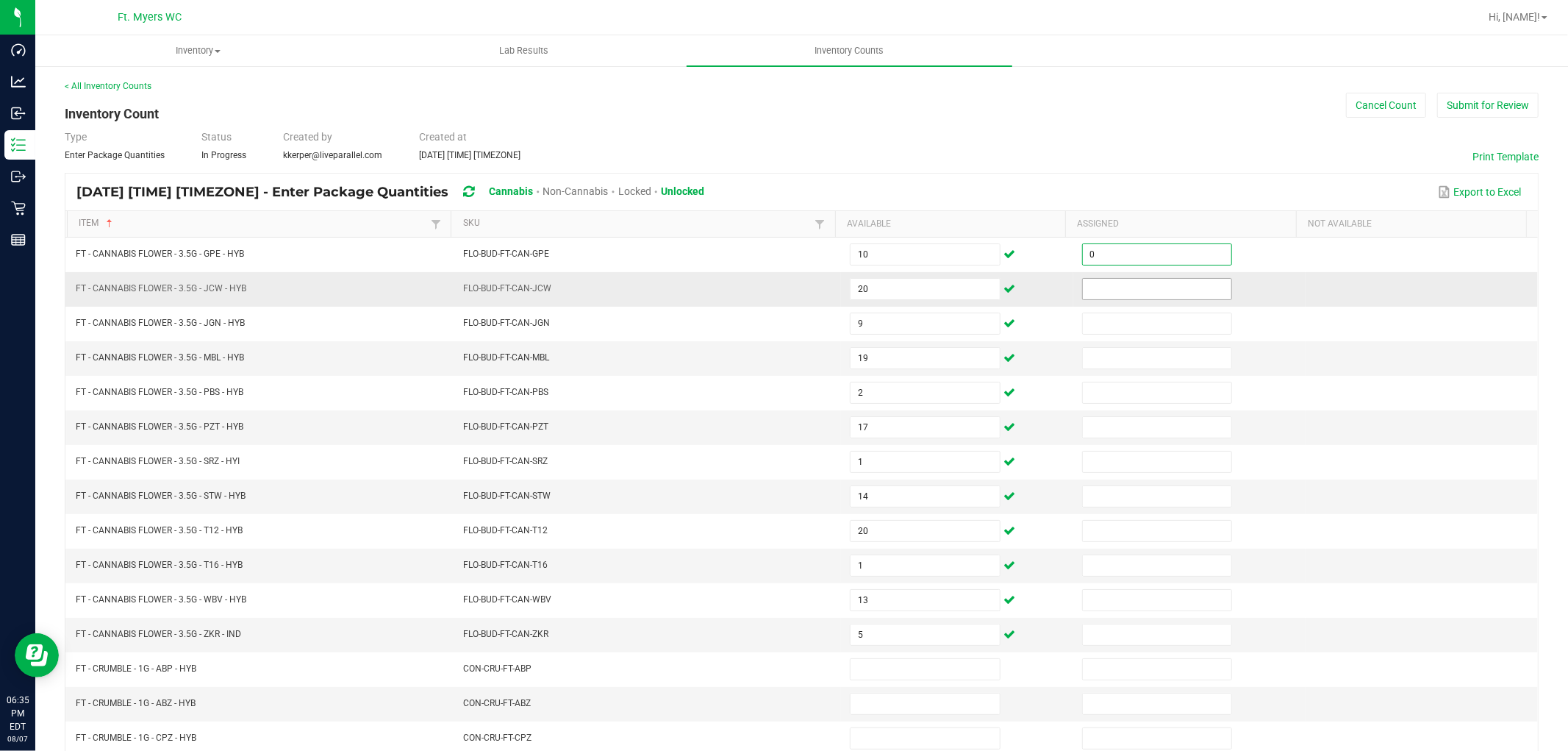 type on "0" 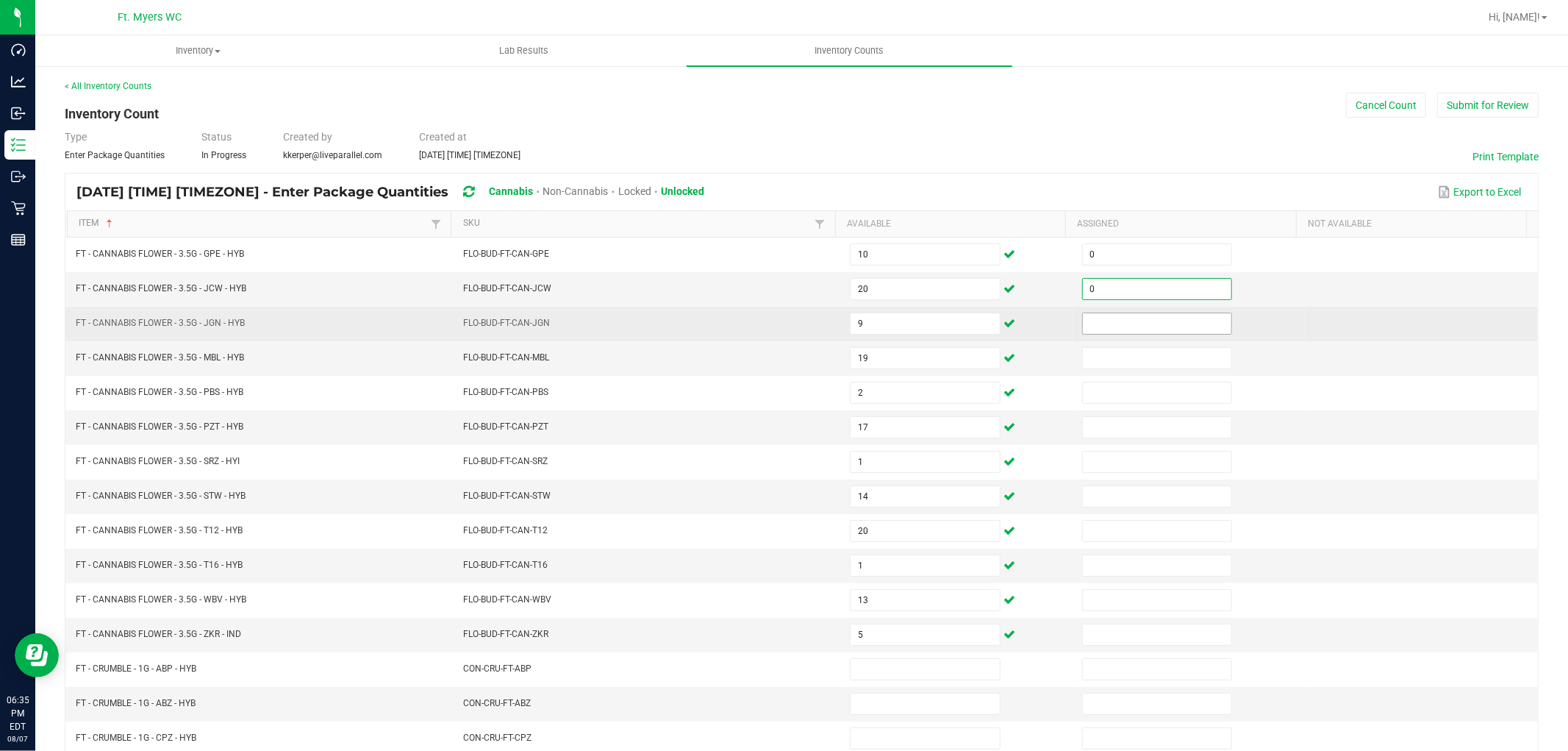 type on "0" 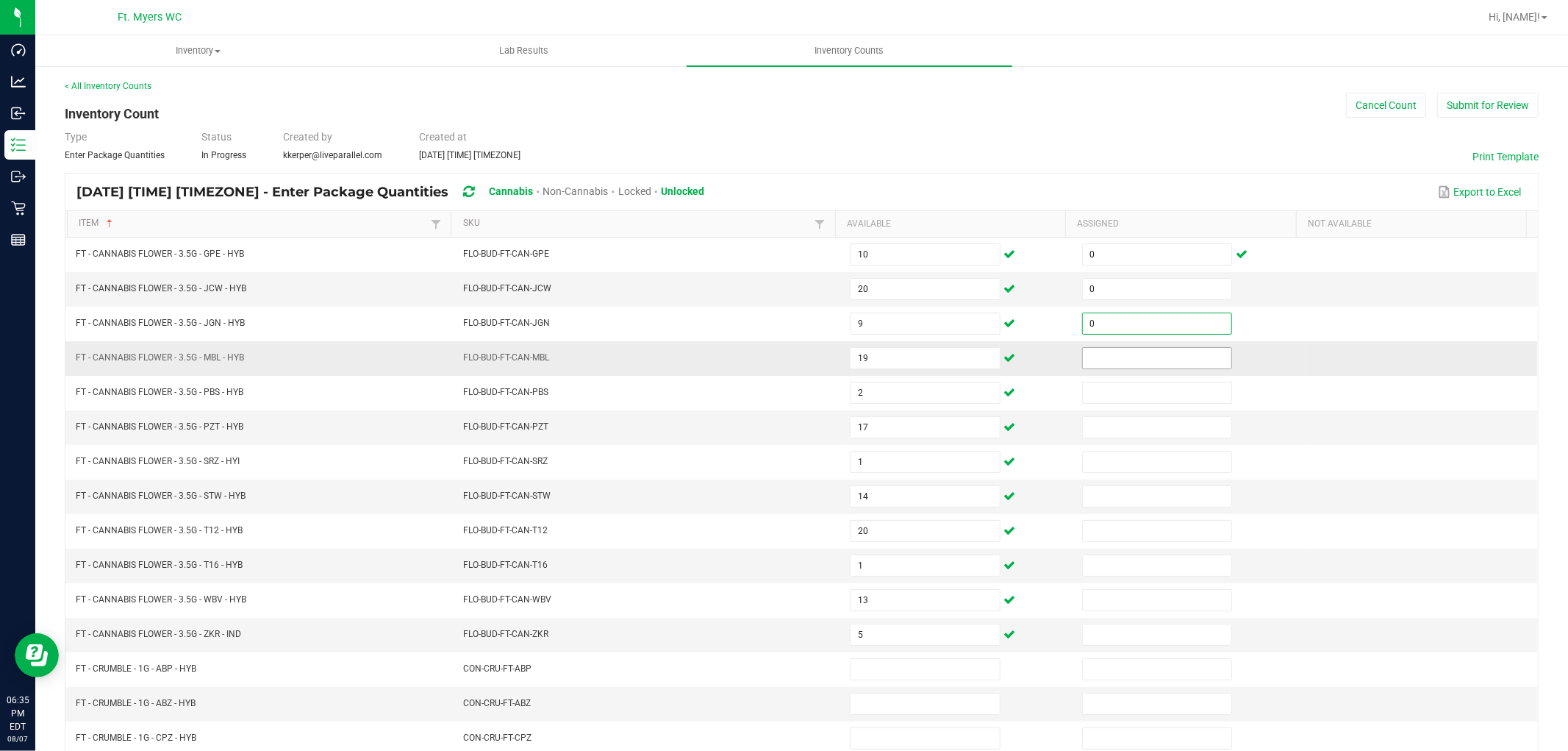 type on "0" 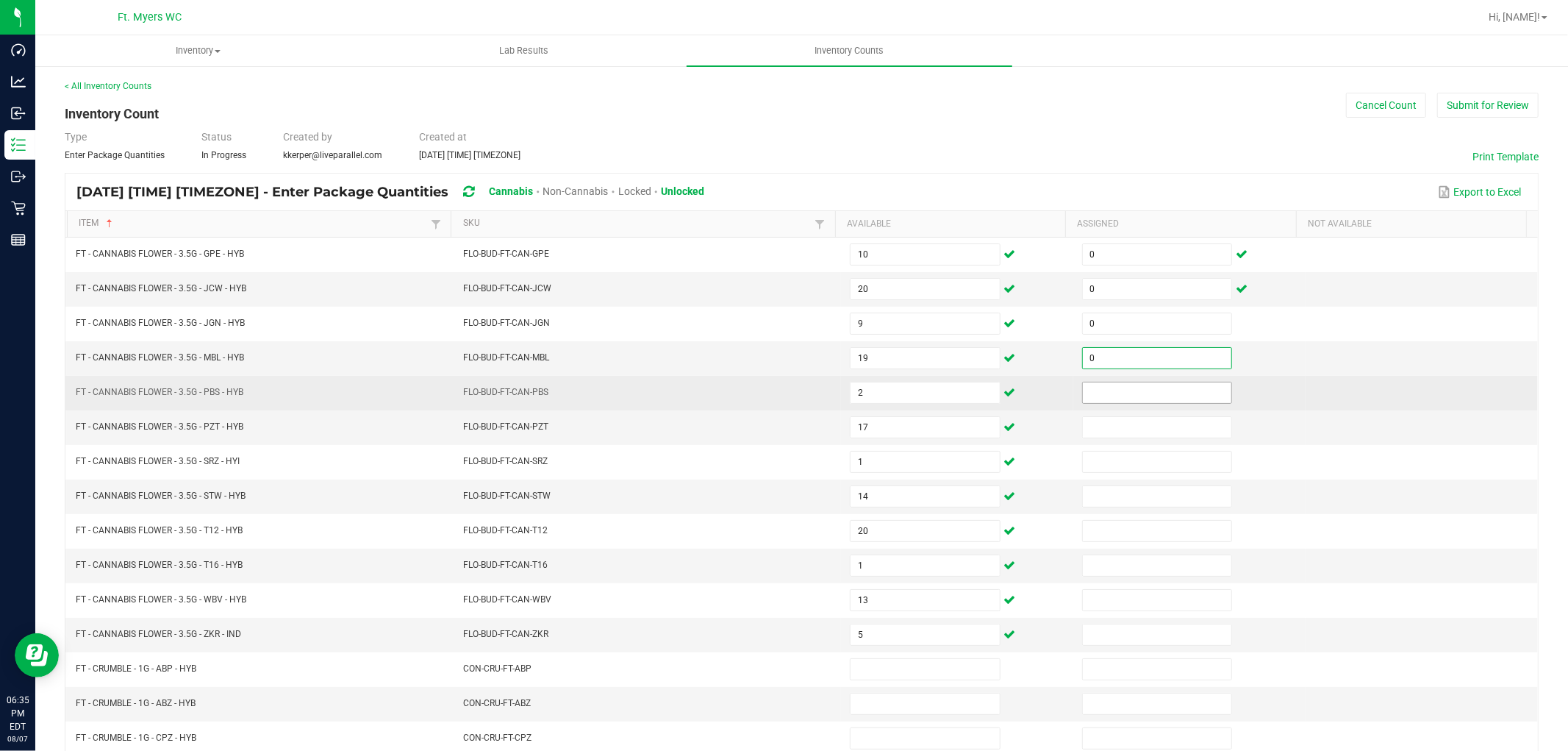 type on "0" 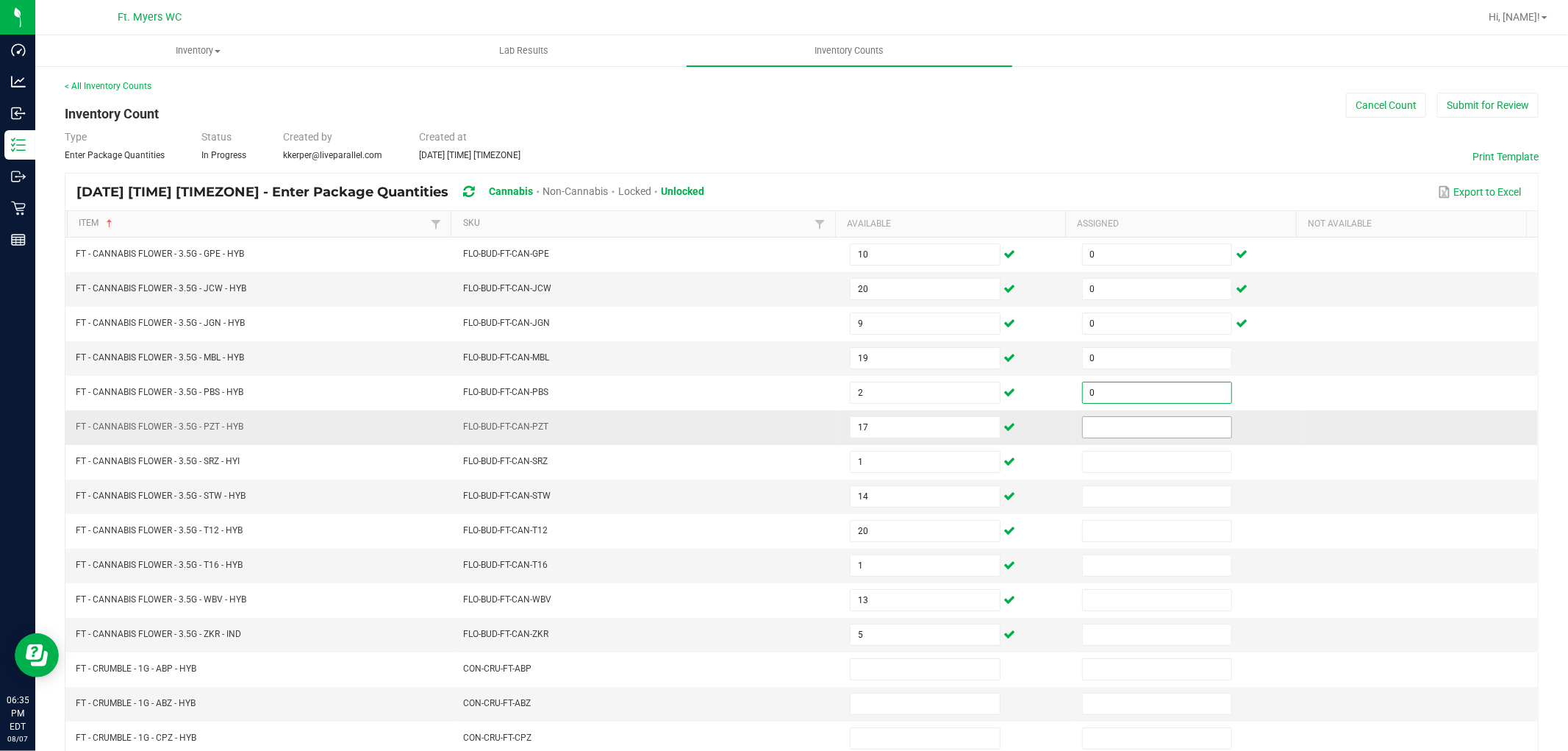 type on "0" 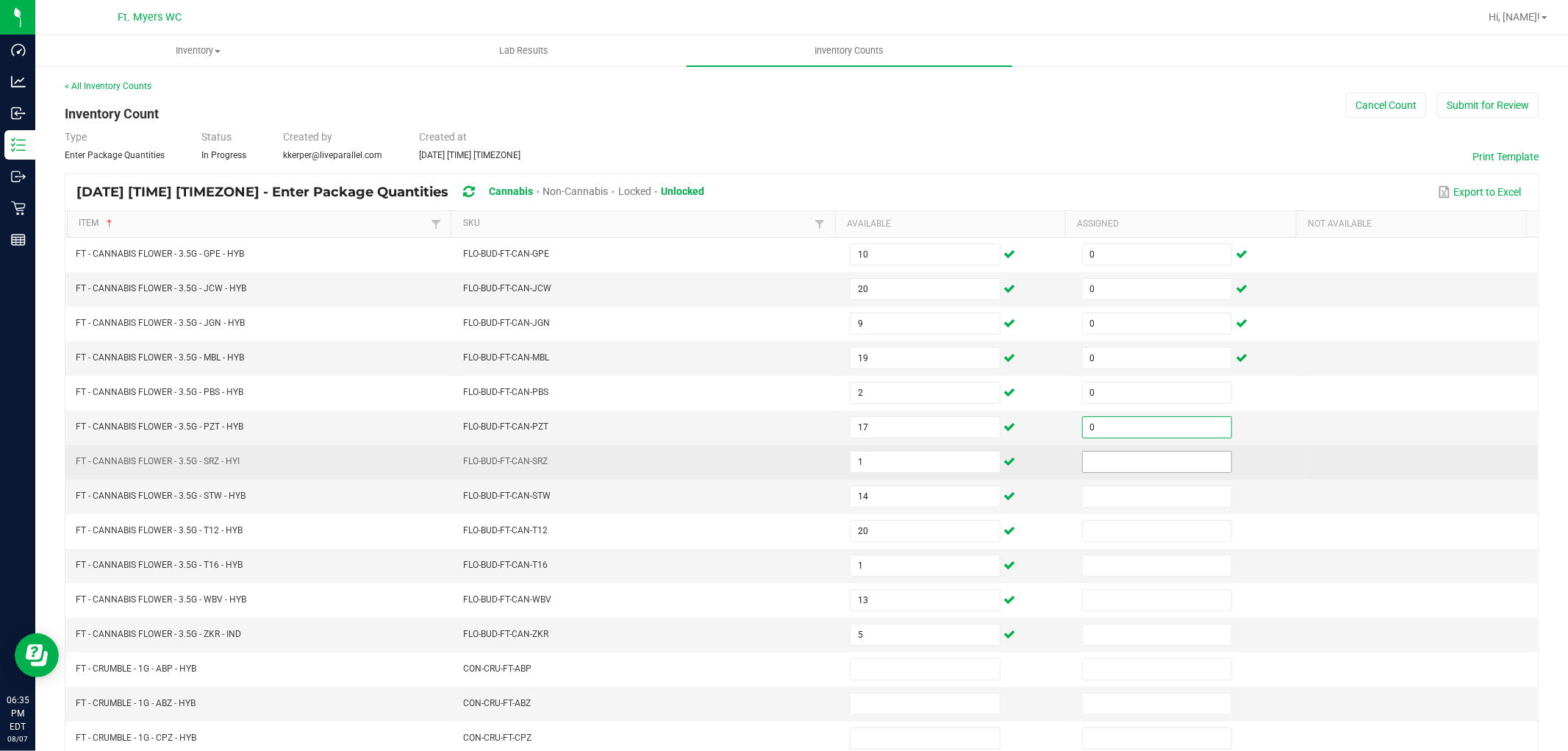 type on "0" 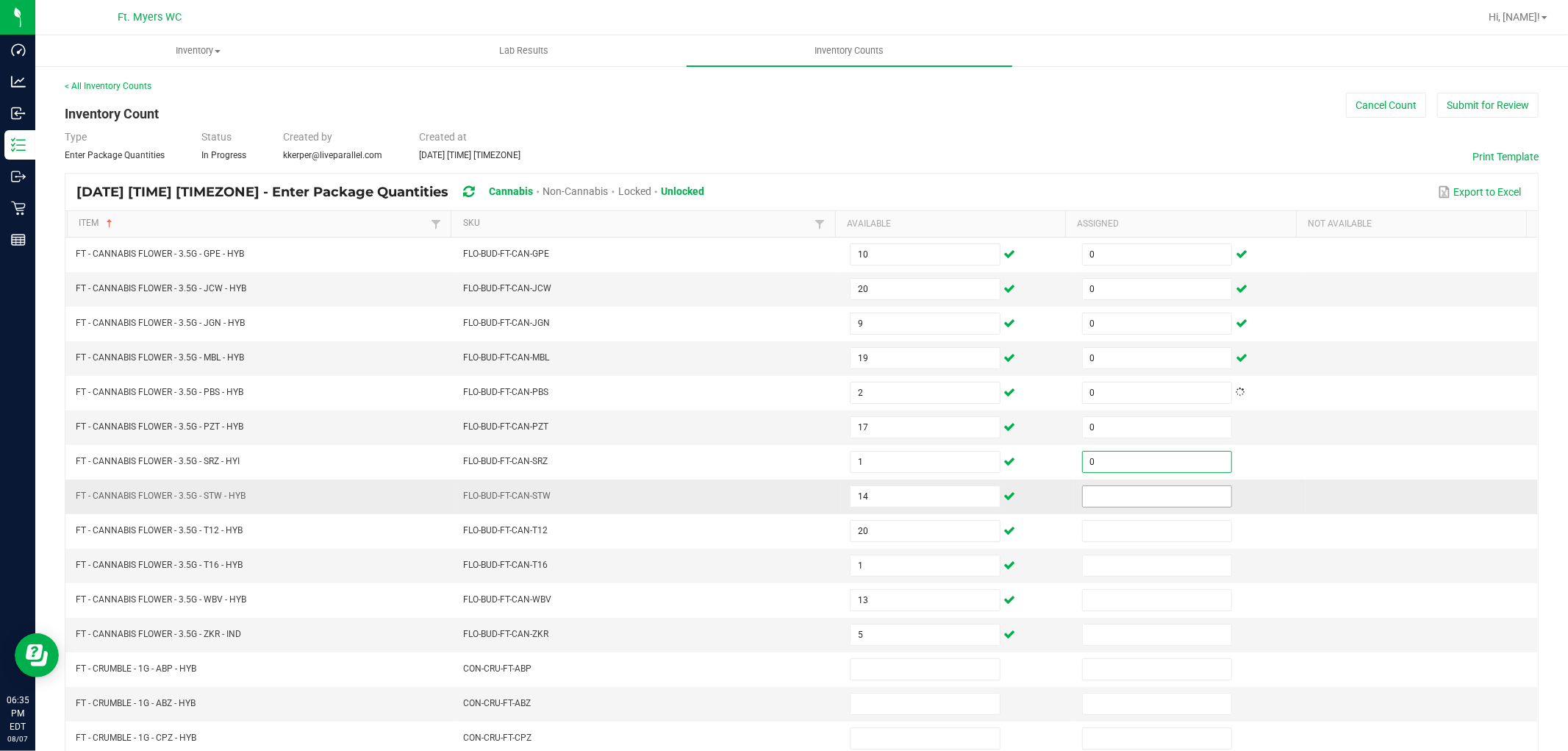 type on "0" 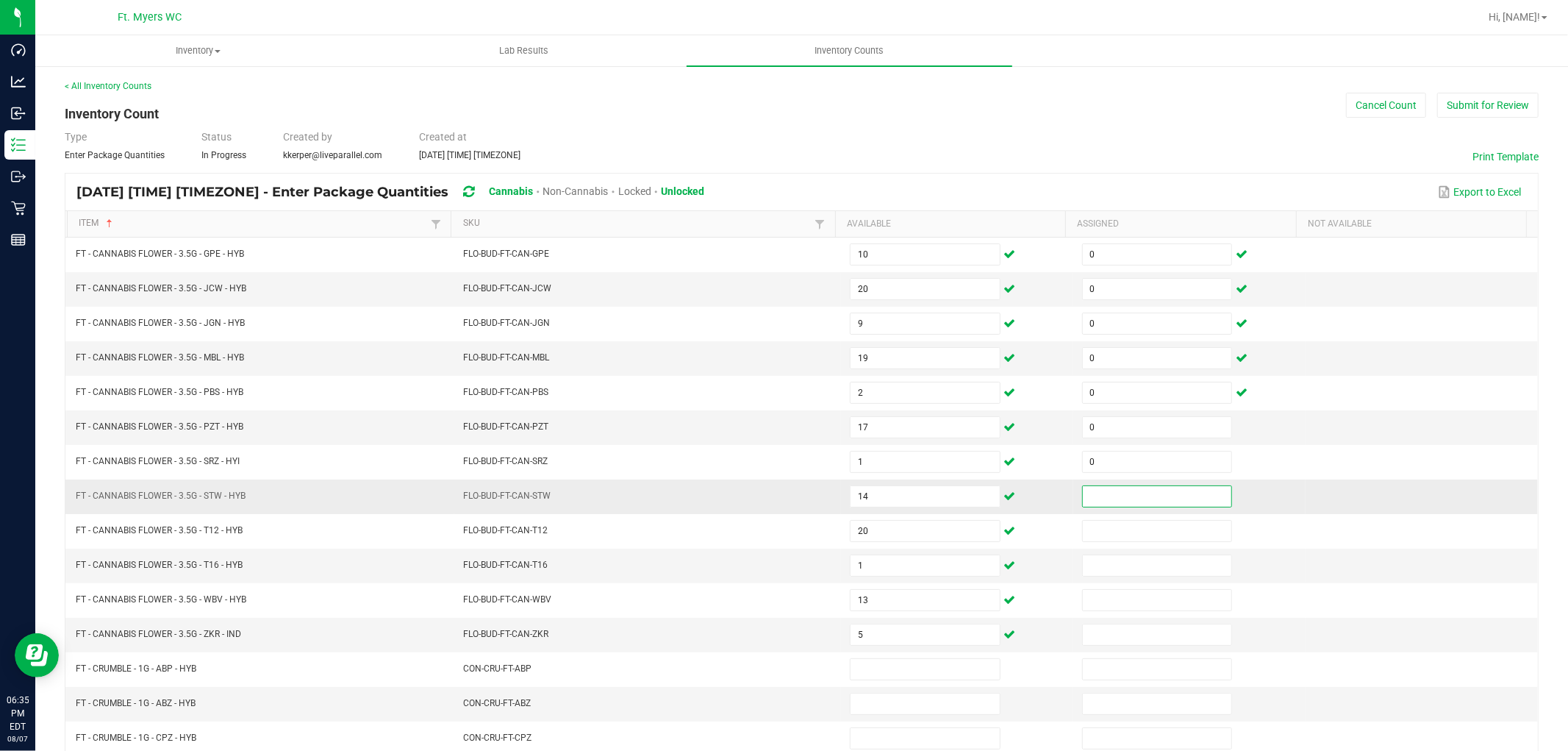 click at bounding box center (1157, 496) 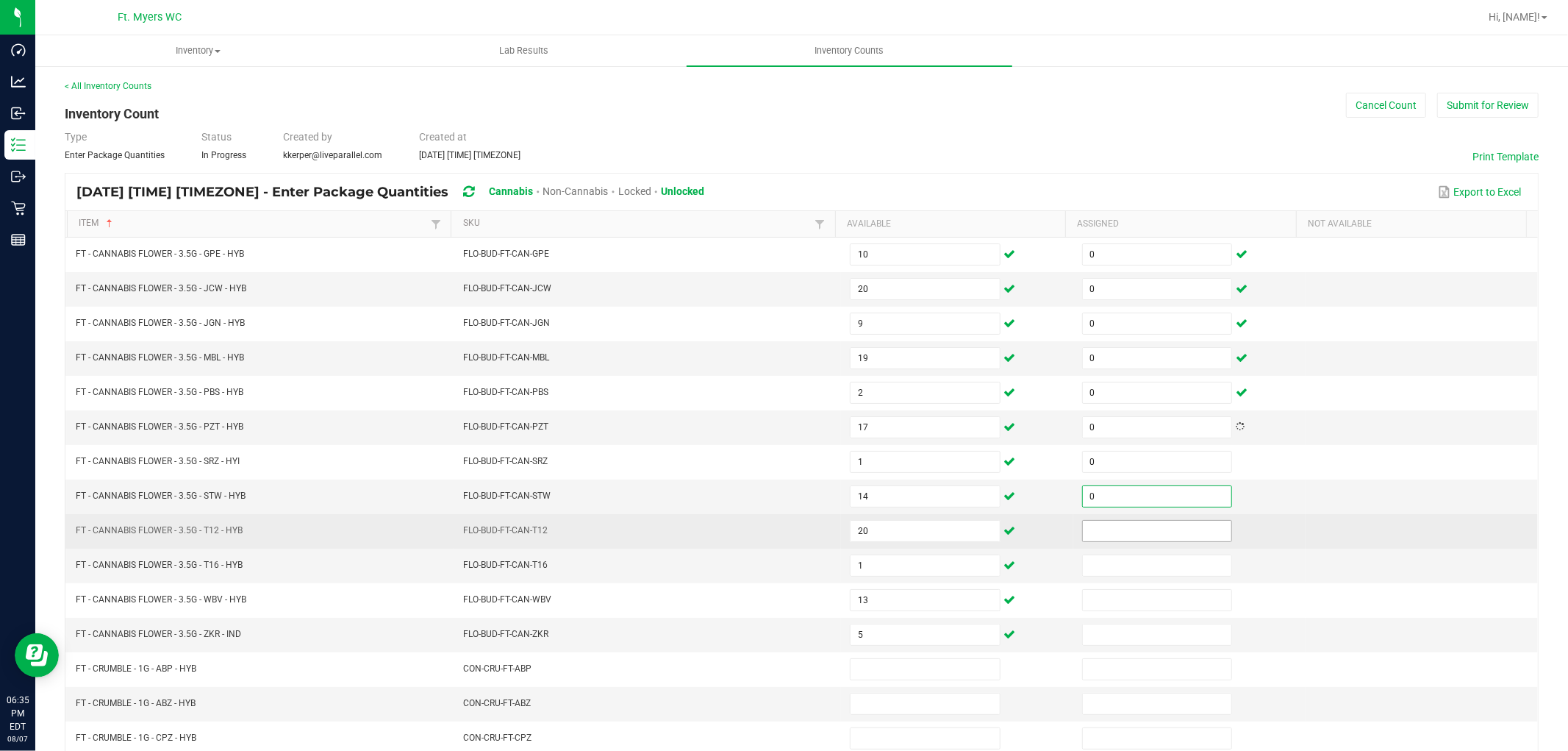 type on "0" 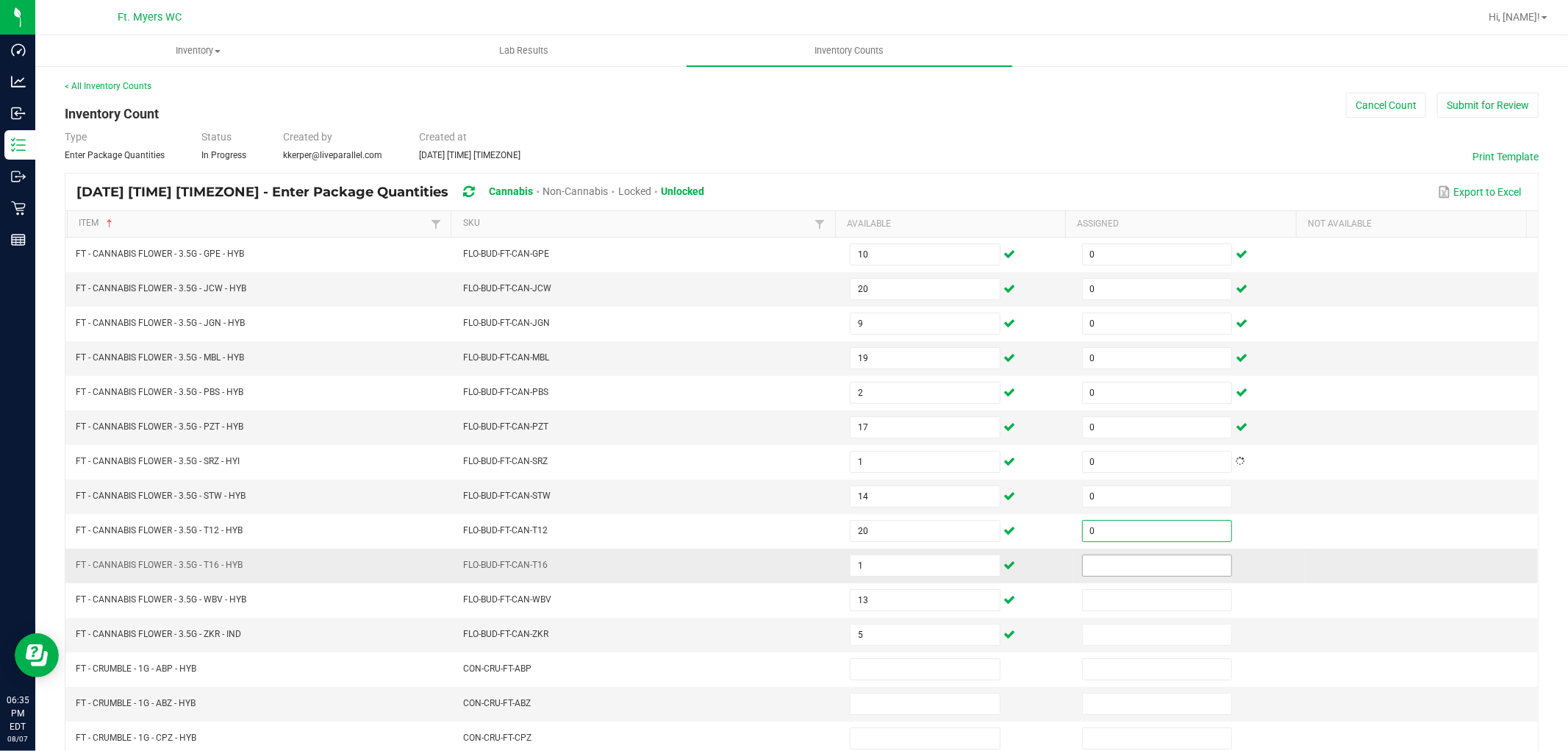 type on "0" 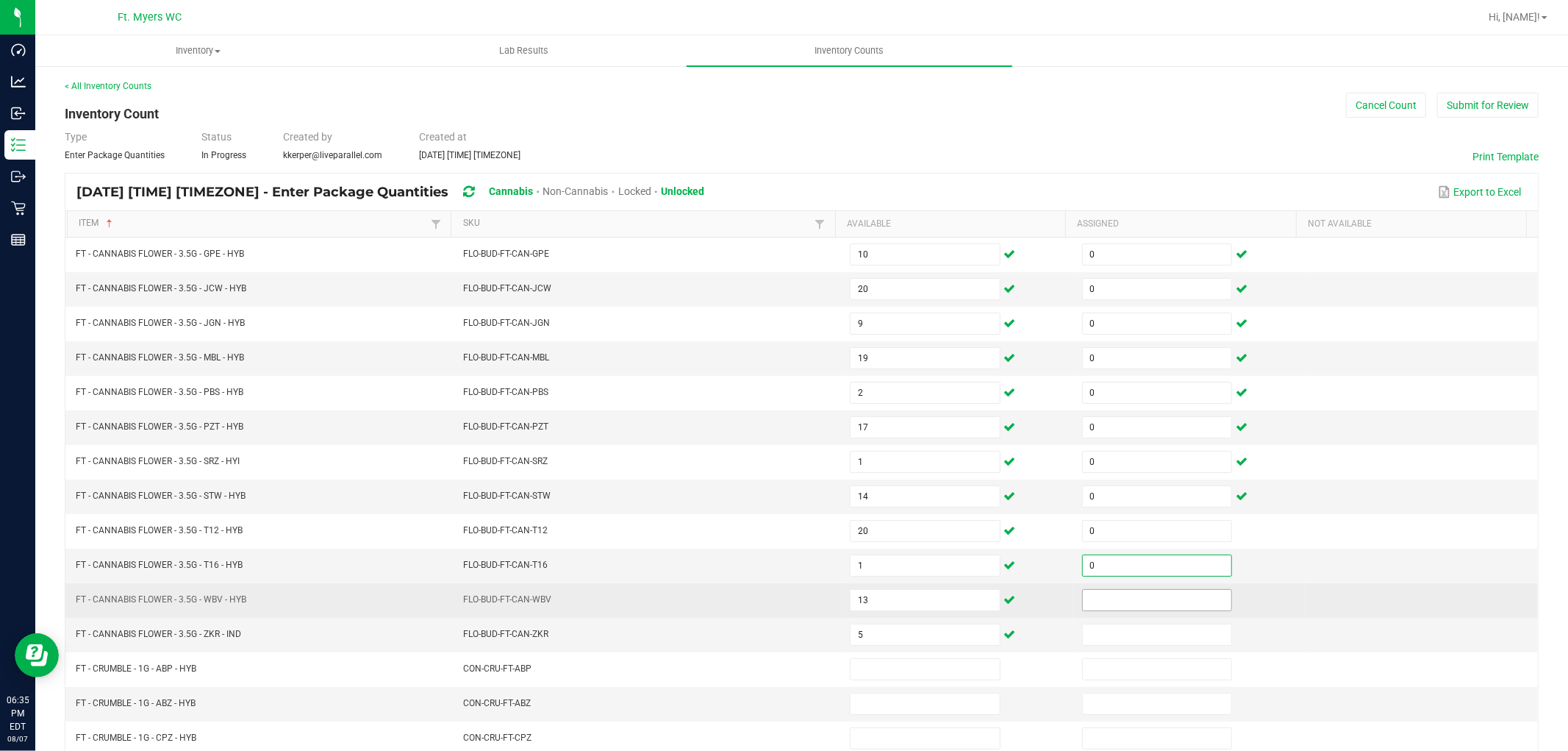 type on "0" 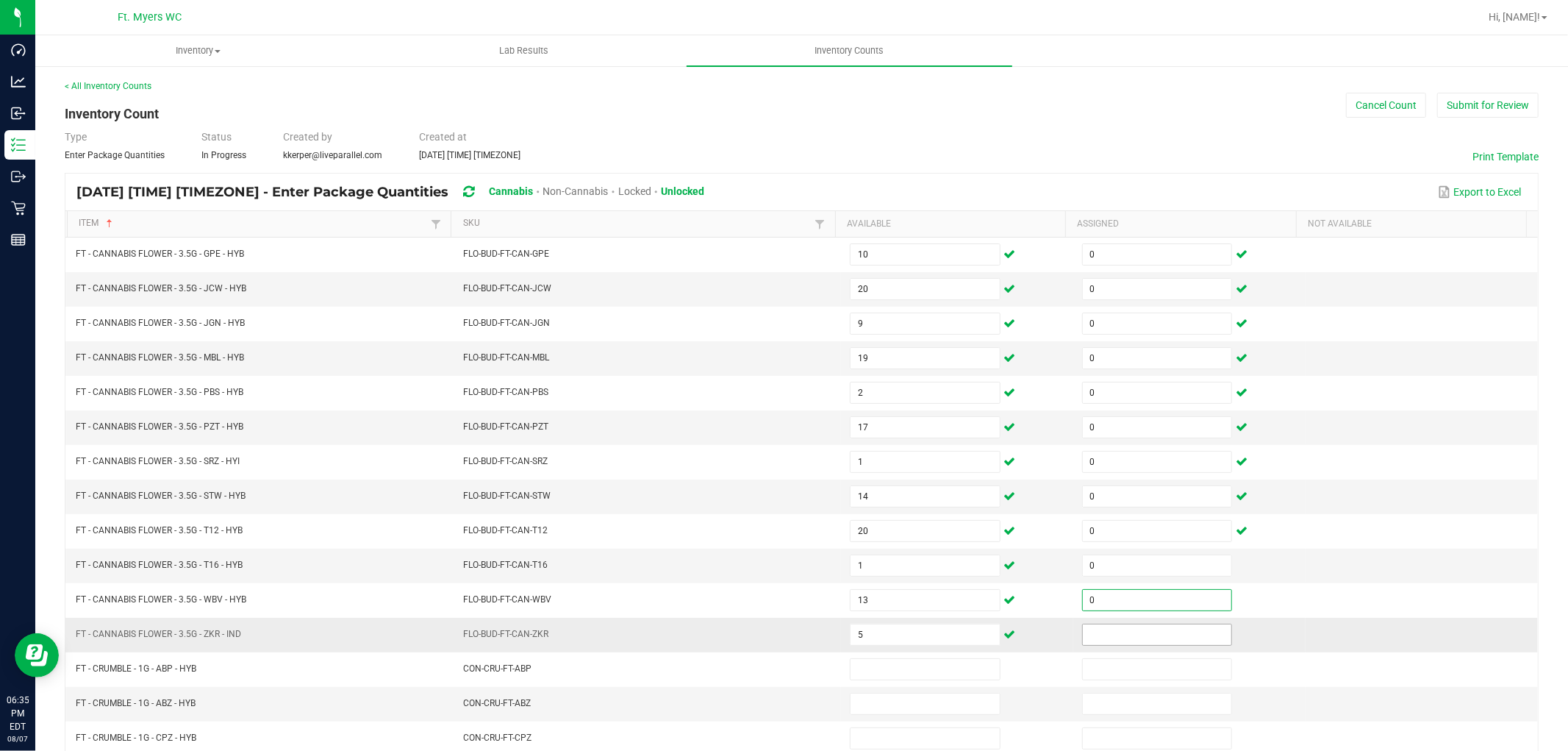 type on "0" 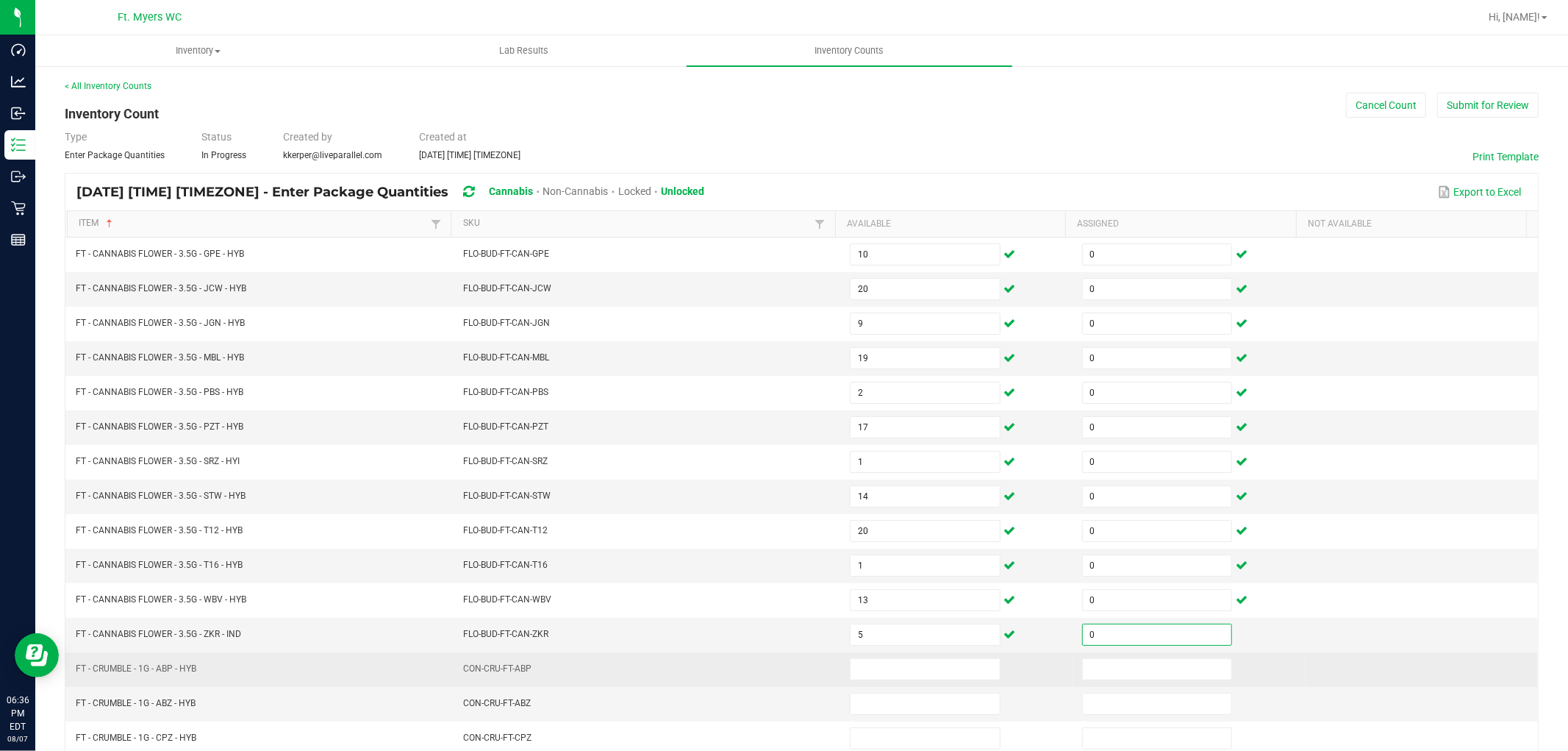 type on "0" 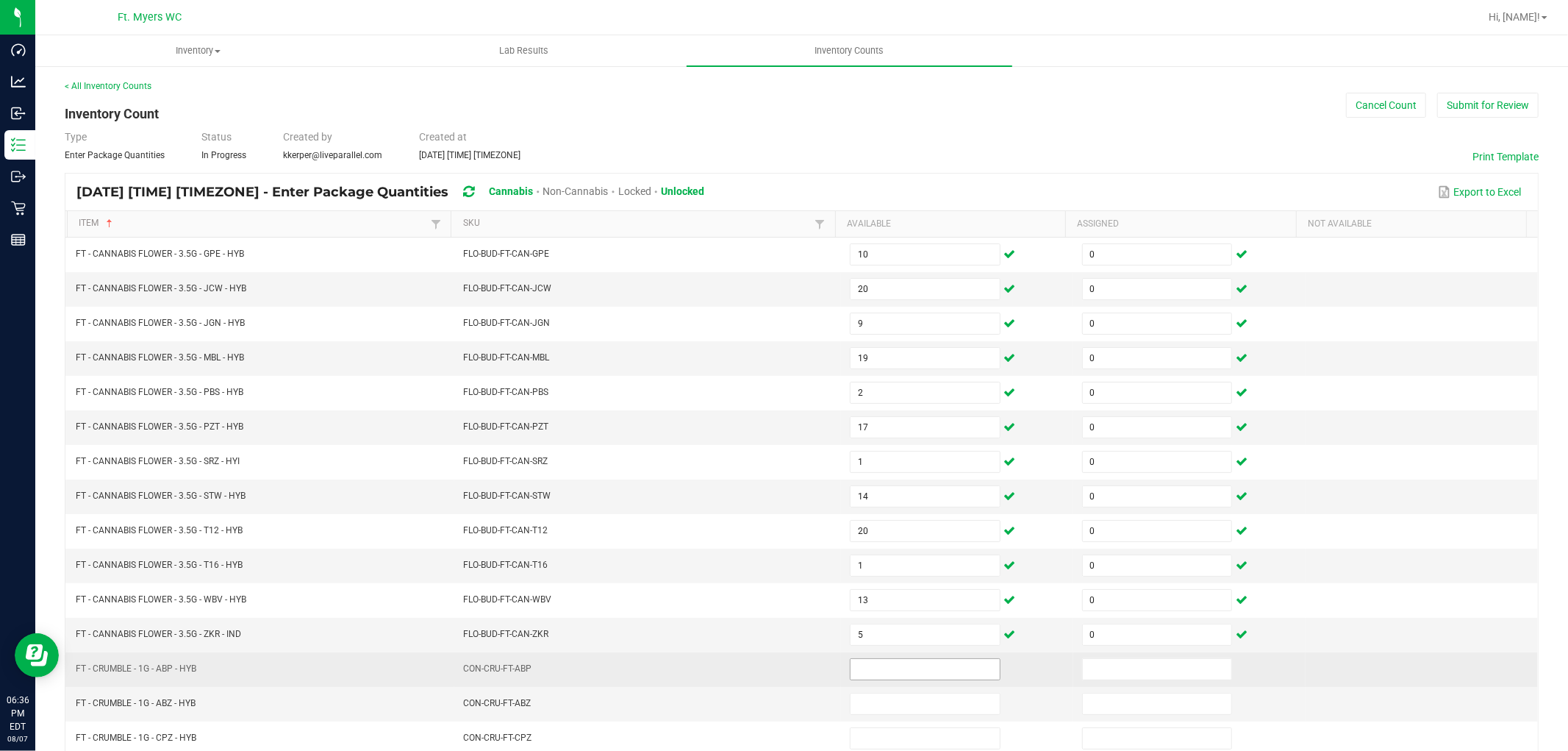 click at bounding box center [925, 669] 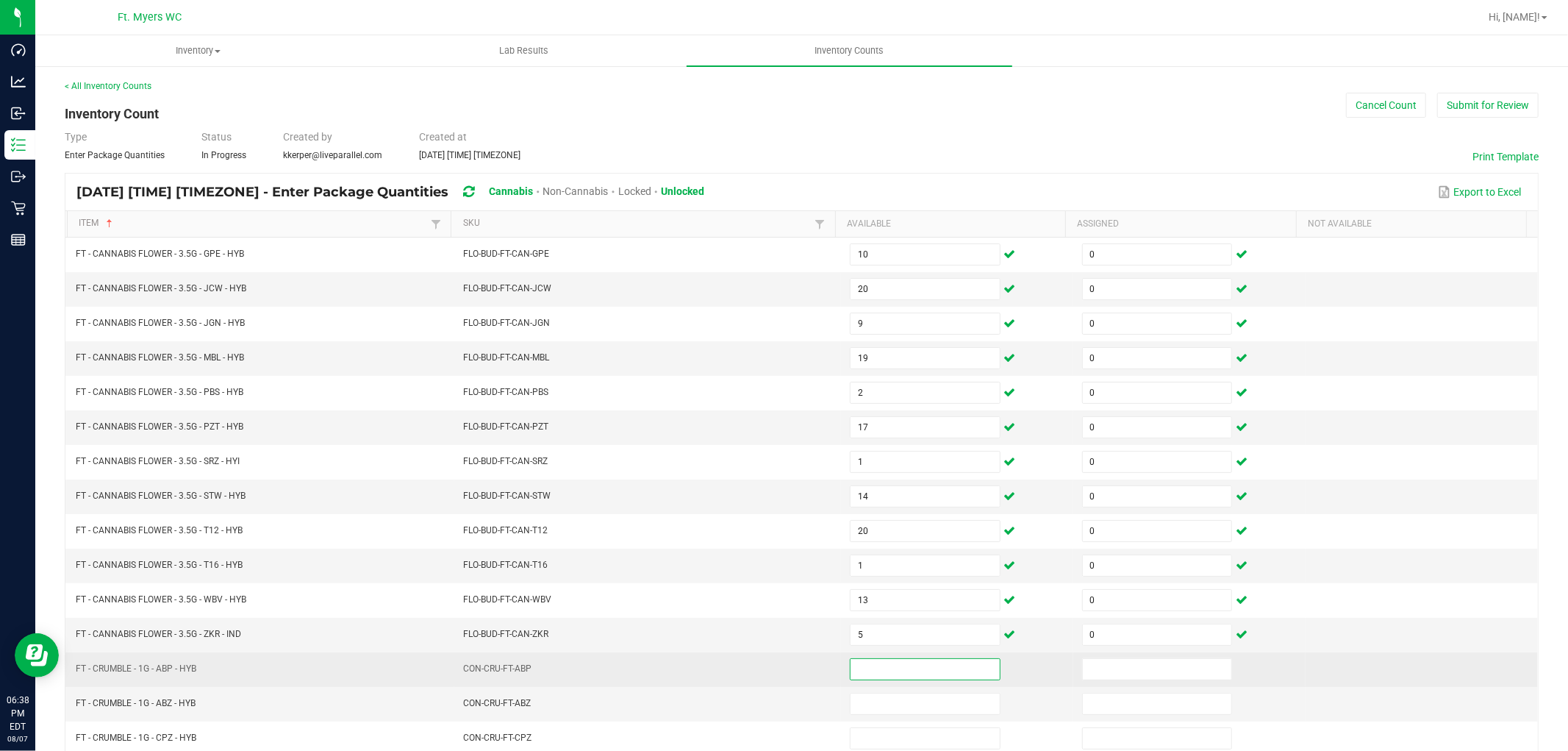 click at bounding box center (925, 669) 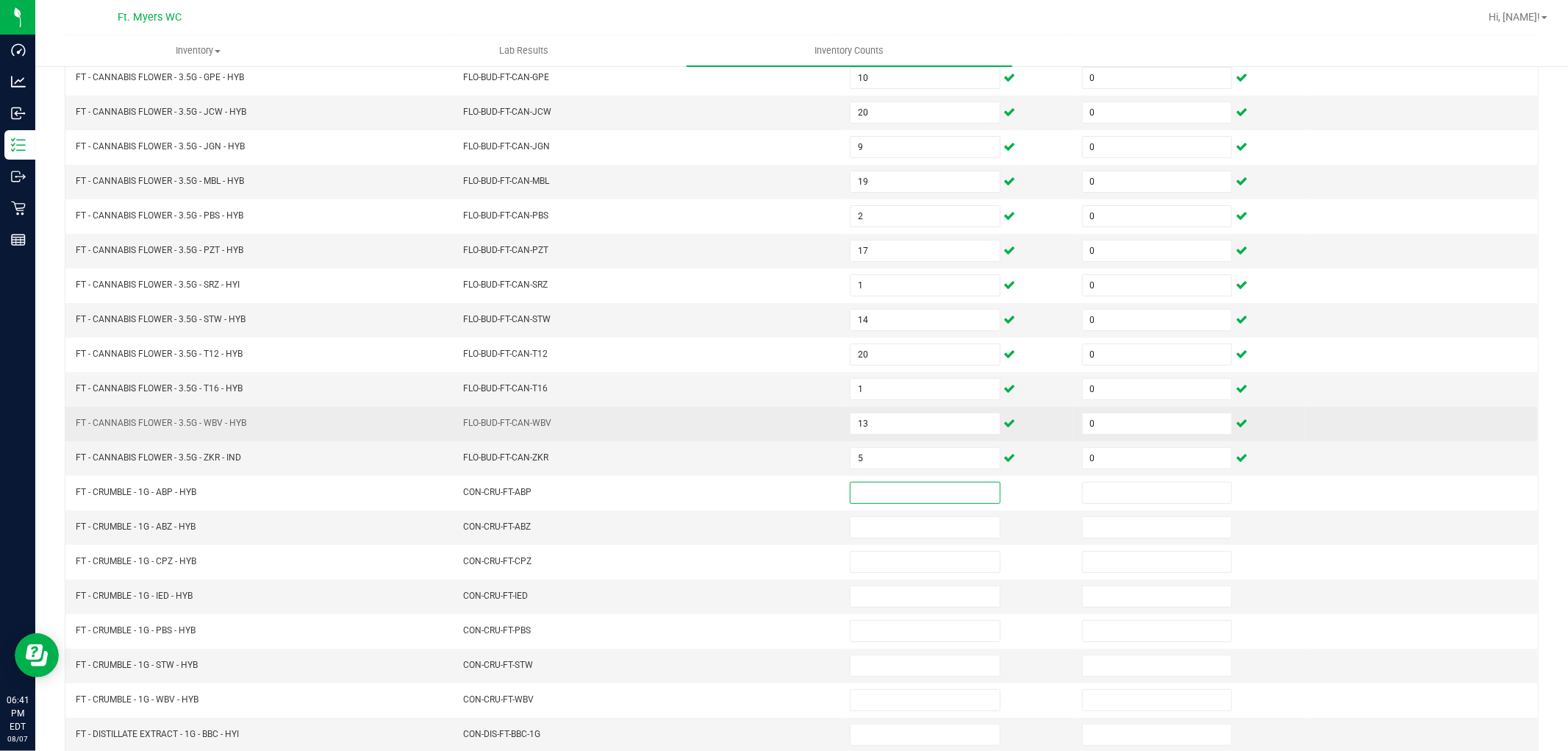 scroll, scrollTop: 234, scrollLeft: 0, axis: vertical 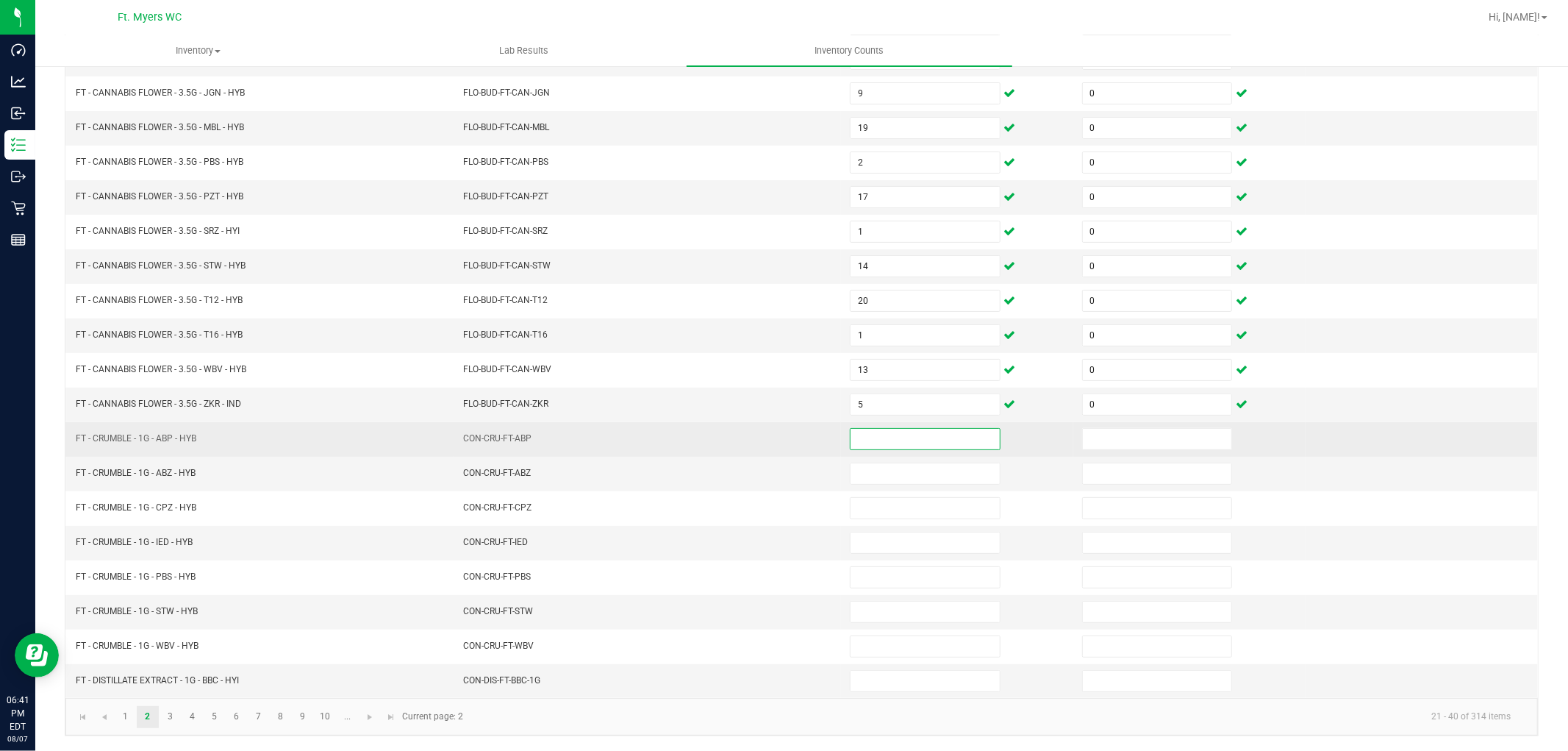 click at bounding box center (925, 439) 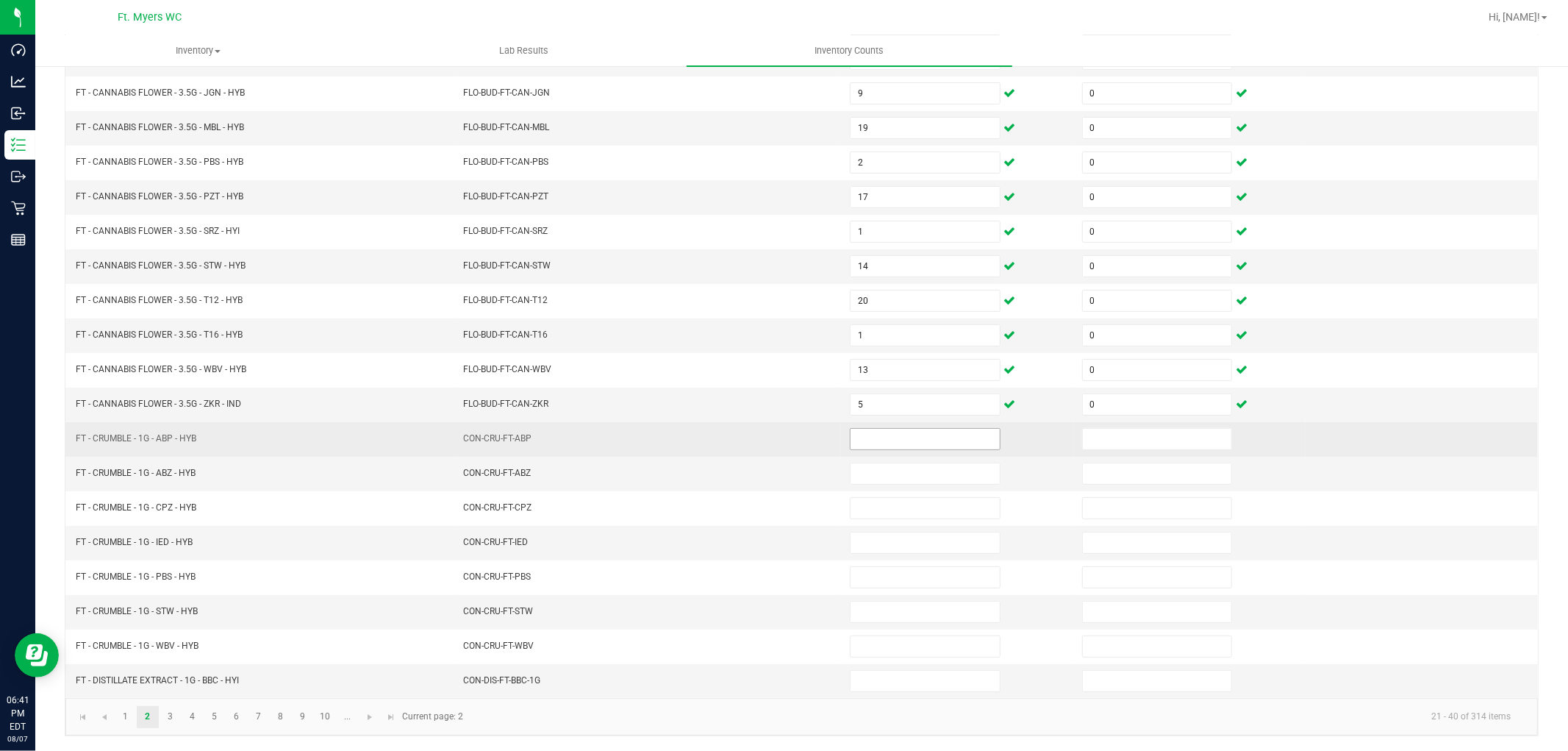 click at bounding box center (925, 439) 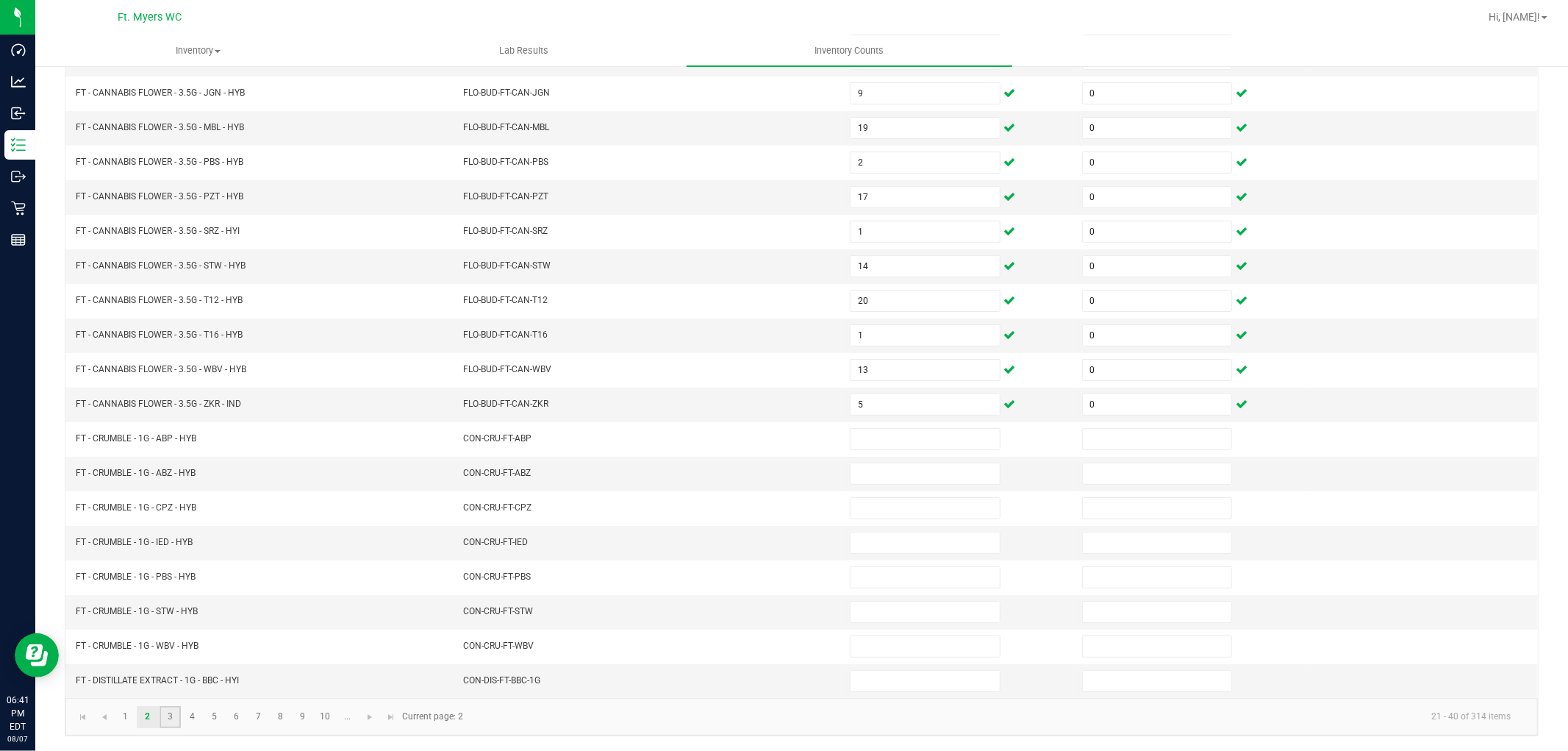 click on "3" 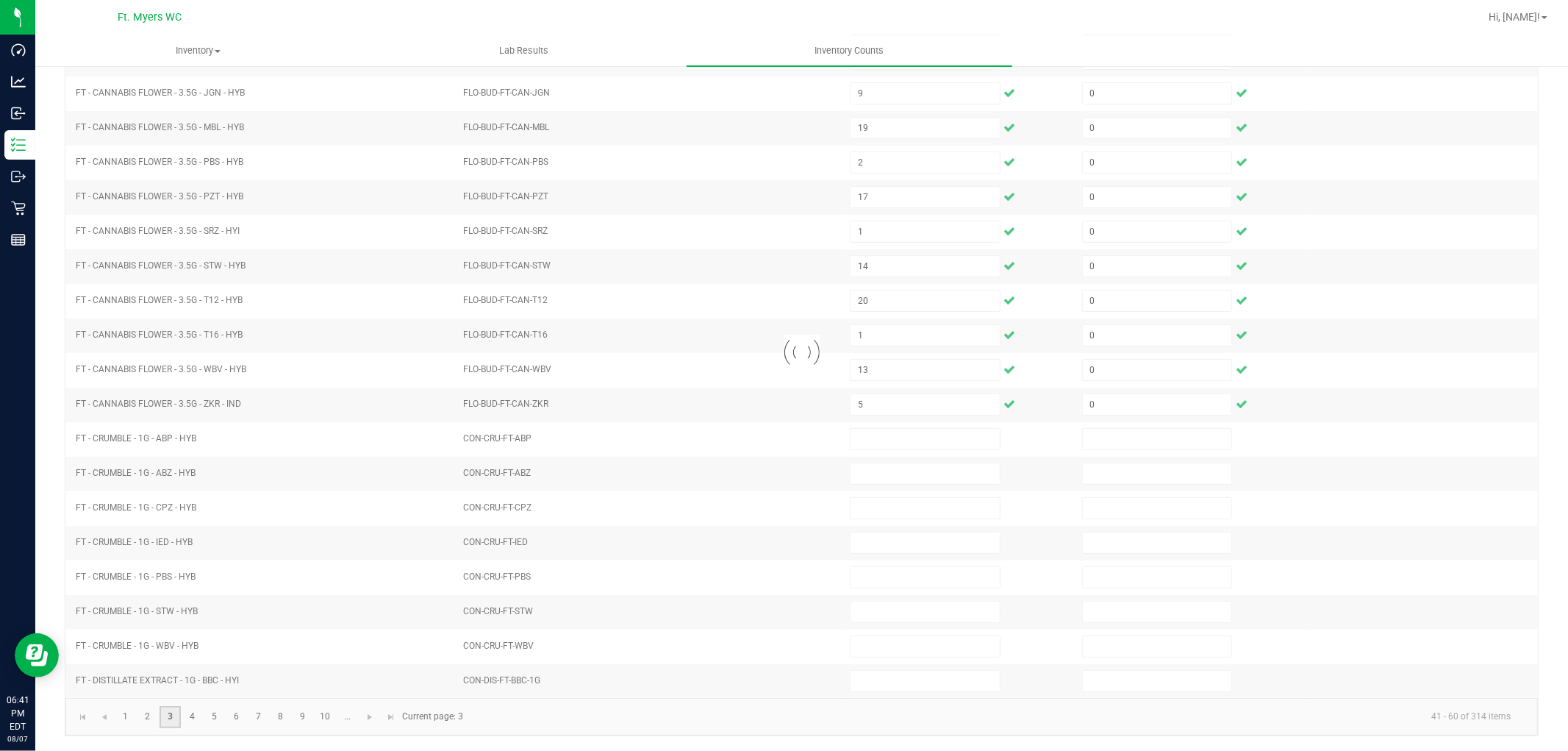 type 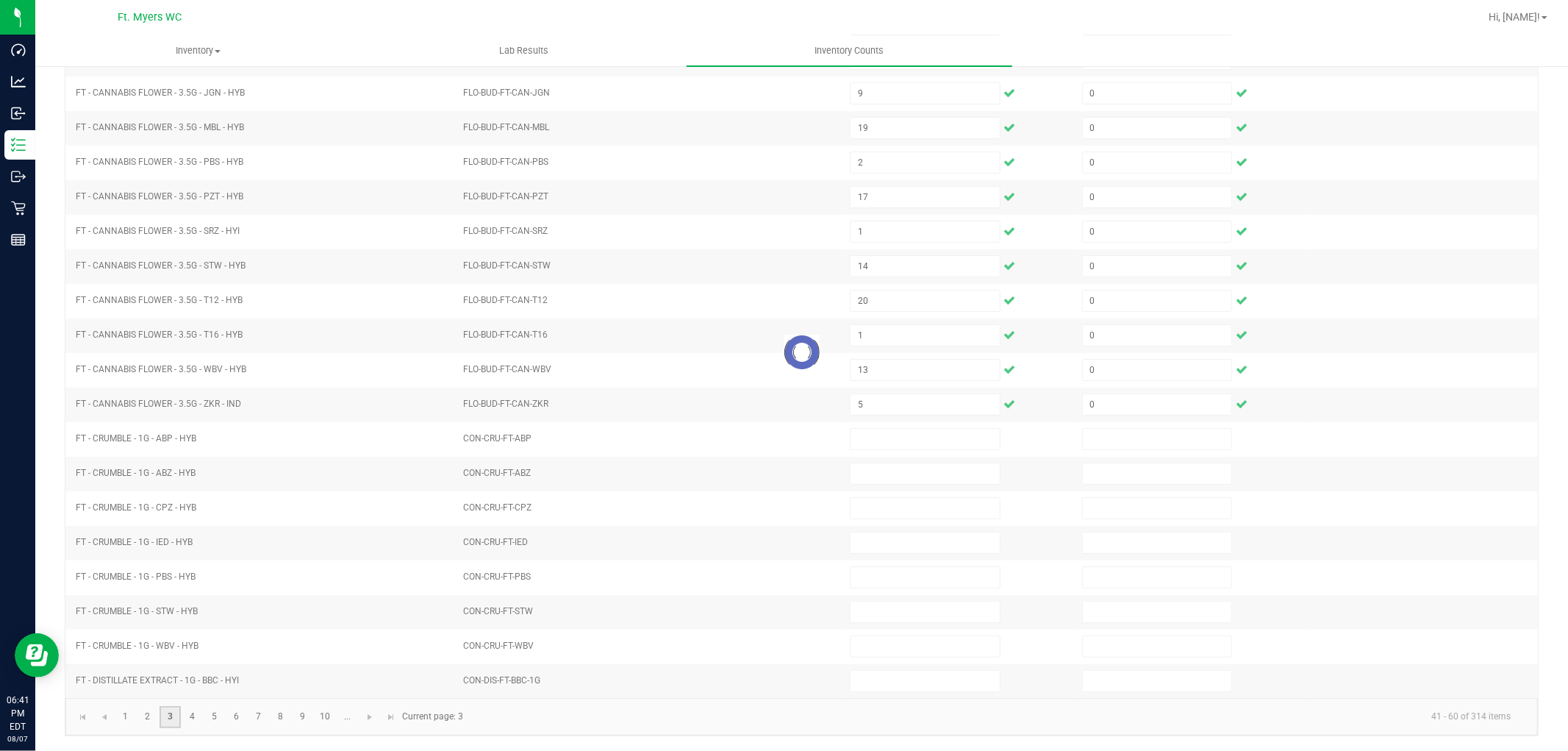 type 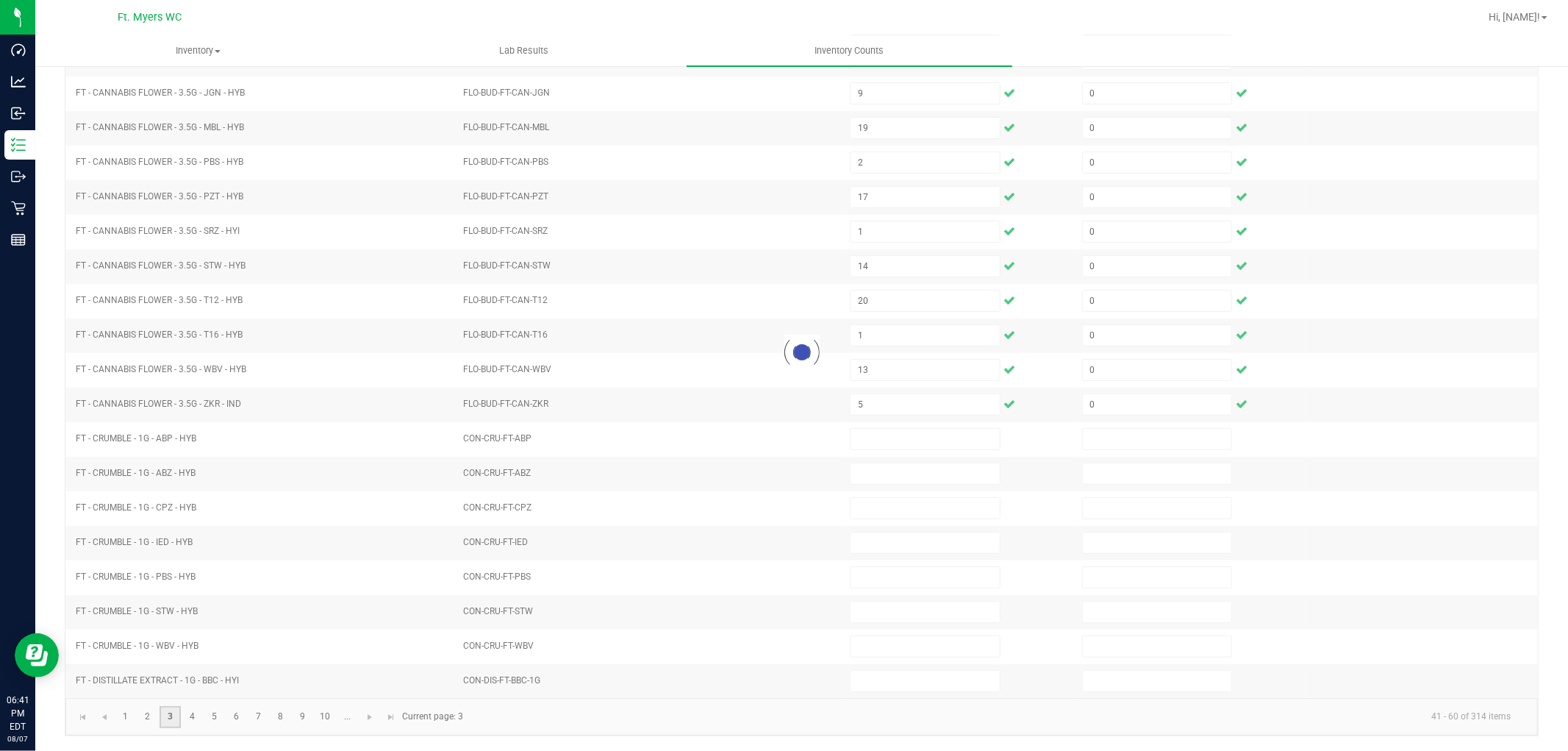 type 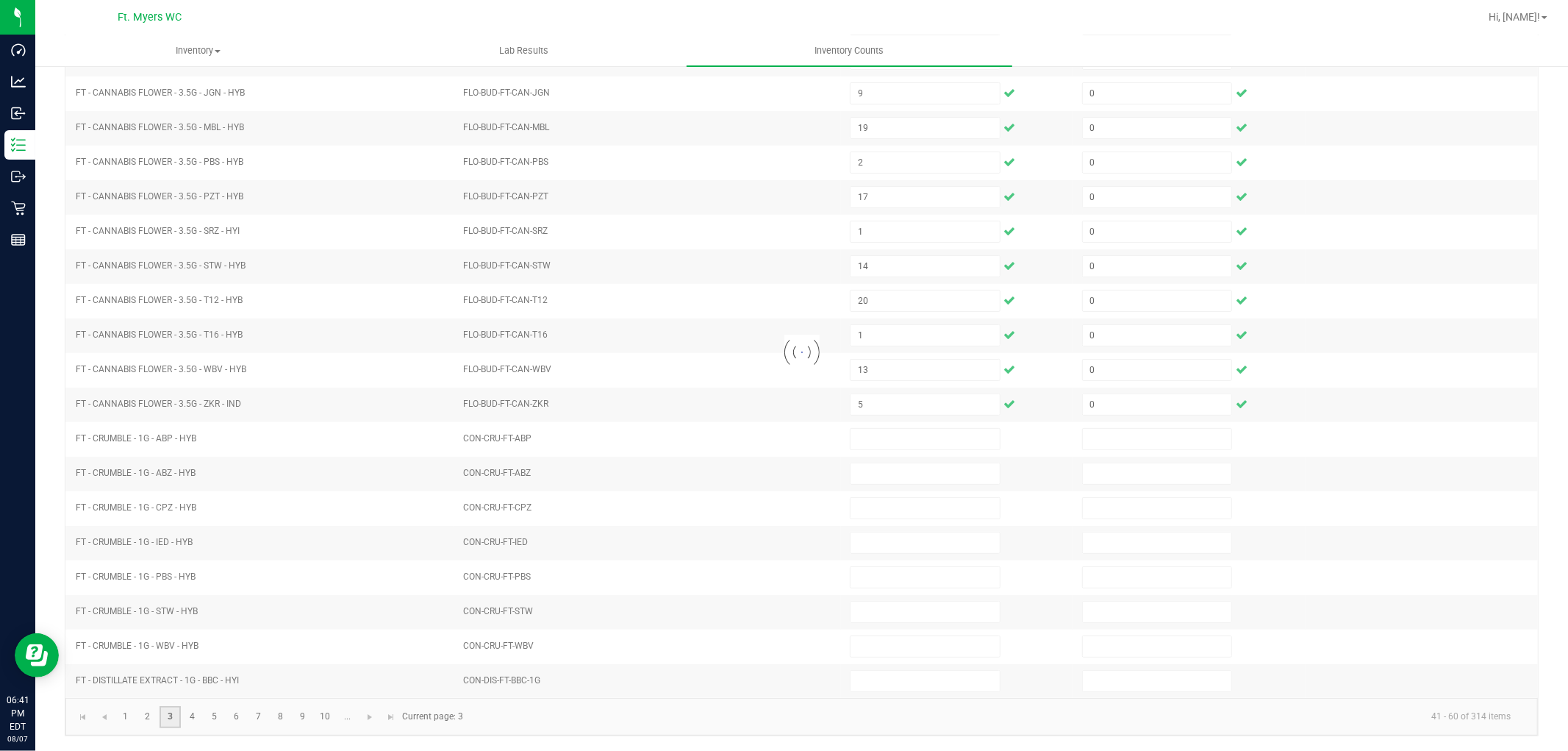 type 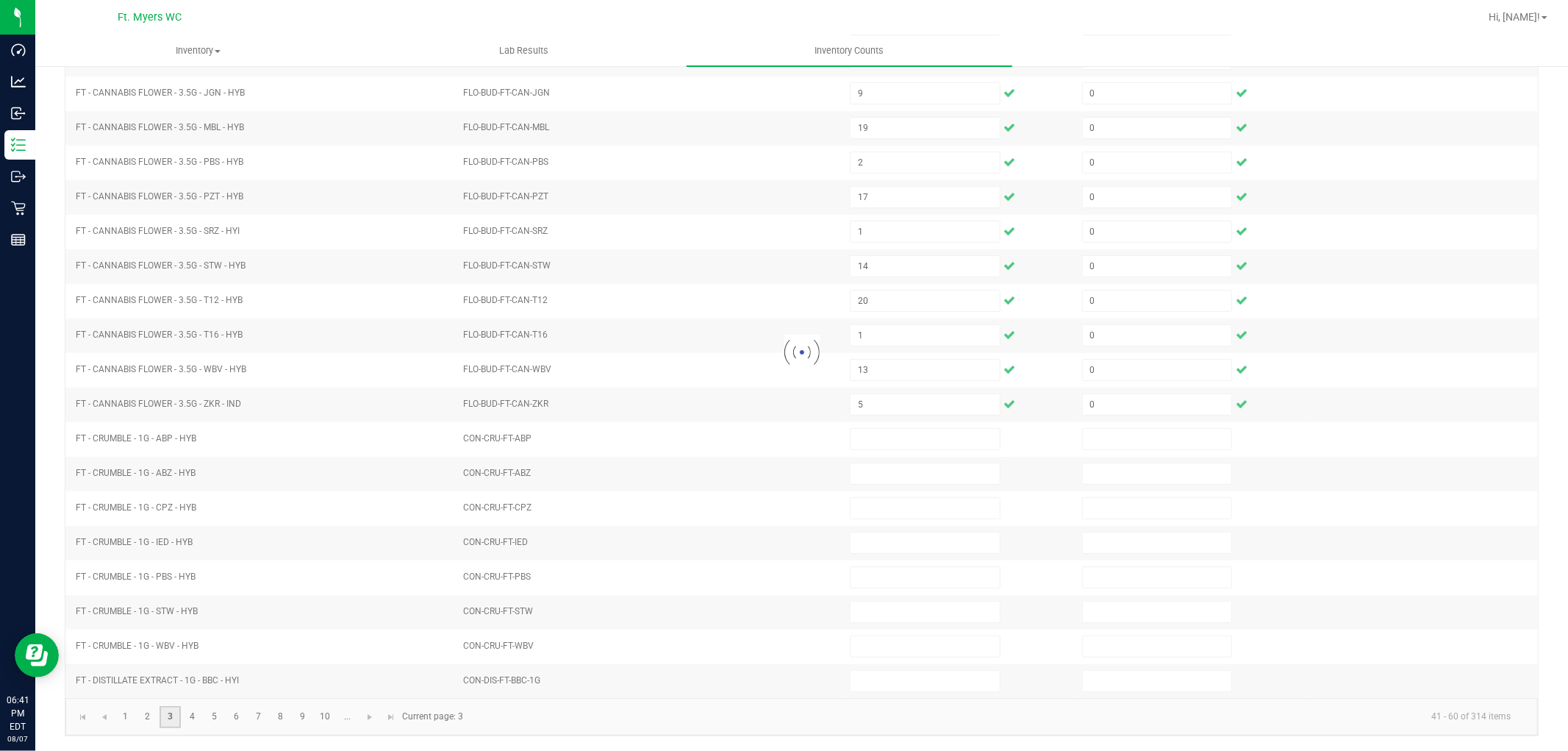 type 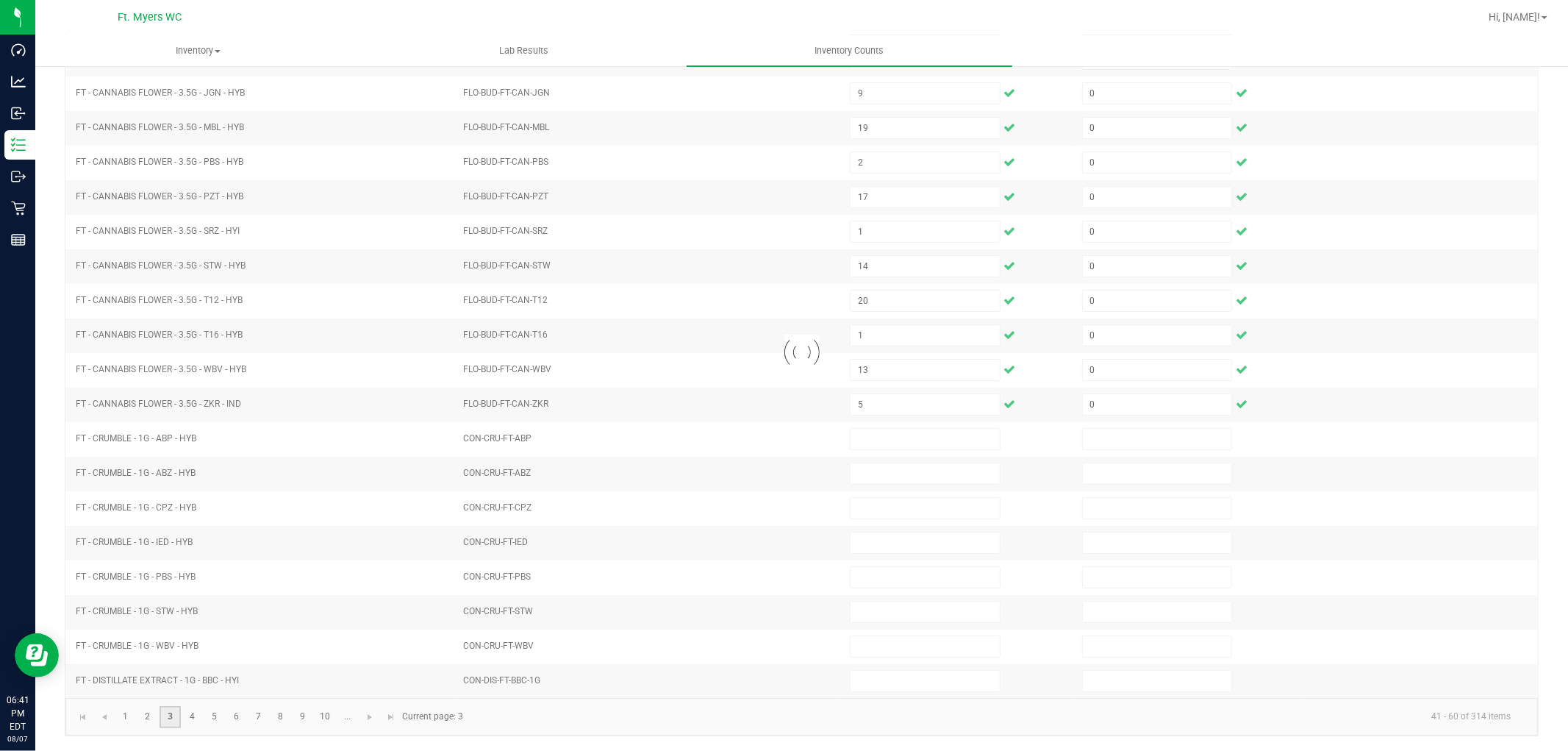 type 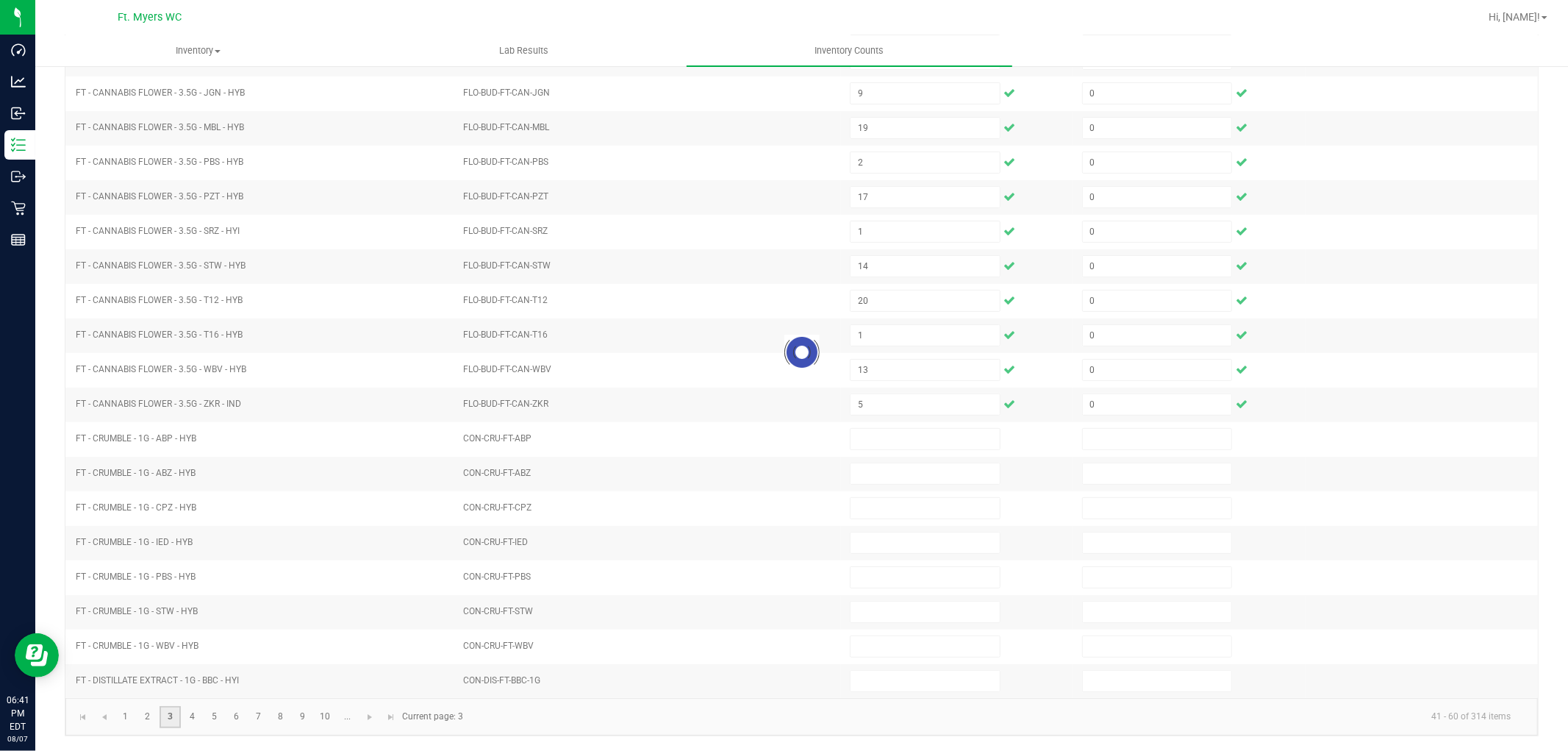 type 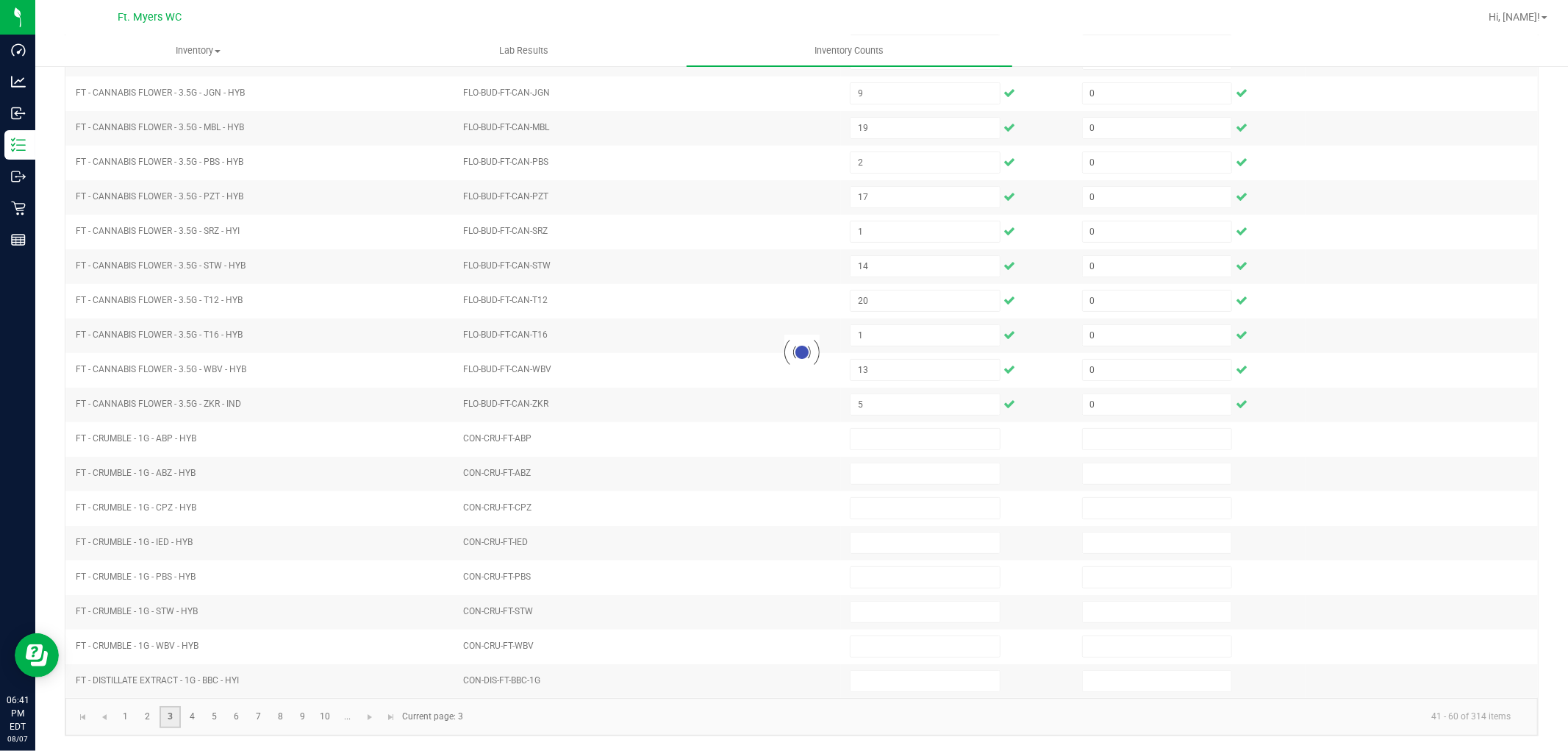 type 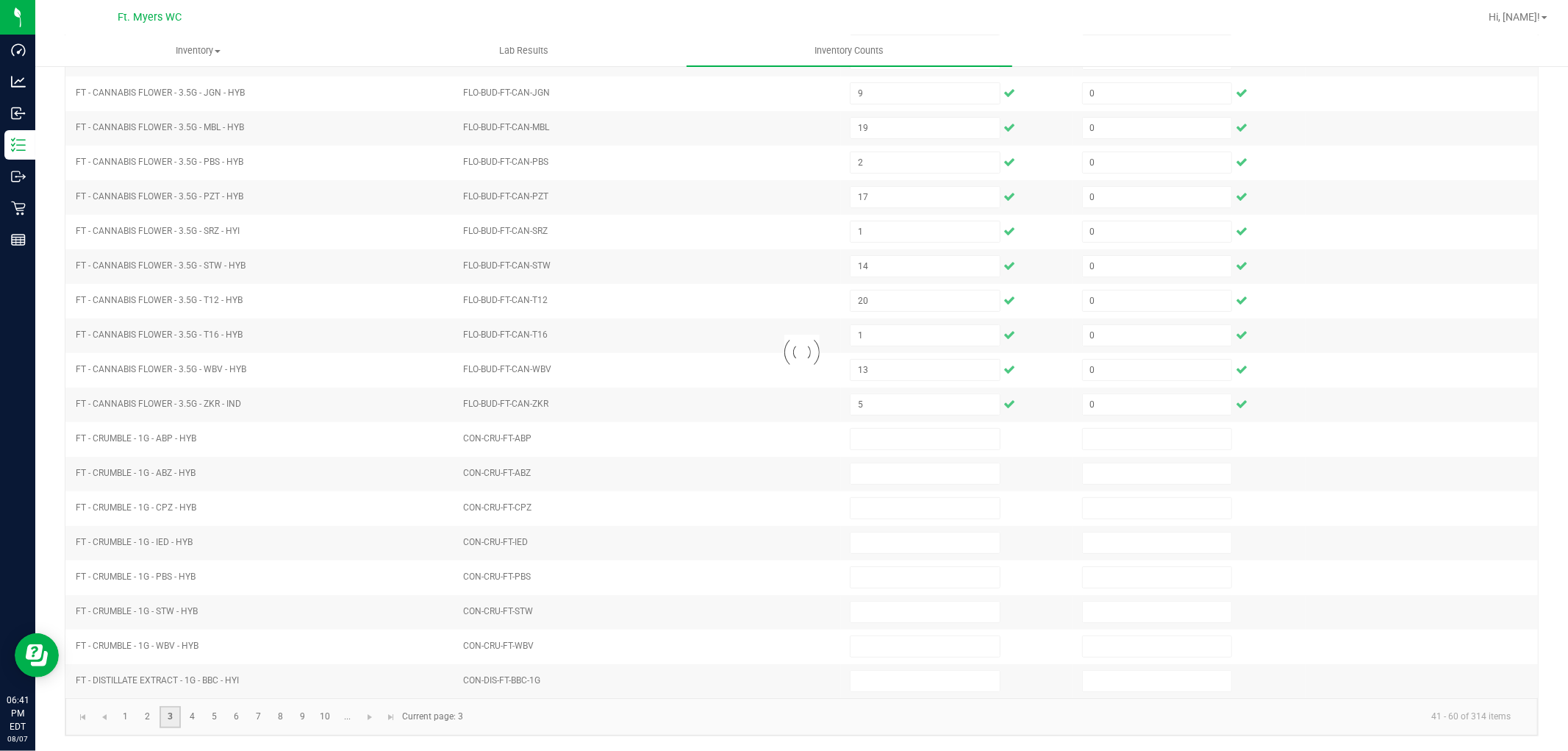 type 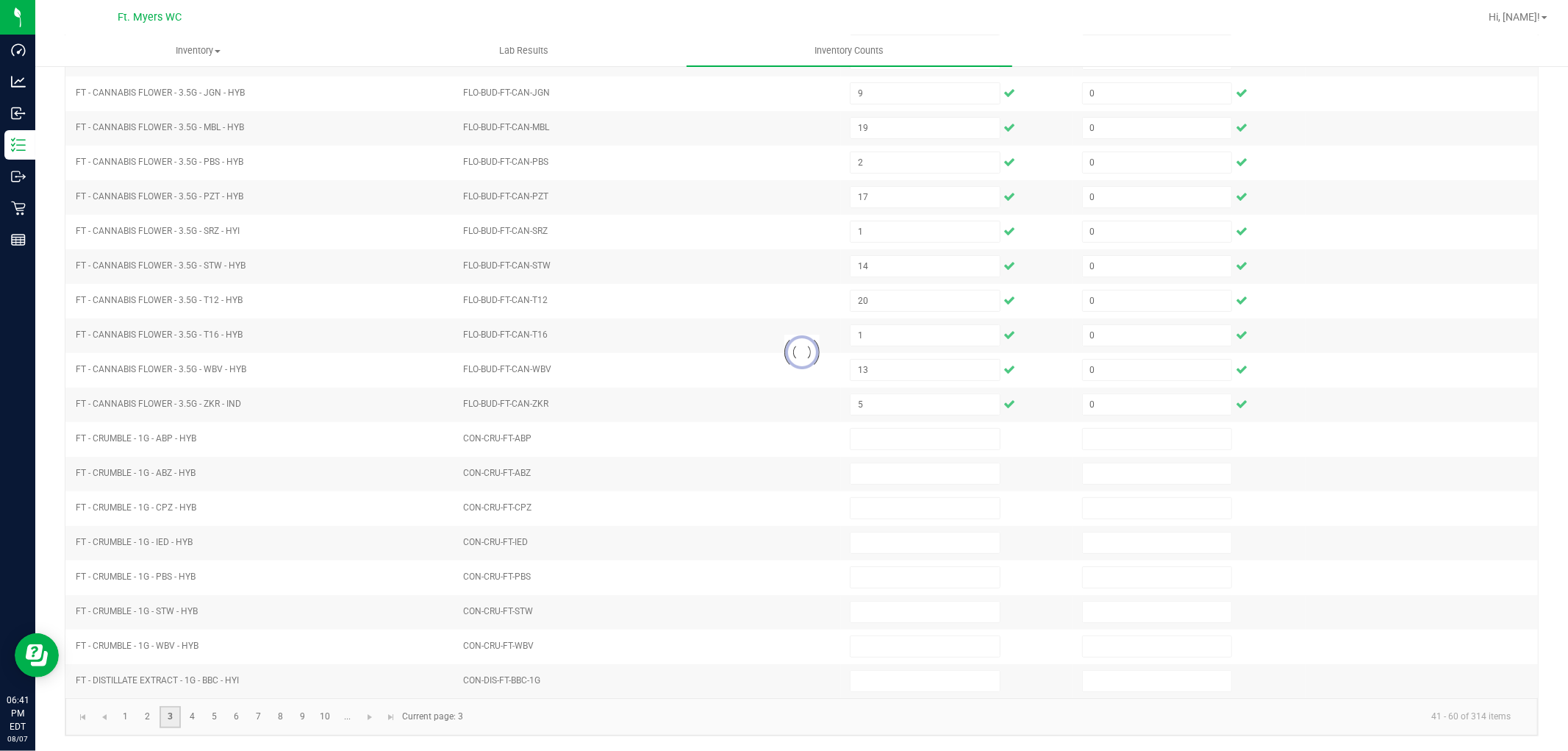 type 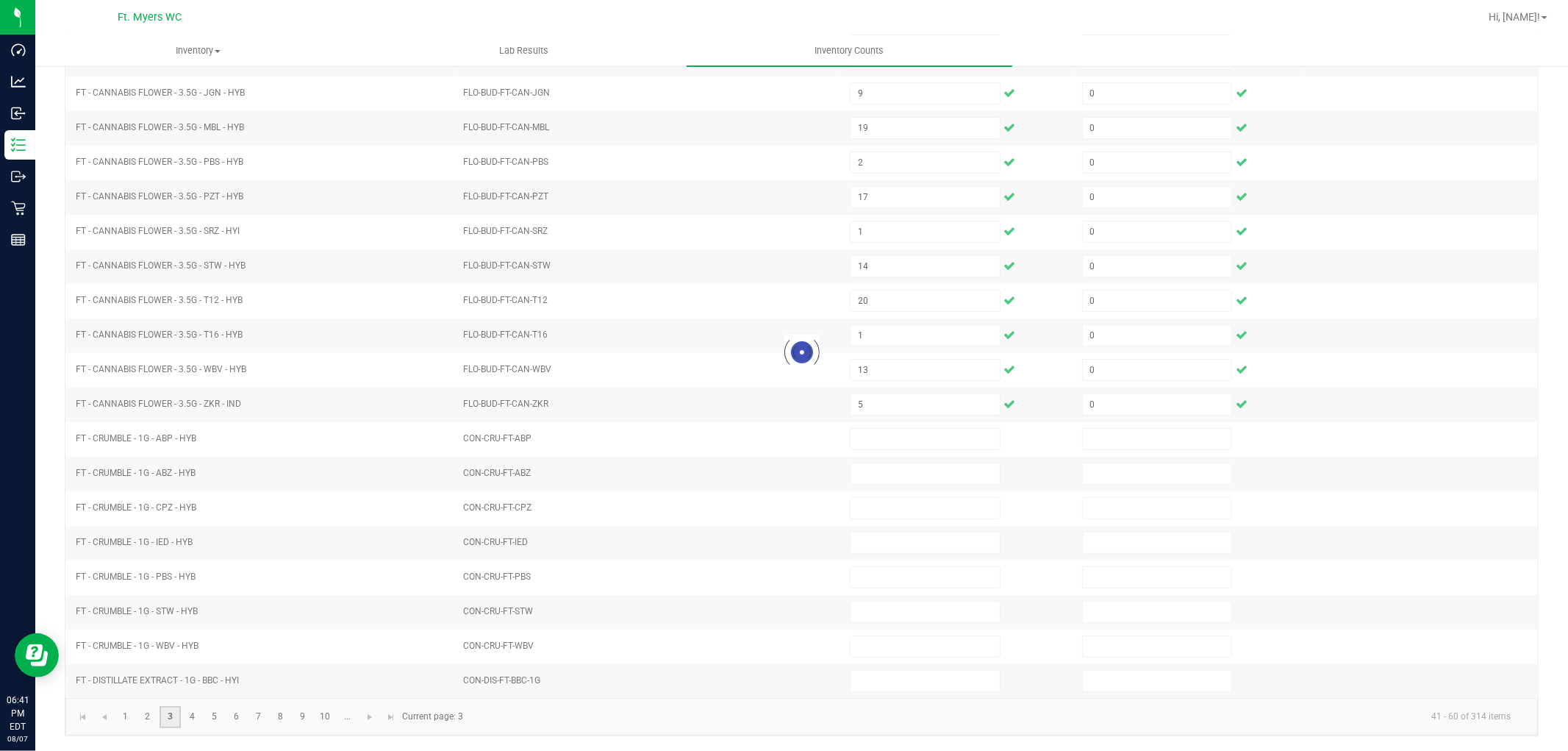 type on "8" 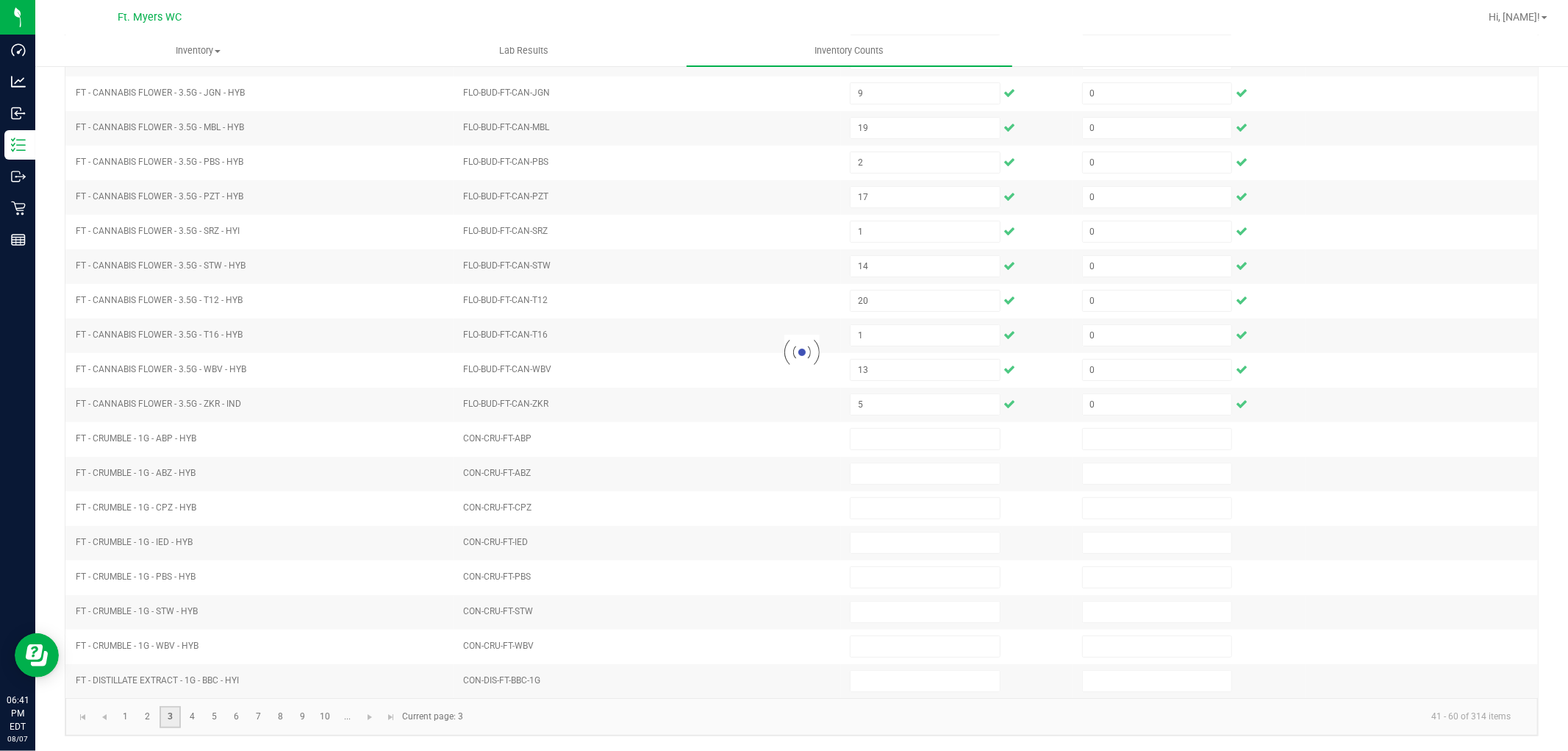 type on "0" 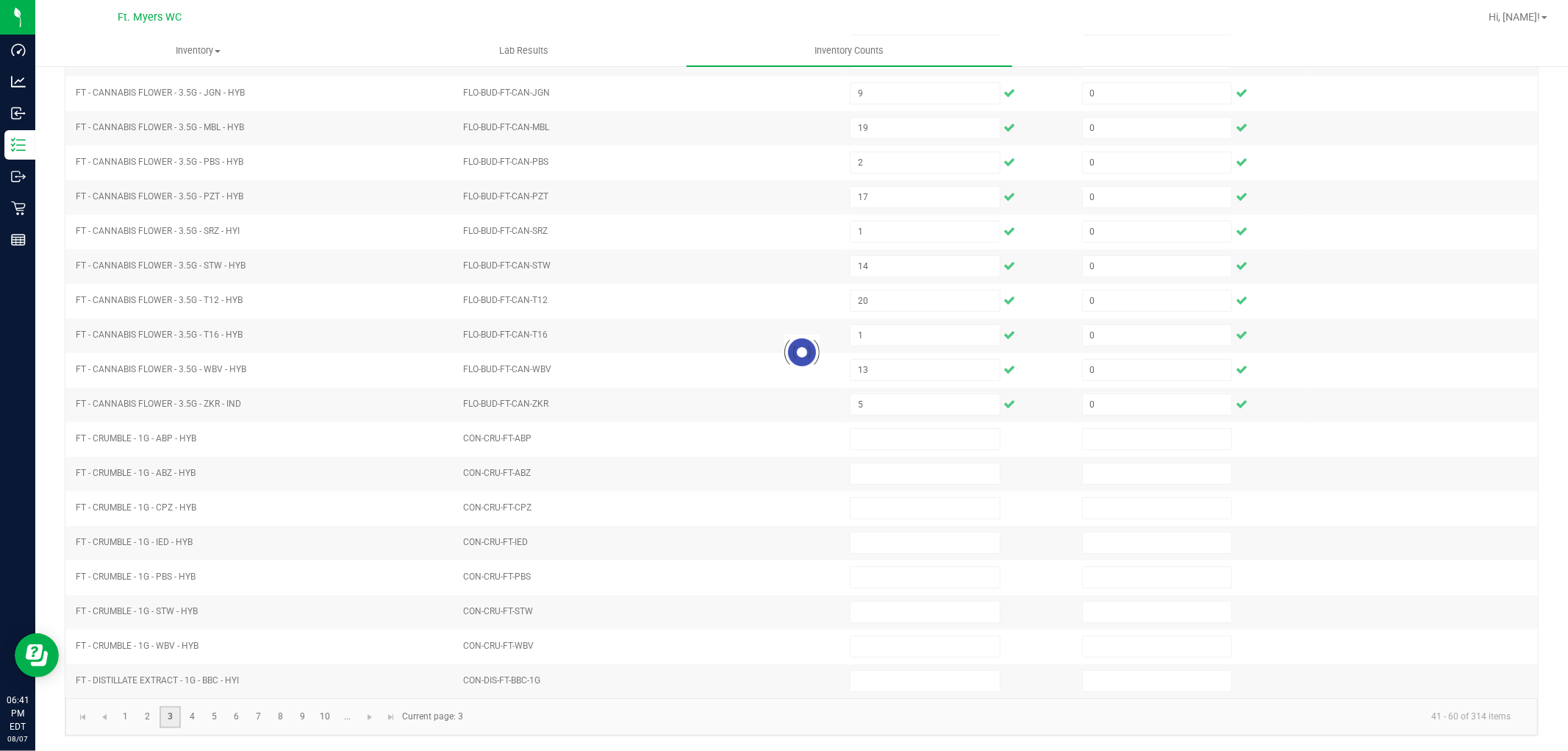 type 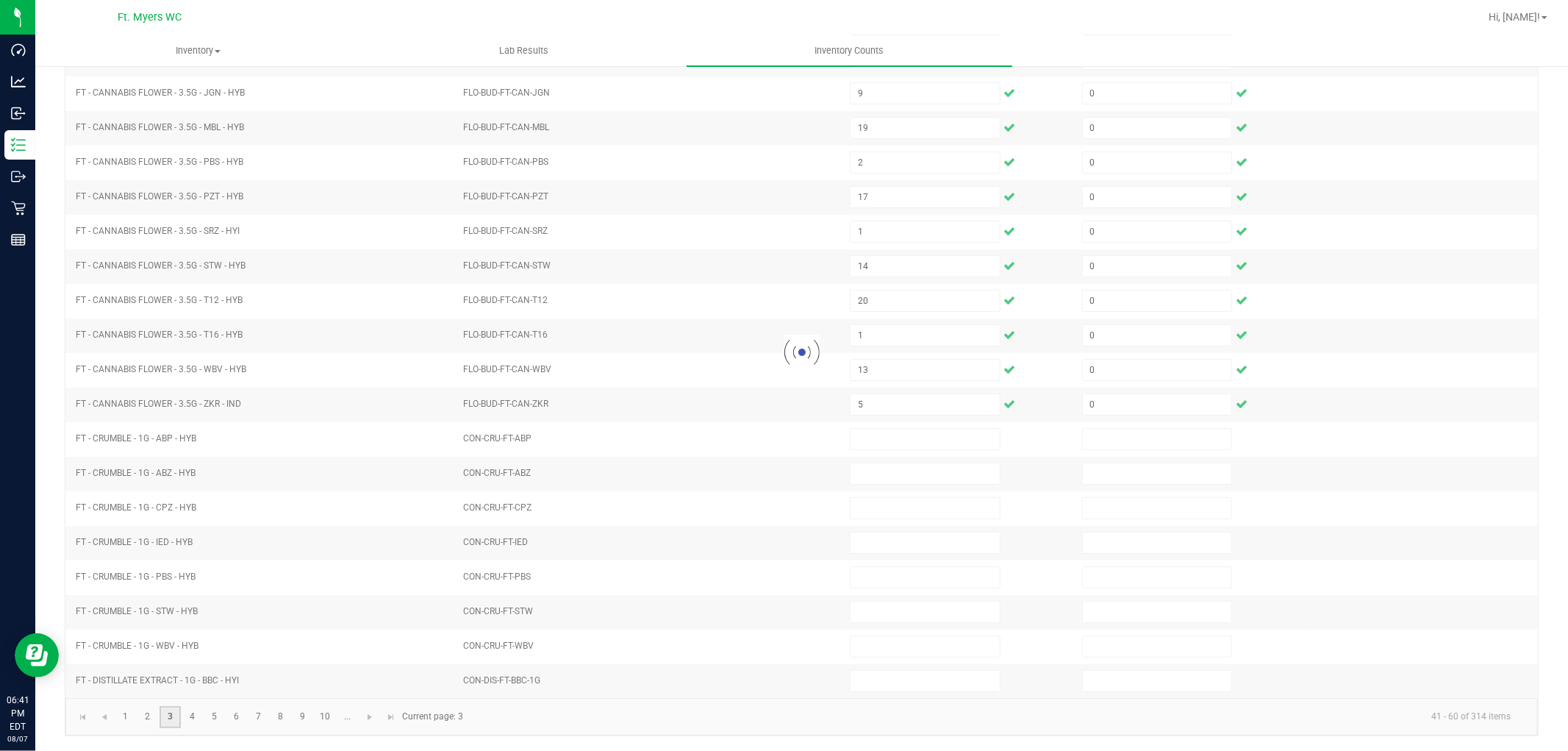 type 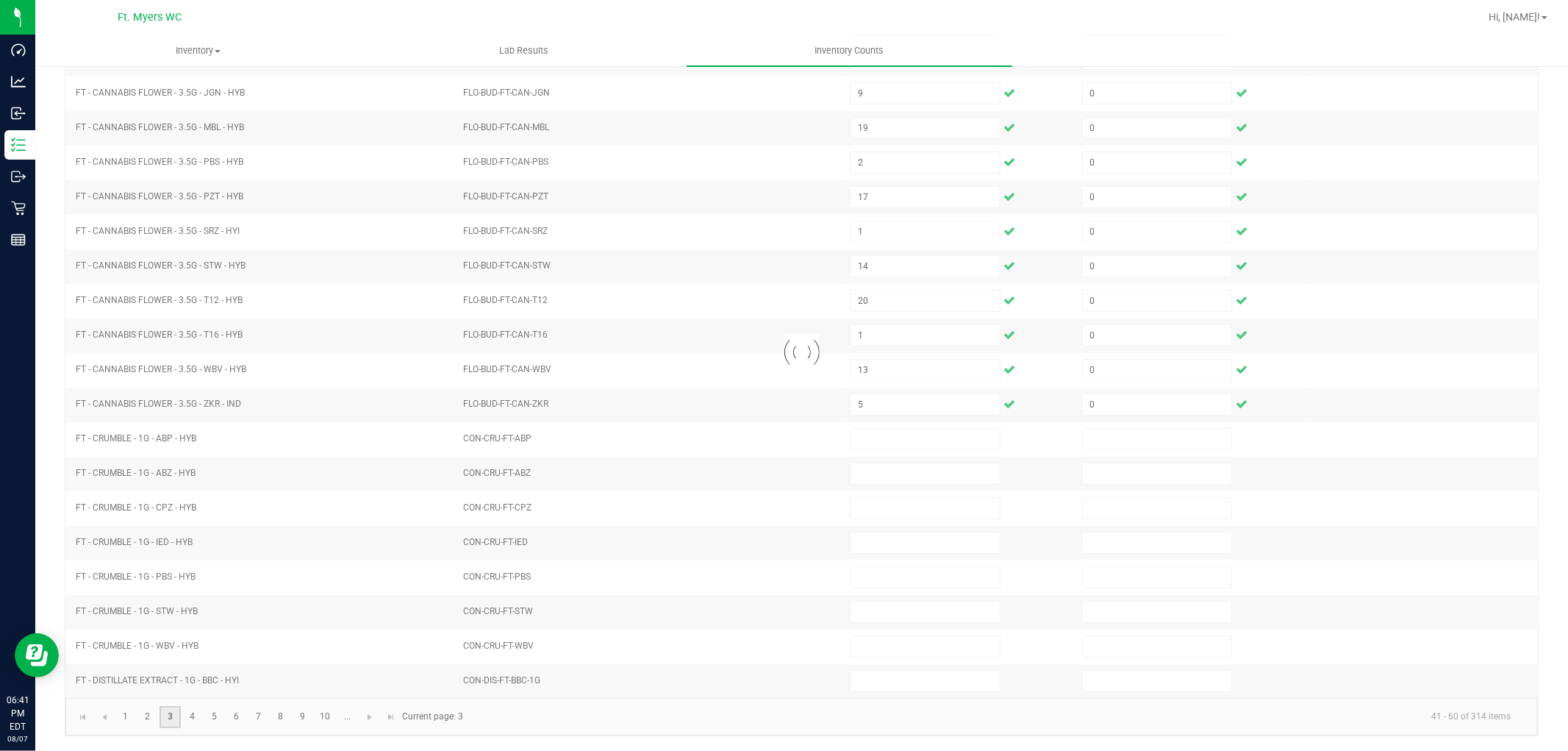 type 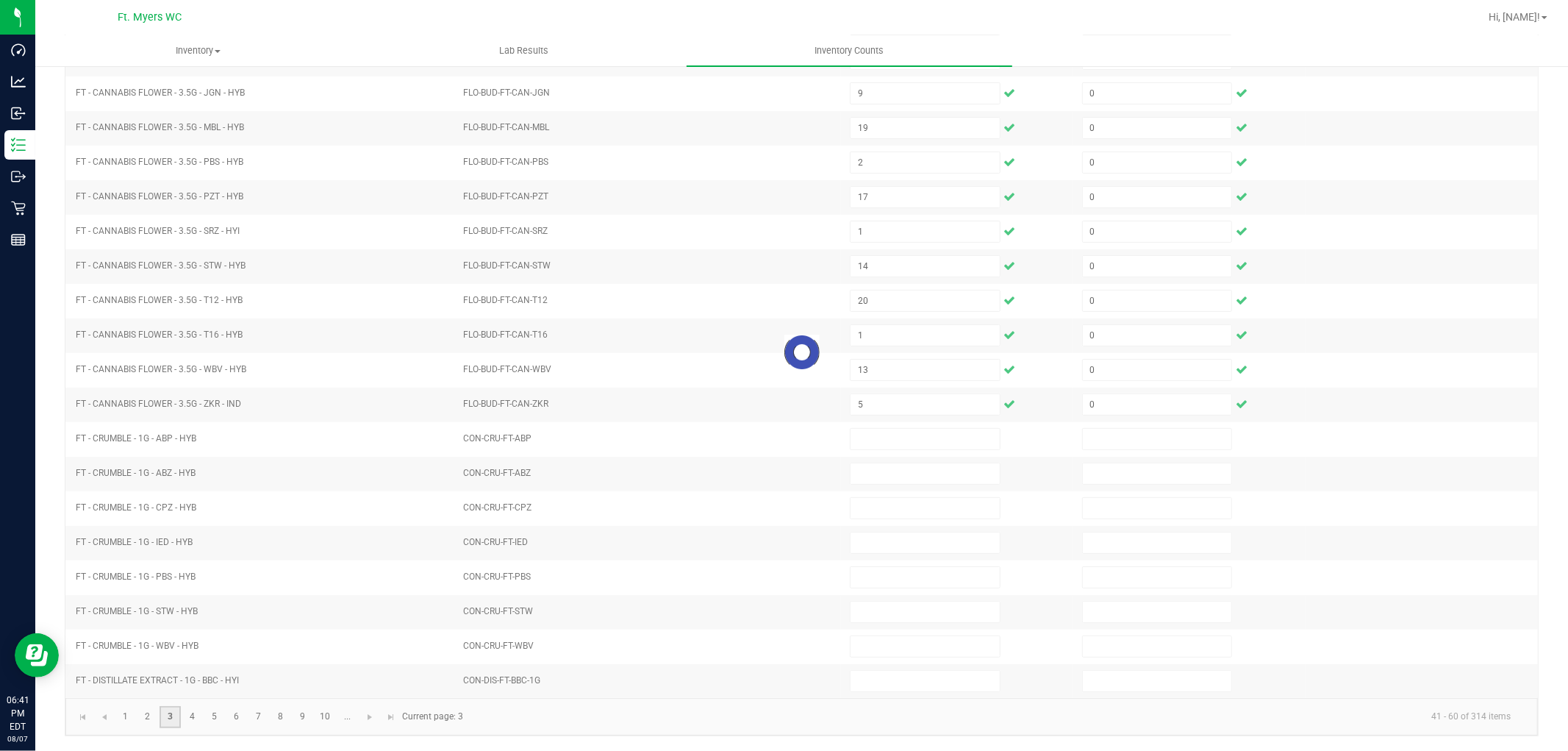 type 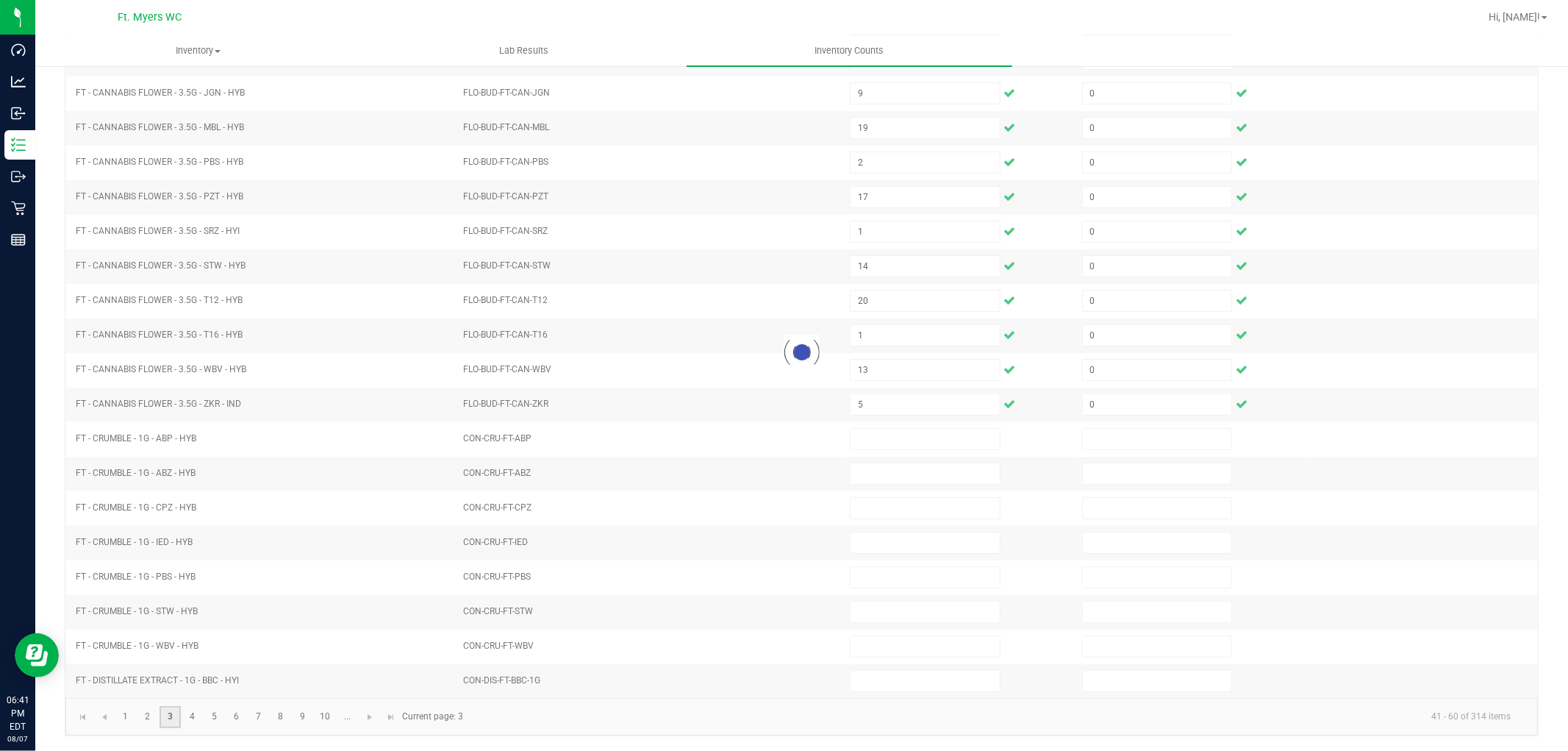 type 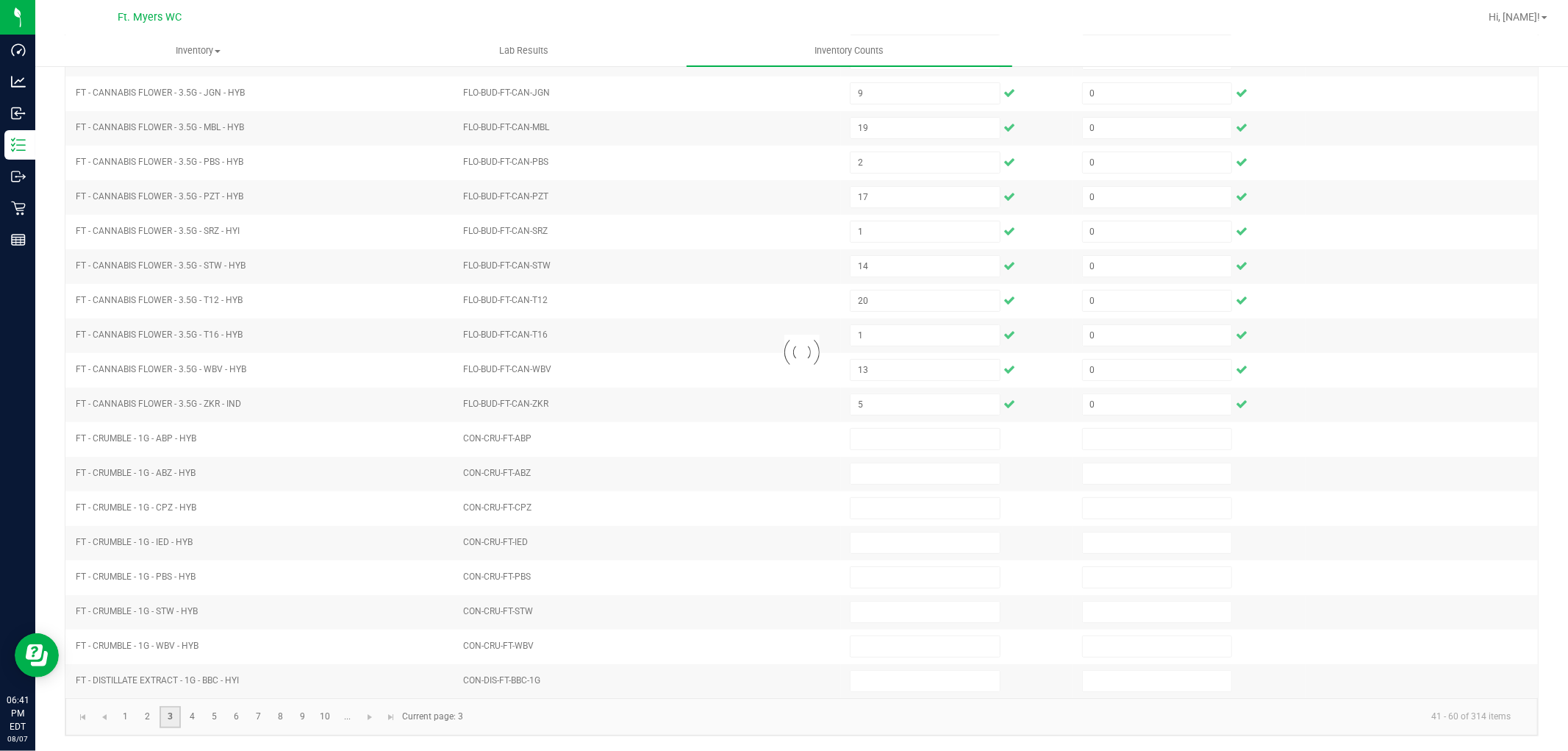 type 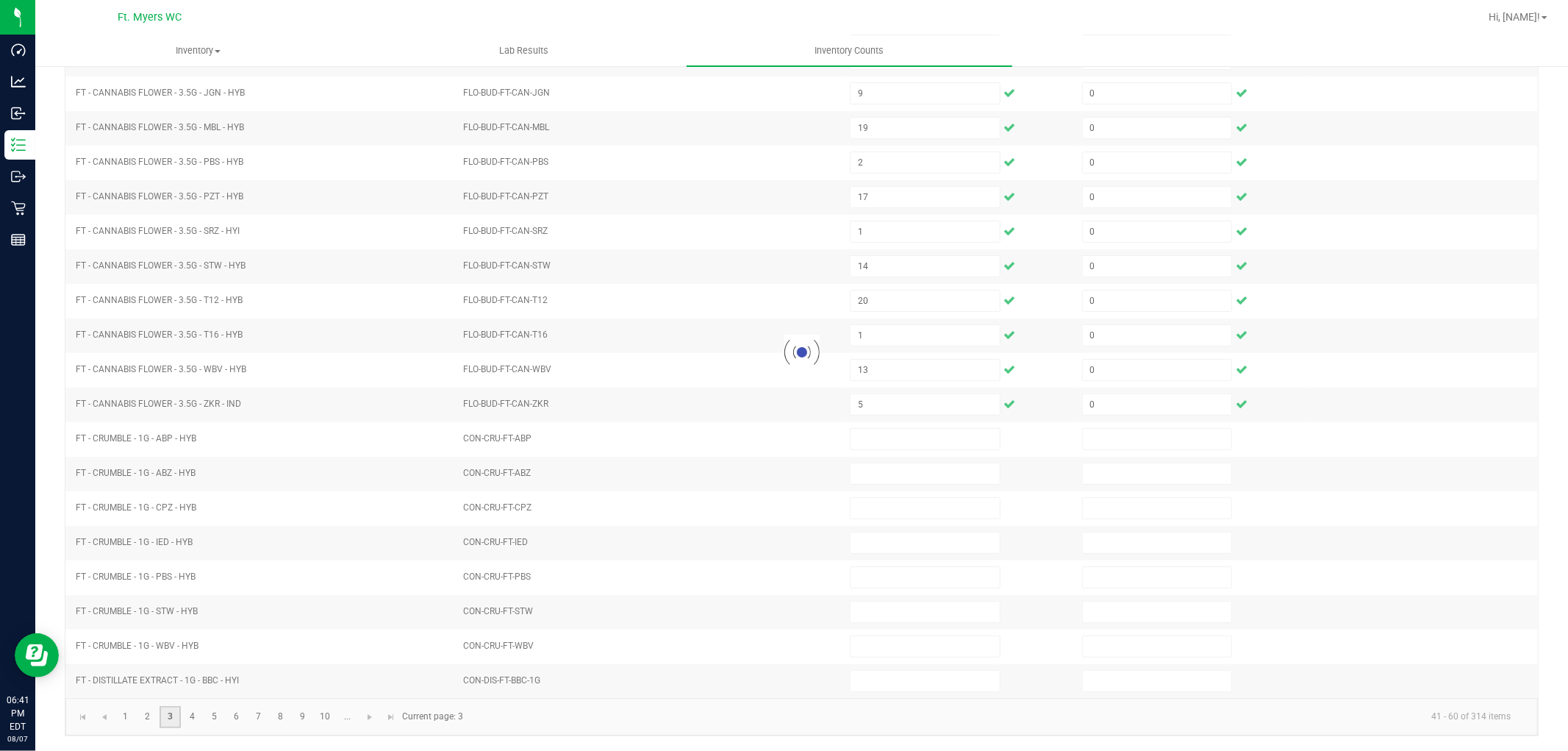 type 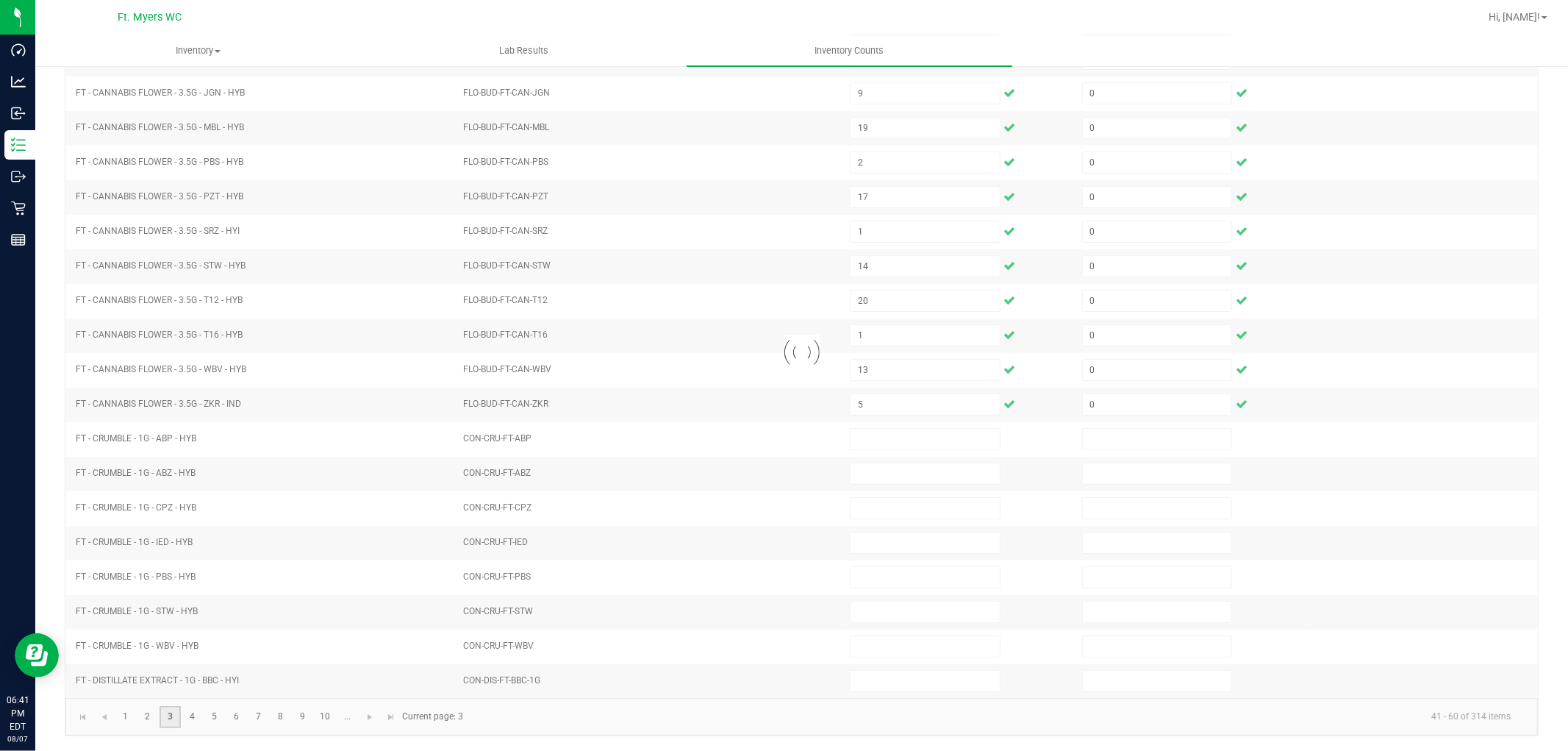 type 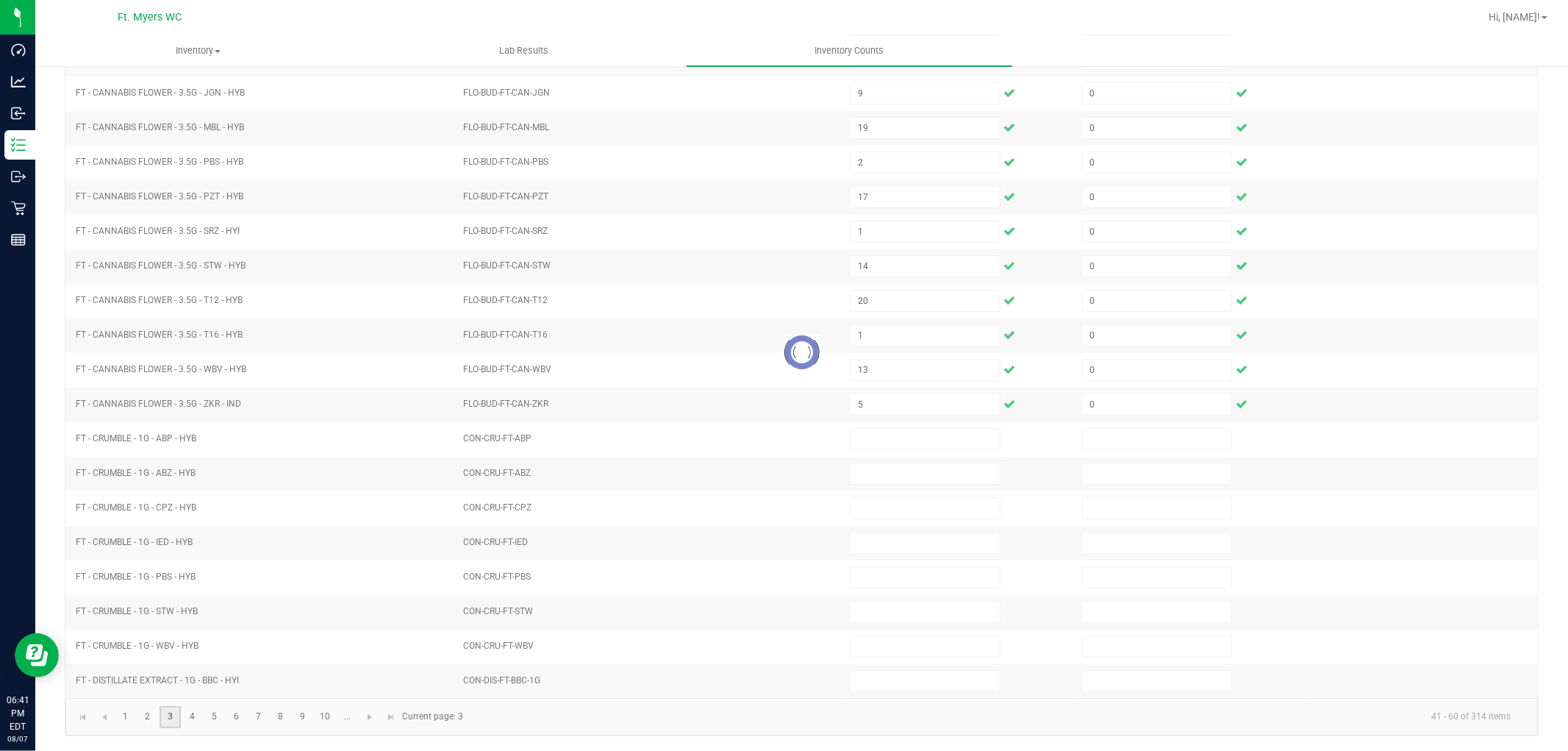 type 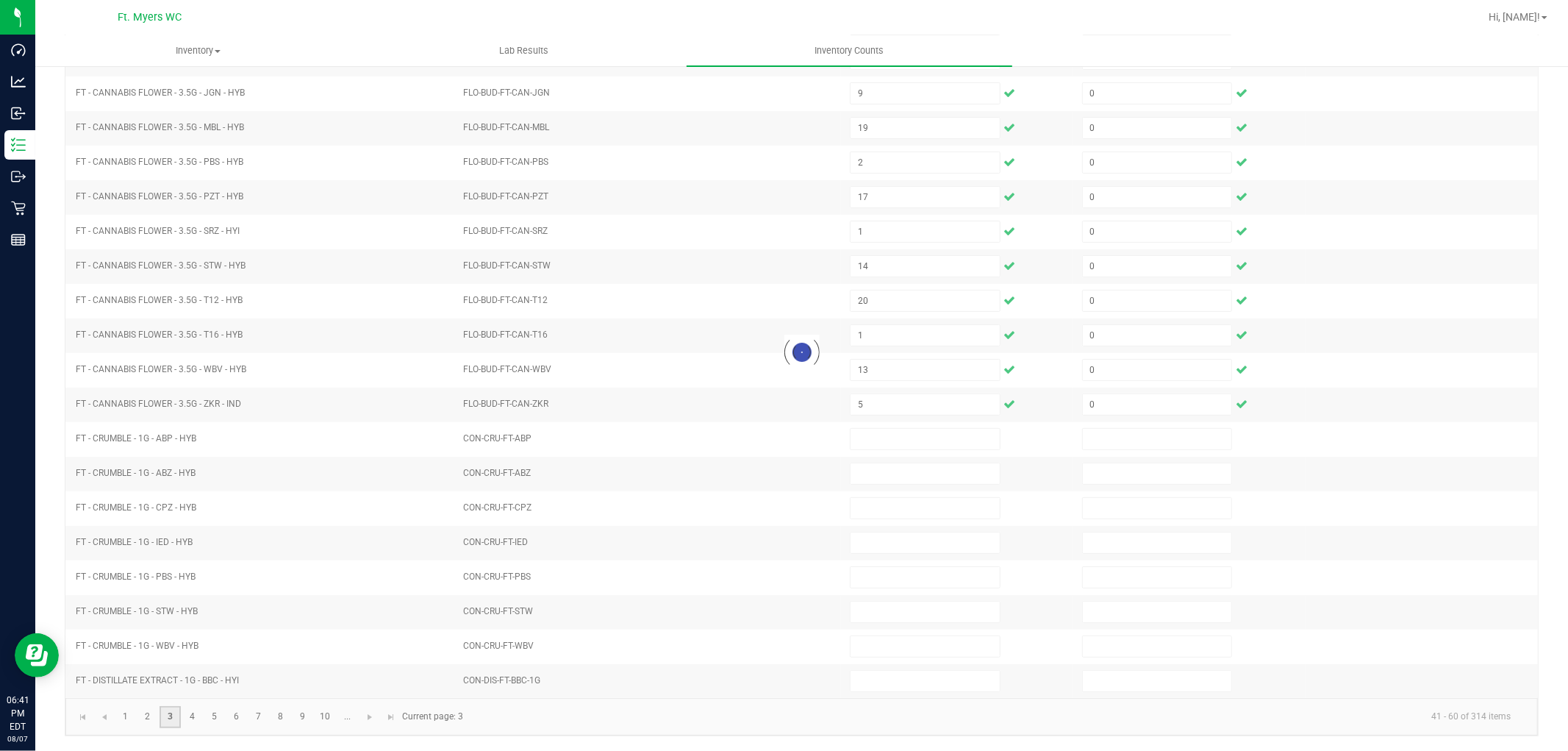 type 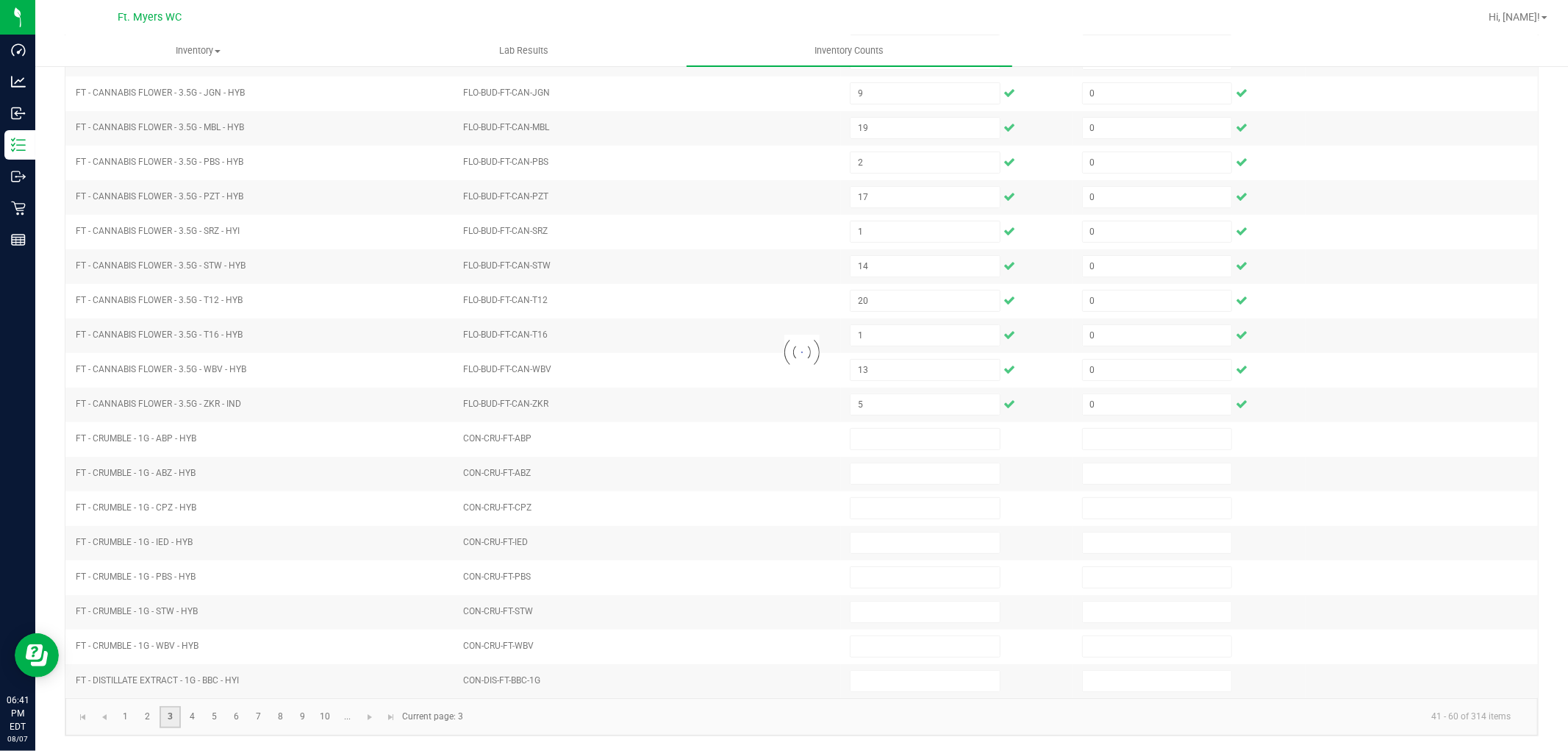 type 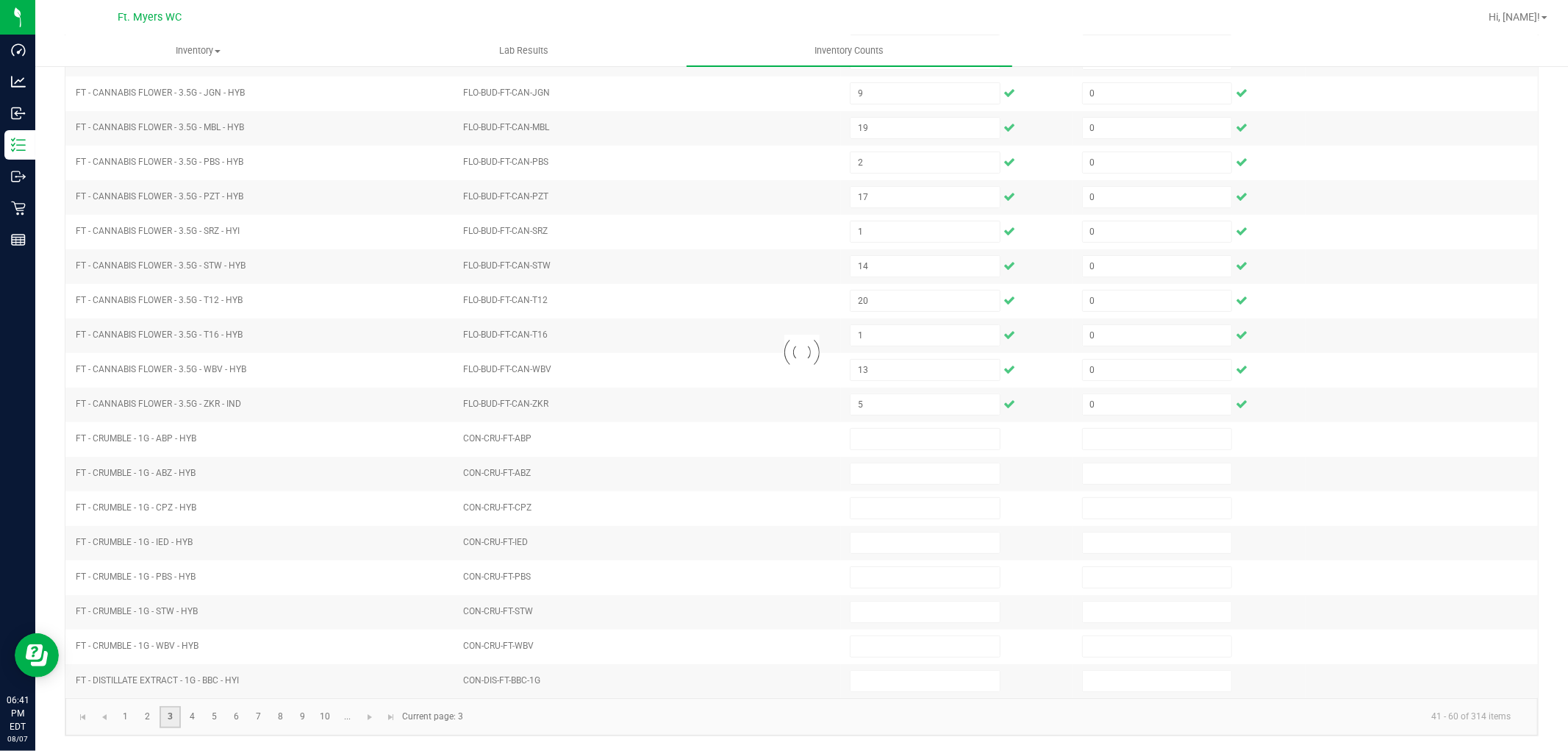 type 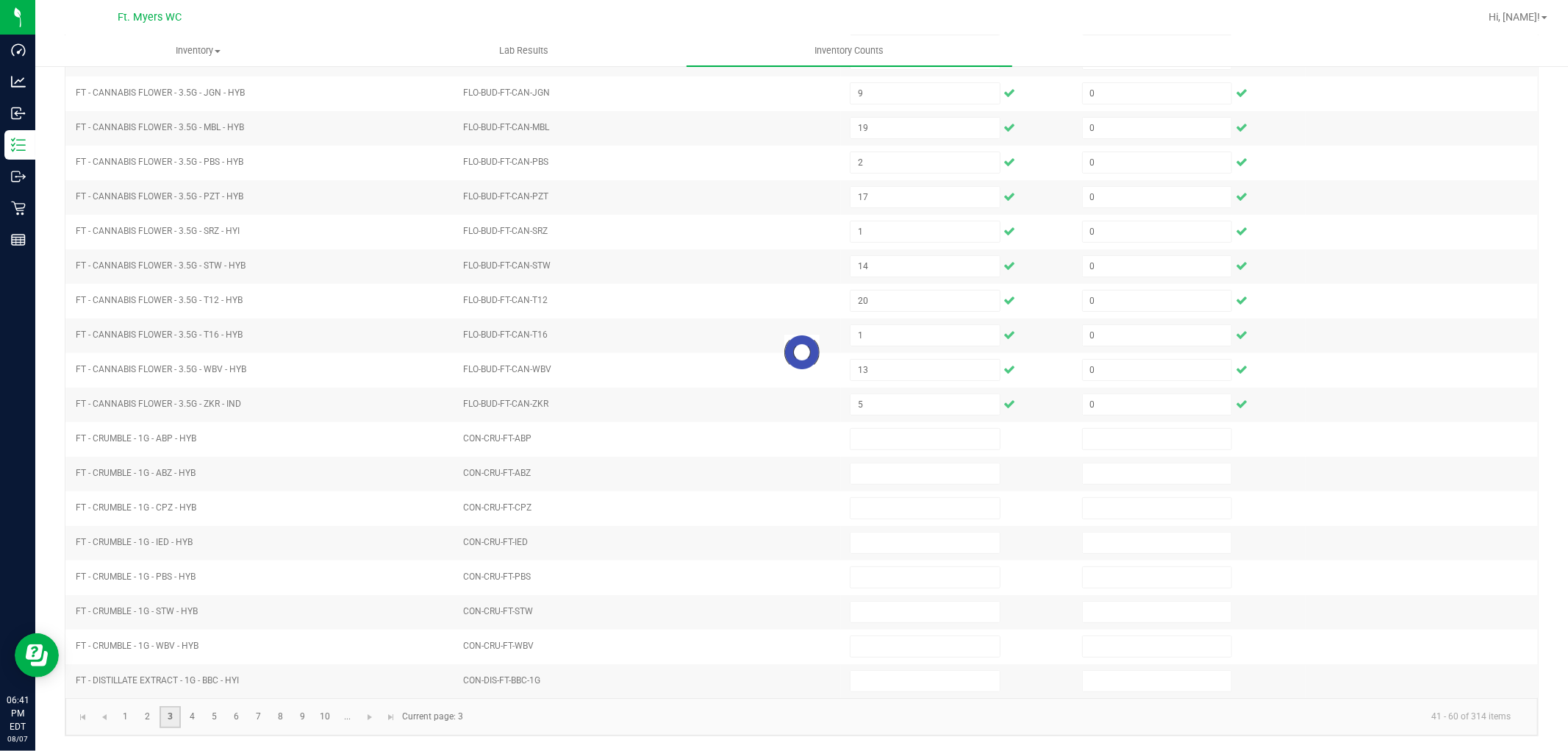 type on "13" 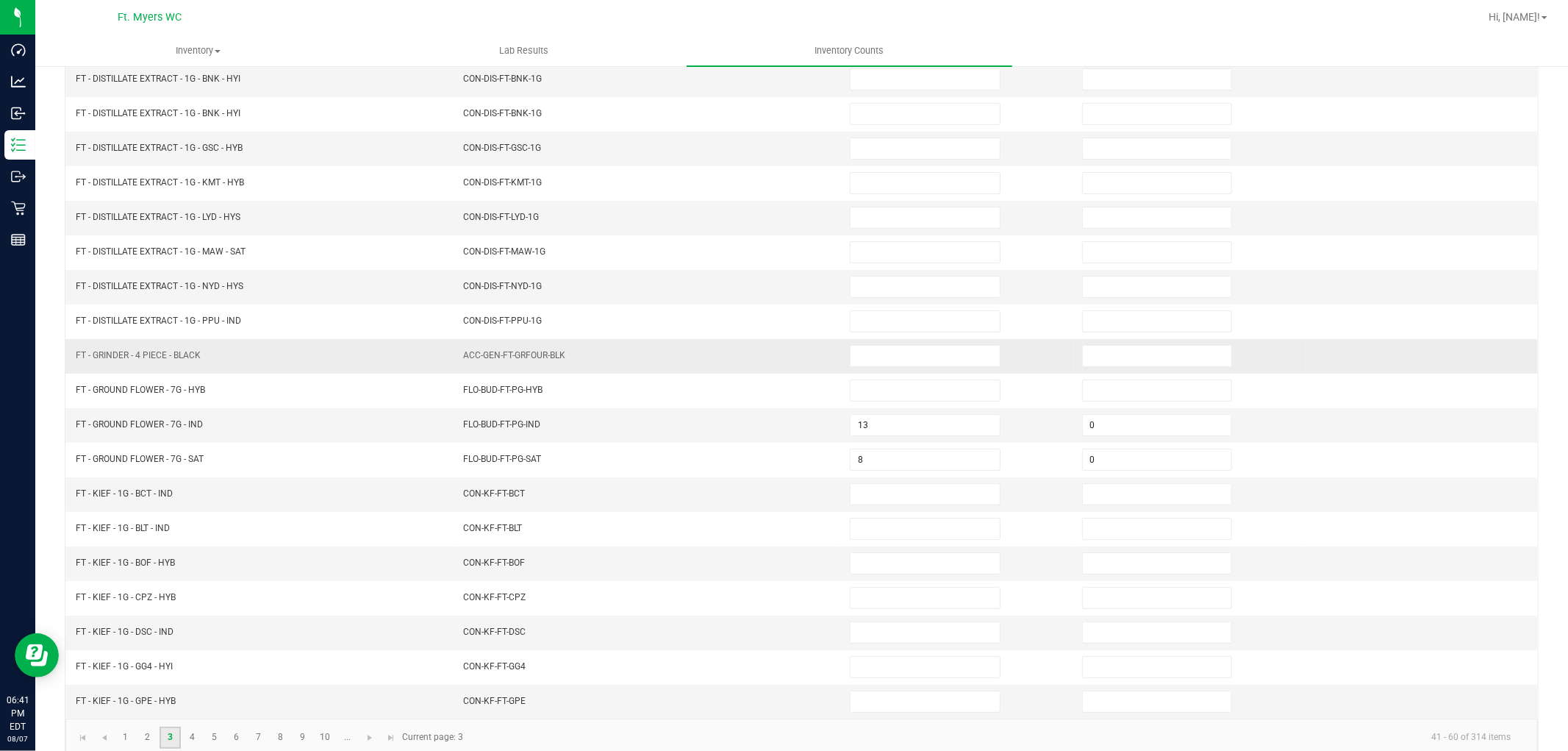 scroll, scrollTop: 234, scrollLeft: 0, axis: vertical 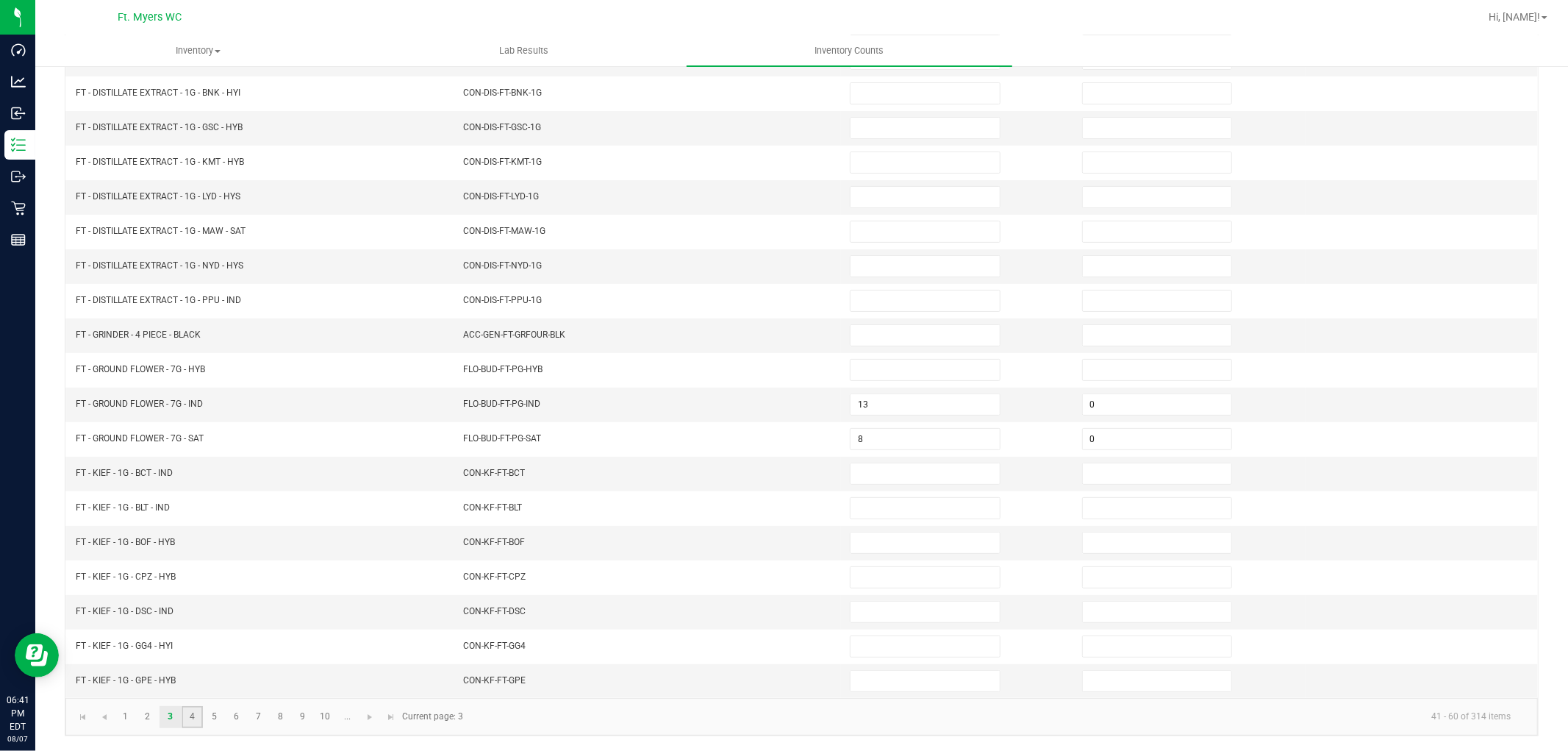 click on "4" 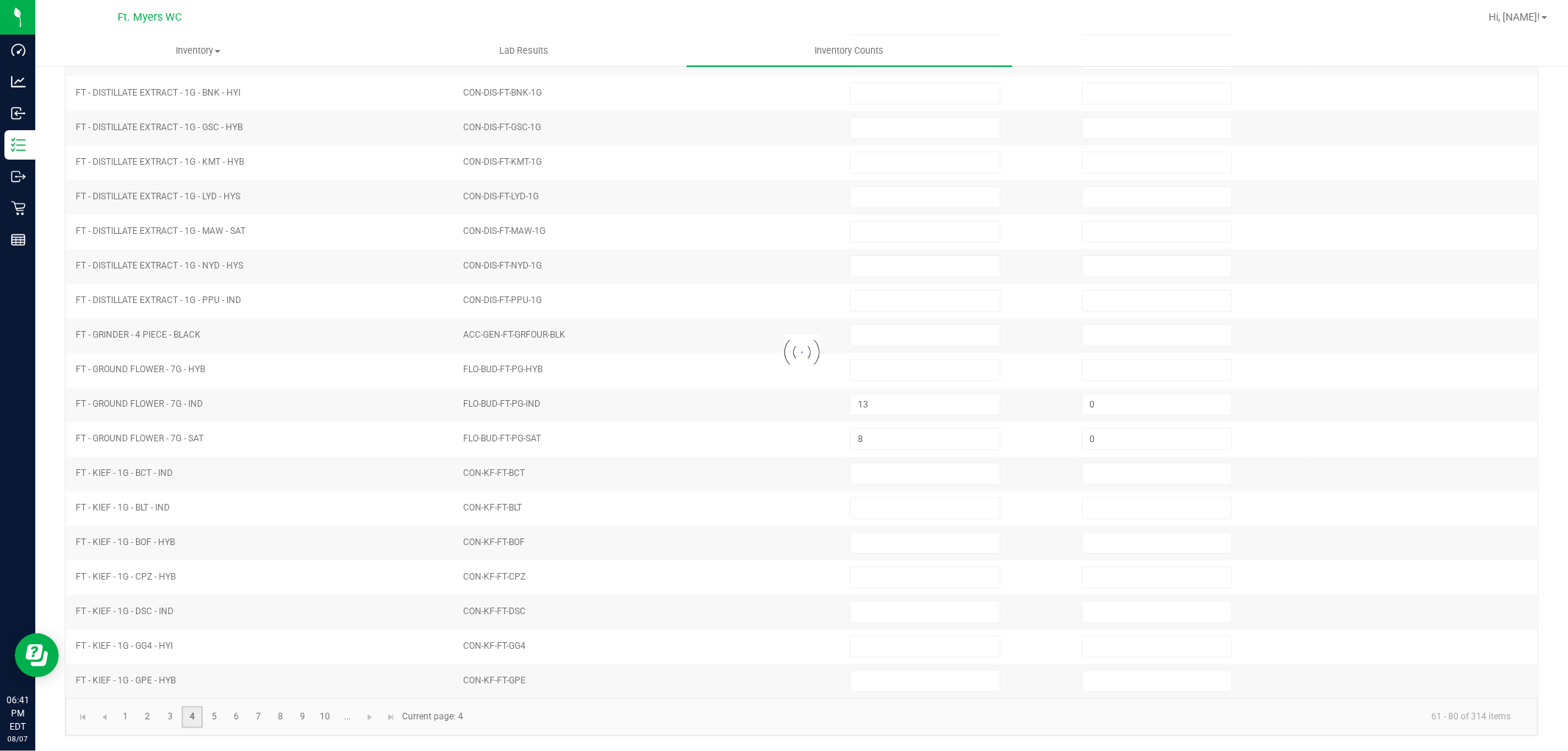 type on "10" 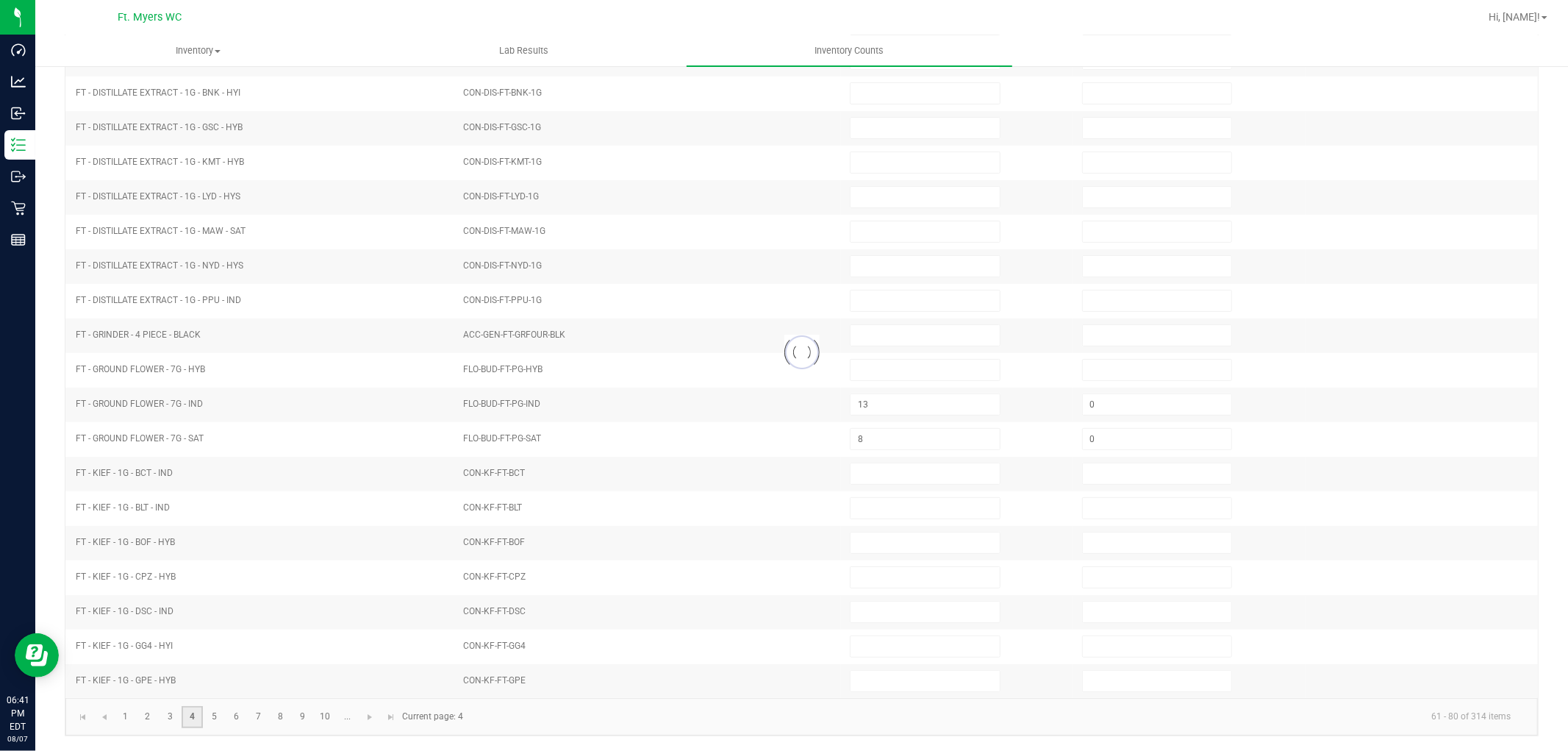 type on "0" 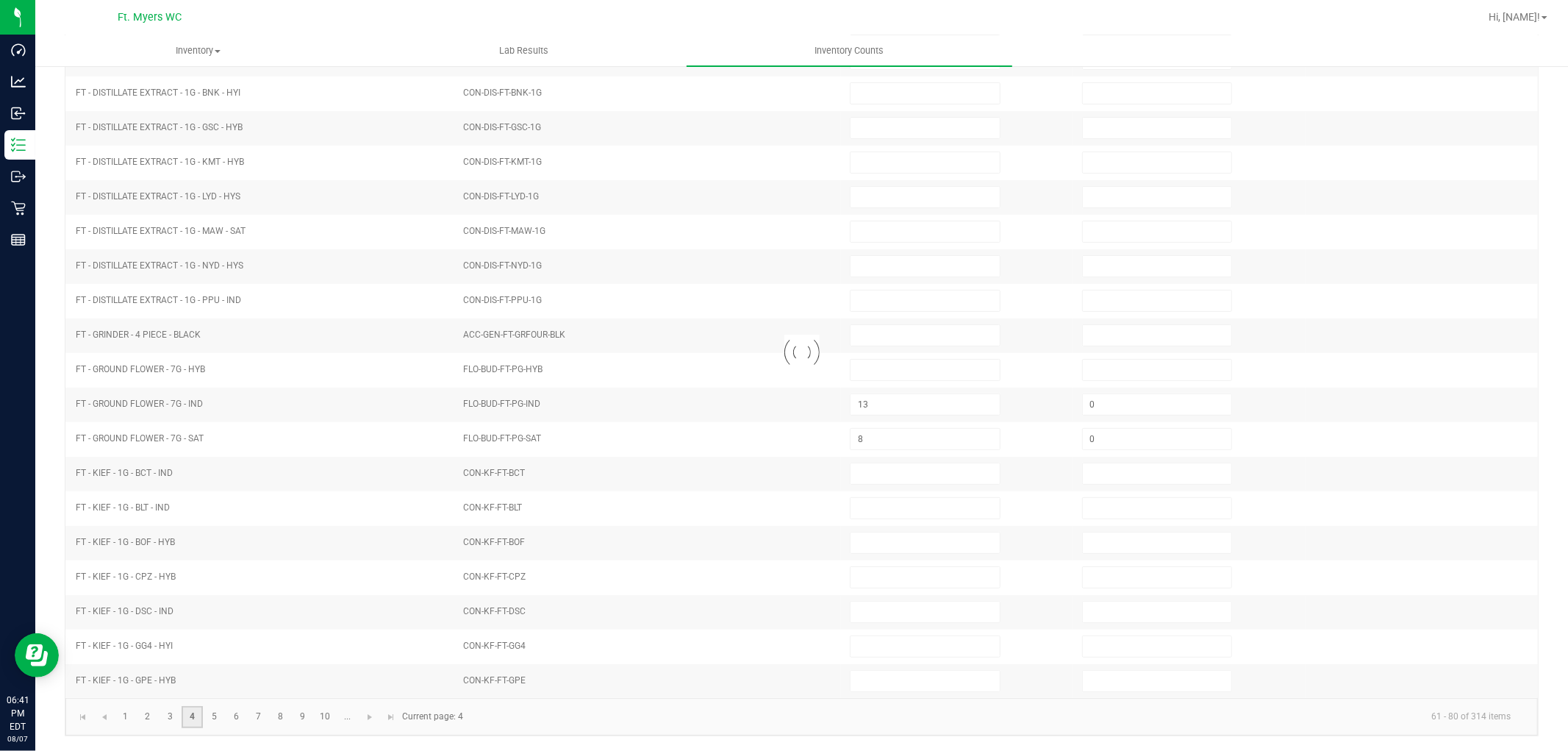type 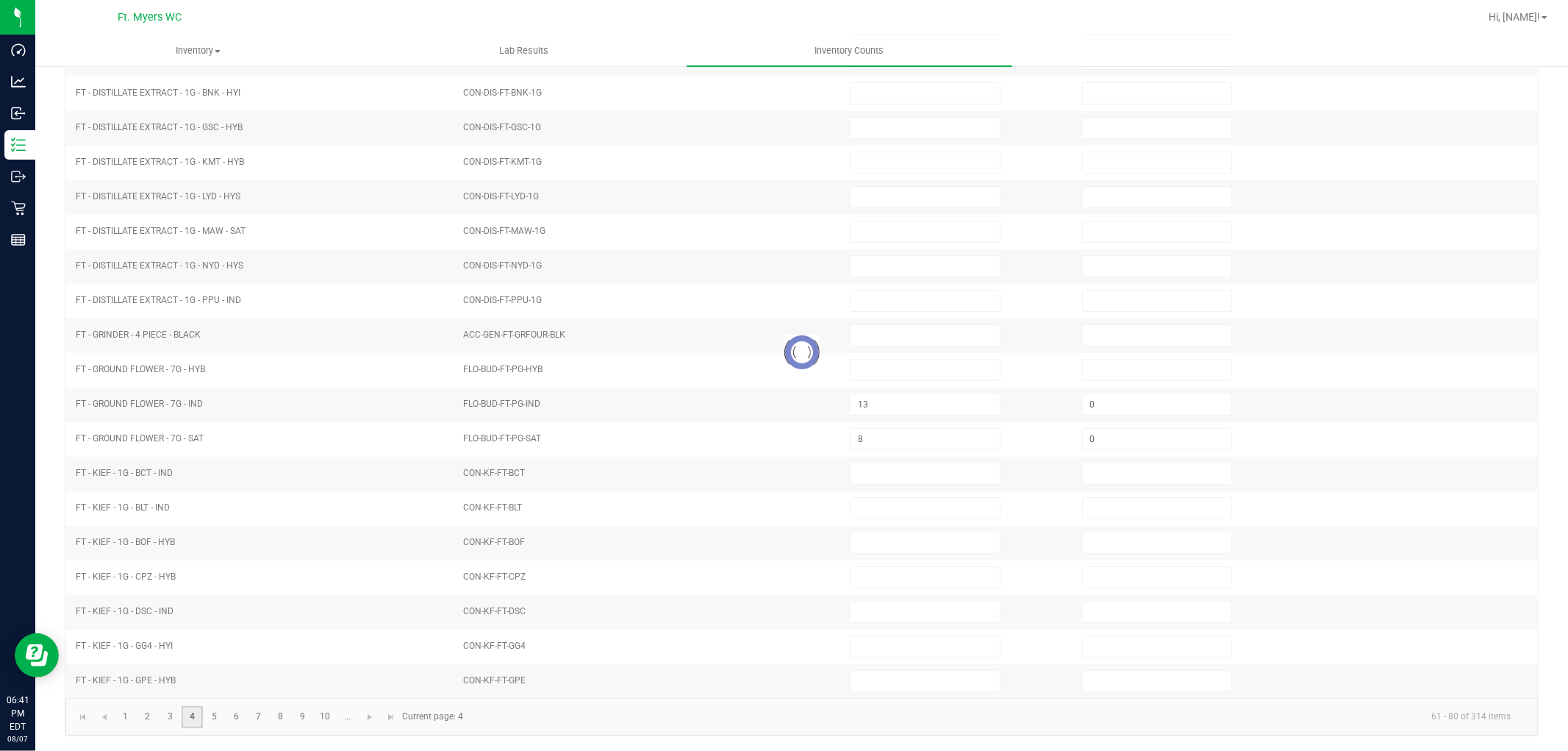 type 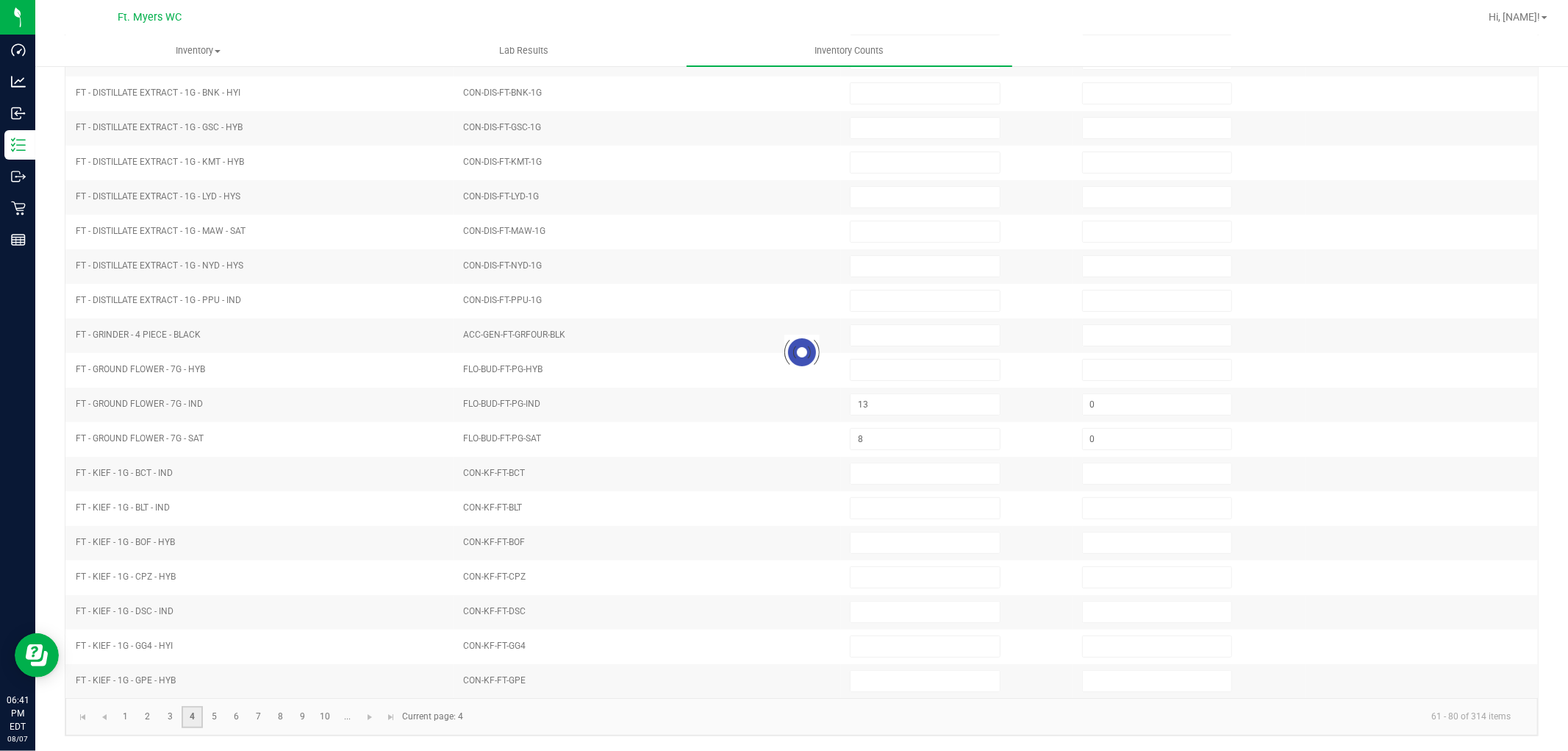 type on "12" 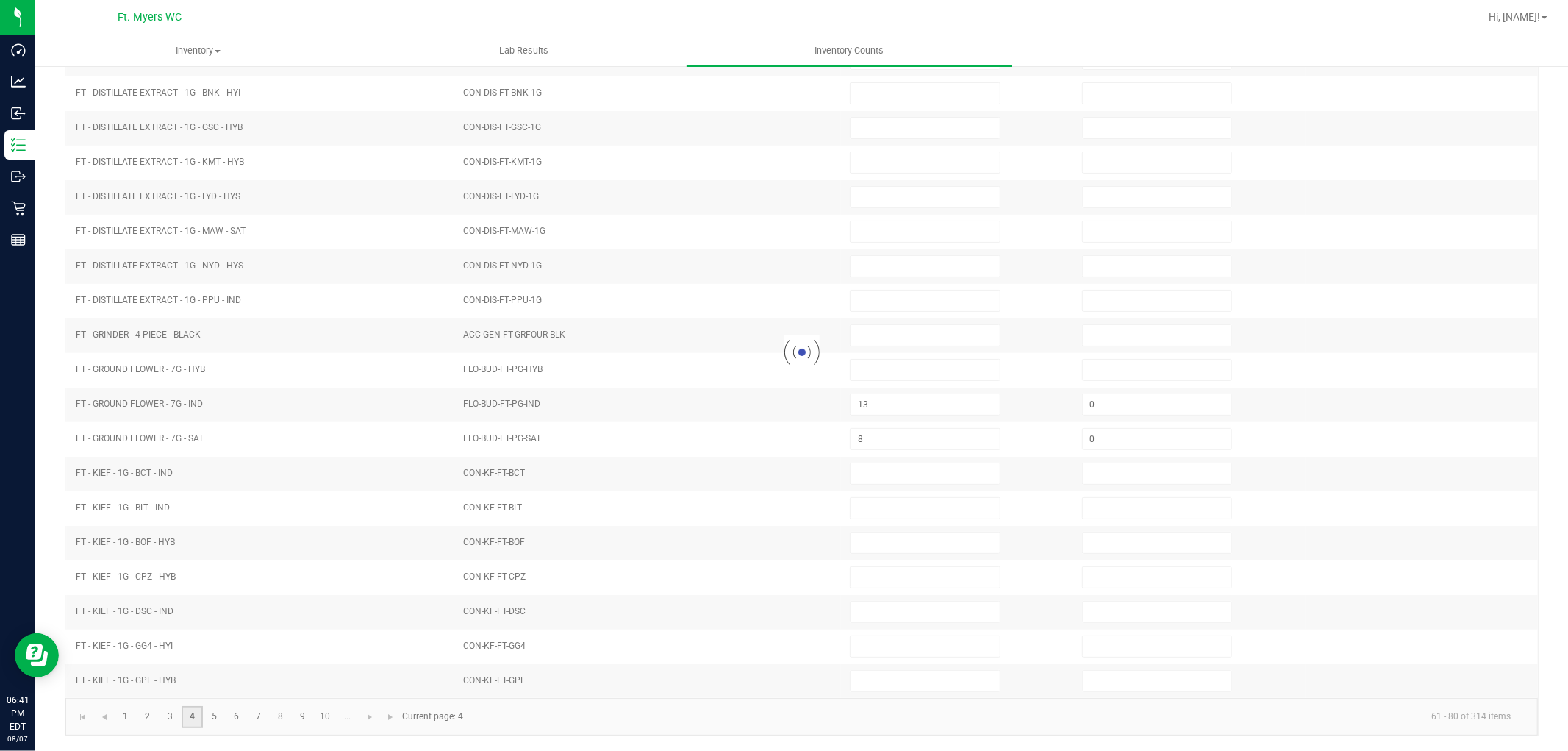 type on "0" 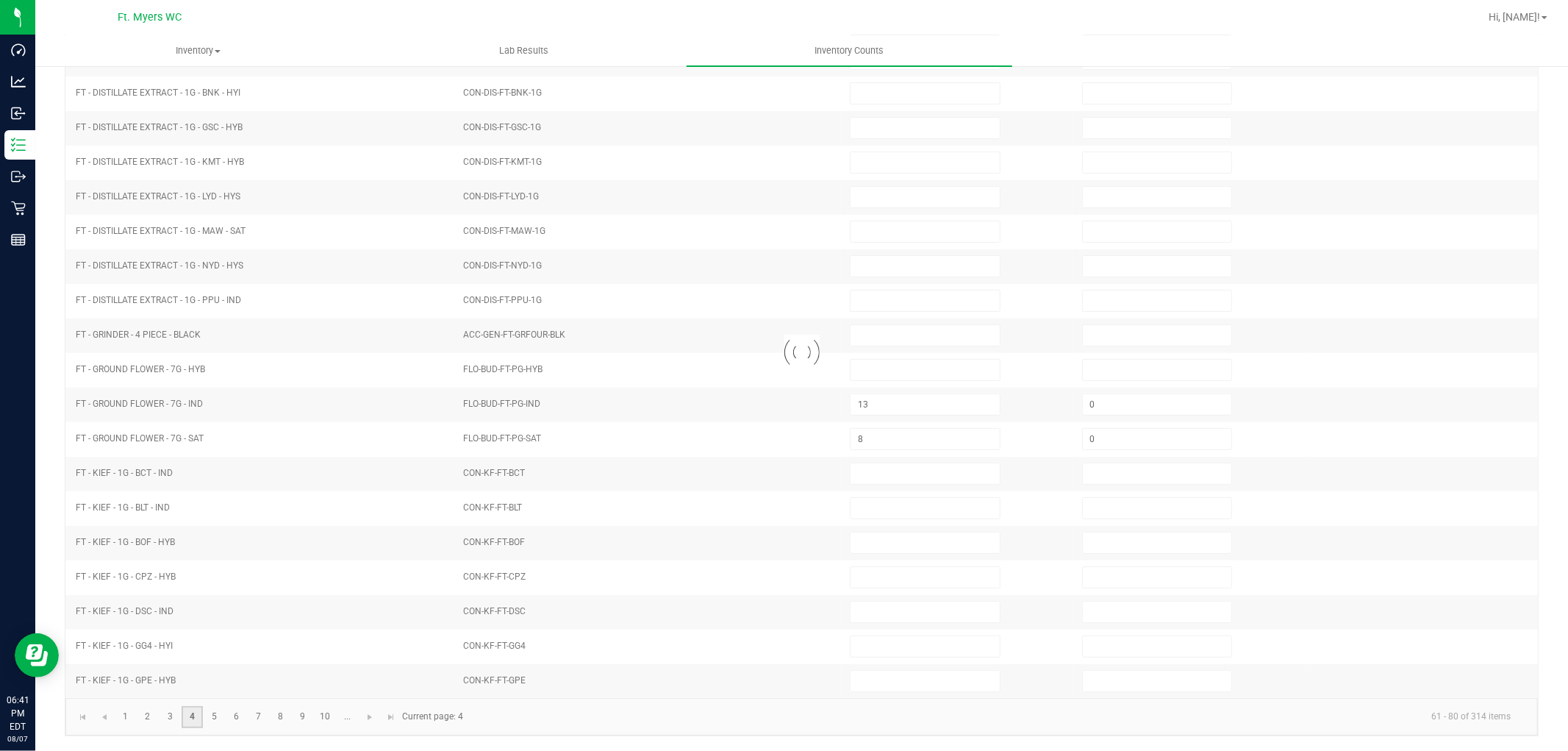 type on "4" 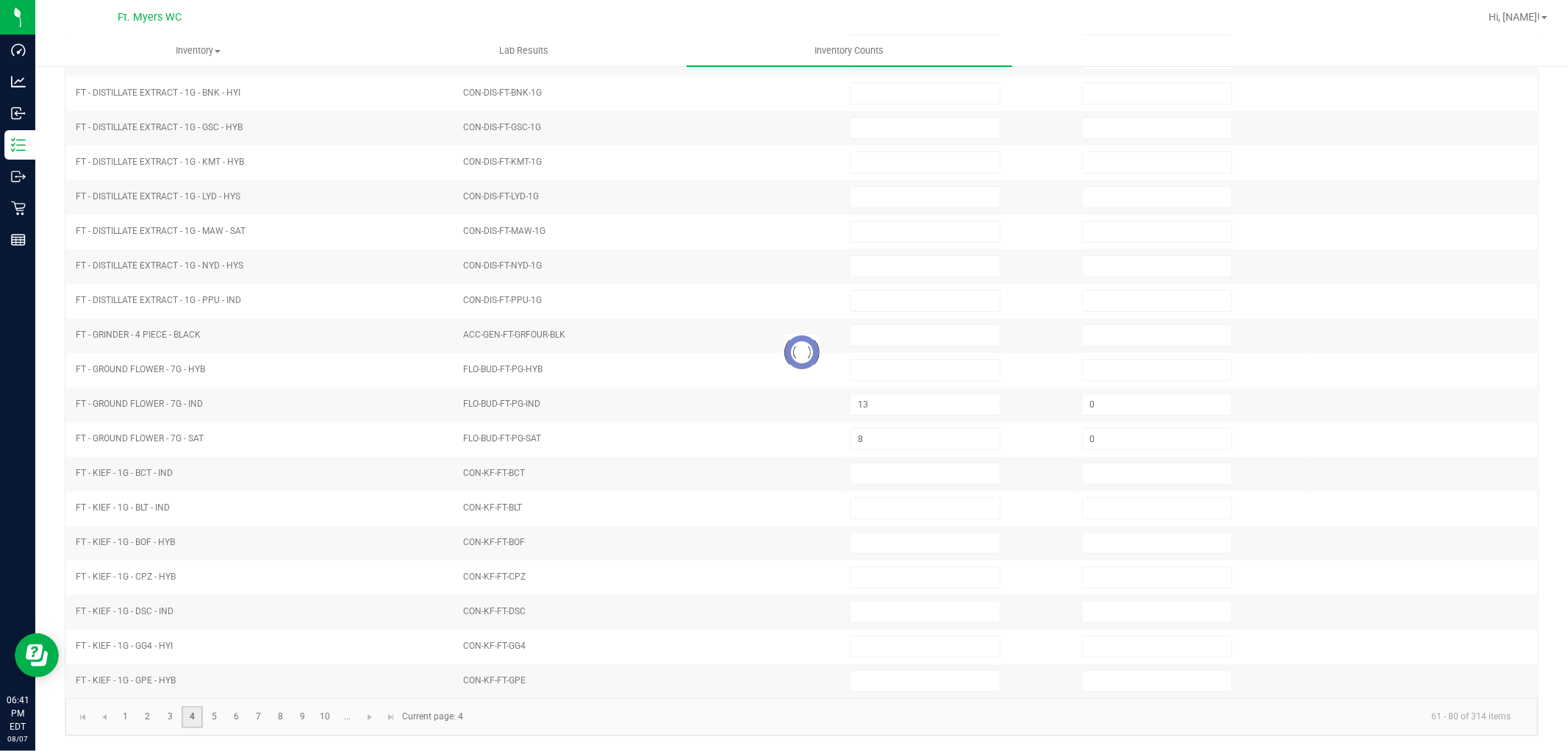 type on "0" 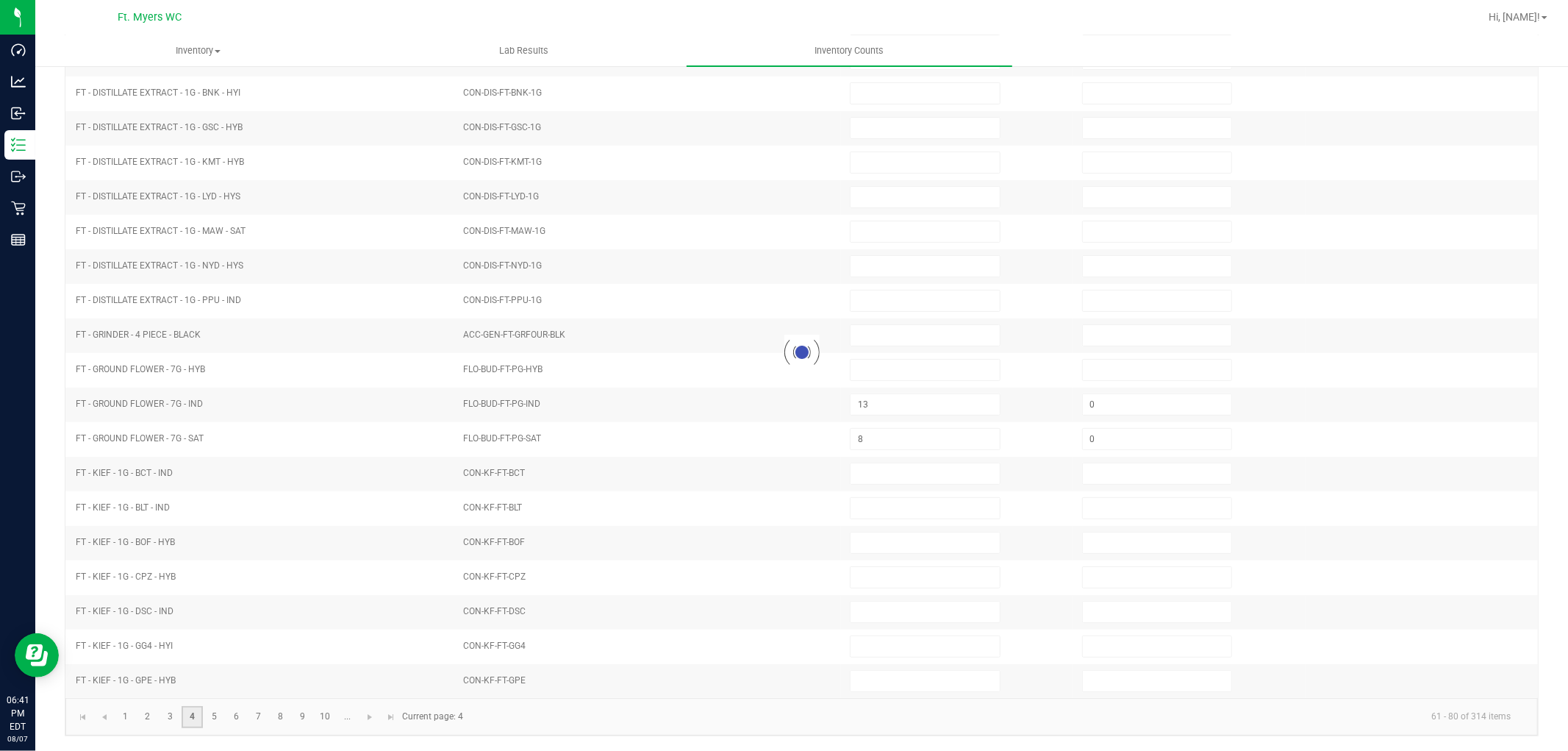 type 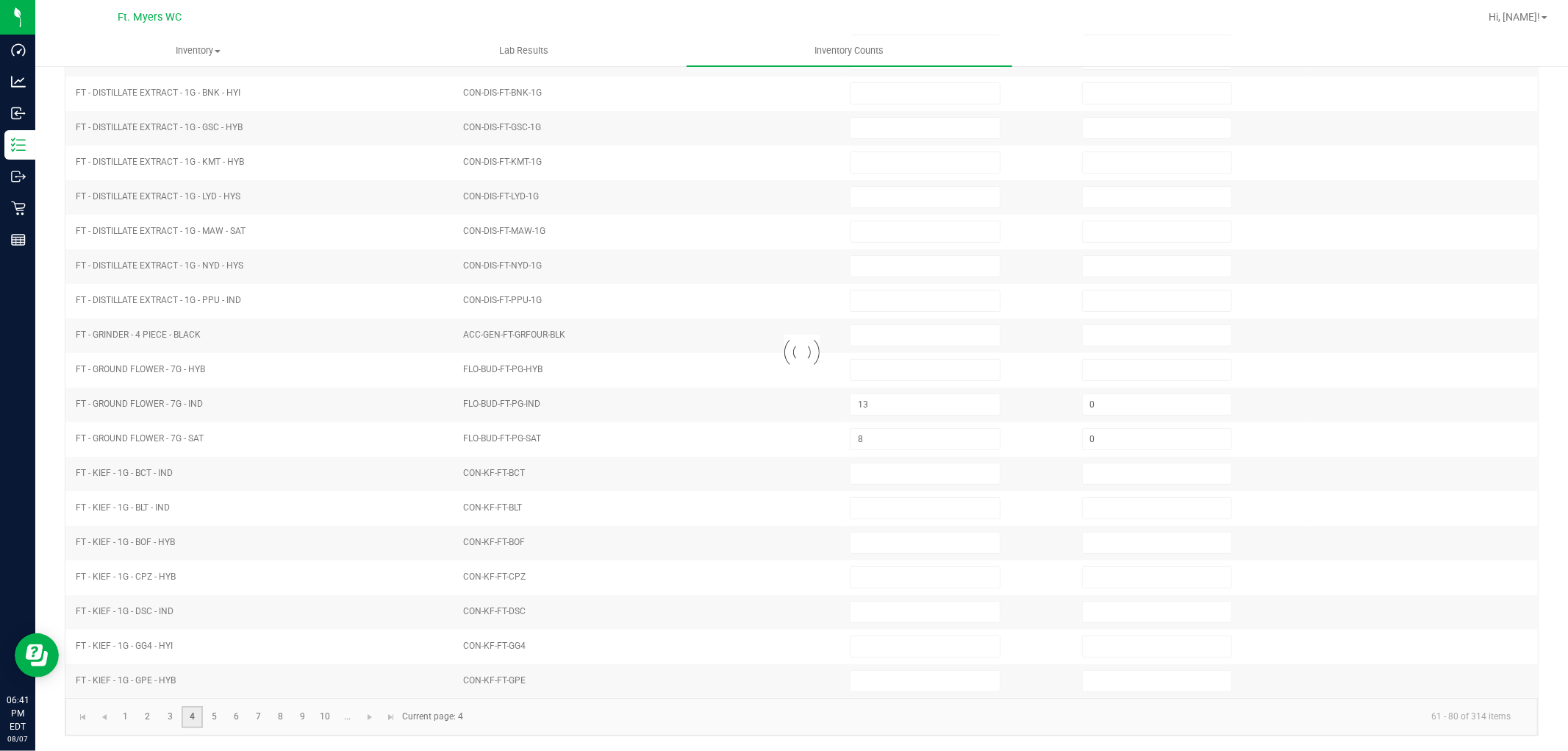 type 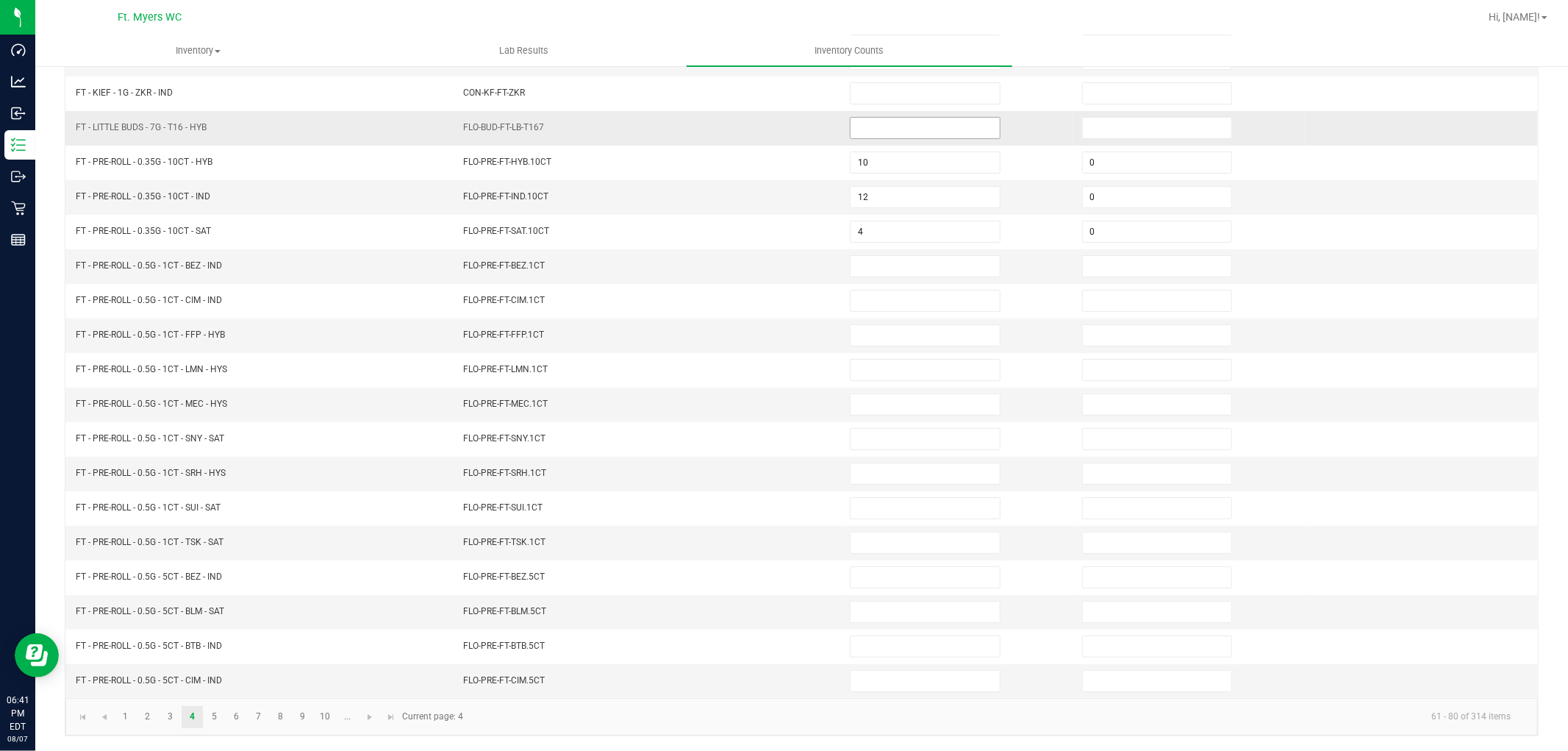 click at bounding box center [925, 128] 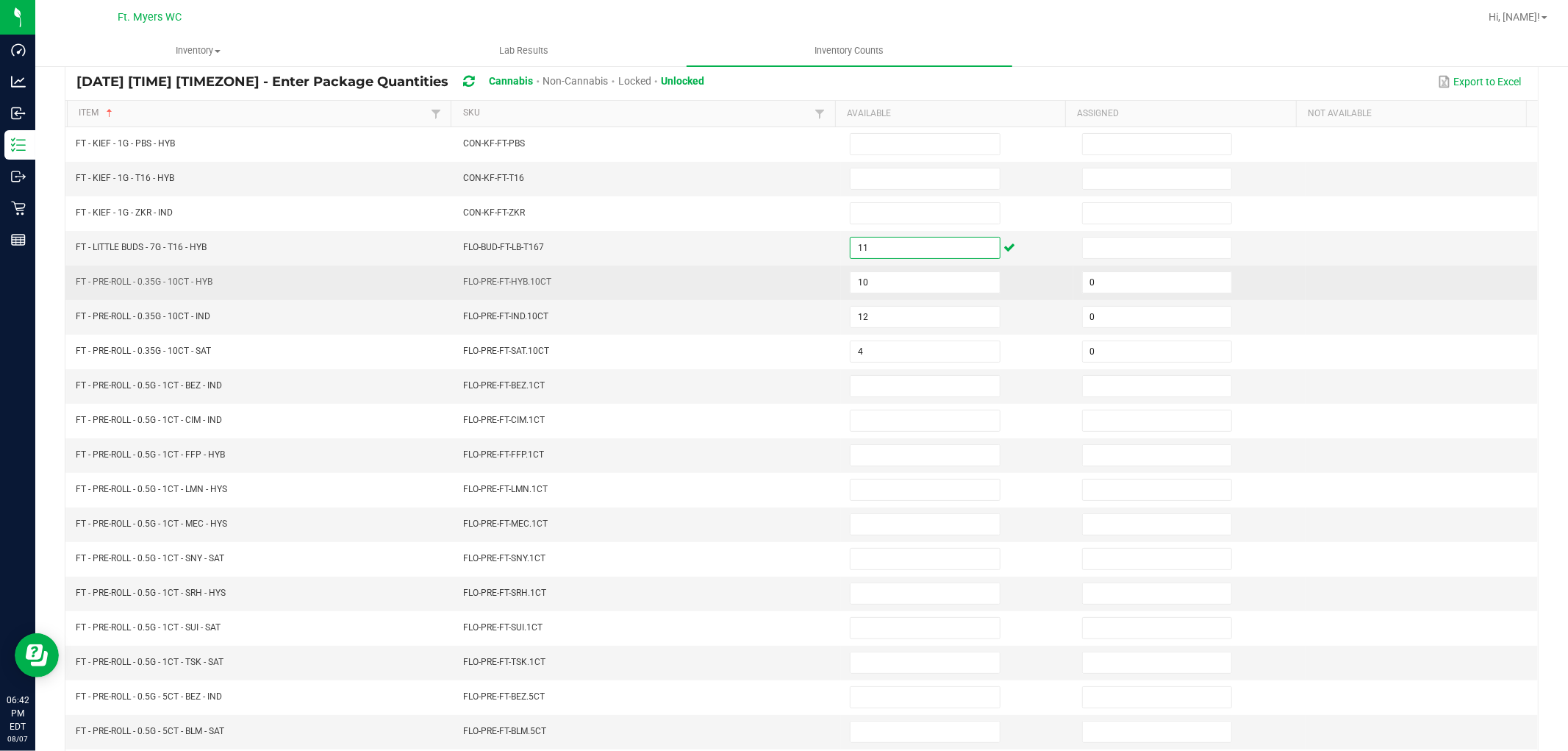 scroll, scrollTop: 71, scrollLeft: 0, axis: vertical 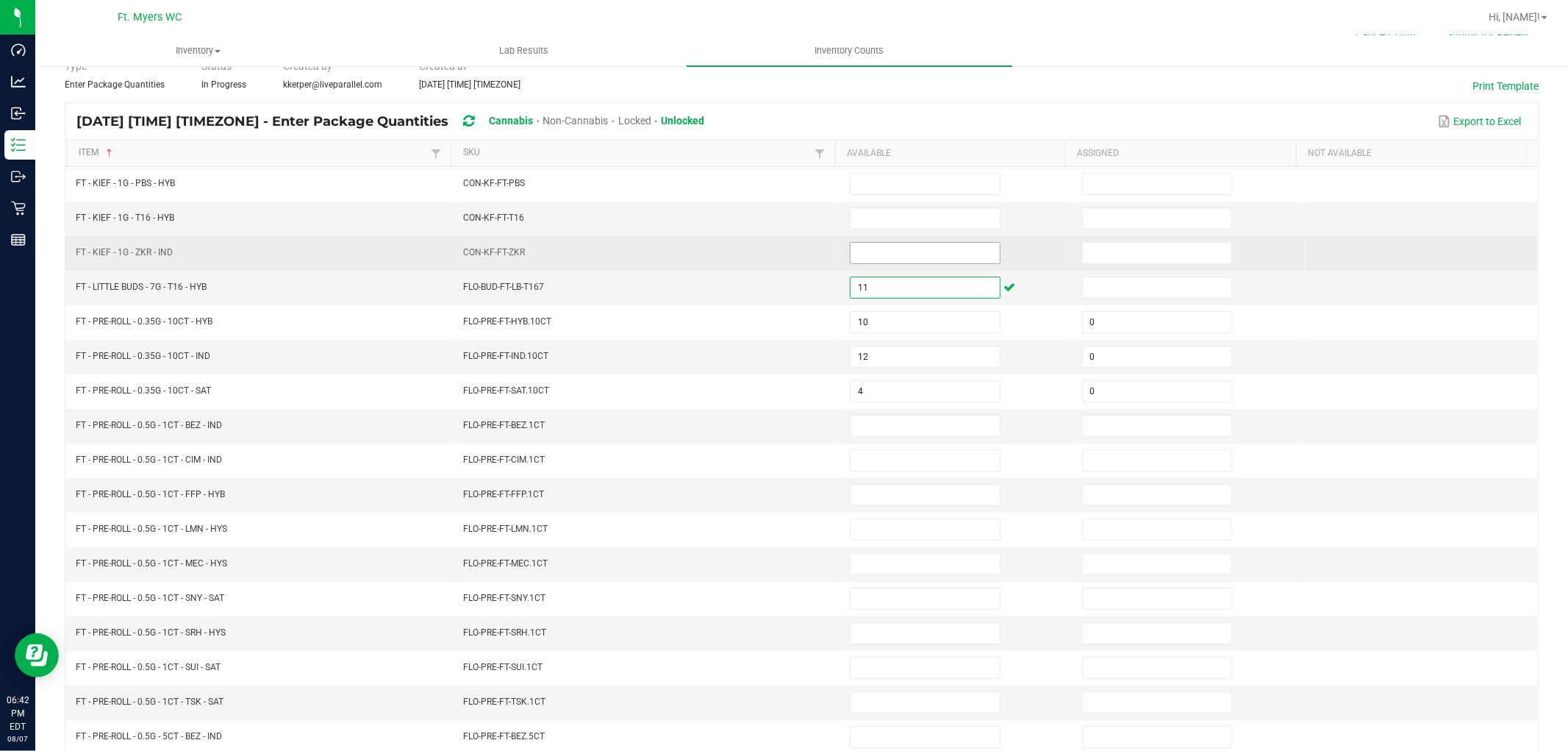 type on "11" 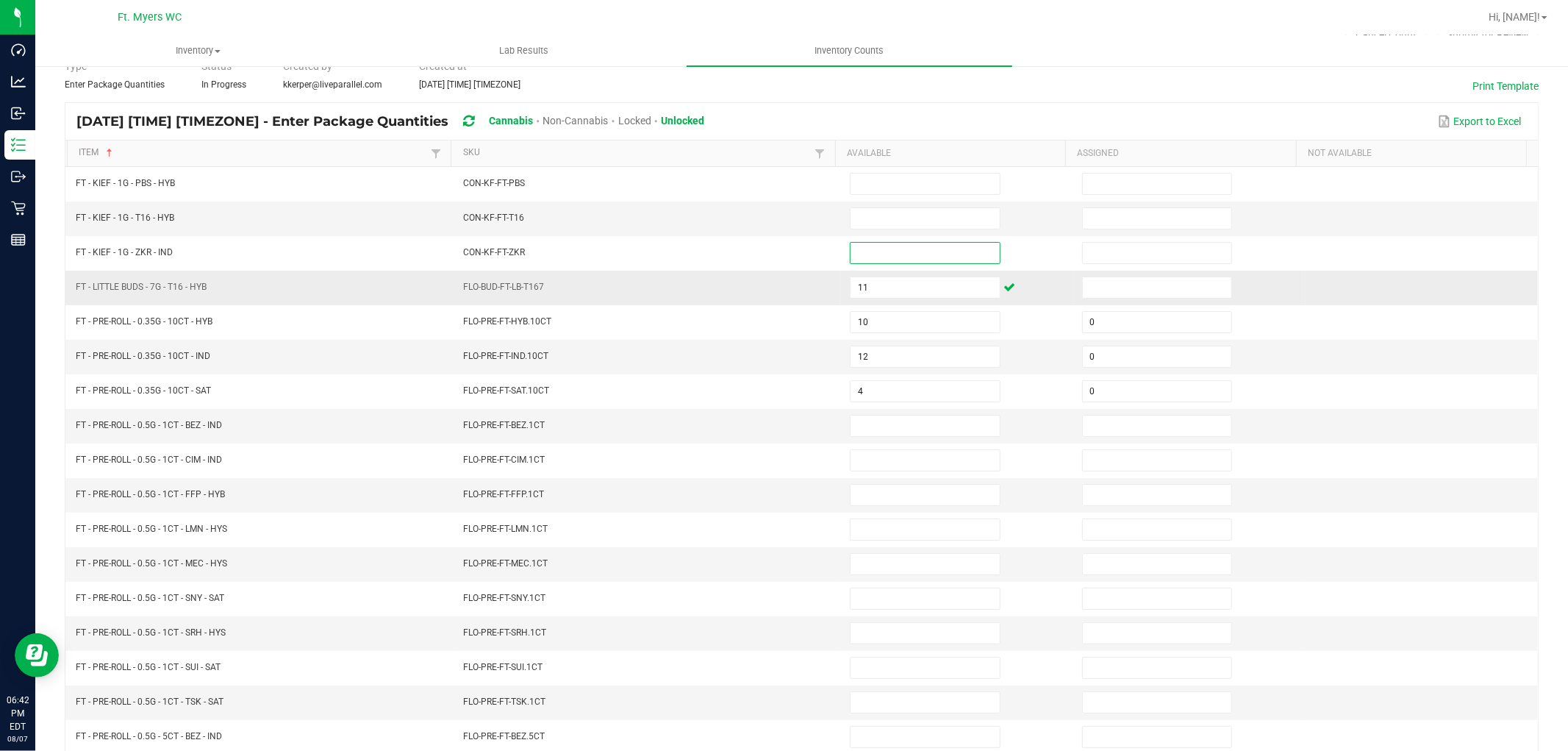 click at bounding box center (1189, 288) 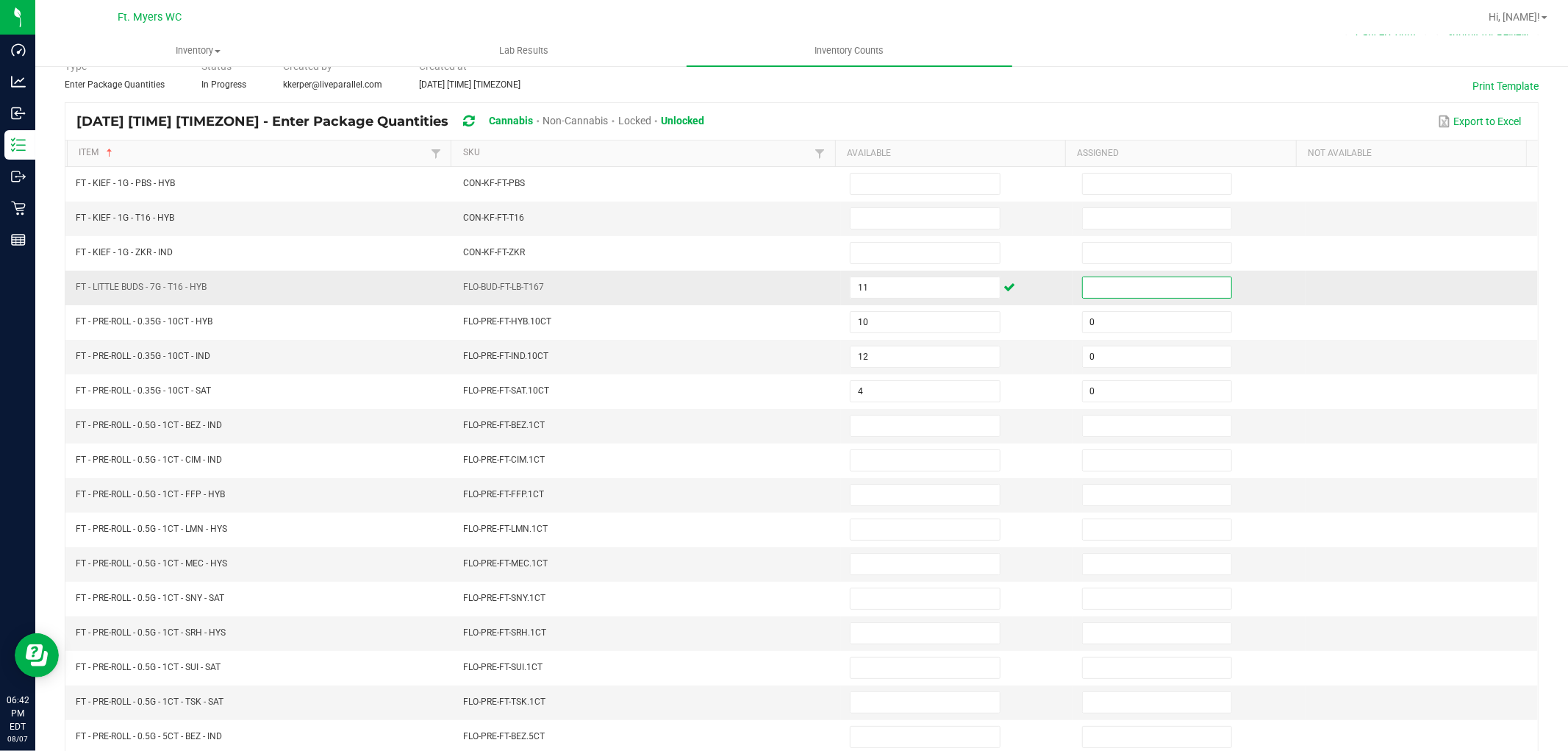 click at bounding box center (1157, 288) 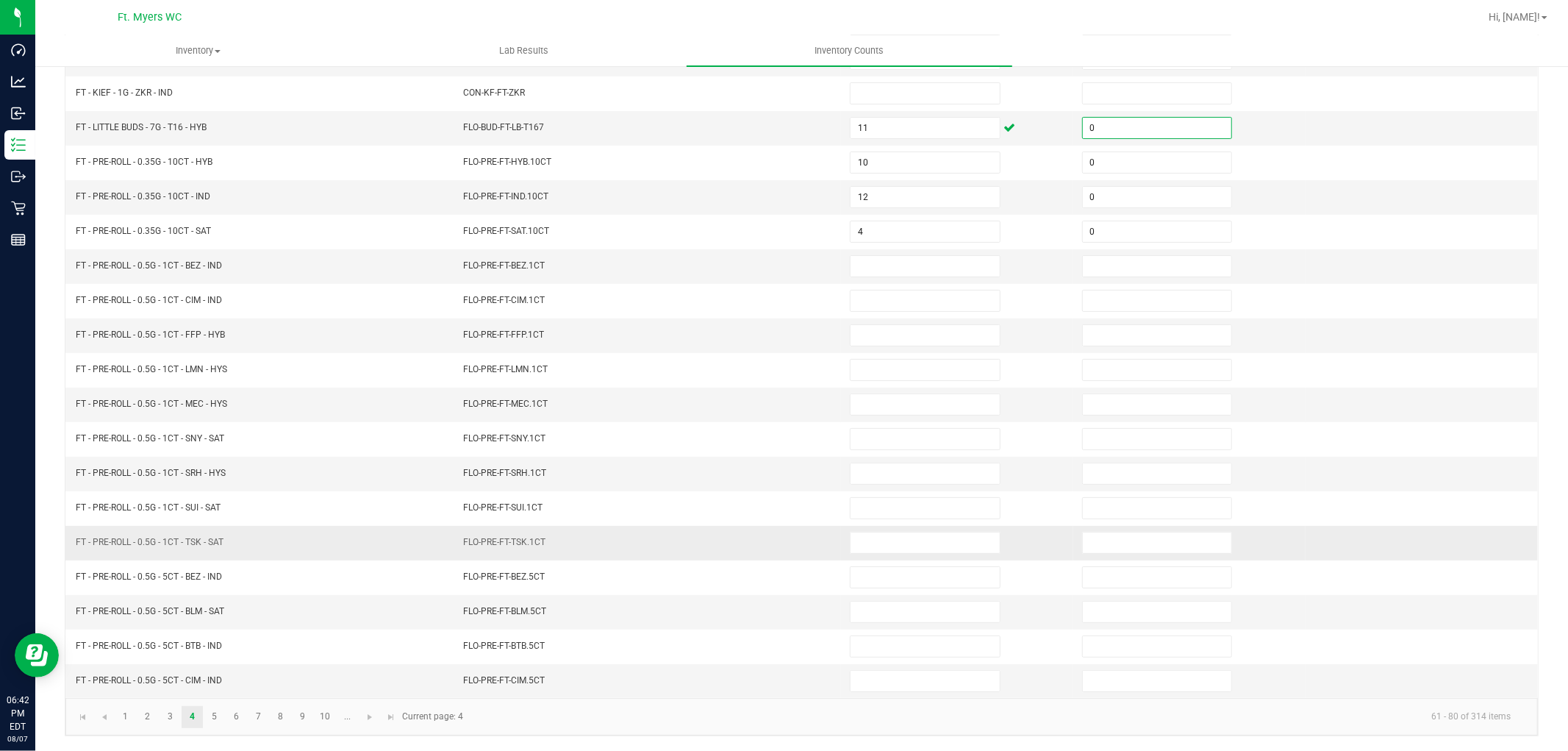 scroll, scrollTop: 234, scrollLeft: 0, axis: vertical 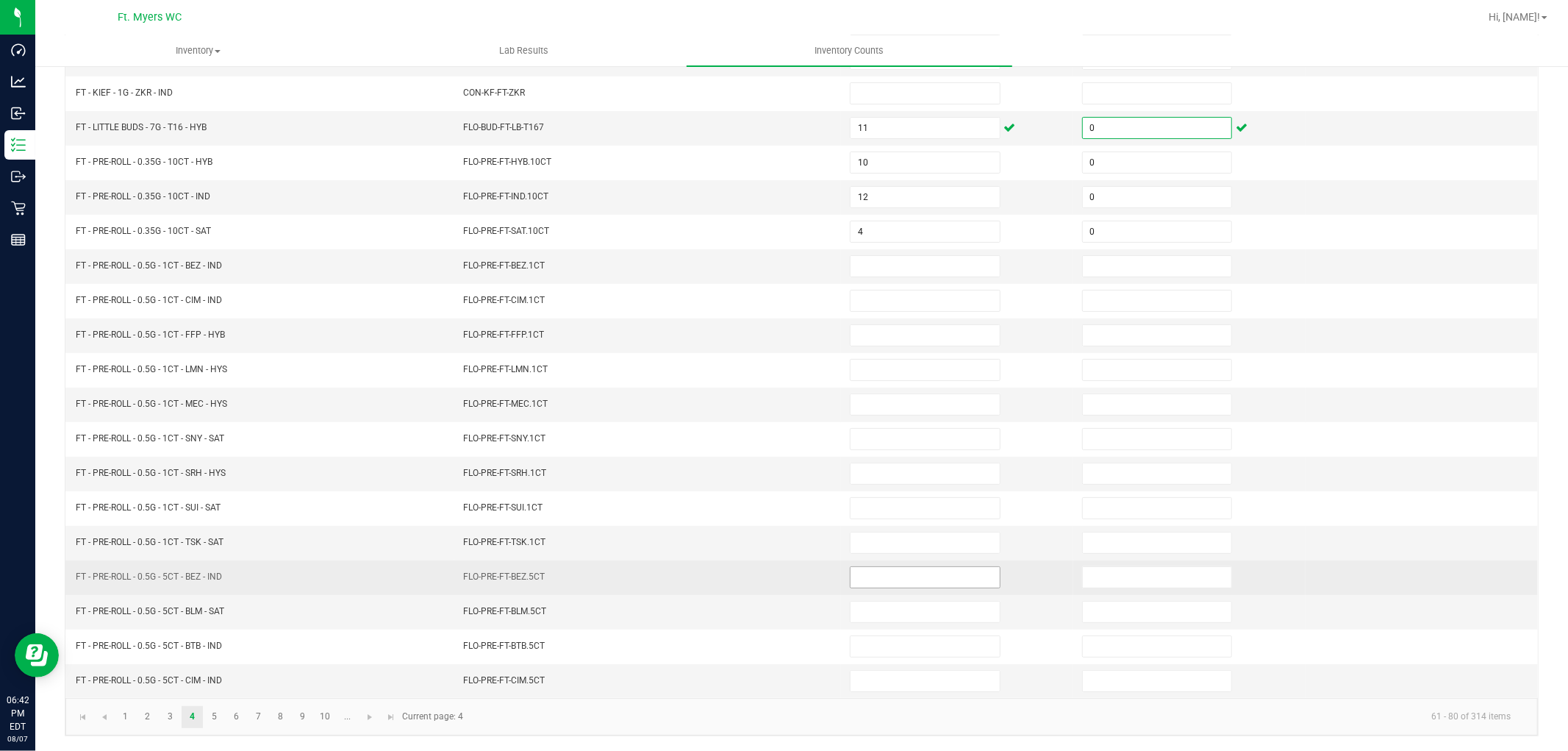 type on "0" 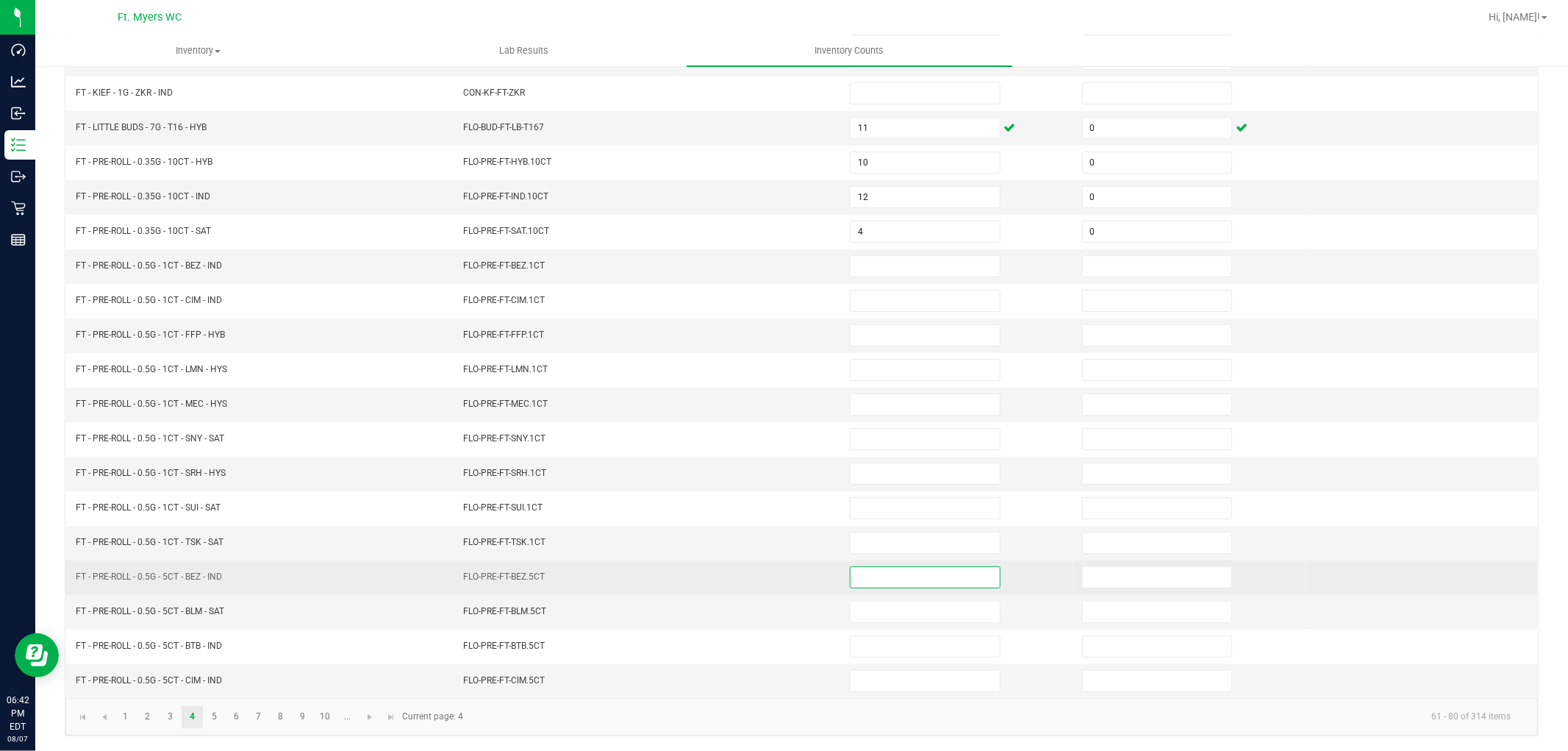 click at bounding box center [925, 577] 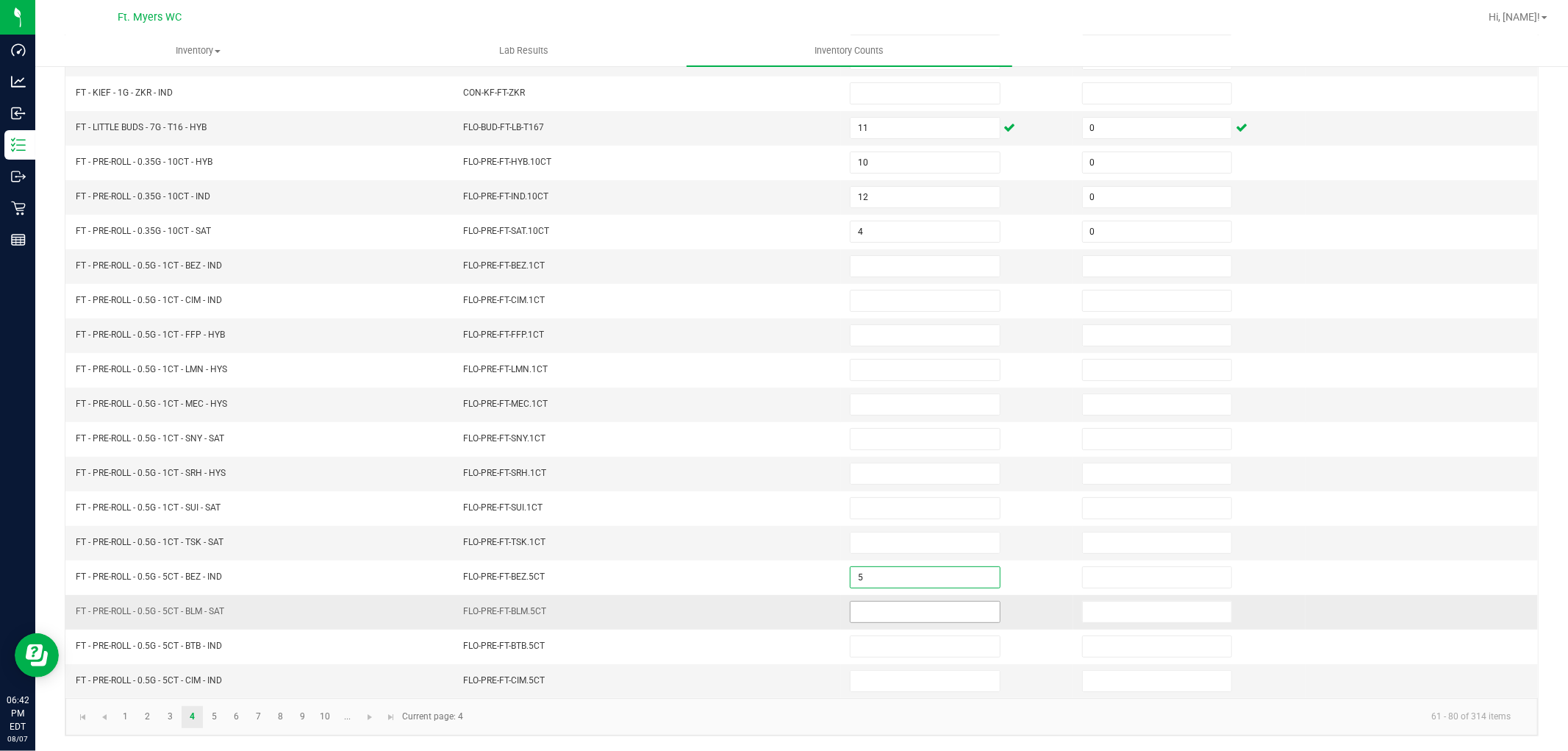 type on "5" 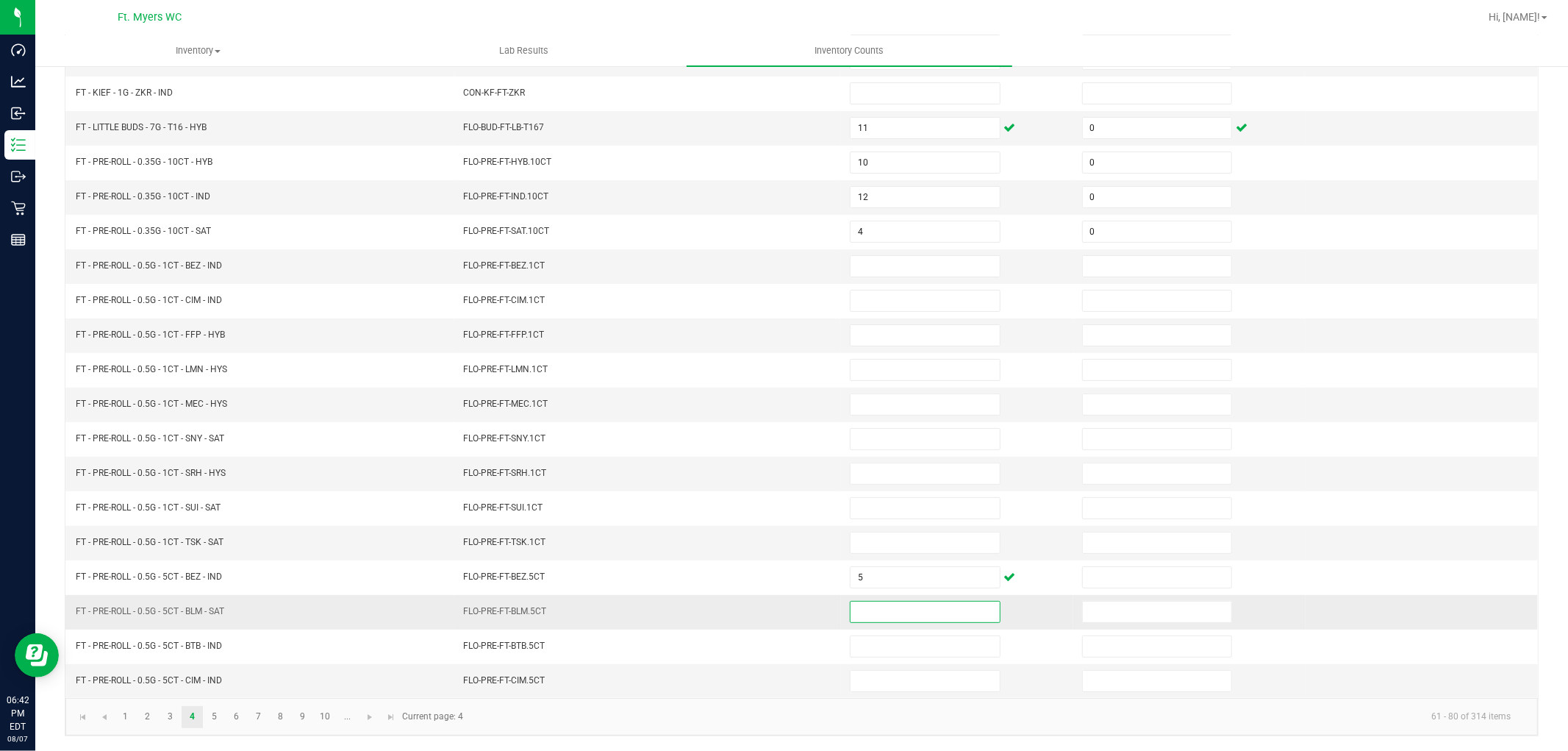 click at bounding box center (925, 612) 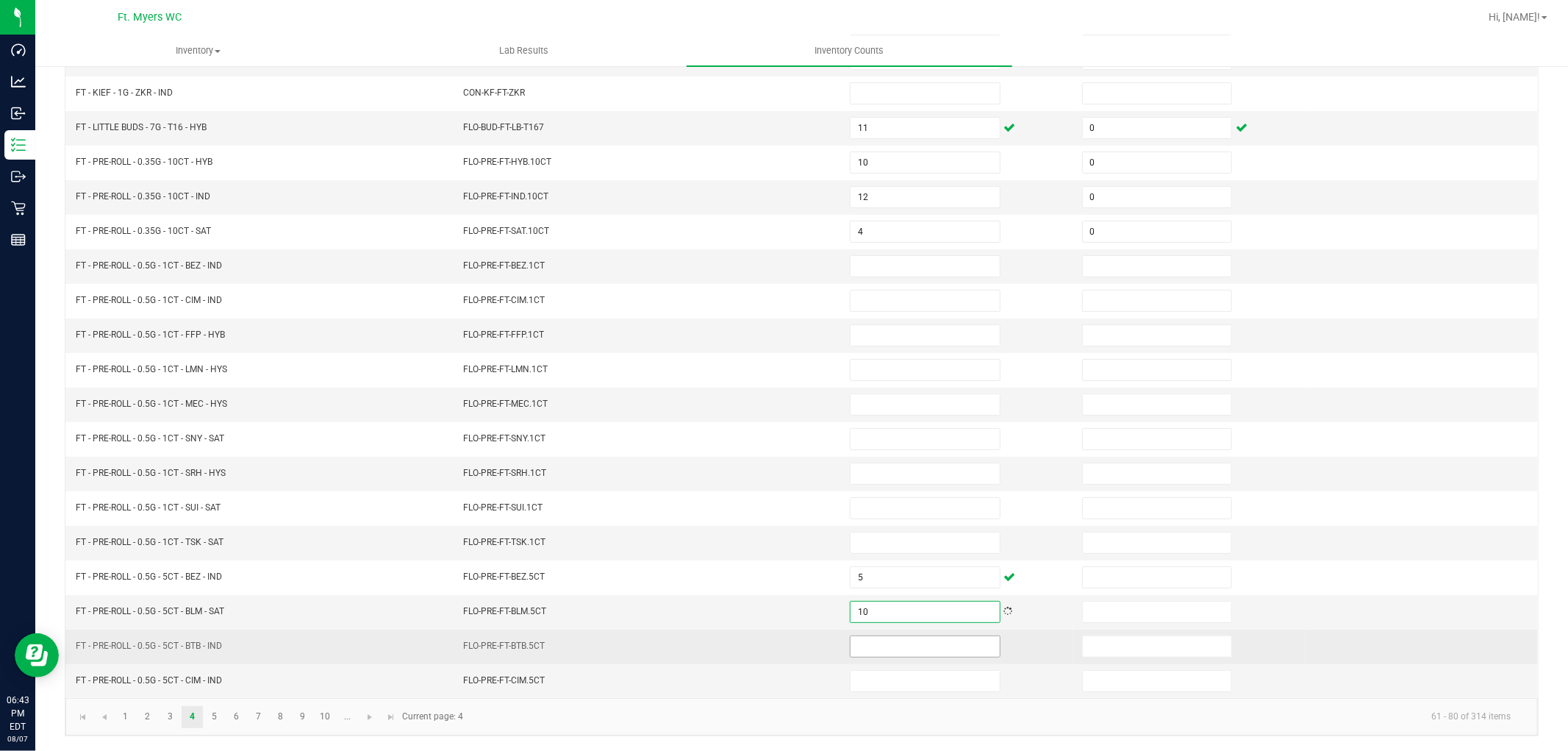 type on "10" 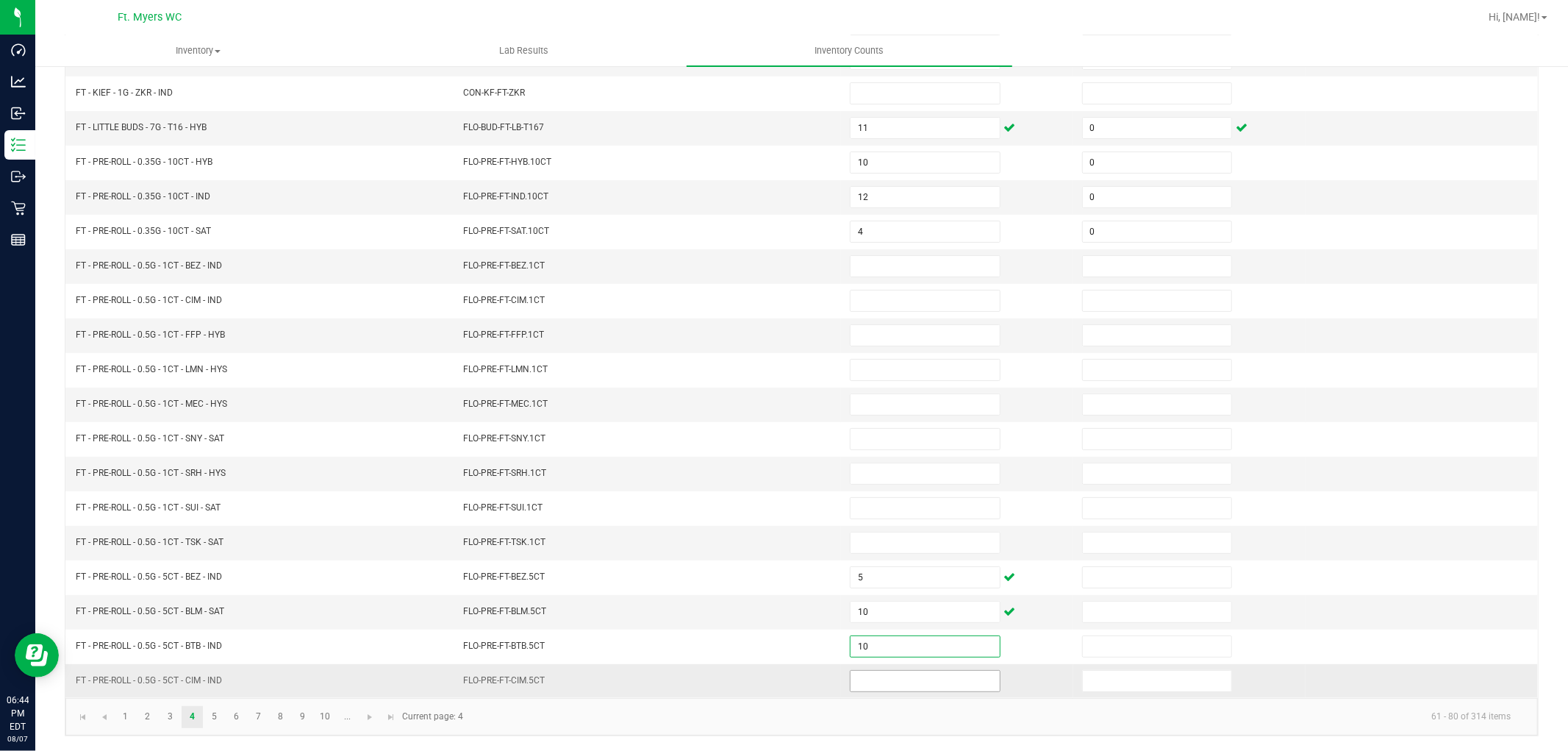 type on "10" 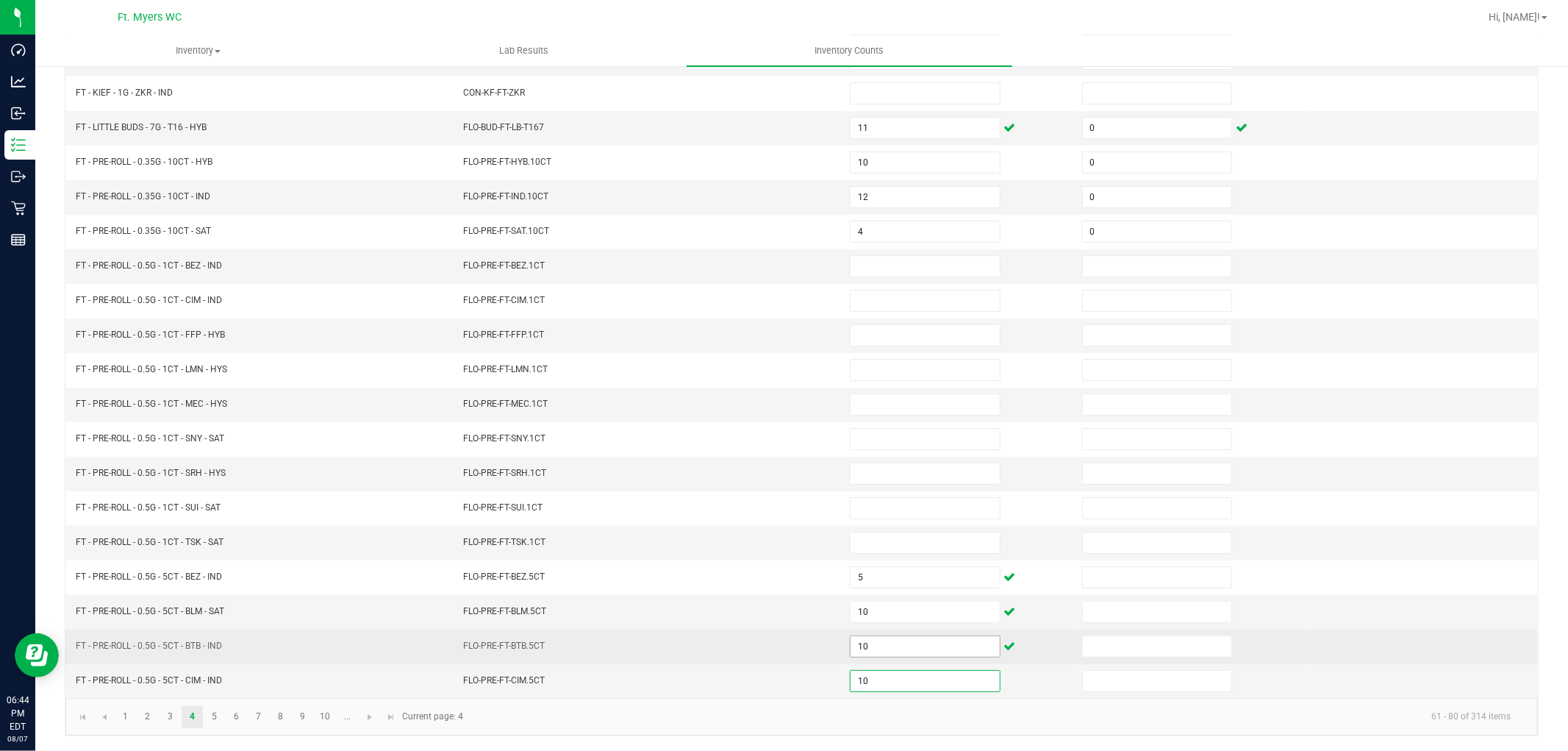 type on "10" 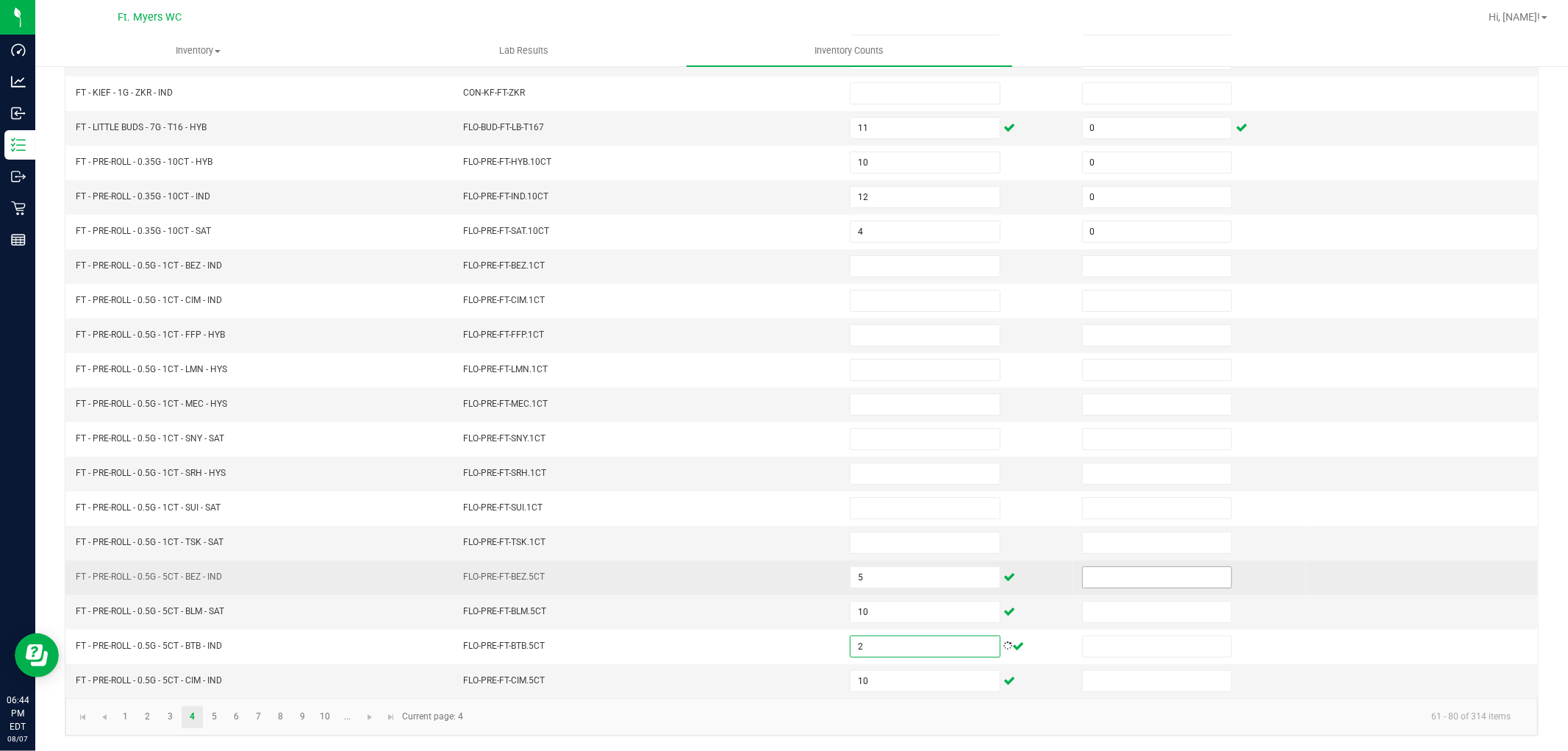 type on "2" 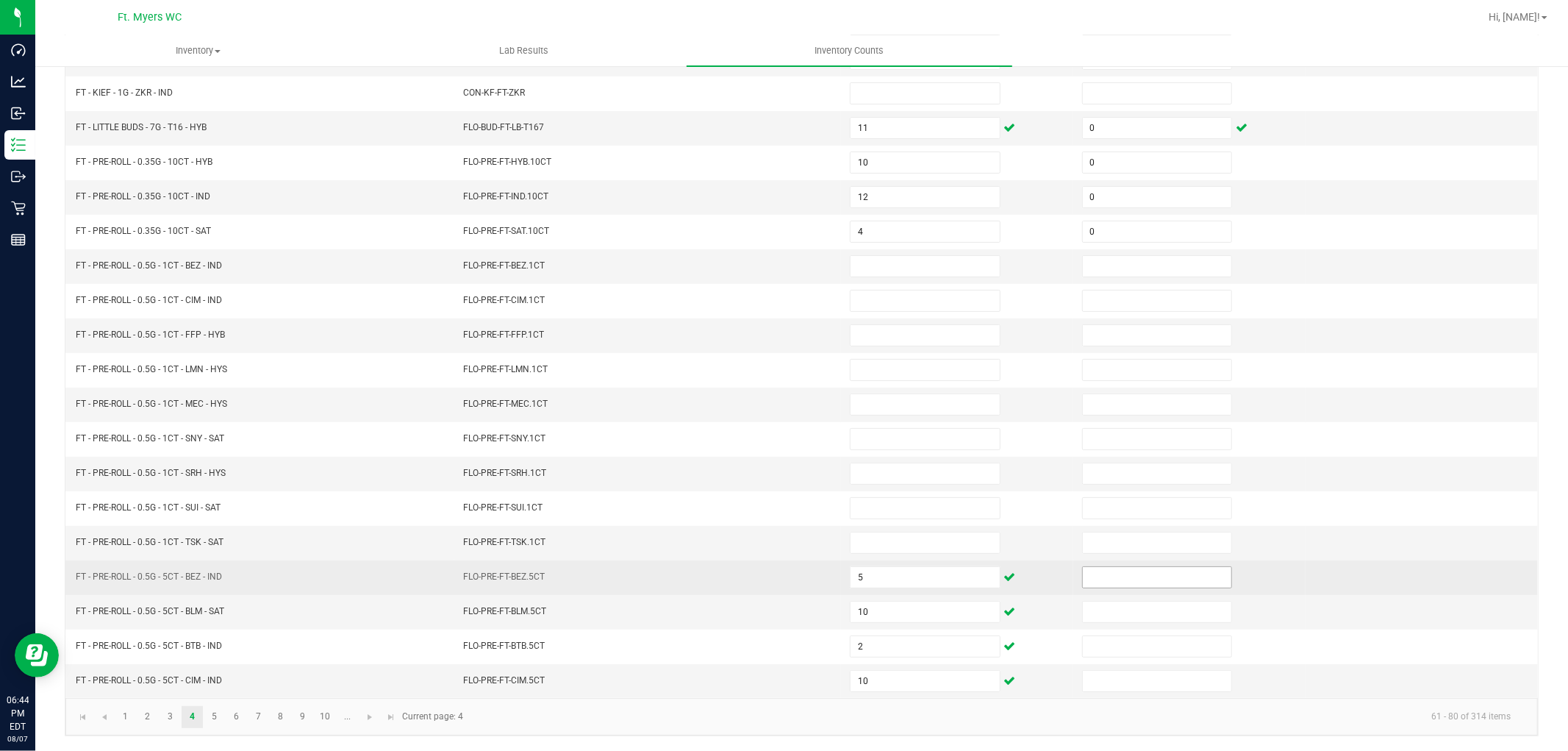 click at bounding box center [1157, 577] 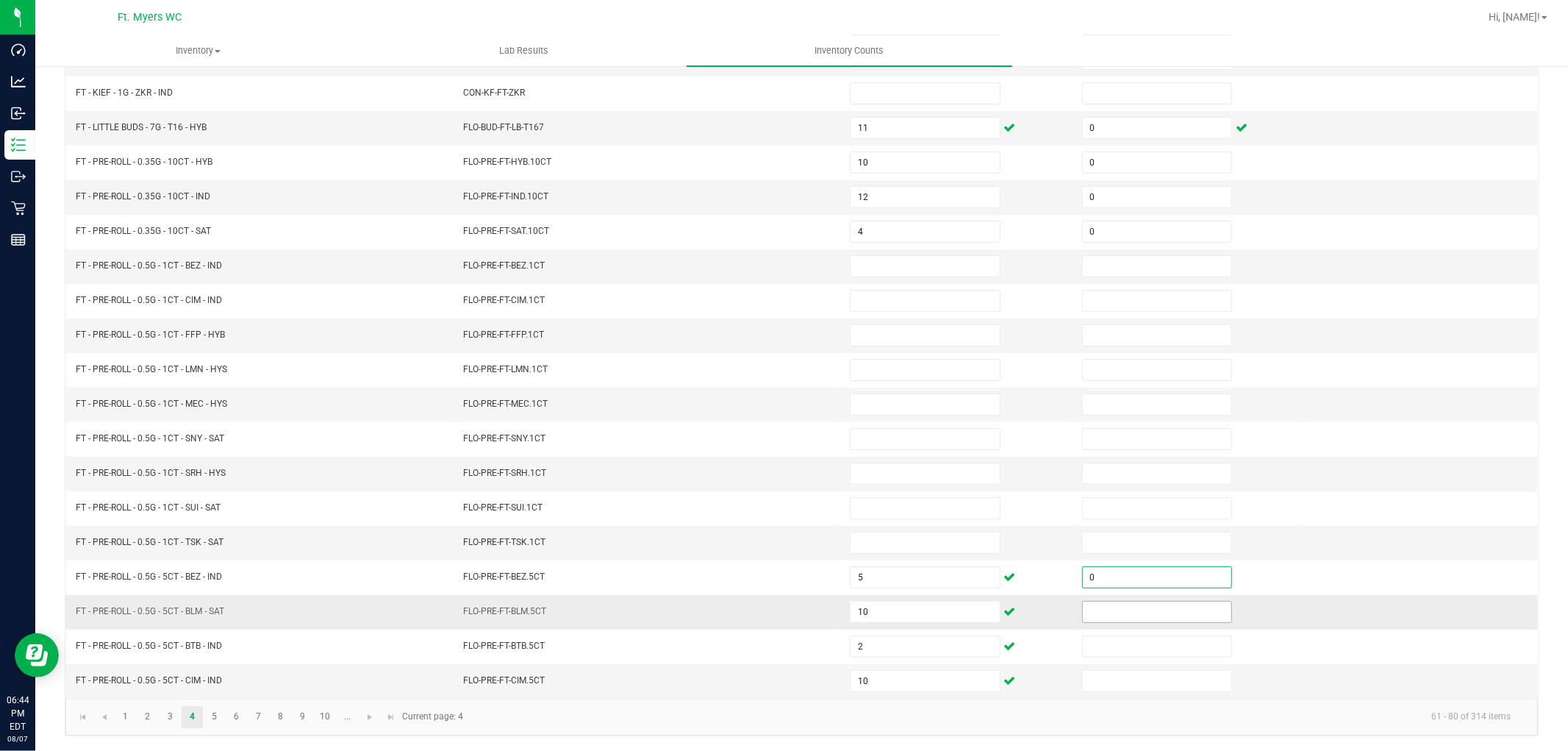 type on "0" 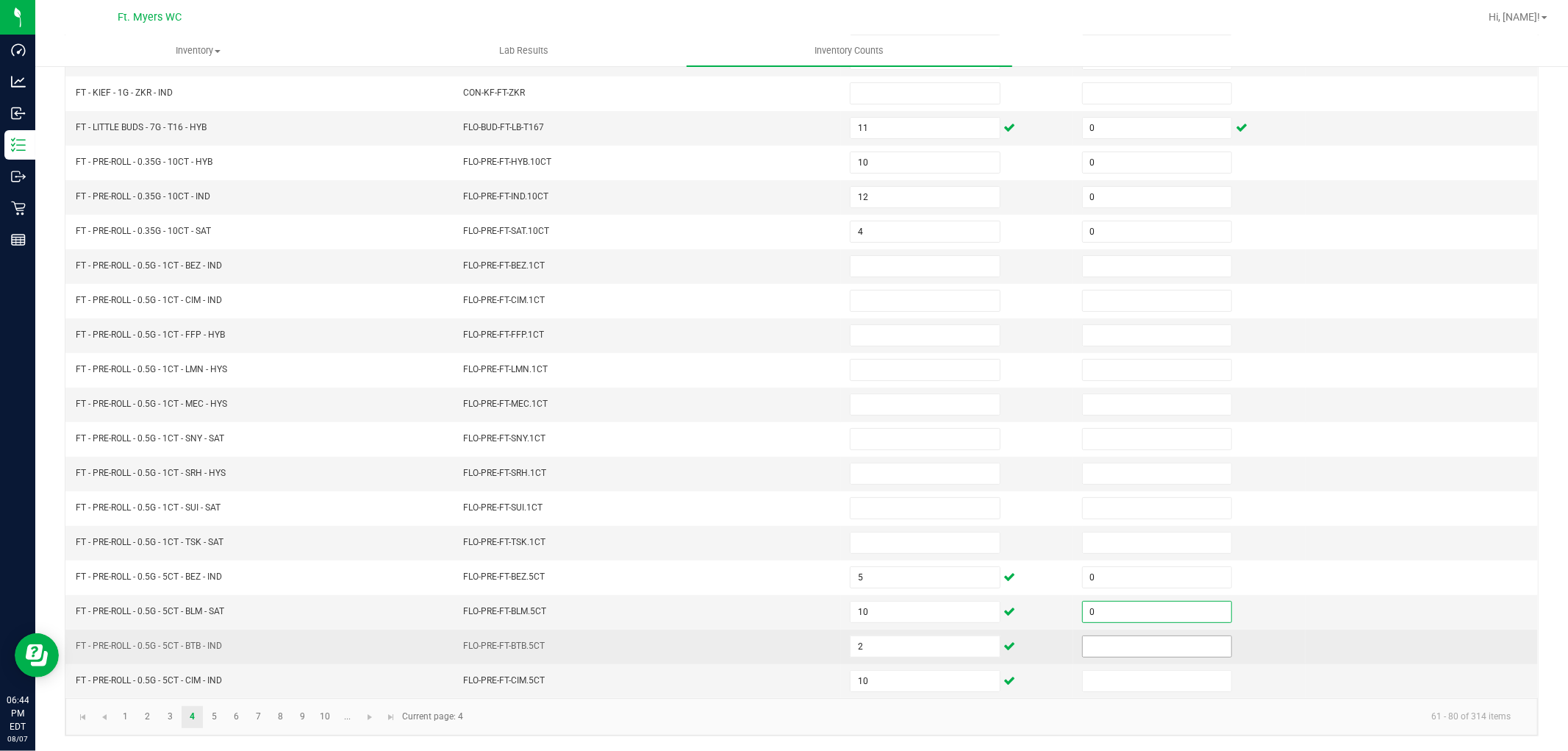 type on "0" 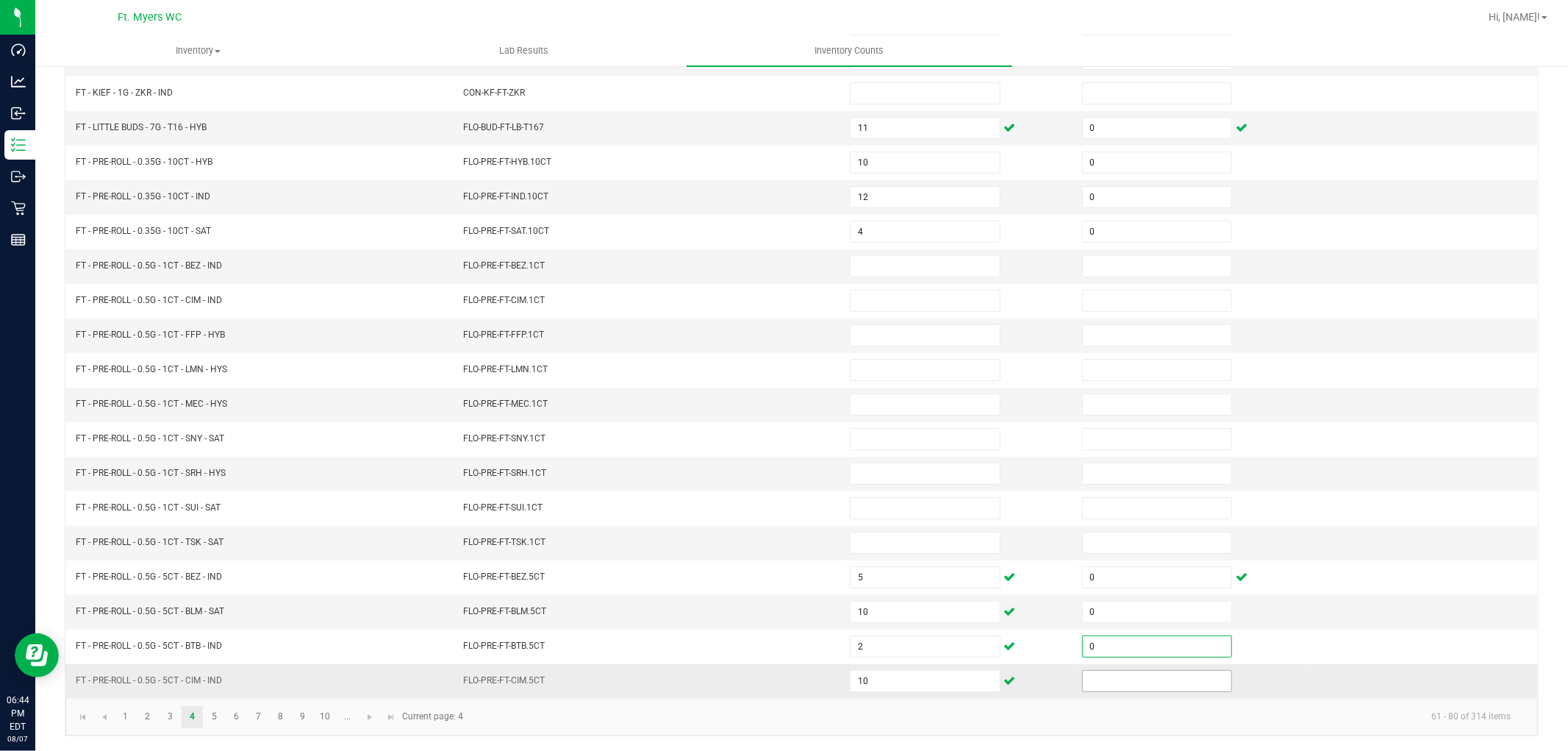 type on "0" 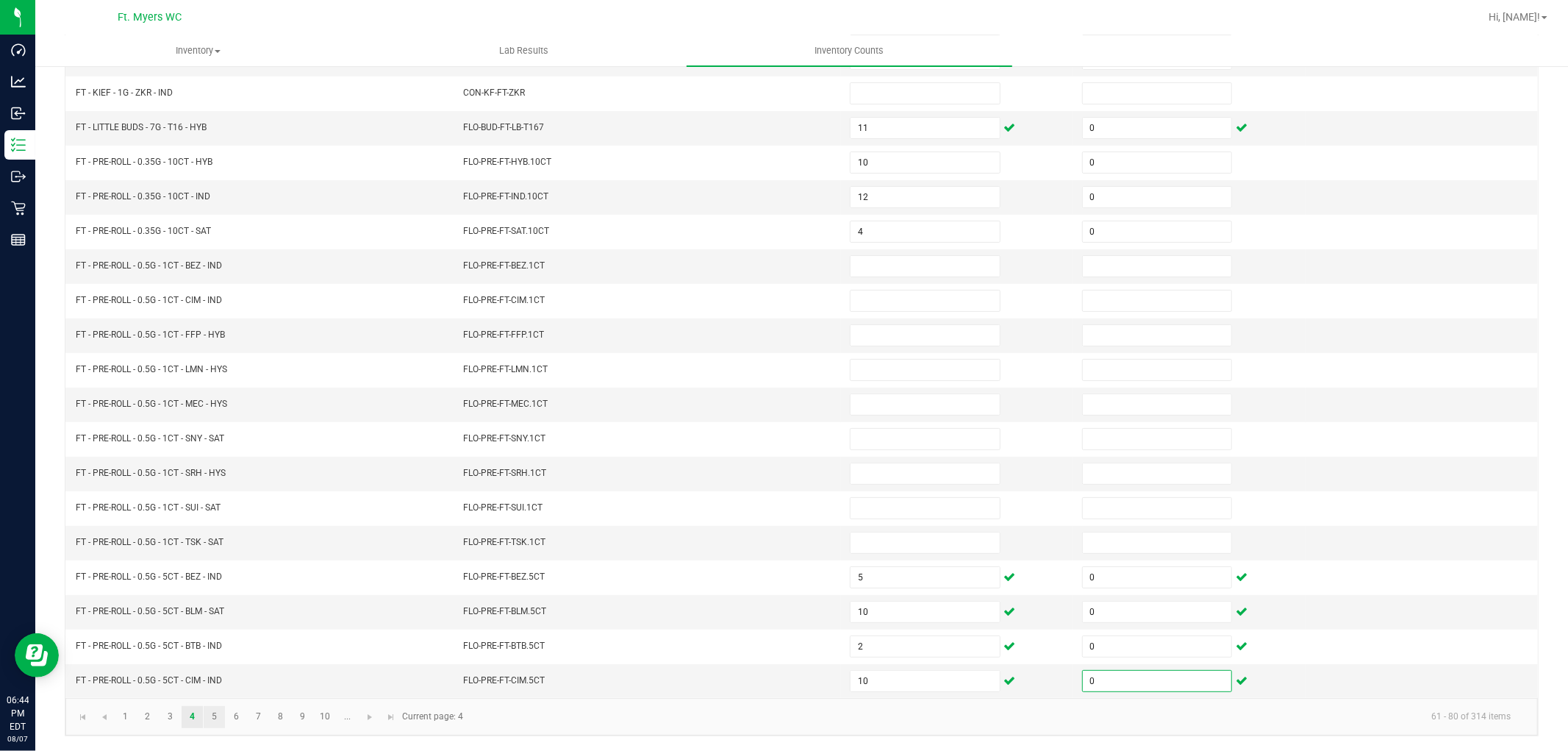 type on "0" 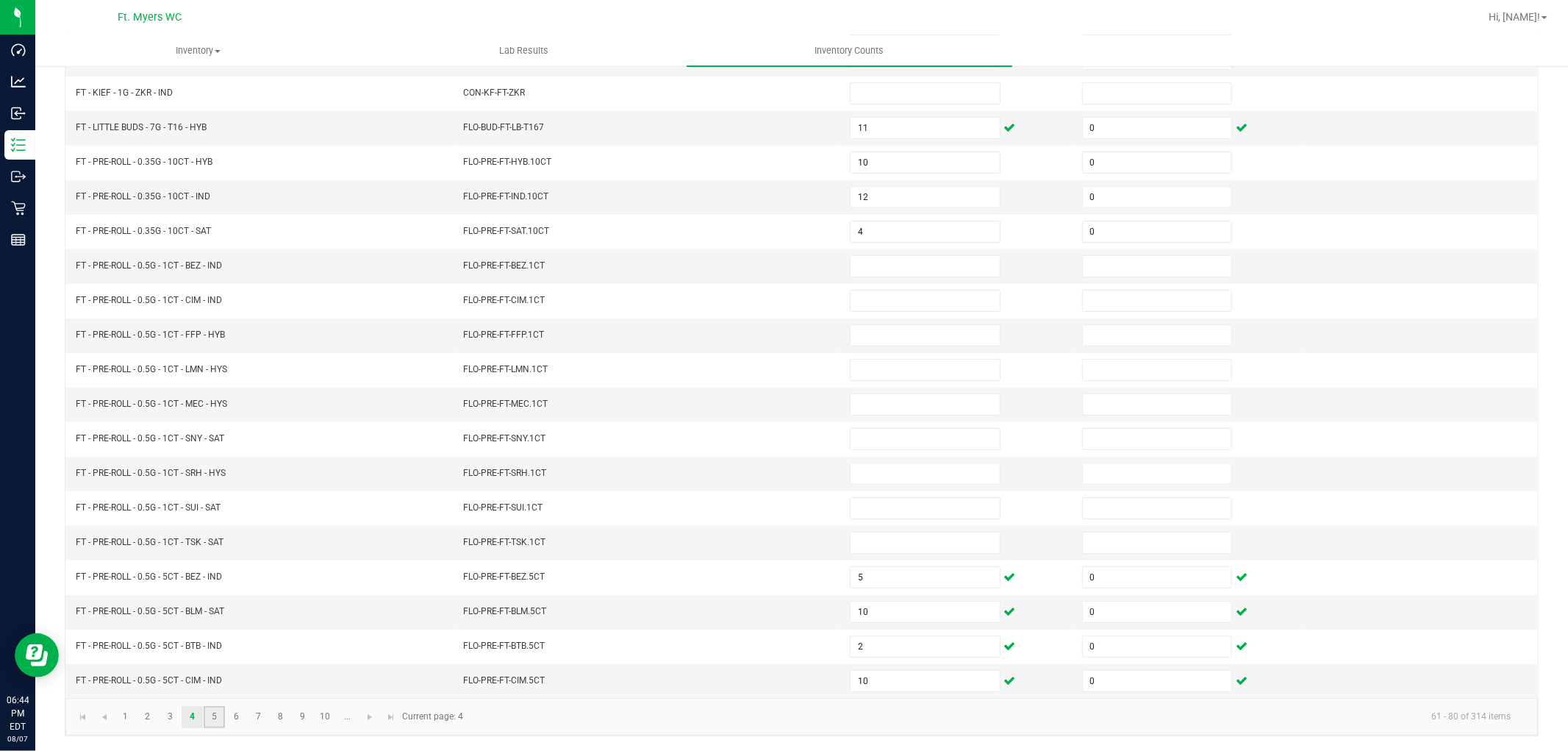 click on "5" 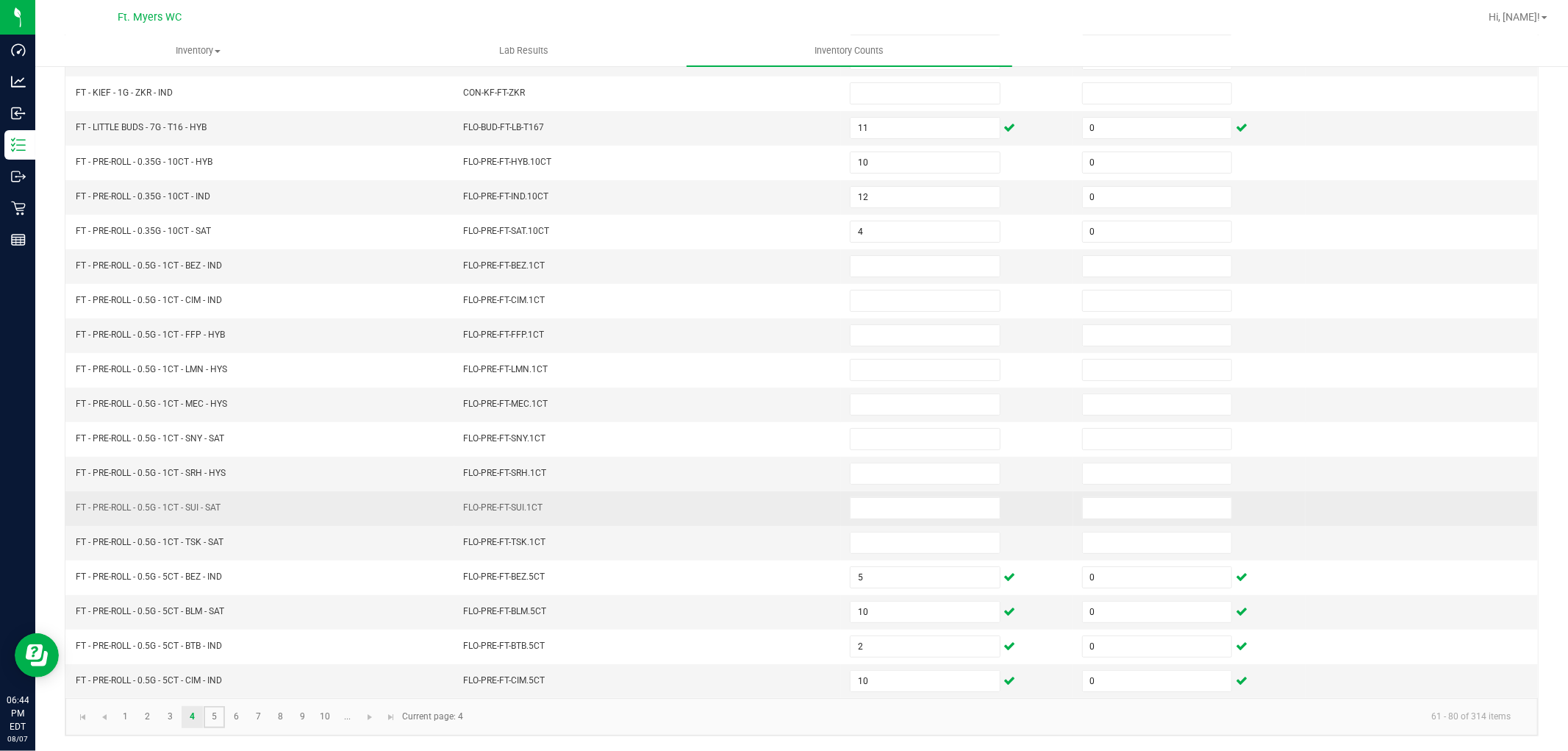 type 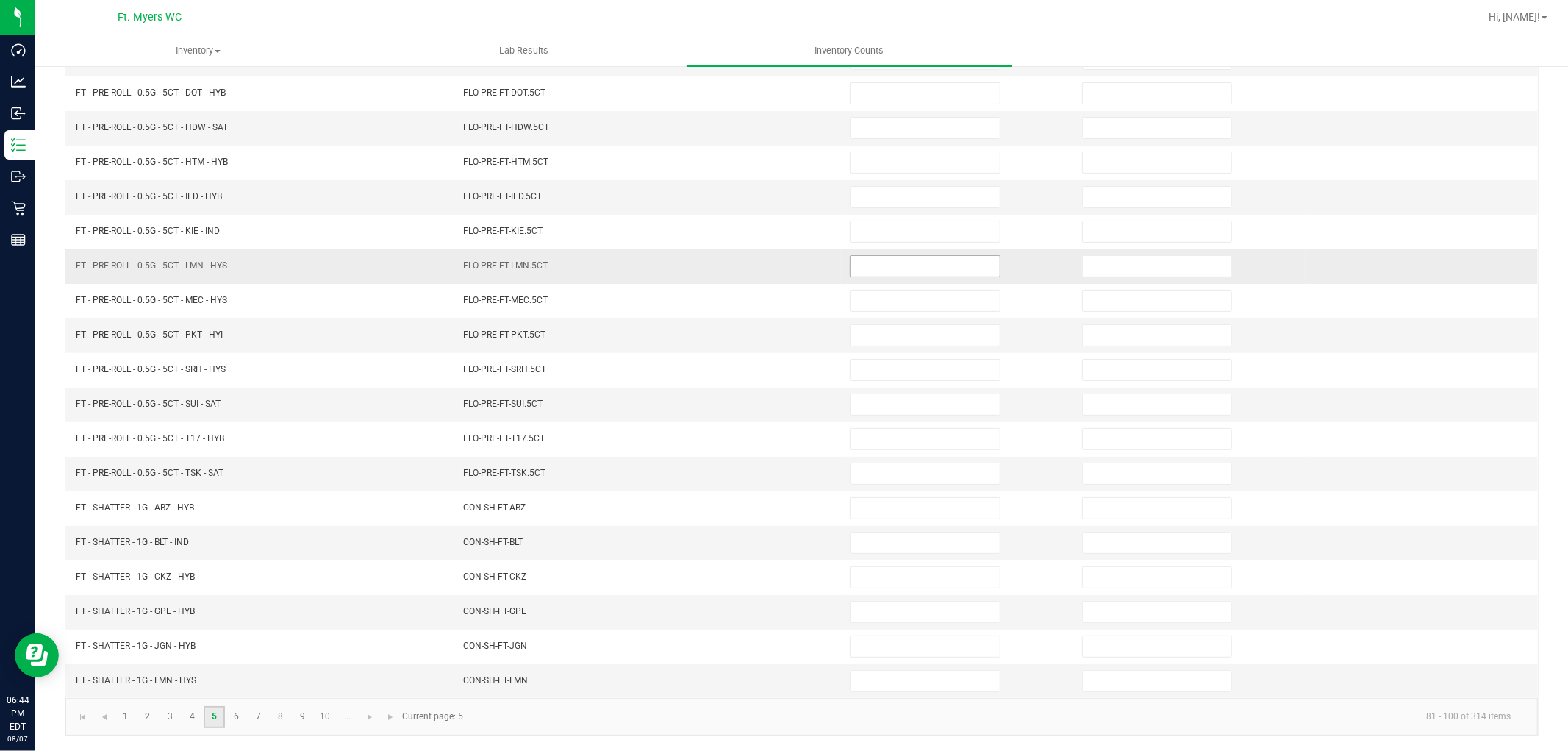 scroll, scrollTop: 0, scrollLeft: 0, axis: both 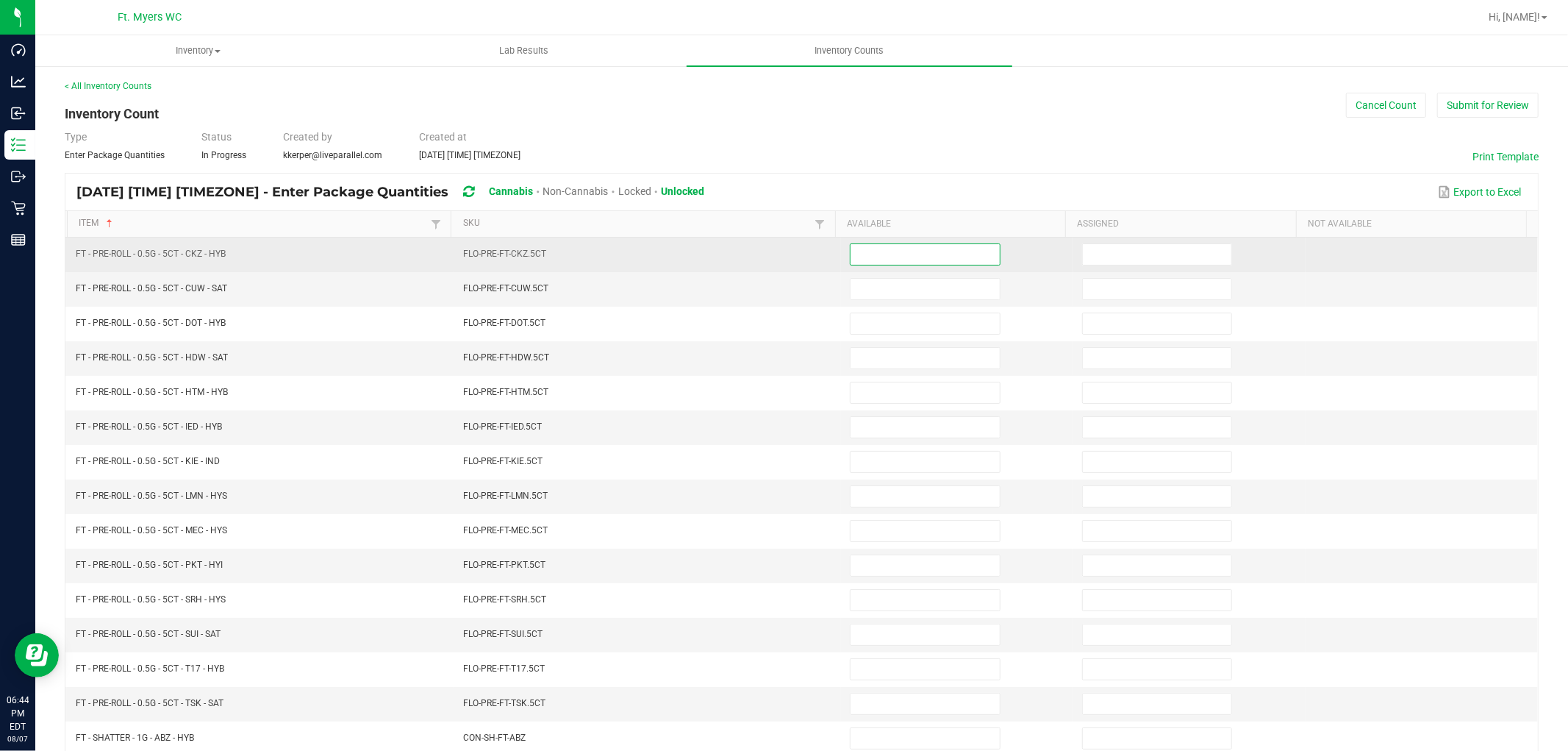 click at bounding box center [925, 255] 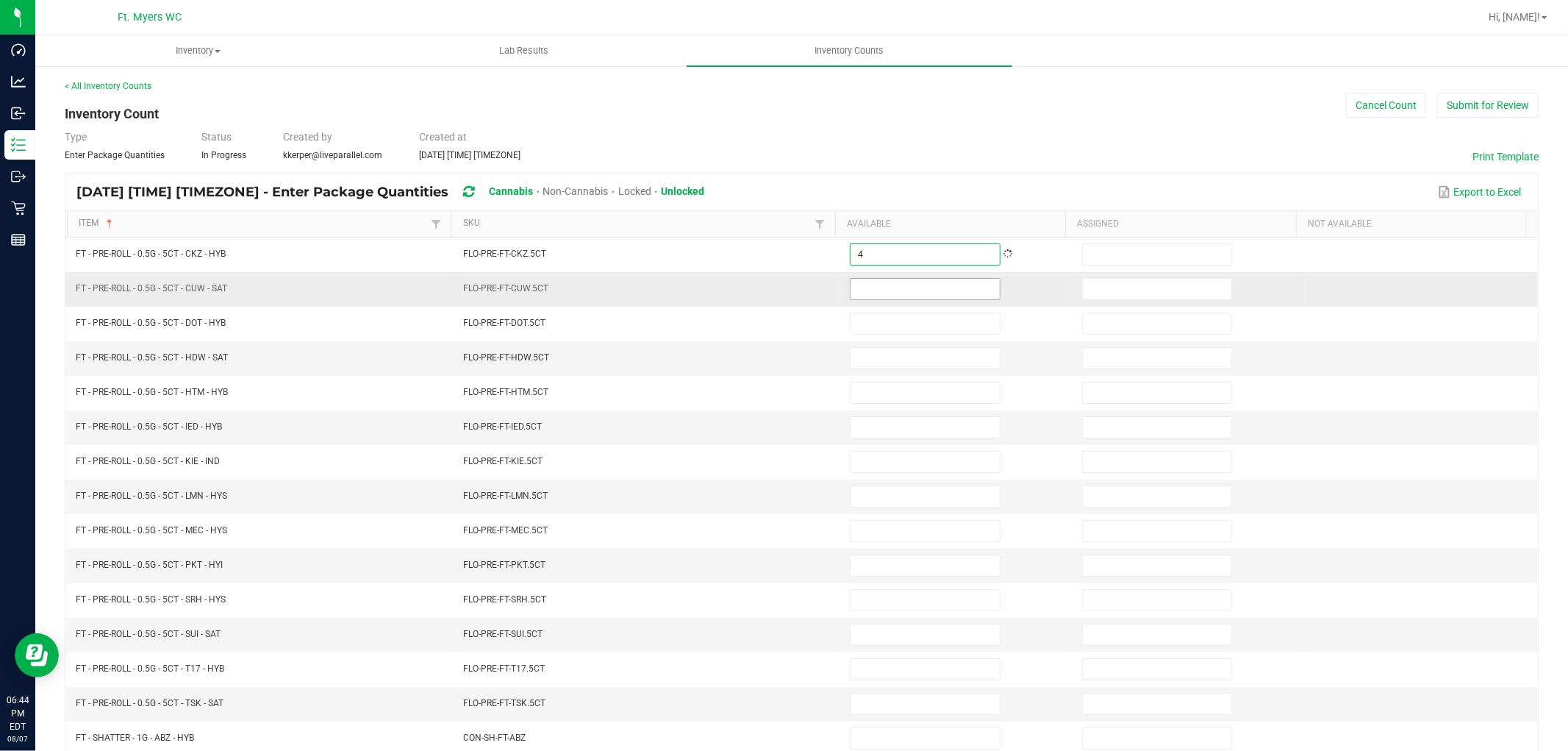 type on "4" 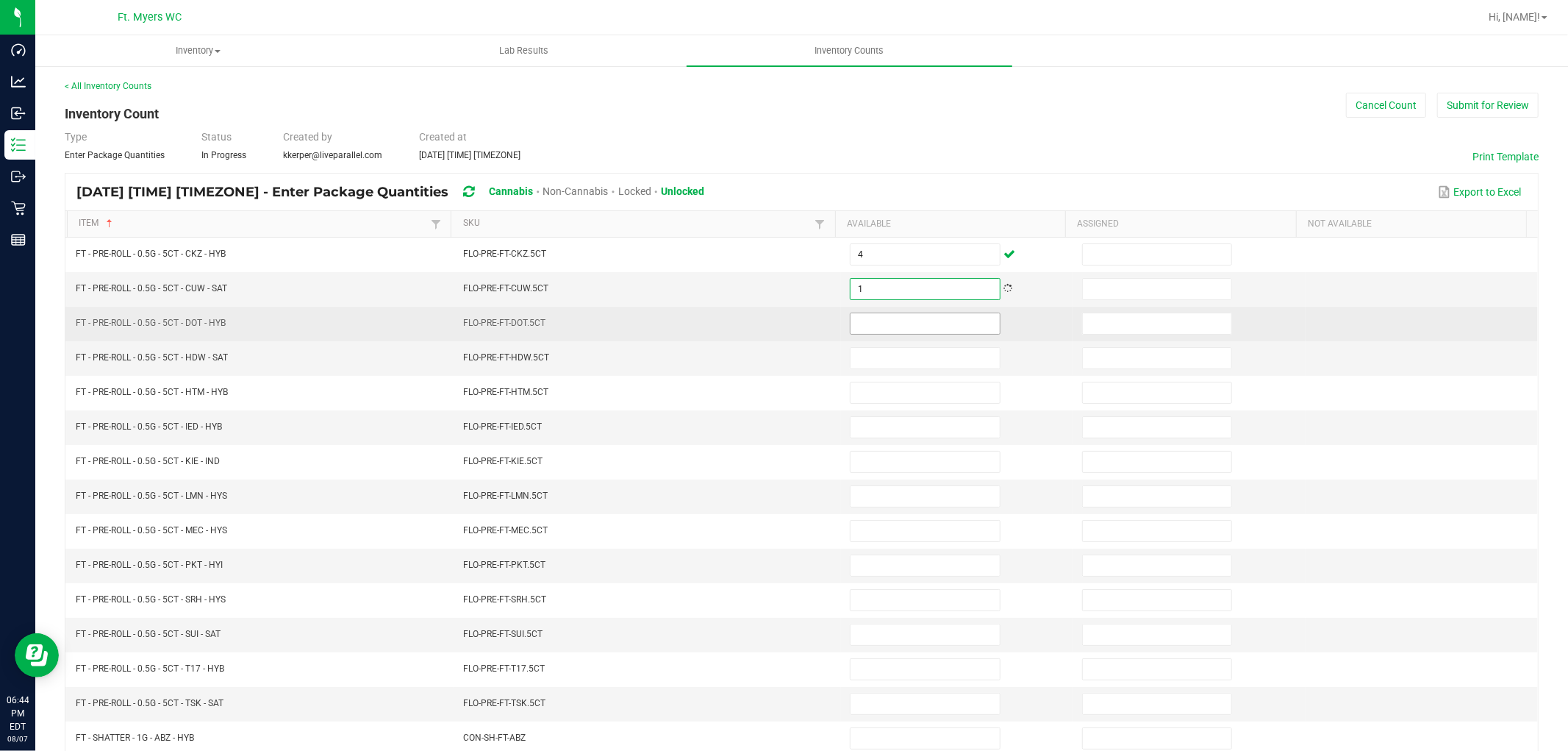 type on "1" 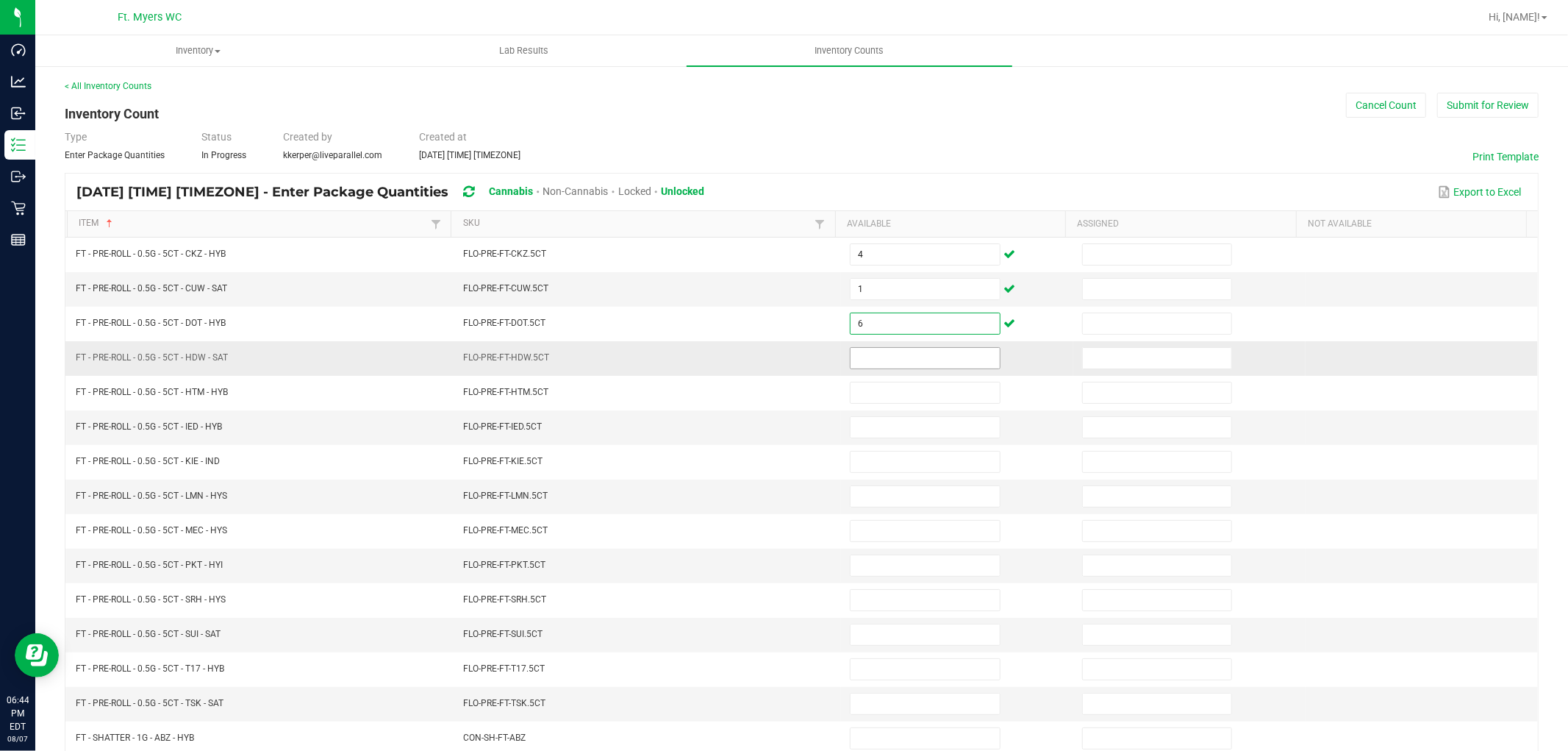 type on "6" 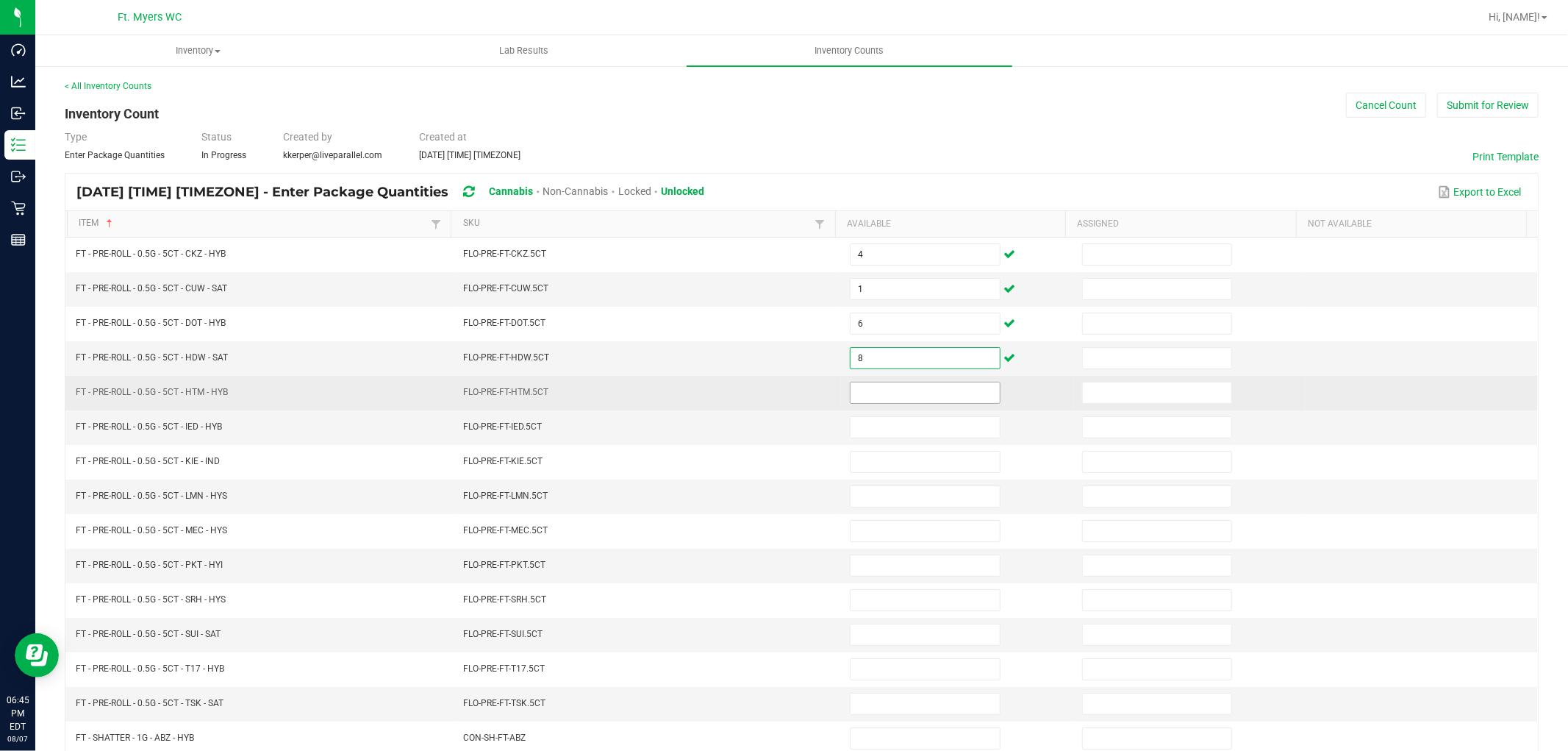type on "8" 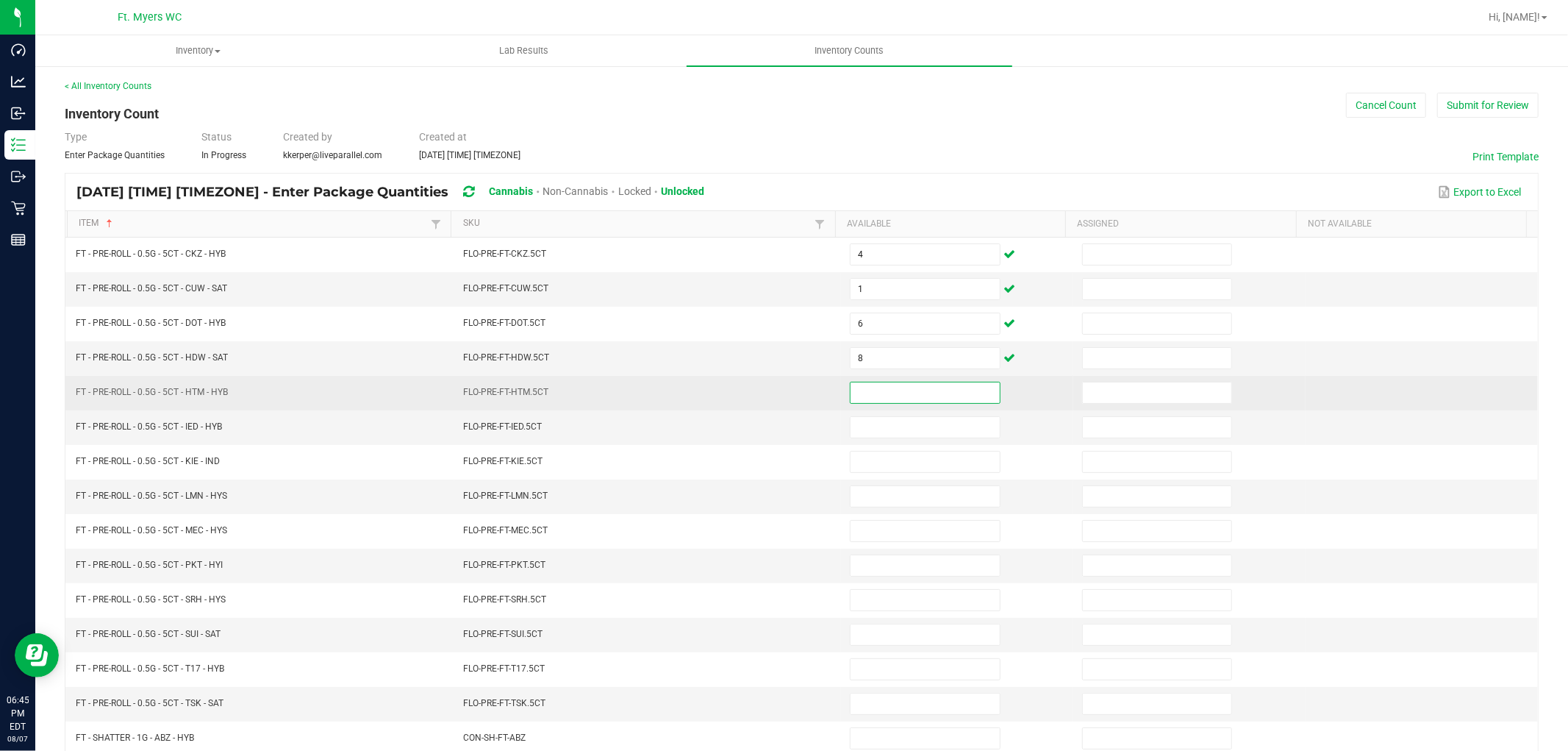 click at bounding box center (925, 393) 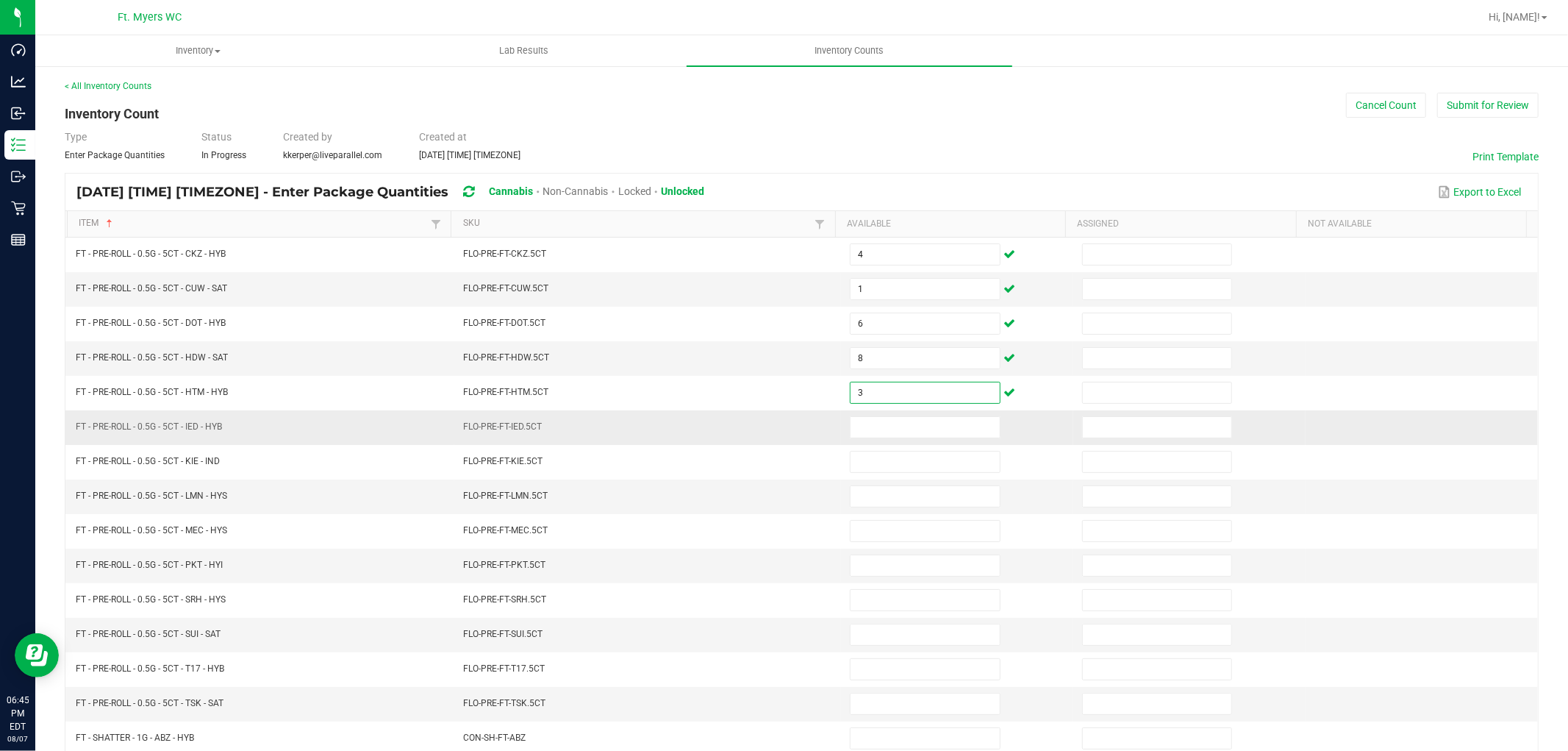 type on "3" 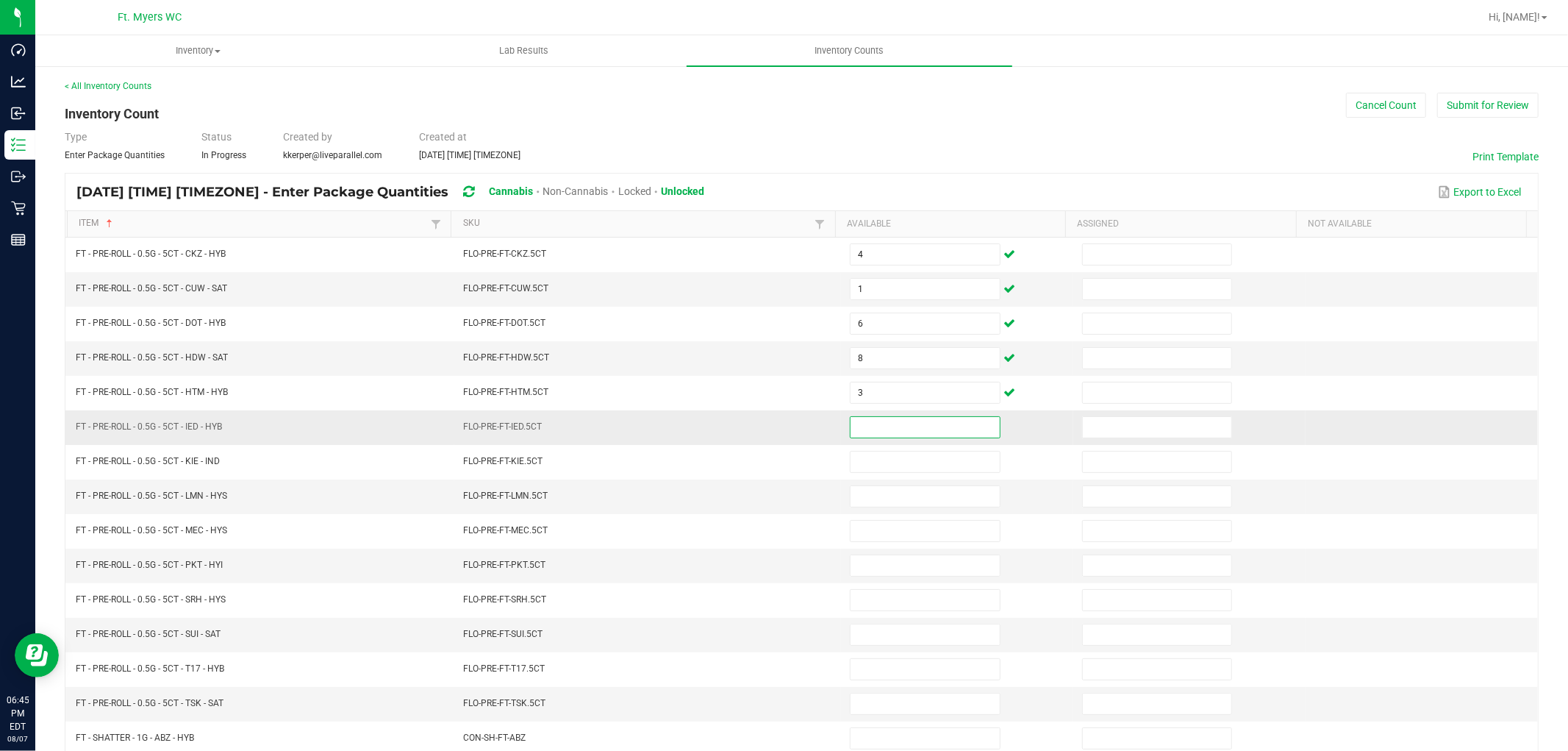 click at bounding box center [925, 427] 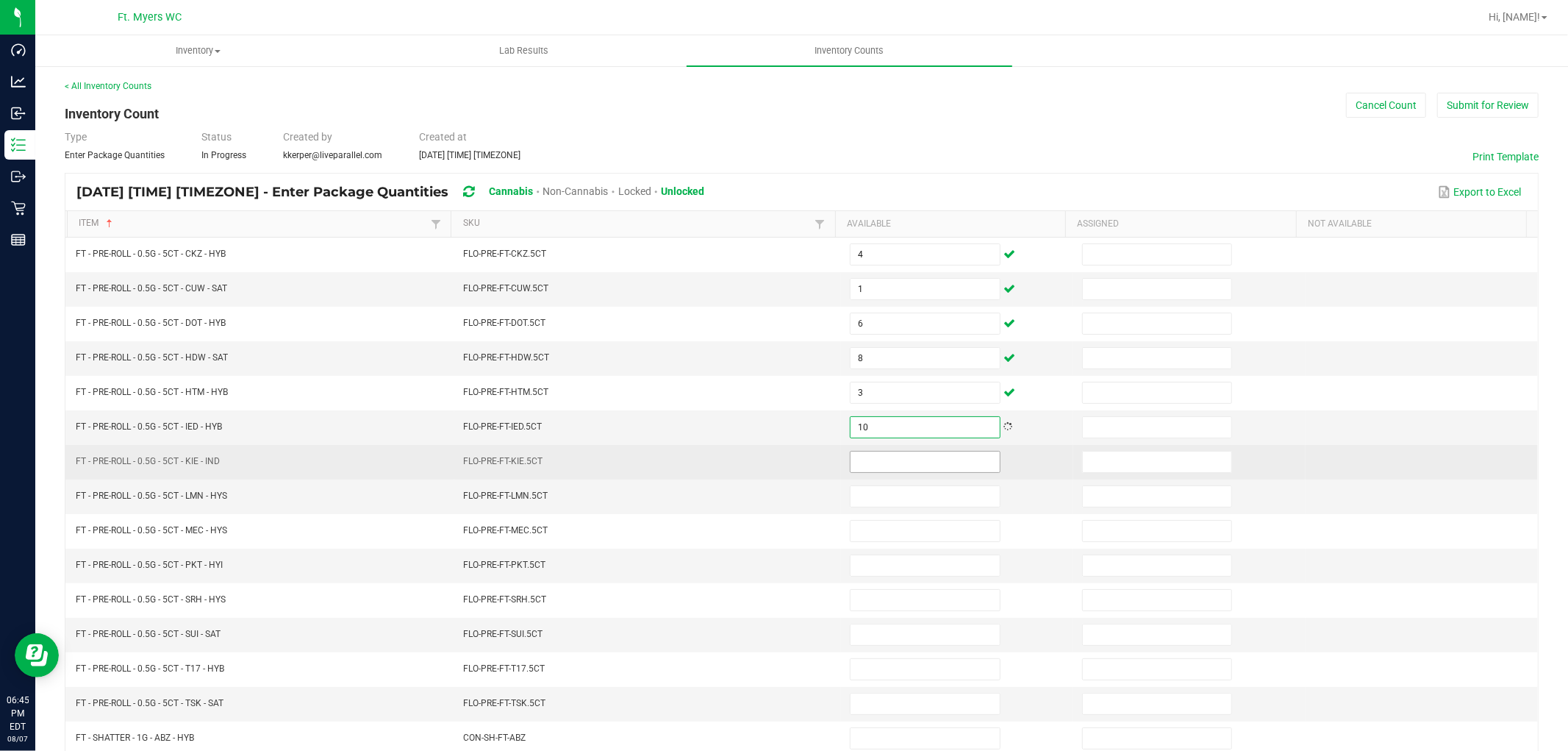 type on "10" 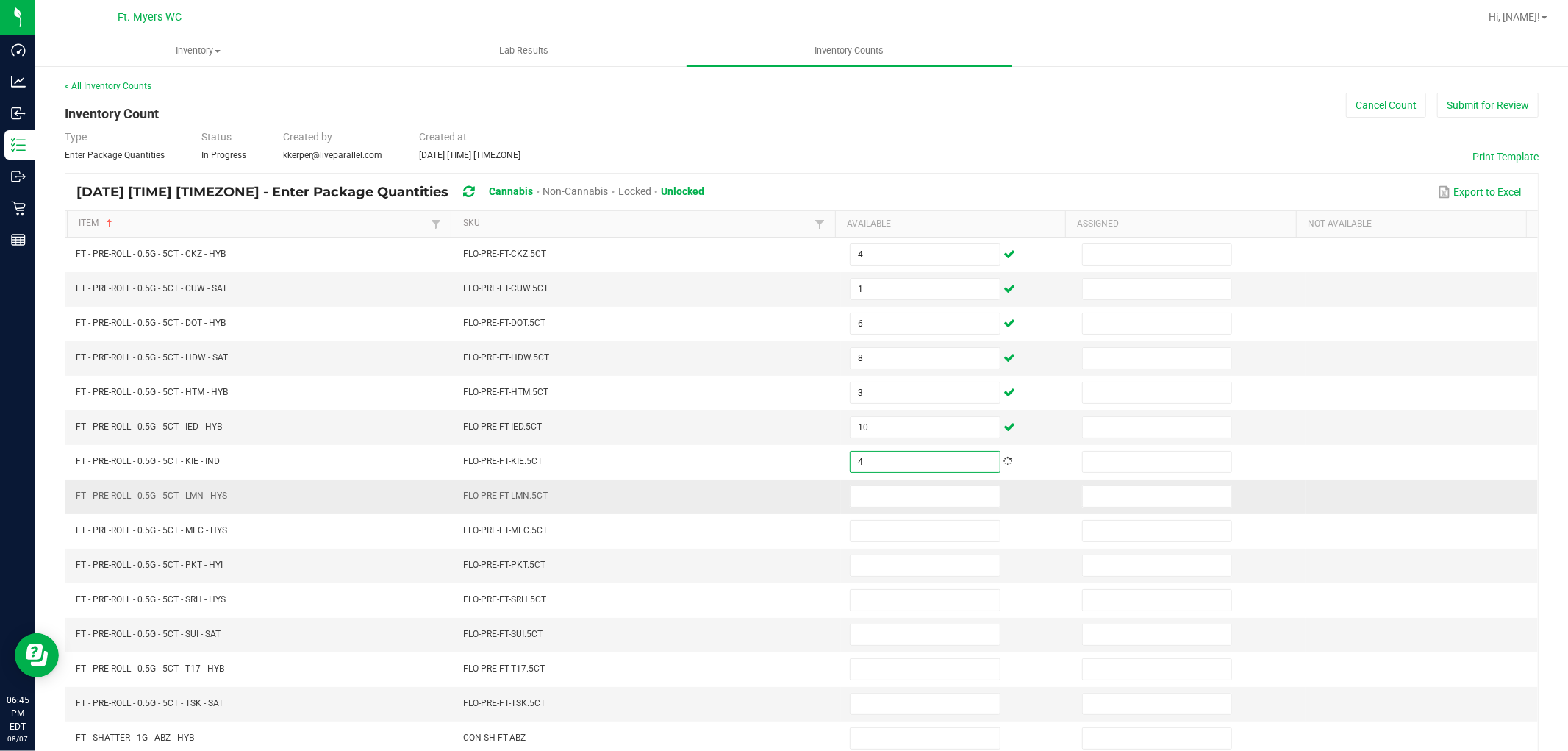 type on "4" 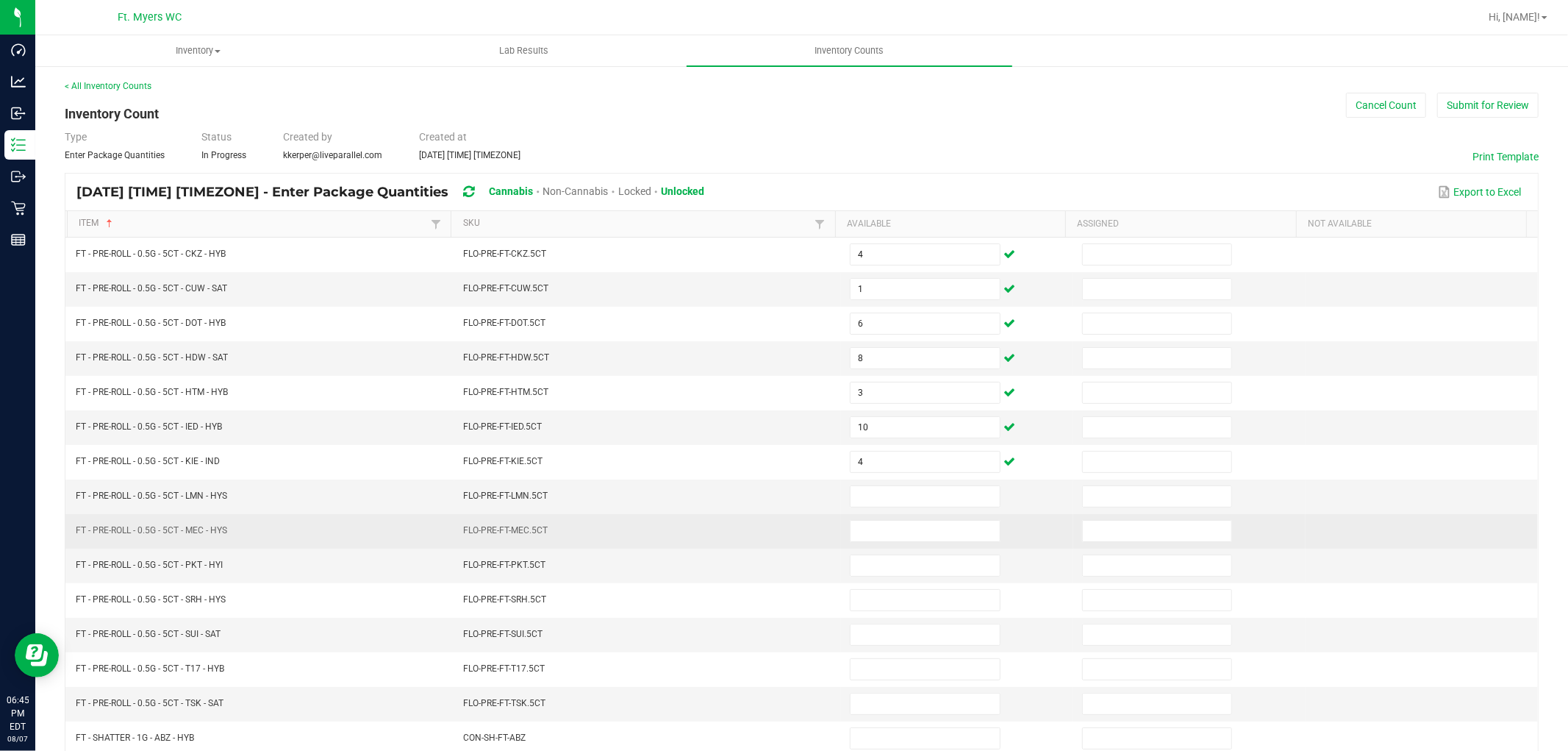 click at bounding box center [957, 531] 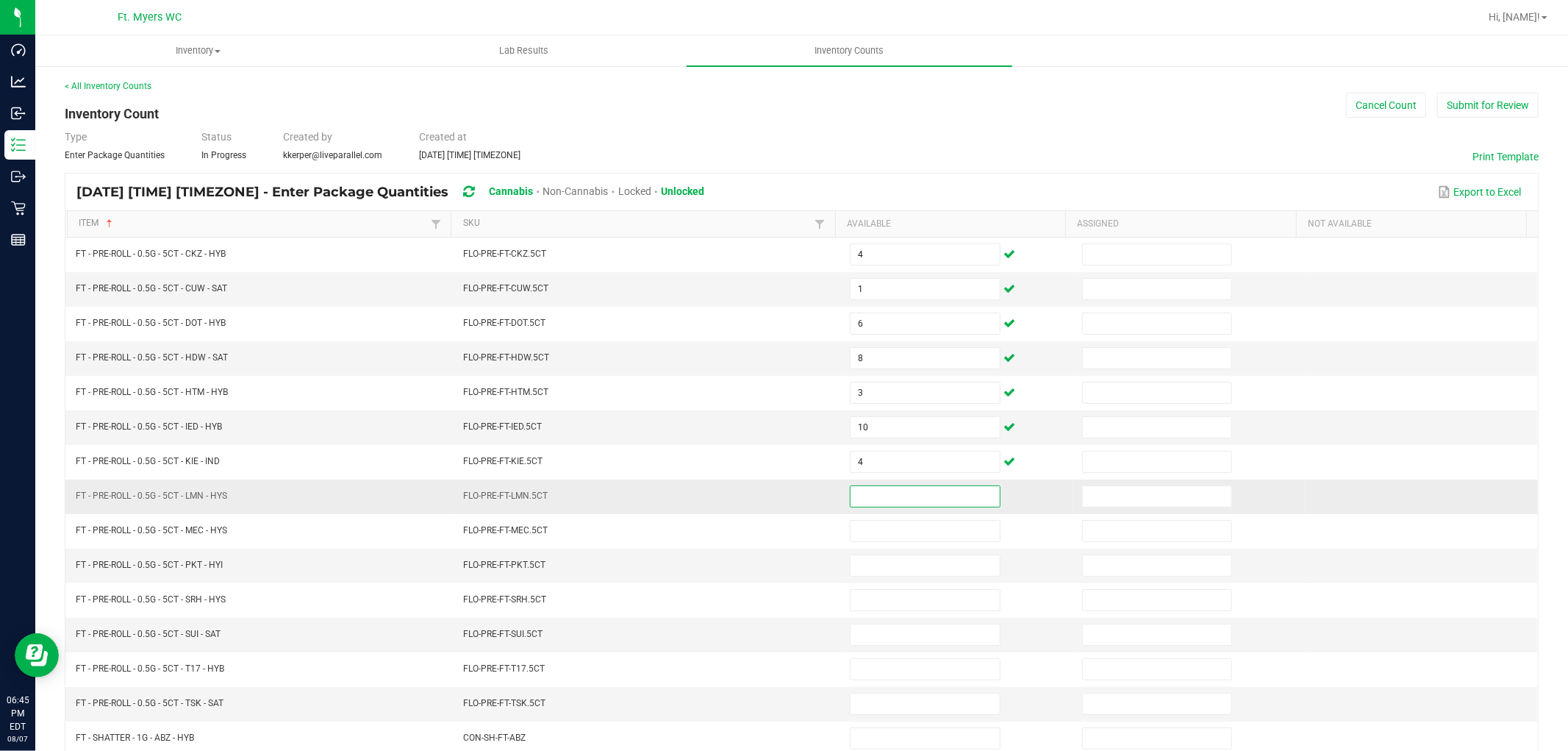 click at bounding box center [925, 496] 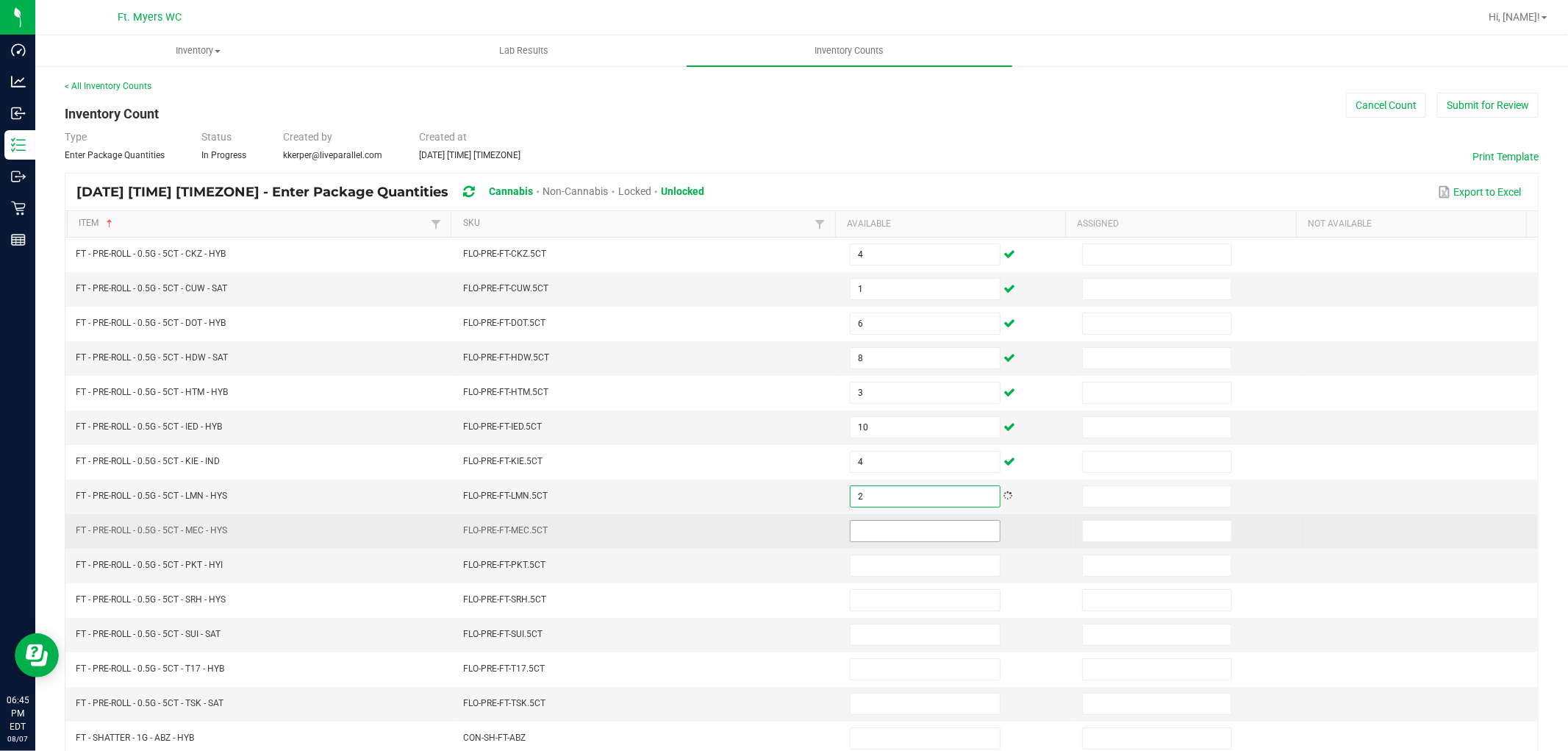 type on "2" 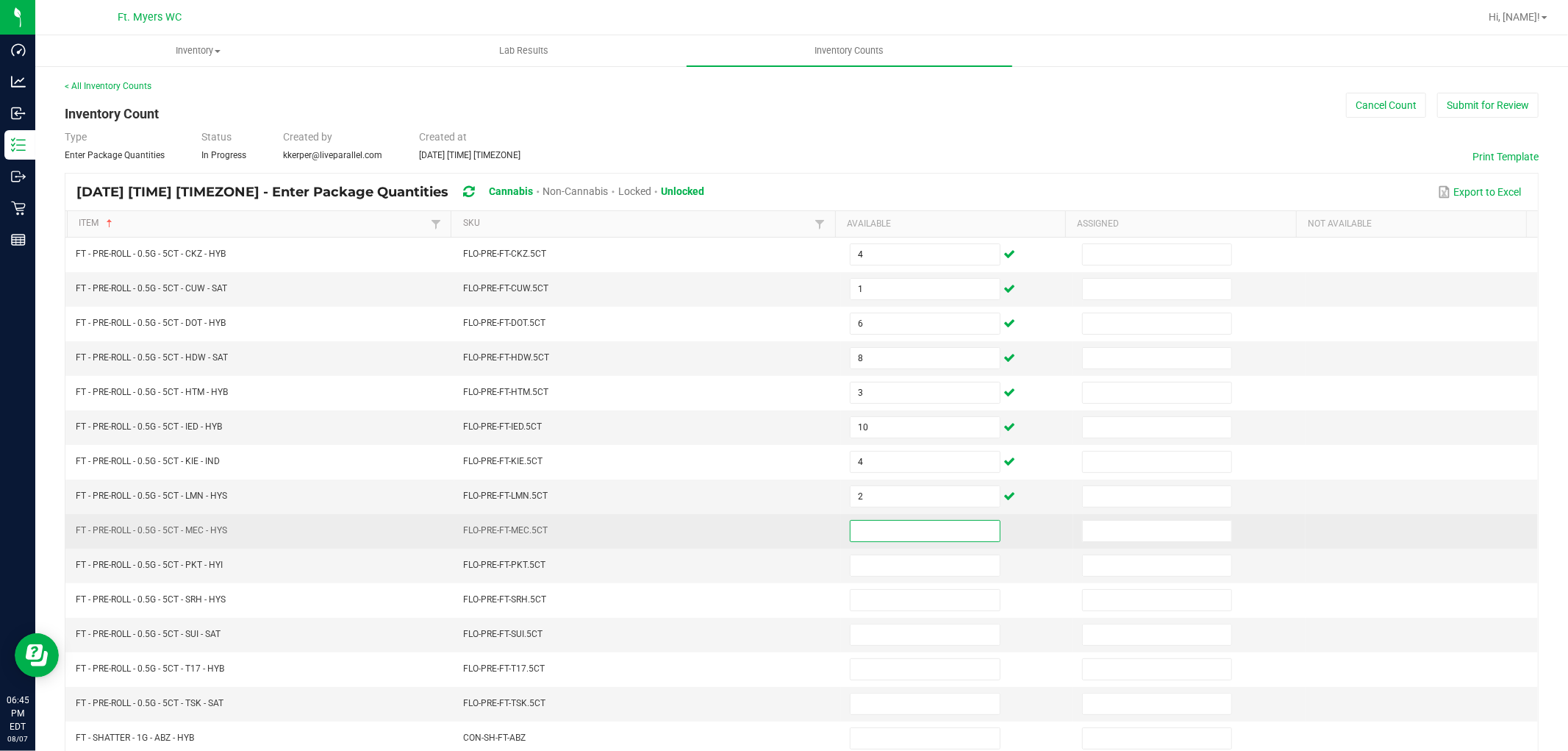 click at bounding box center (925, 531) 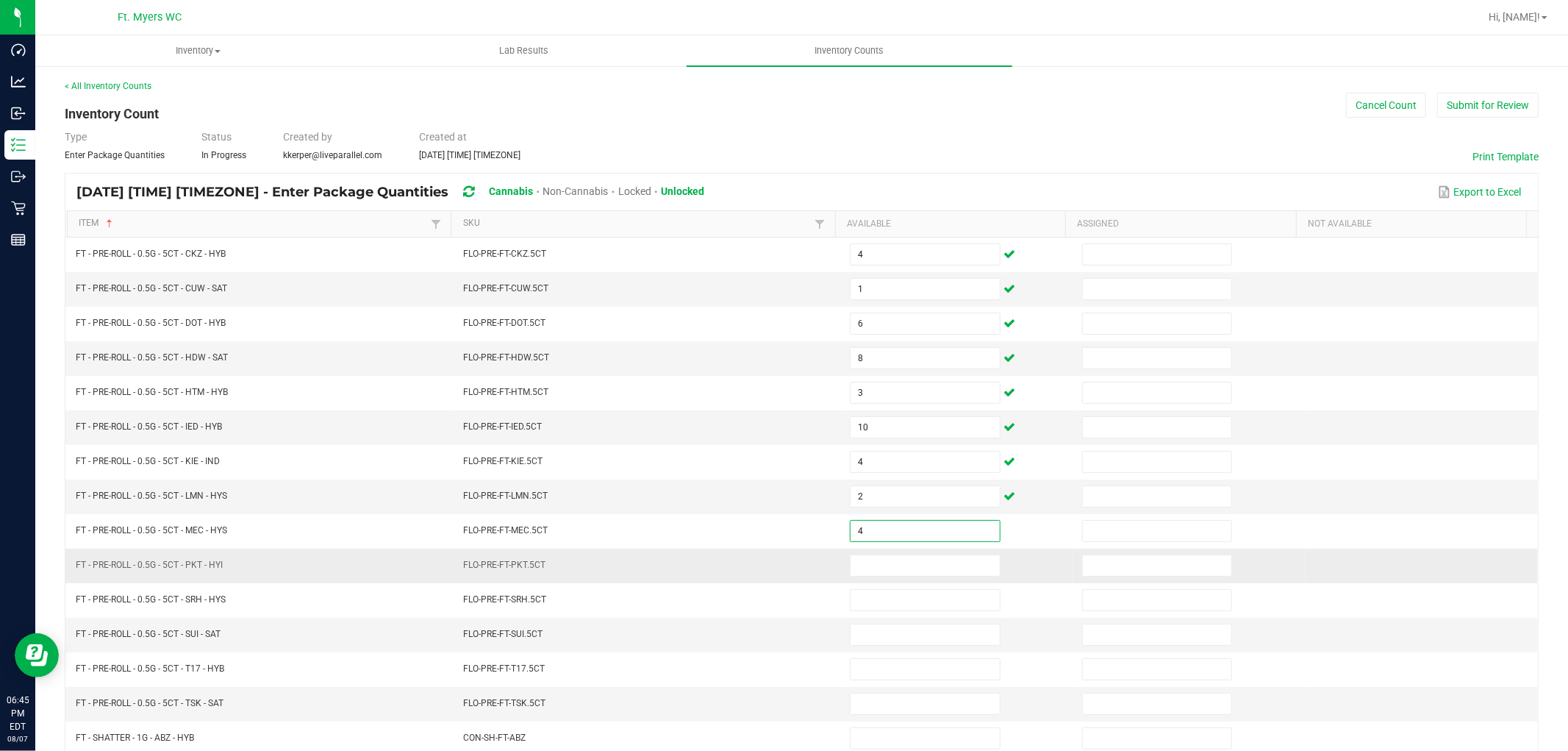 type on "4" 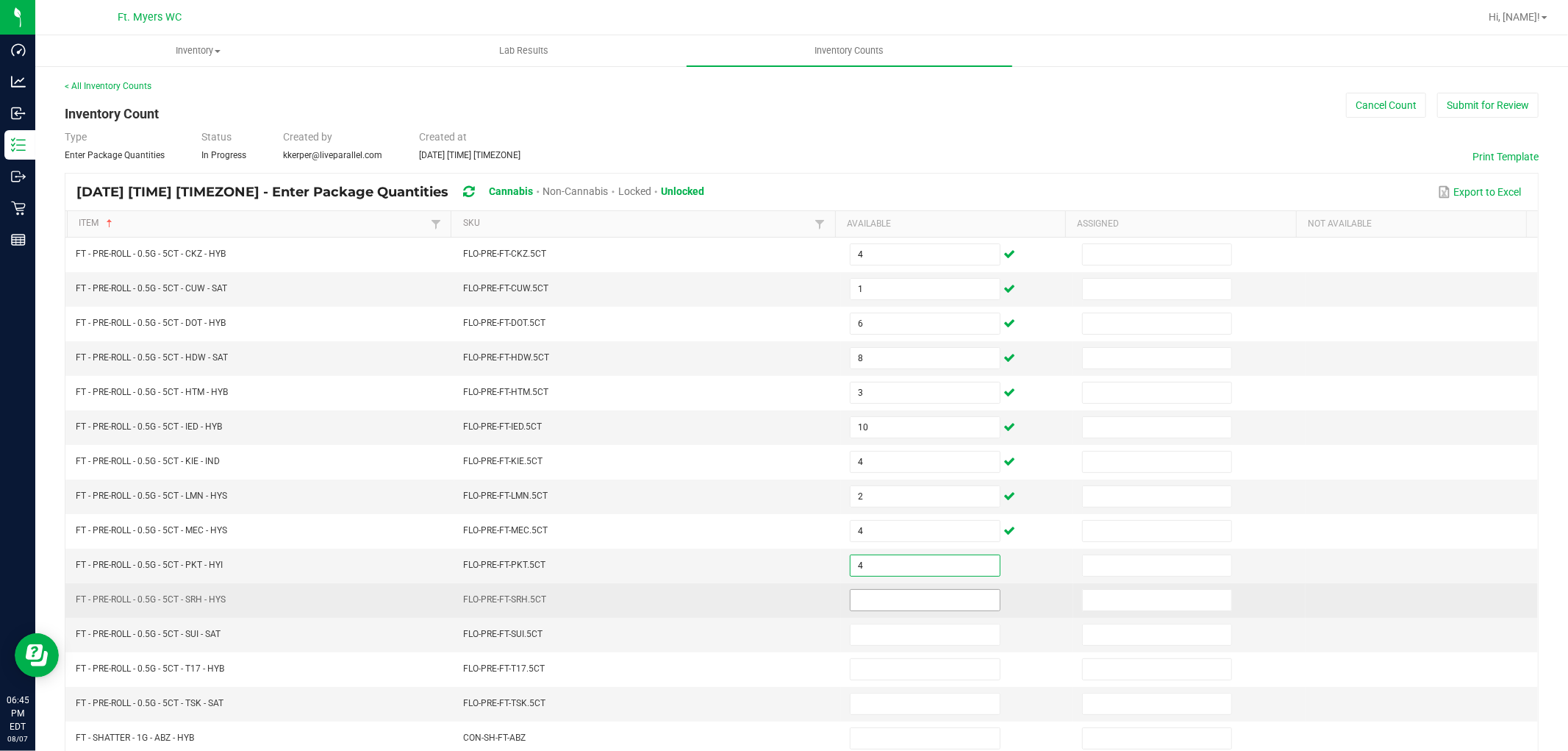 type on "4" 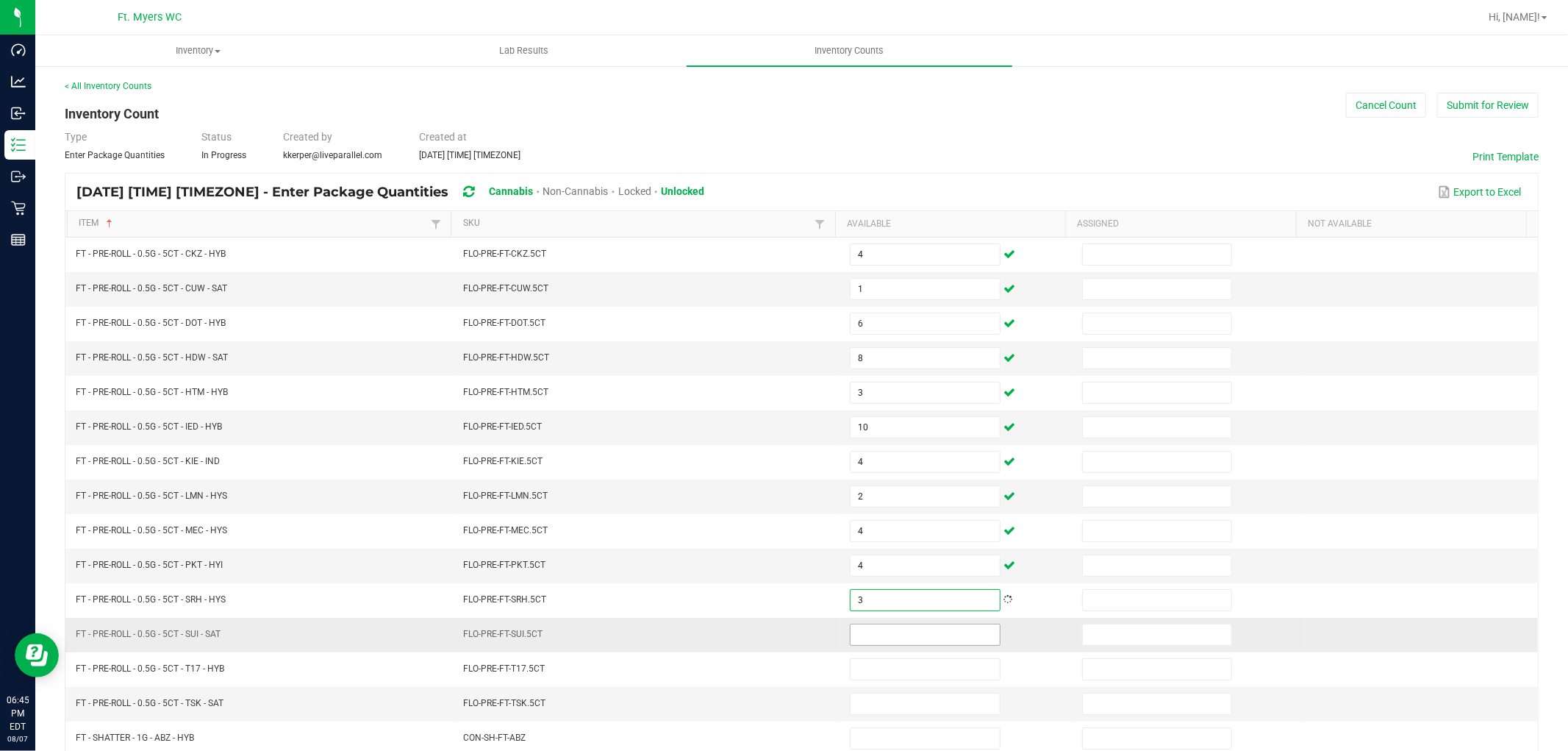 type on "3" 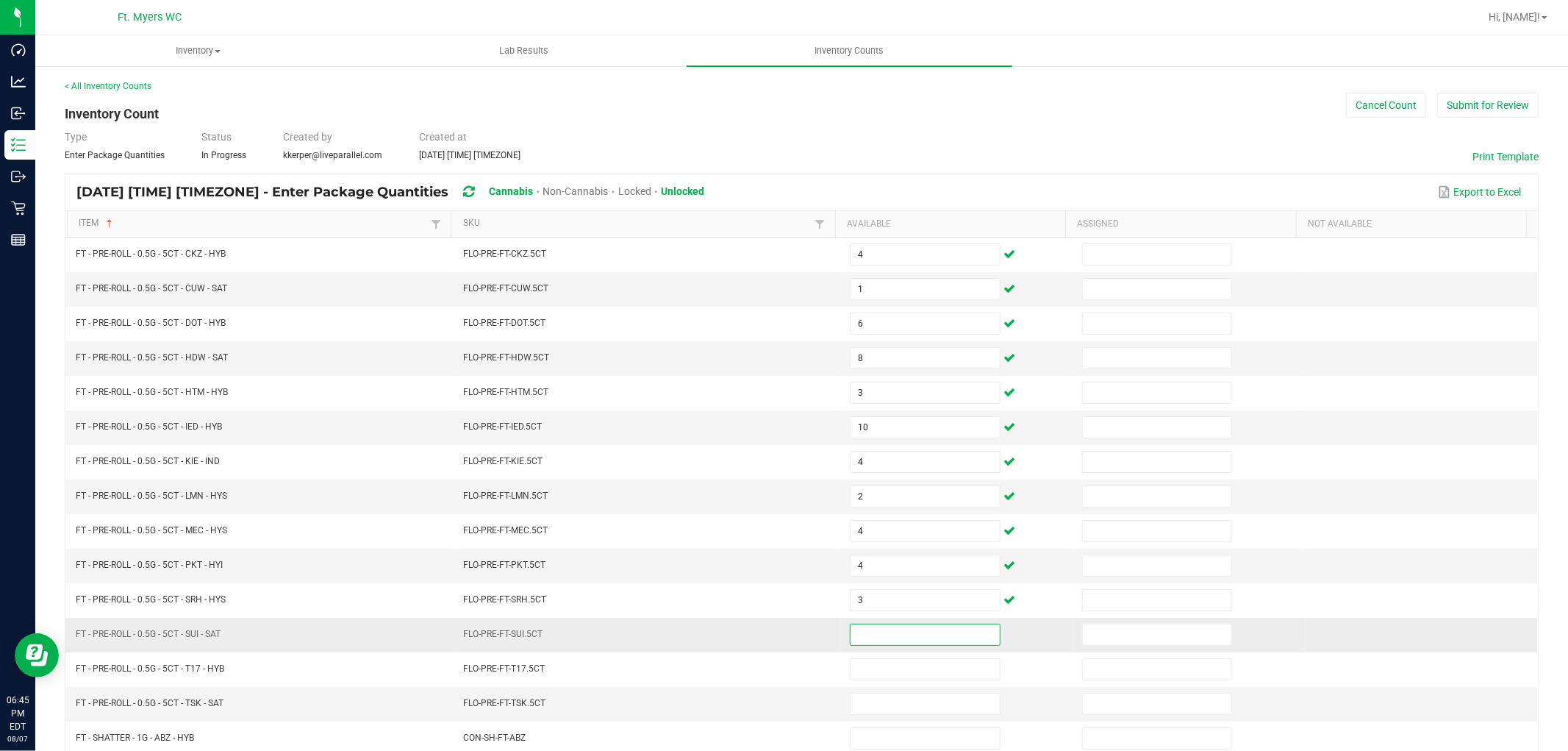 click at bounding box center (925, 635) 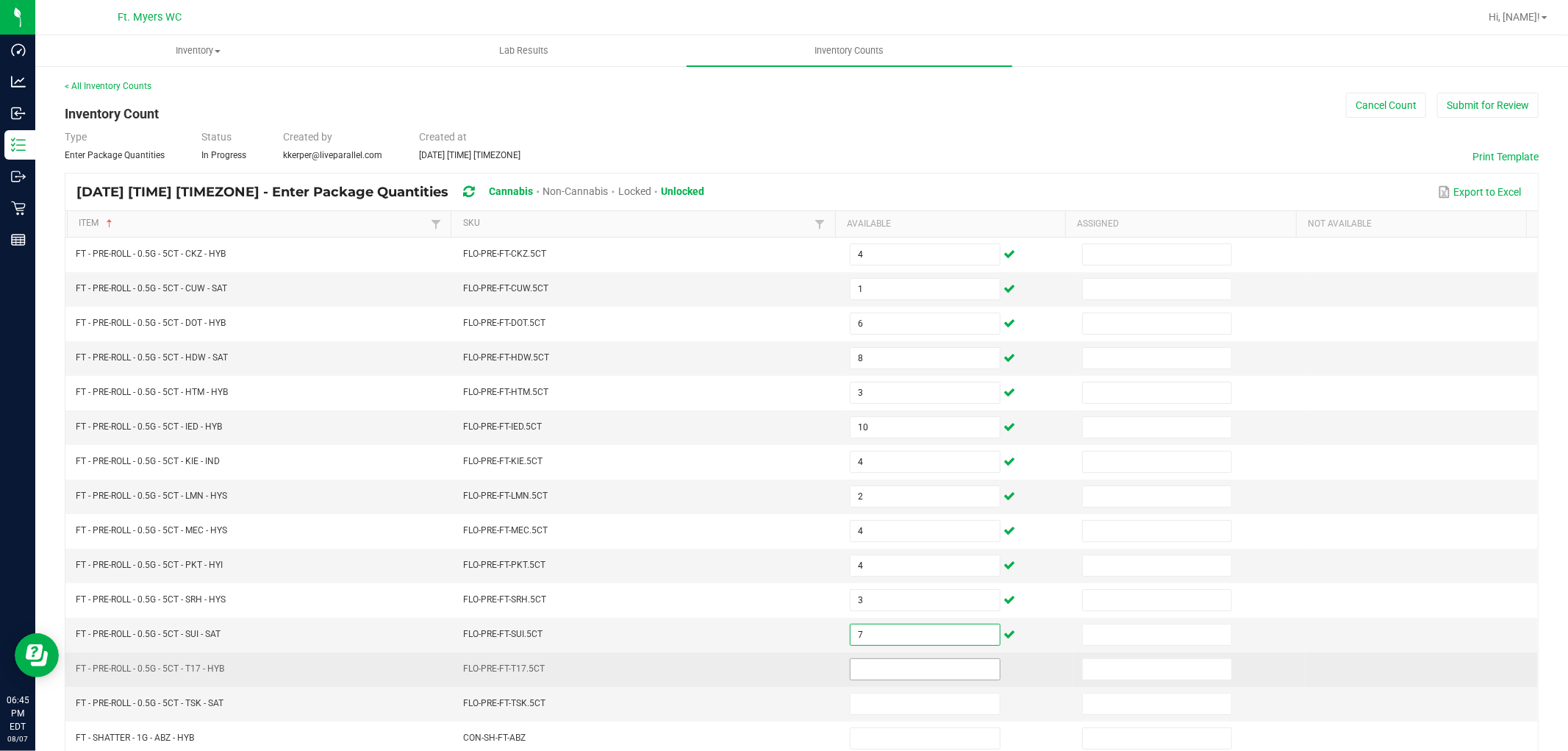 type on "7" 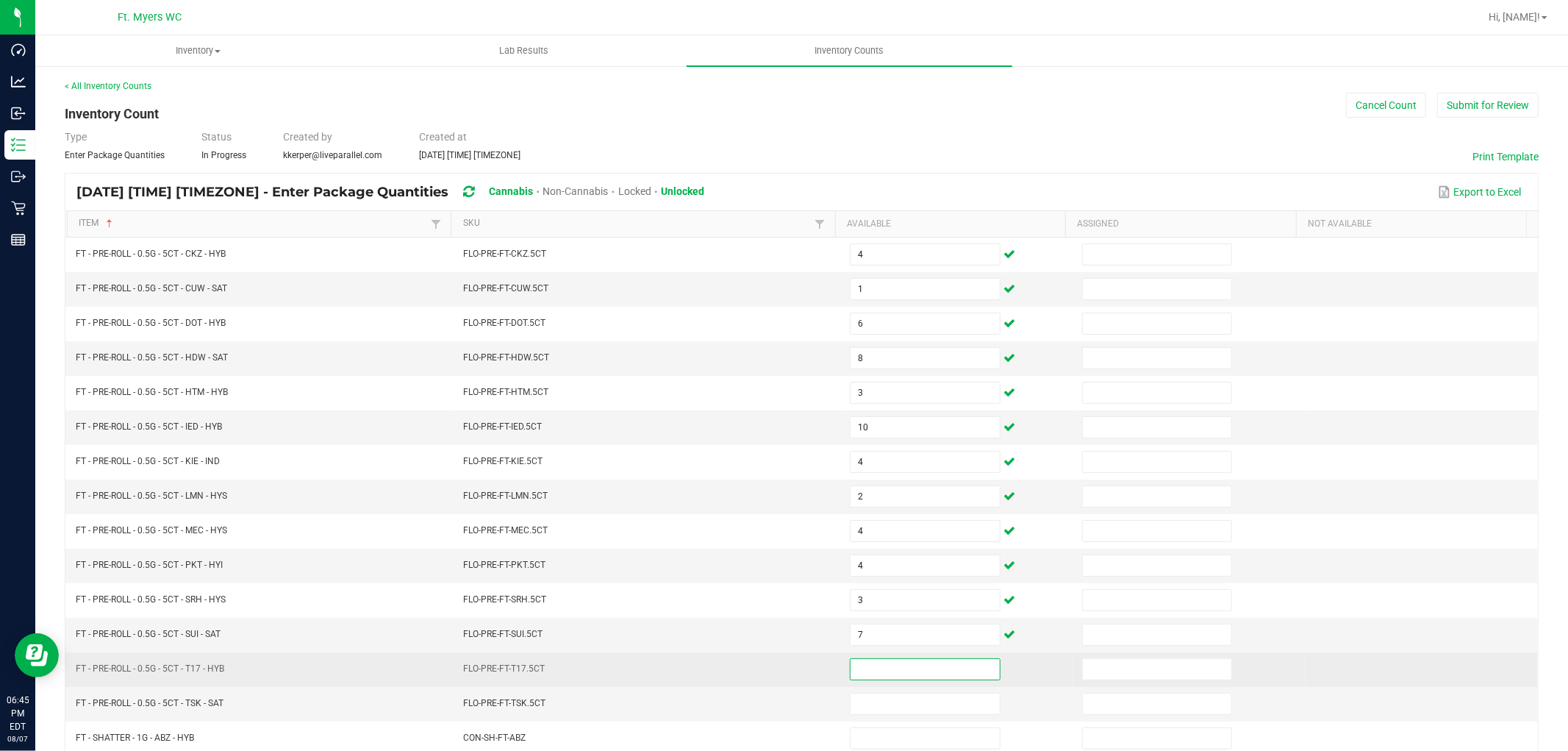 click at bounding box center (925, 669) 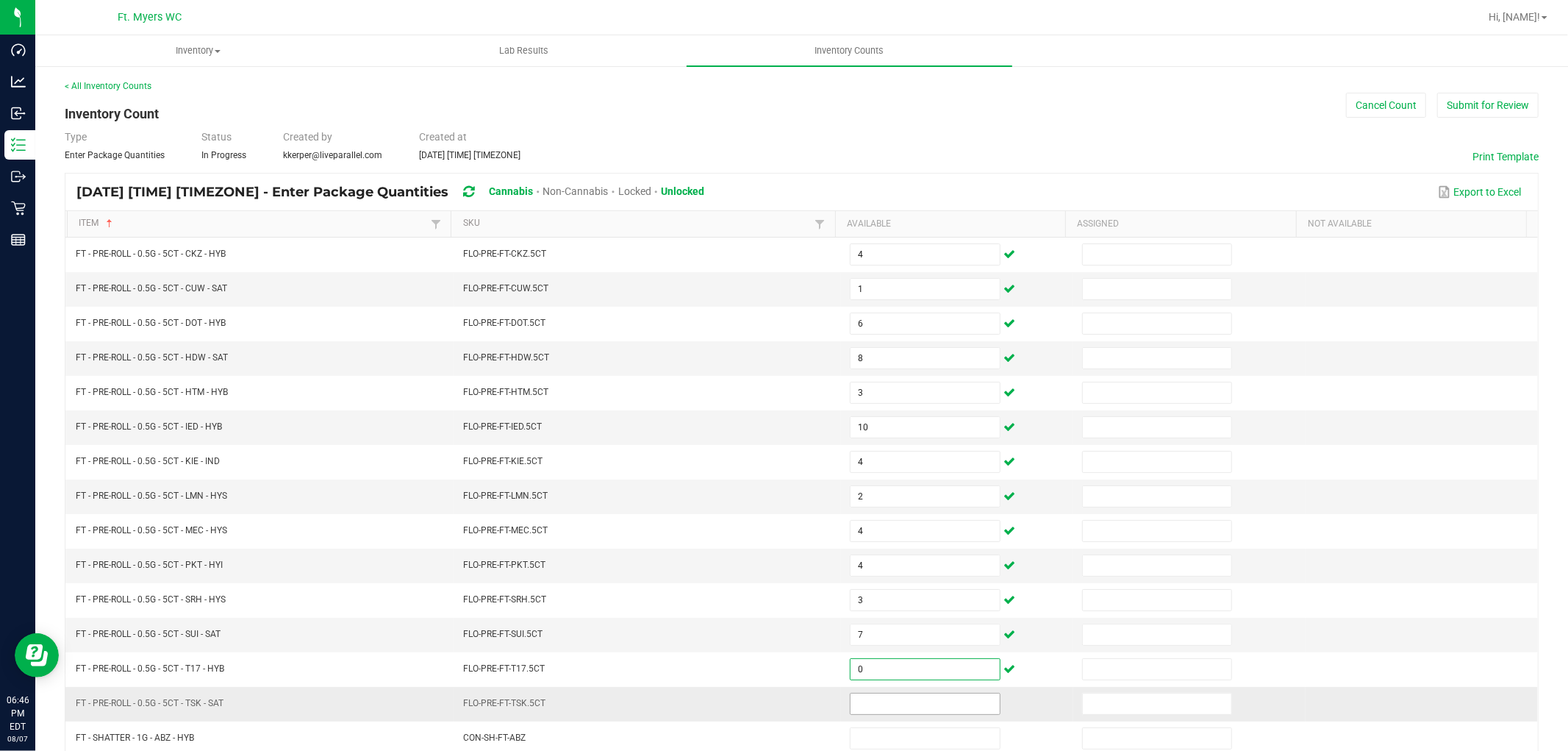 type on "0" 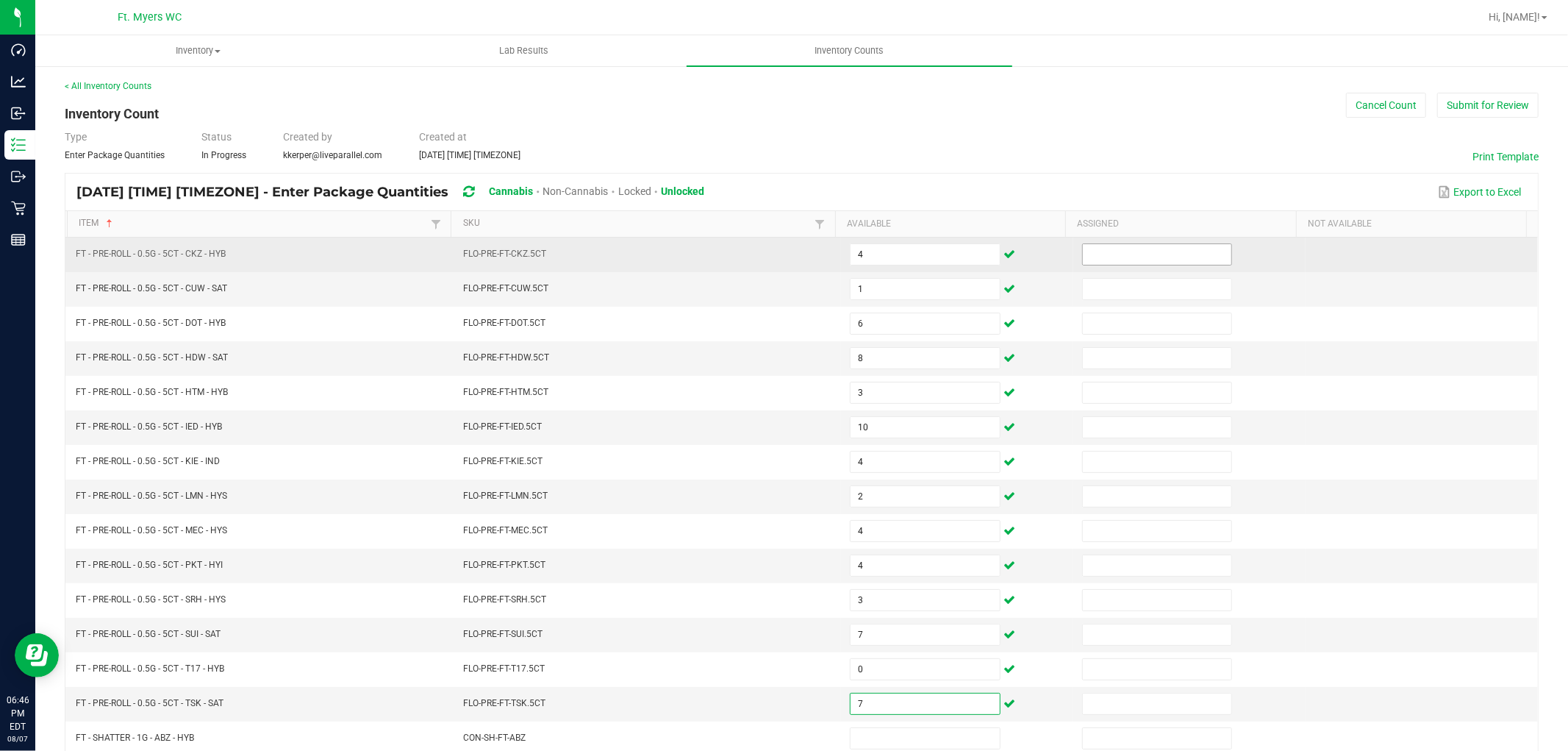 type on "7" 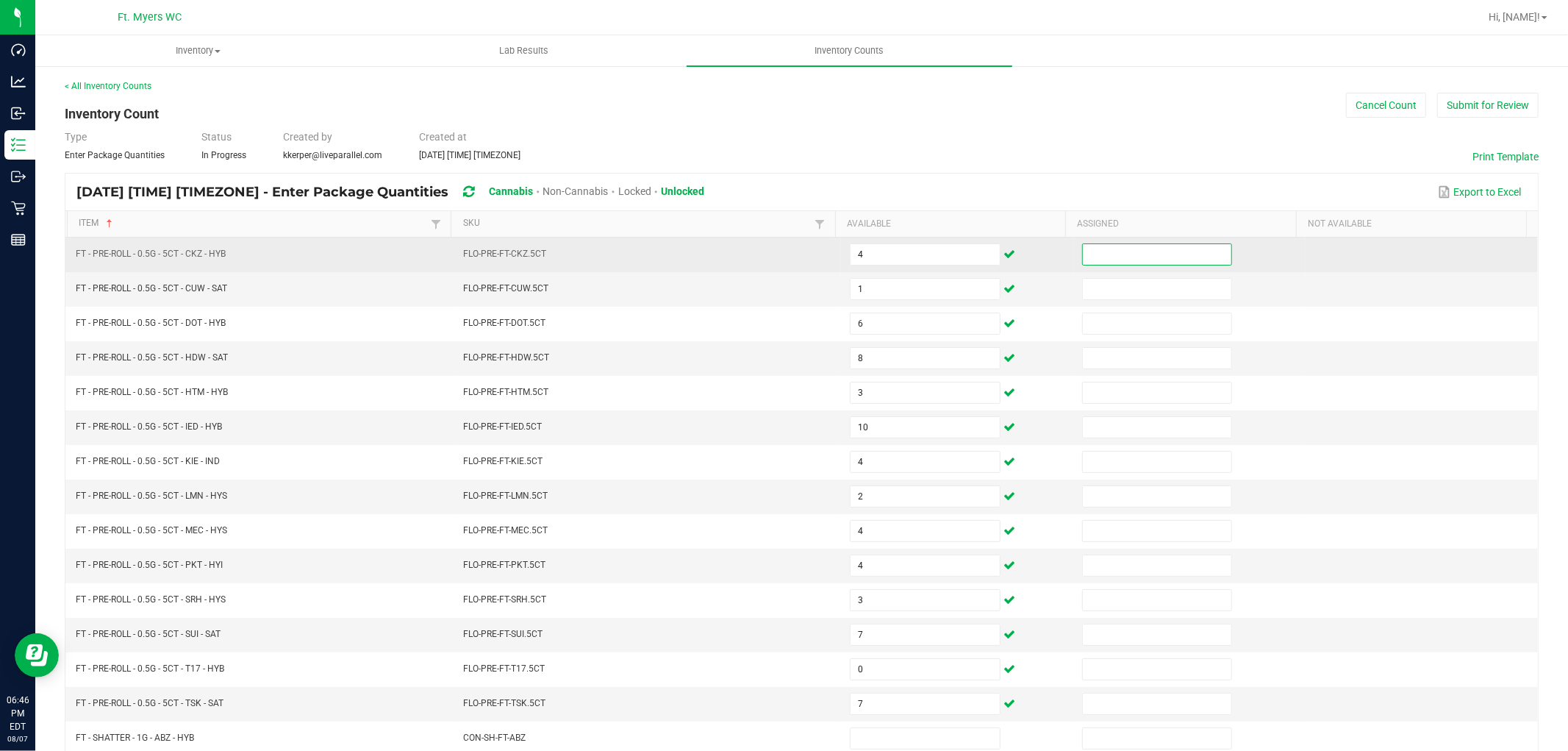 click at bounding box center (1157, 255) 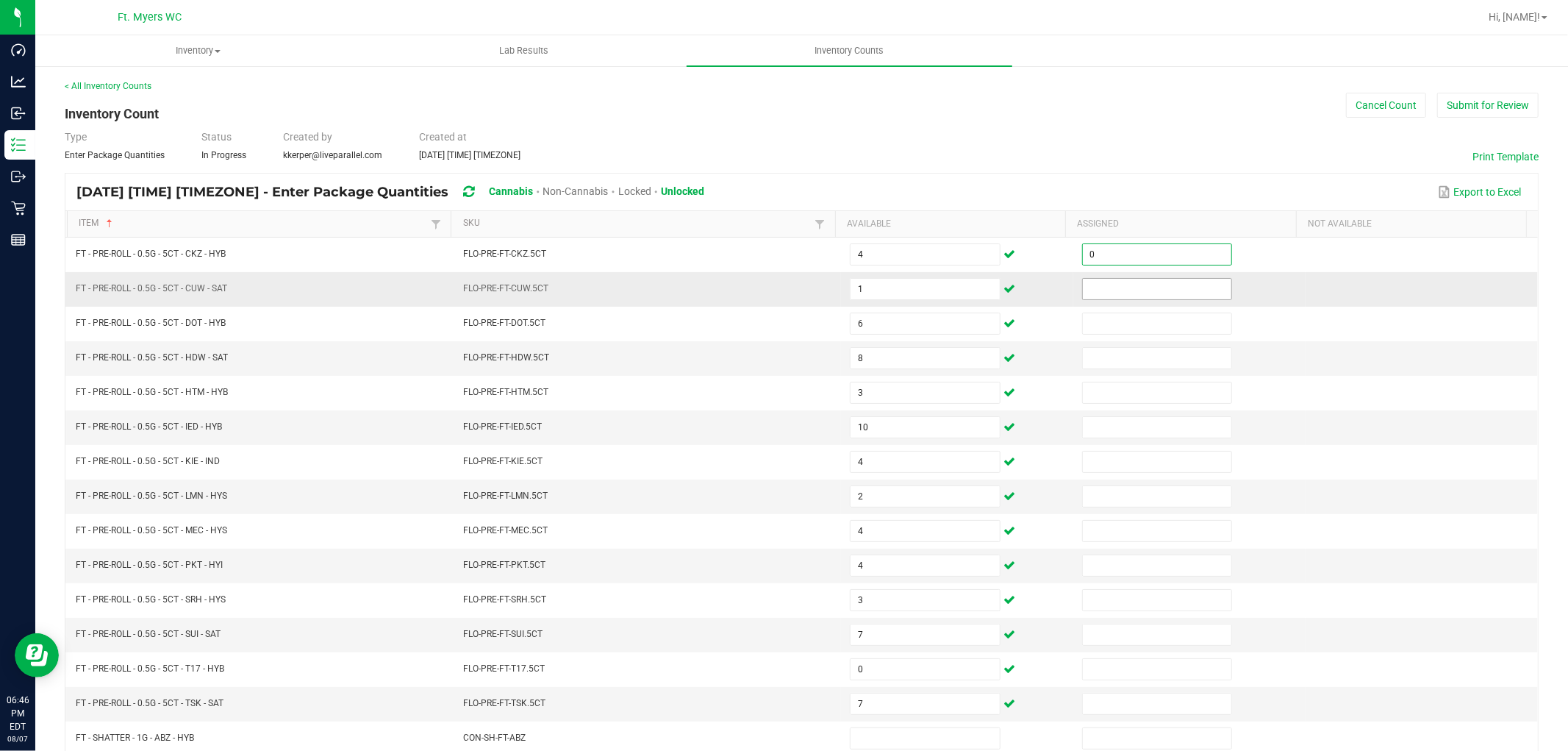 type on "0" 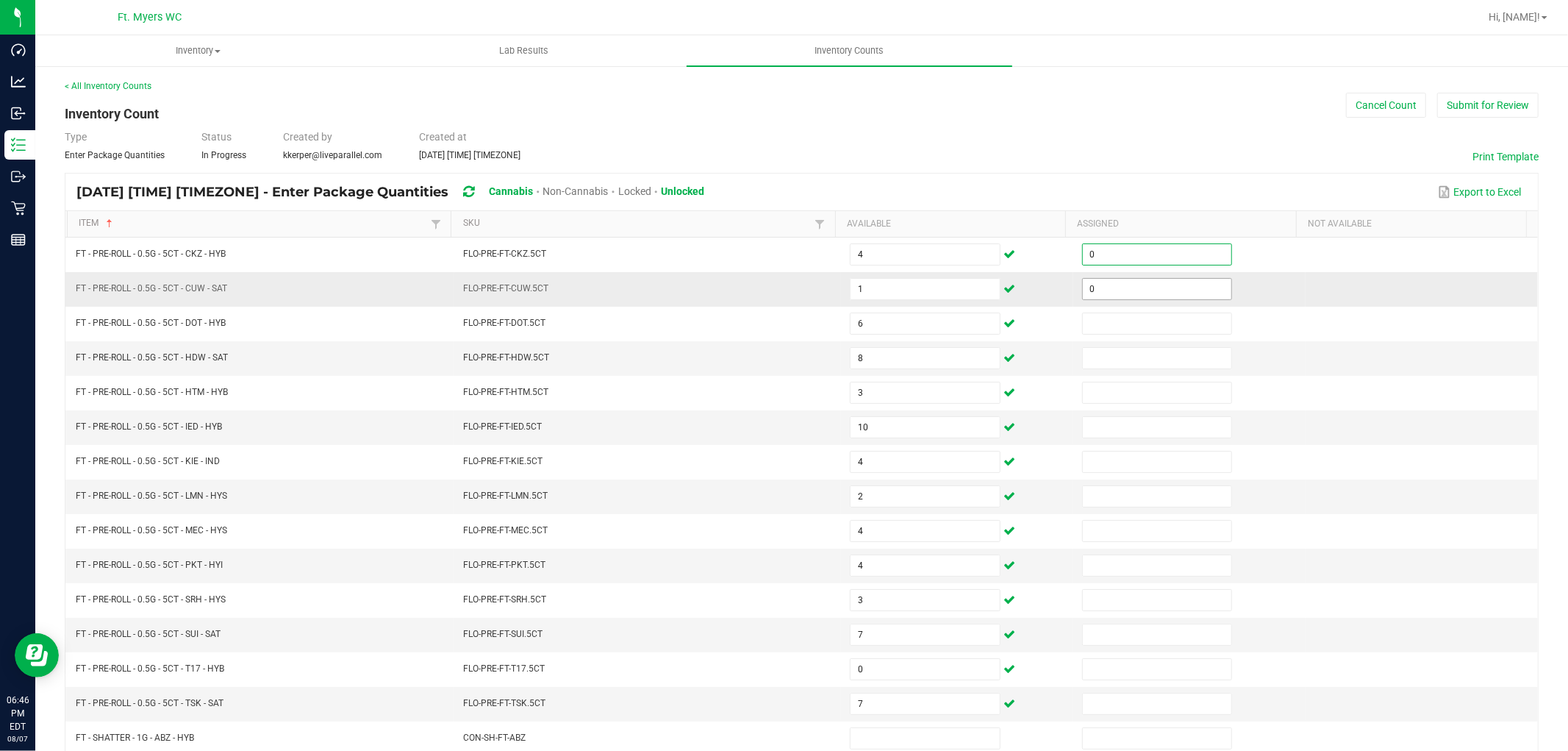 click on "0" at bounding box center [1157, 289] 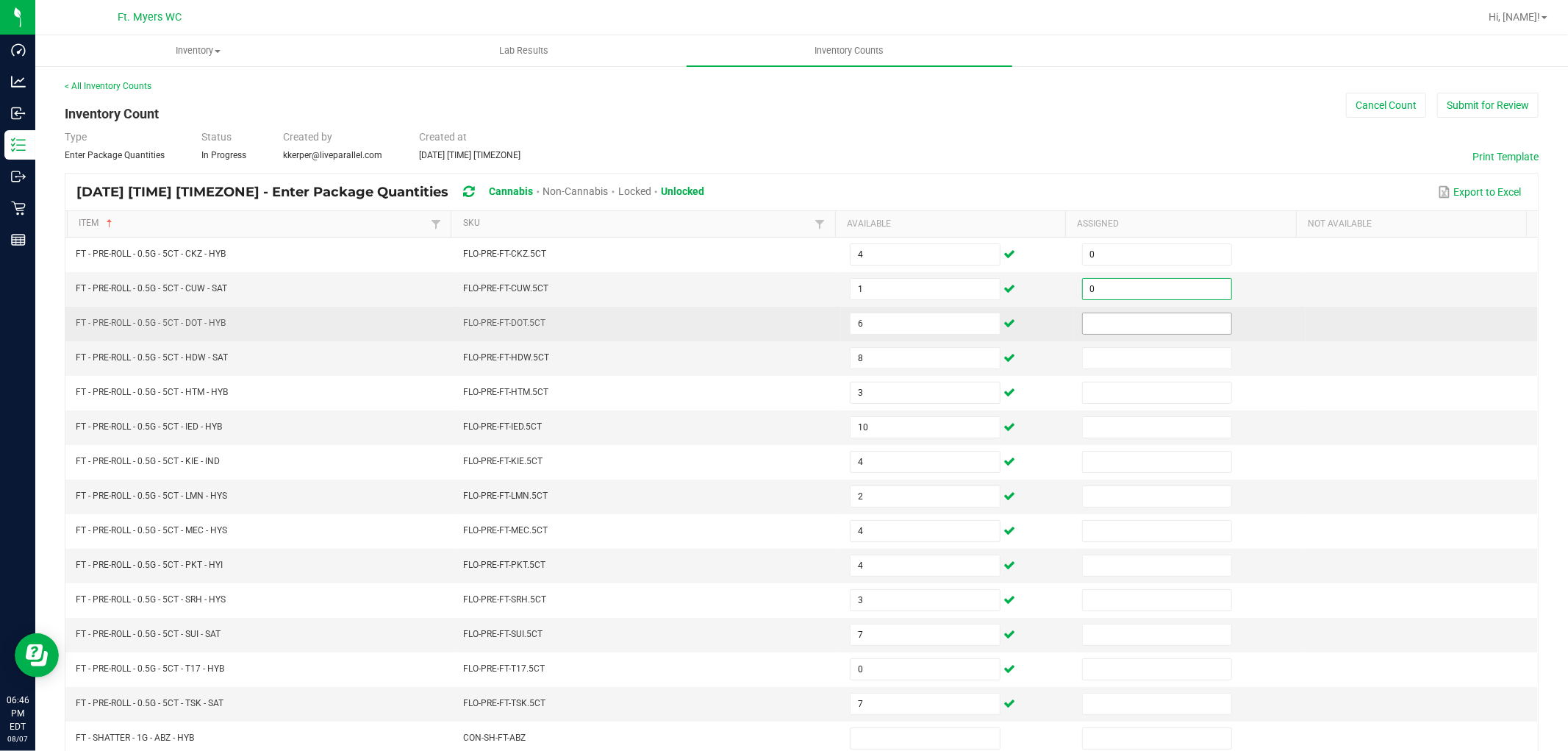 type on "0" 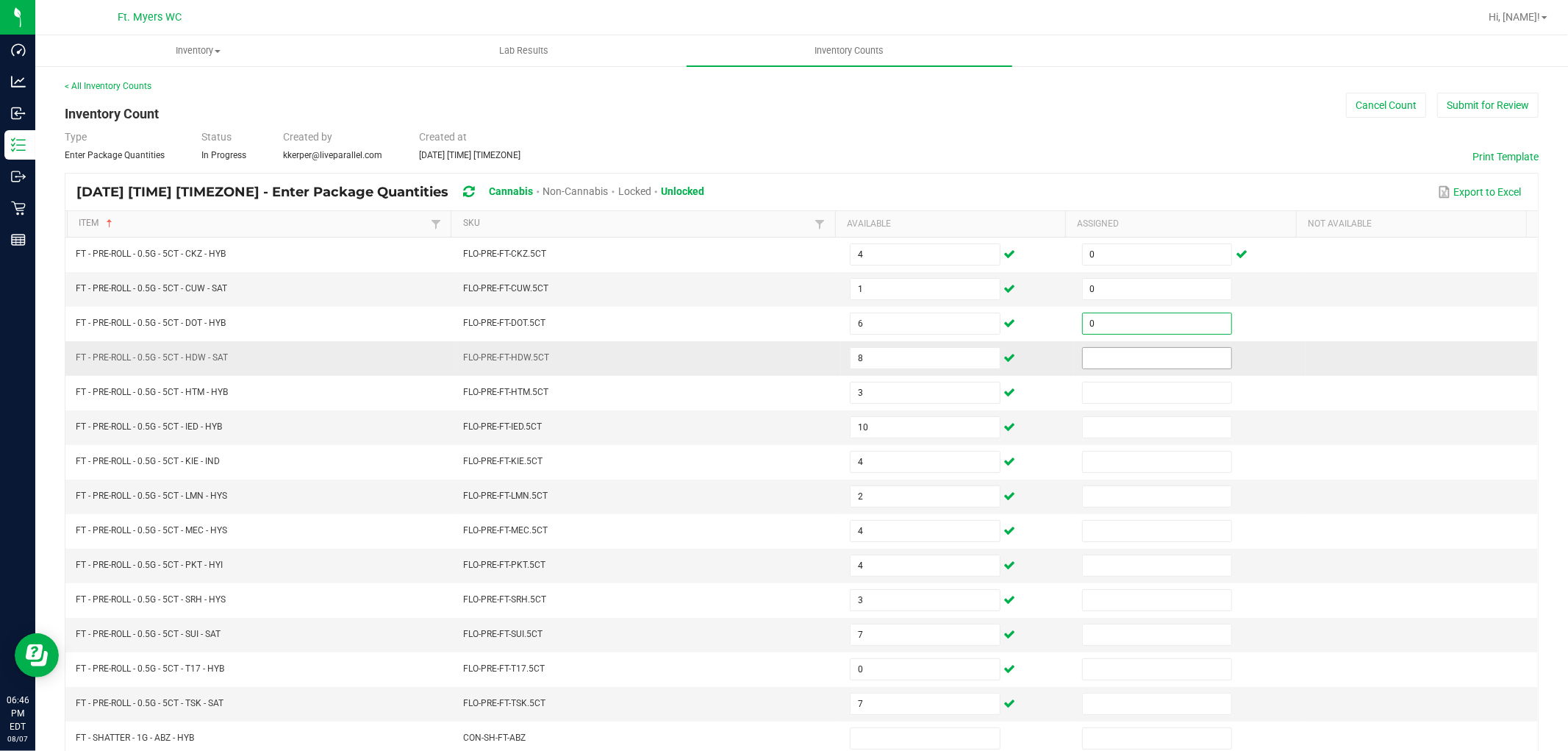 type on "0" 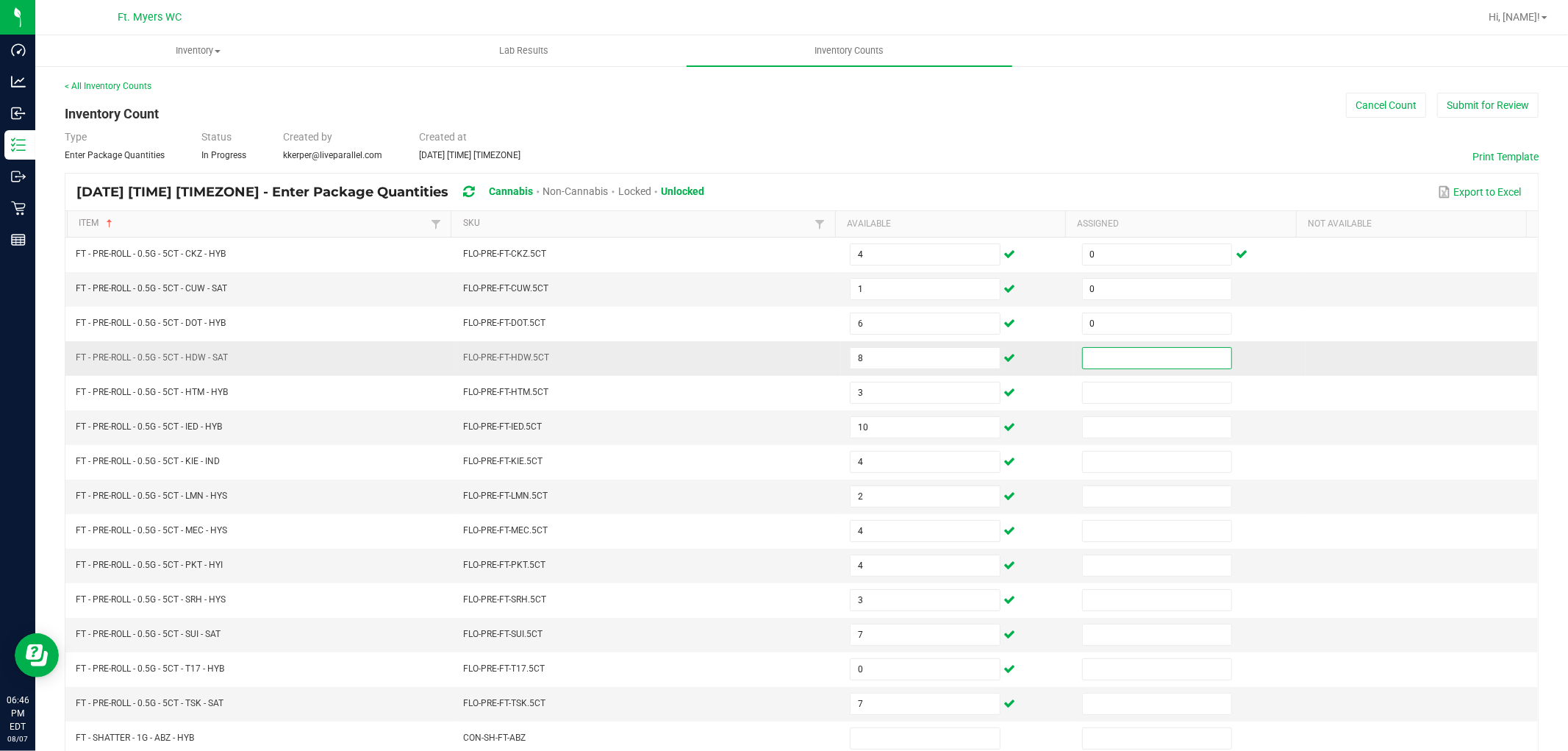 click at bounding box center (1157, 358) 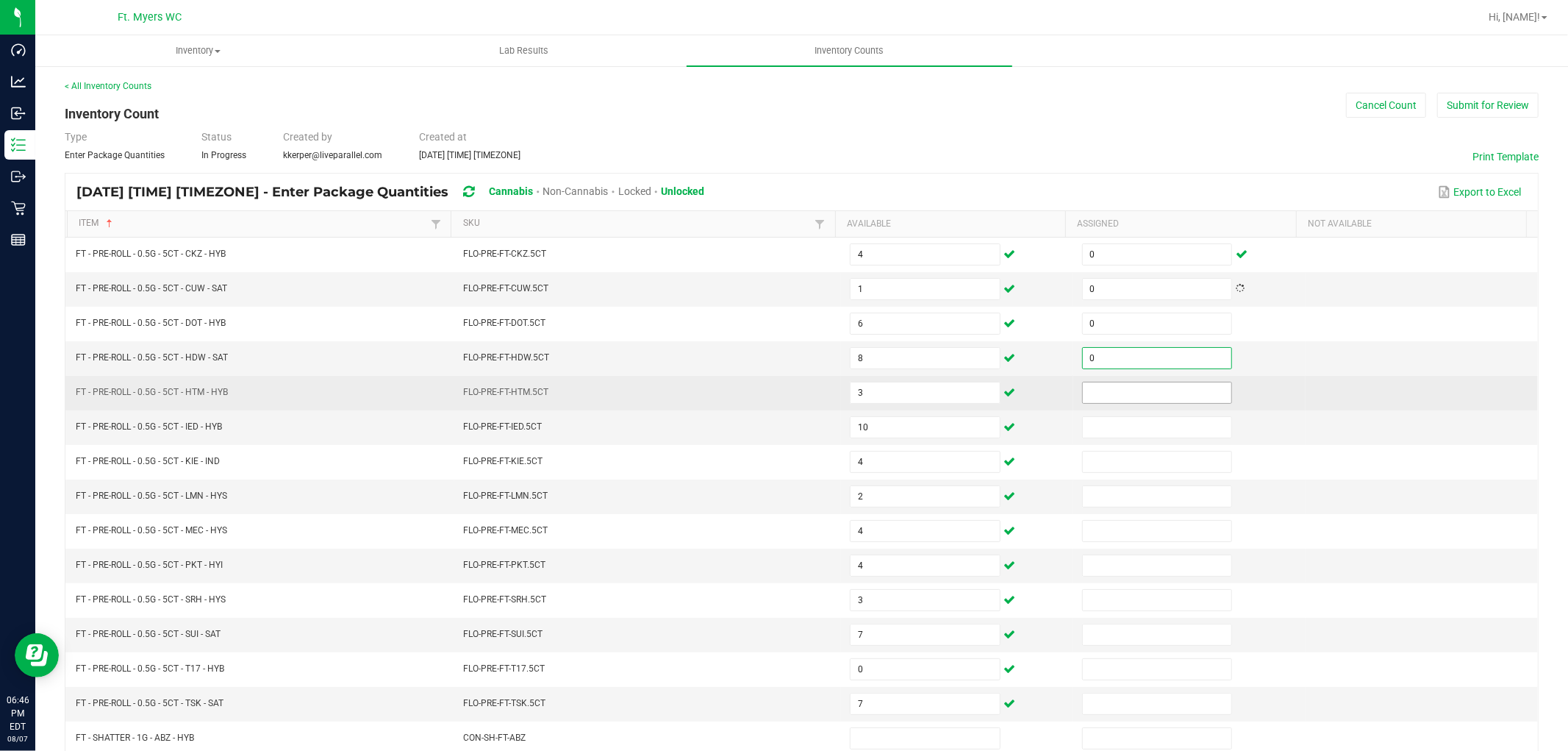 type on "0" 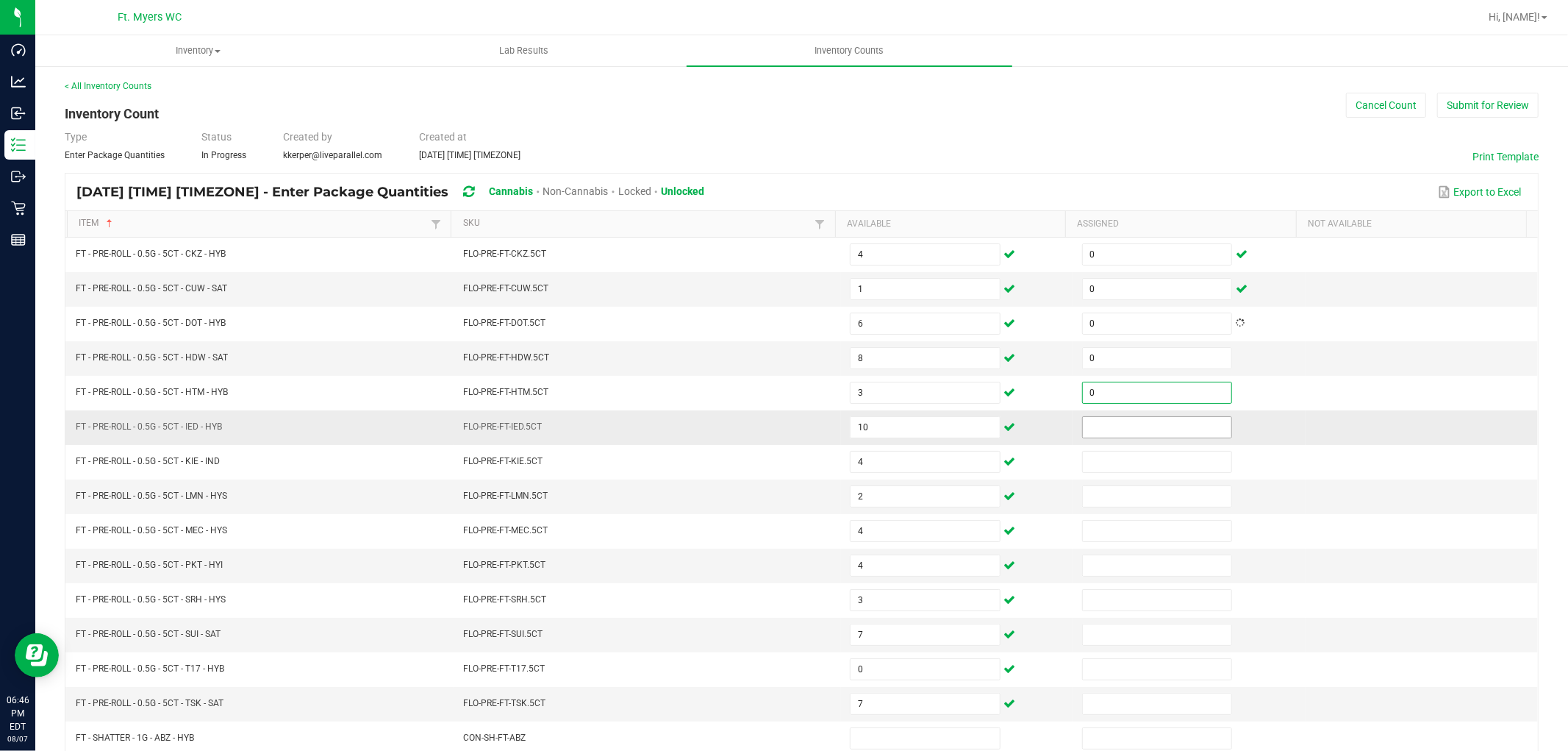 type on "0" 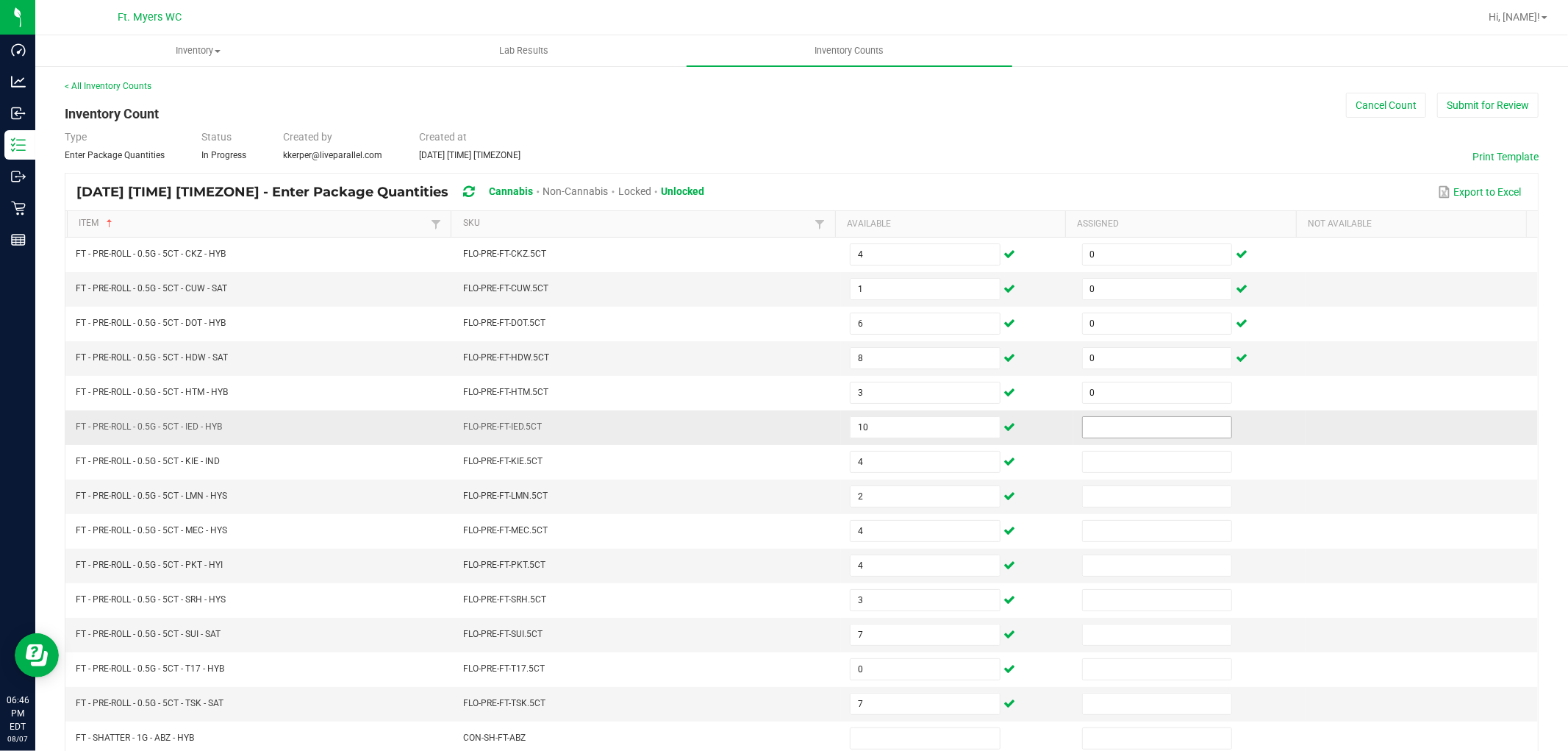 click at bounding box center (1157, 427) 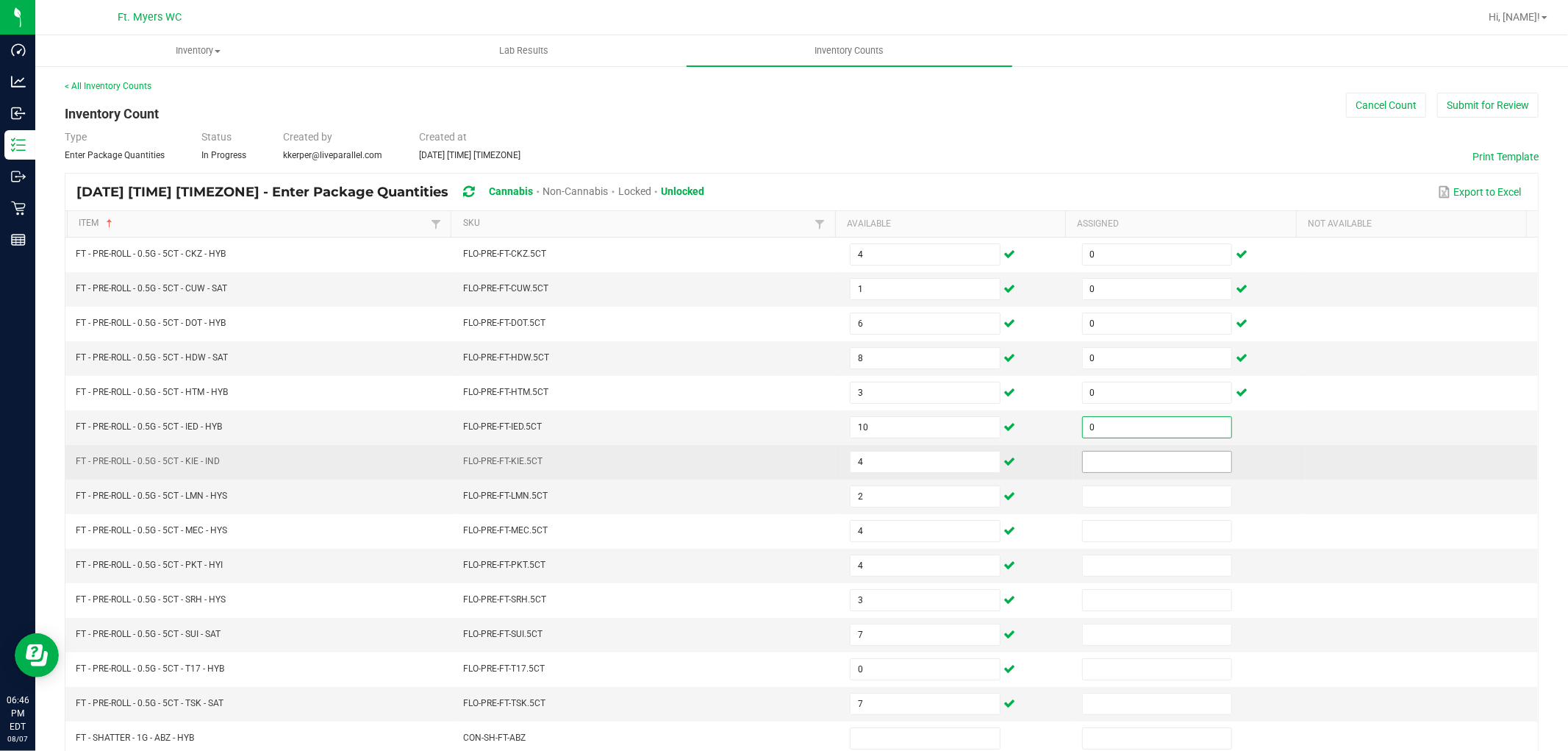 type on "0" 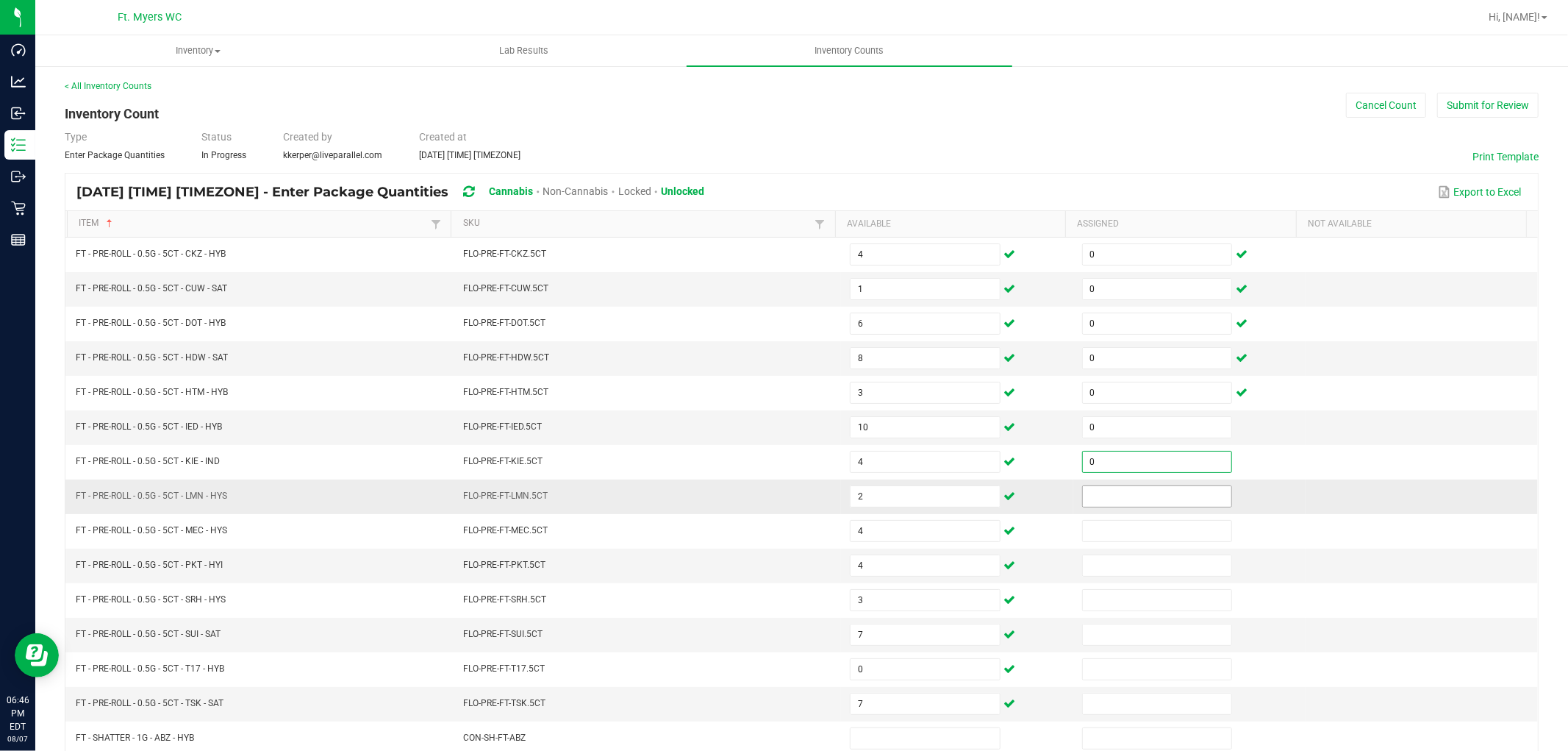 type on "0" 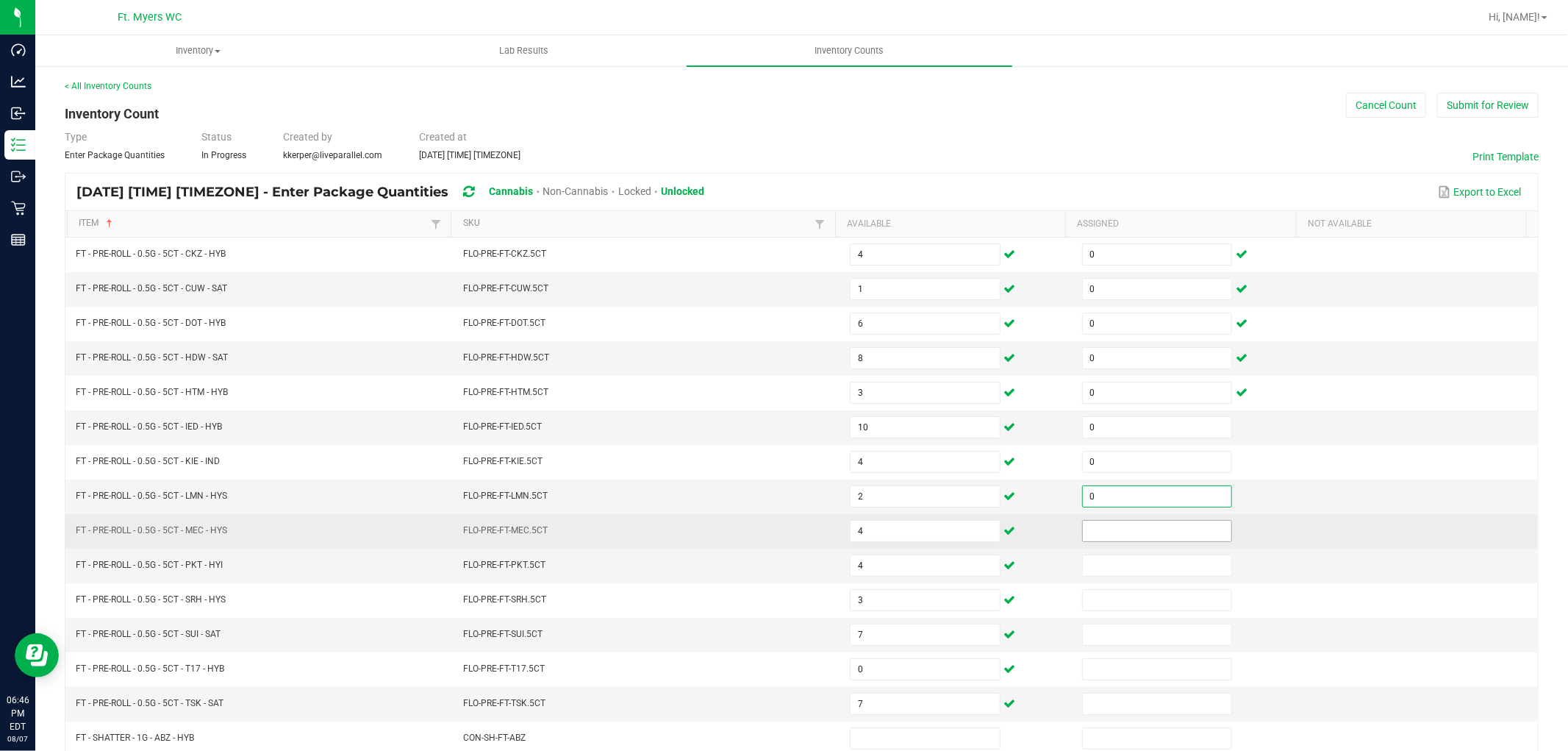 type on "0" 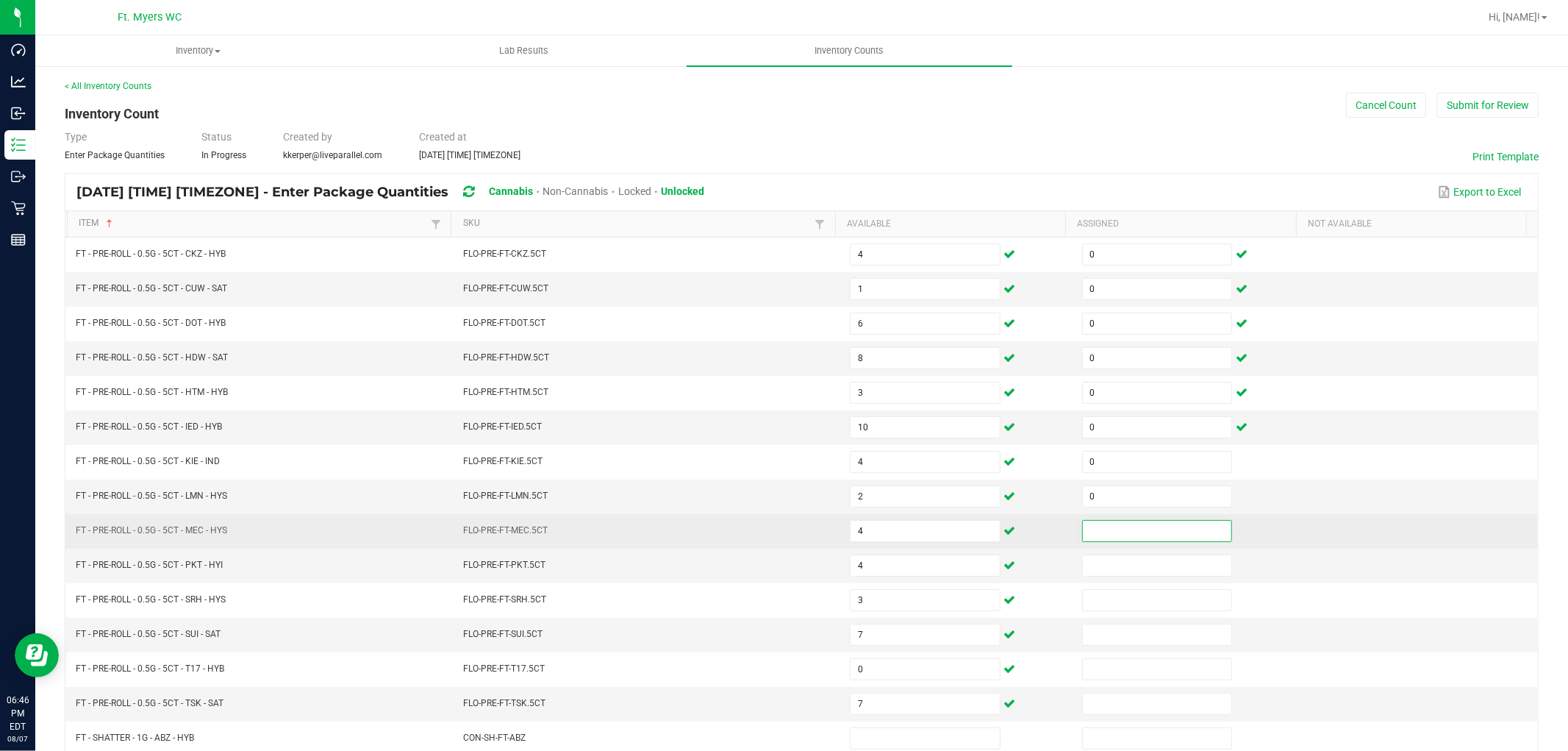 click at bounding box center (1157, 531) 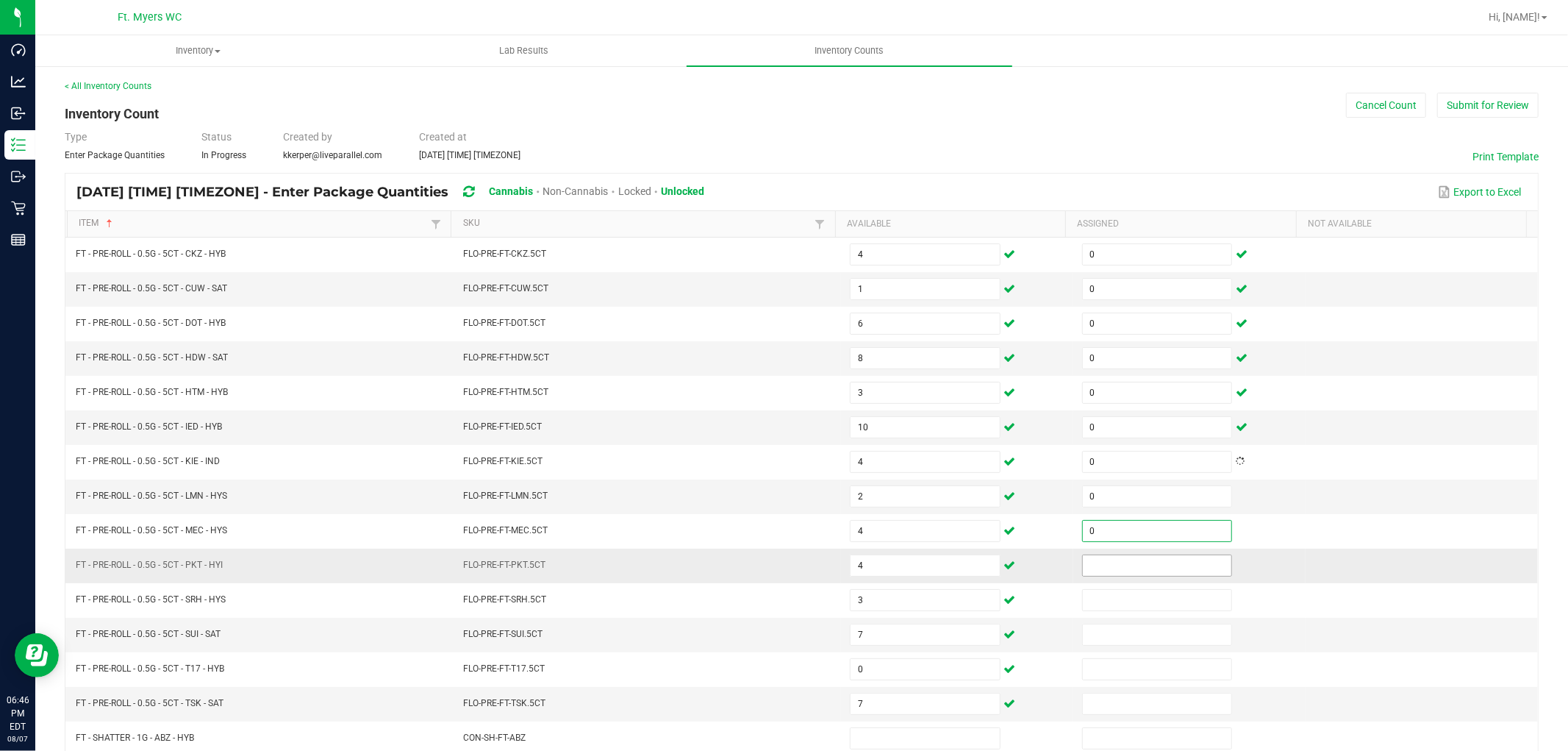 type on "0" 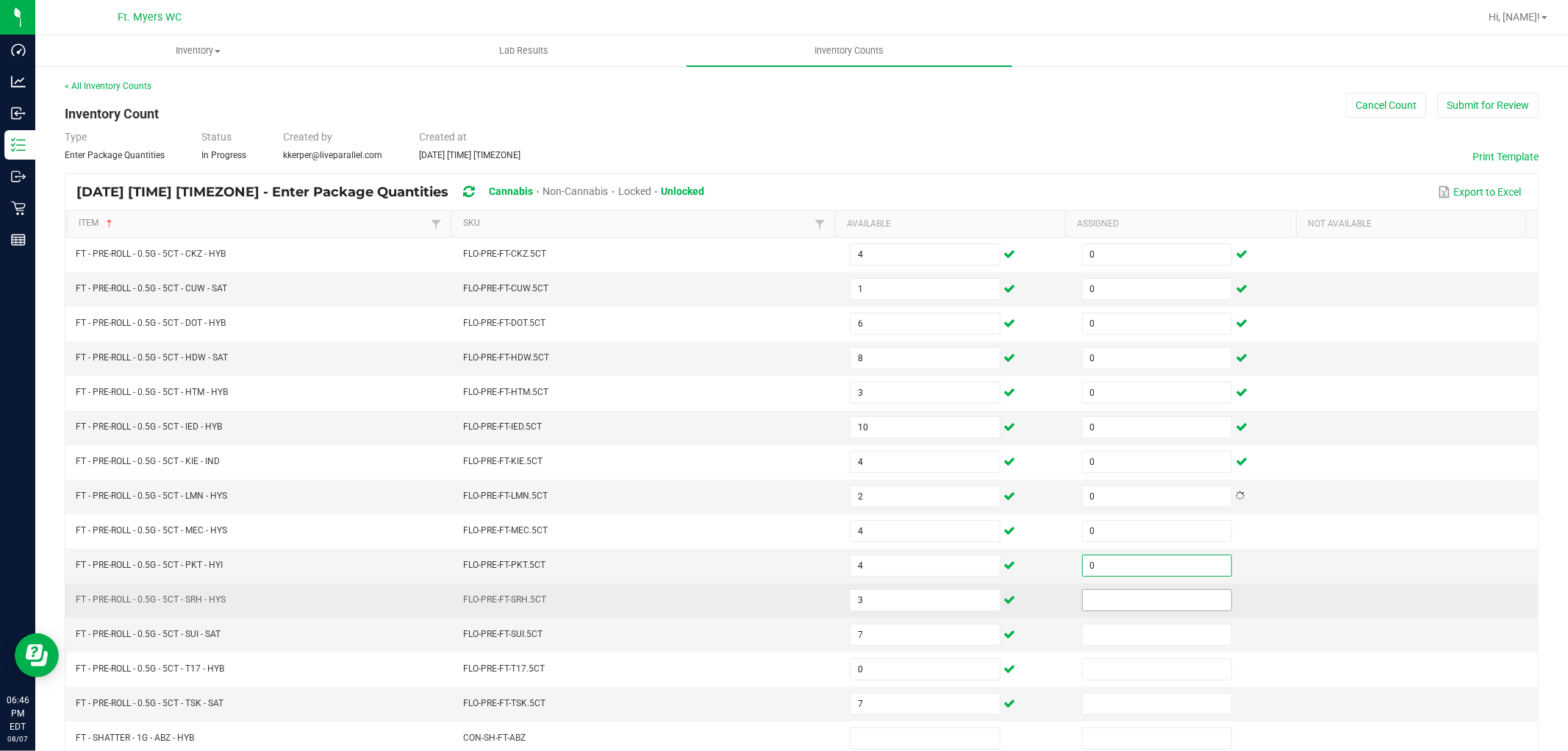 type 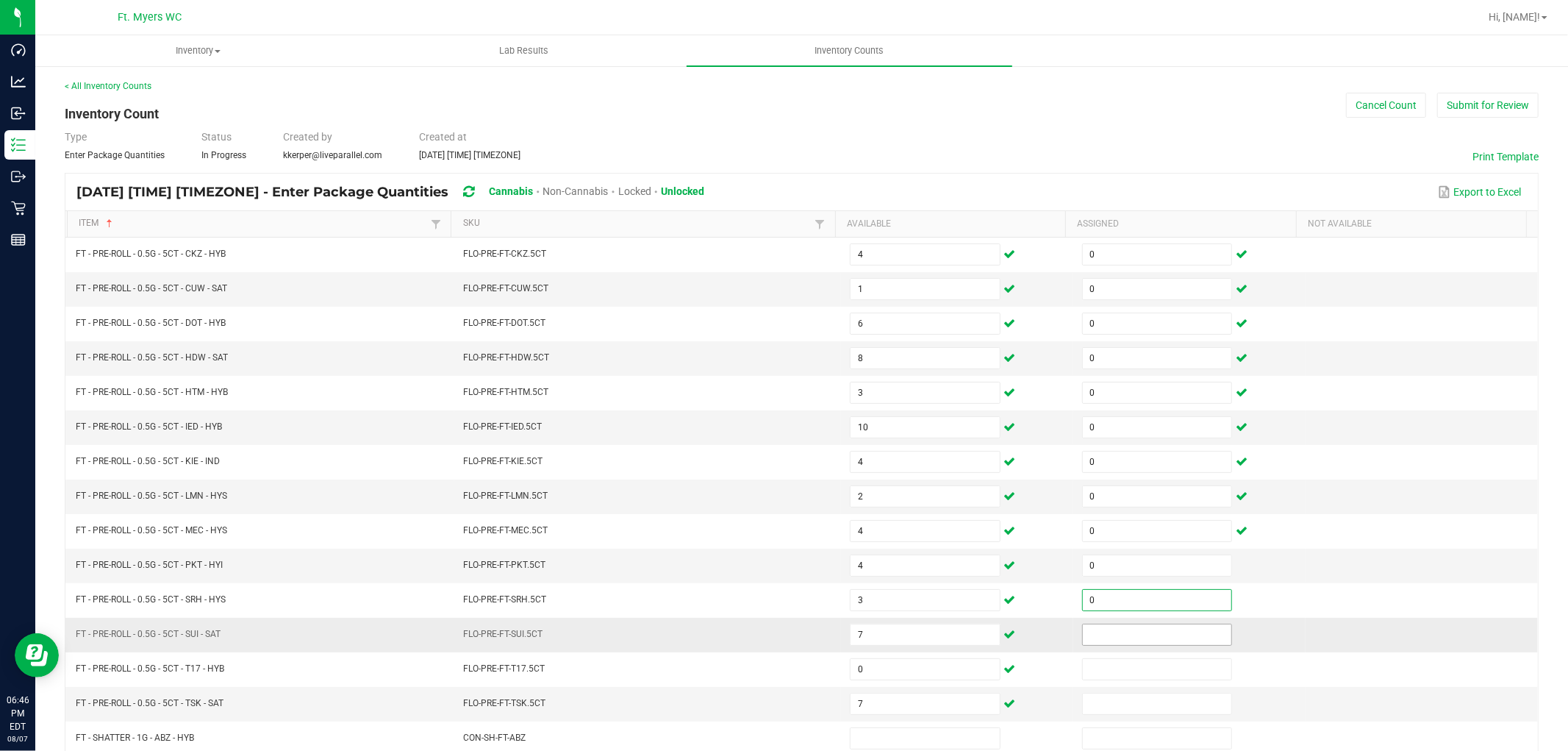 click at bounding box center [1157, 635] 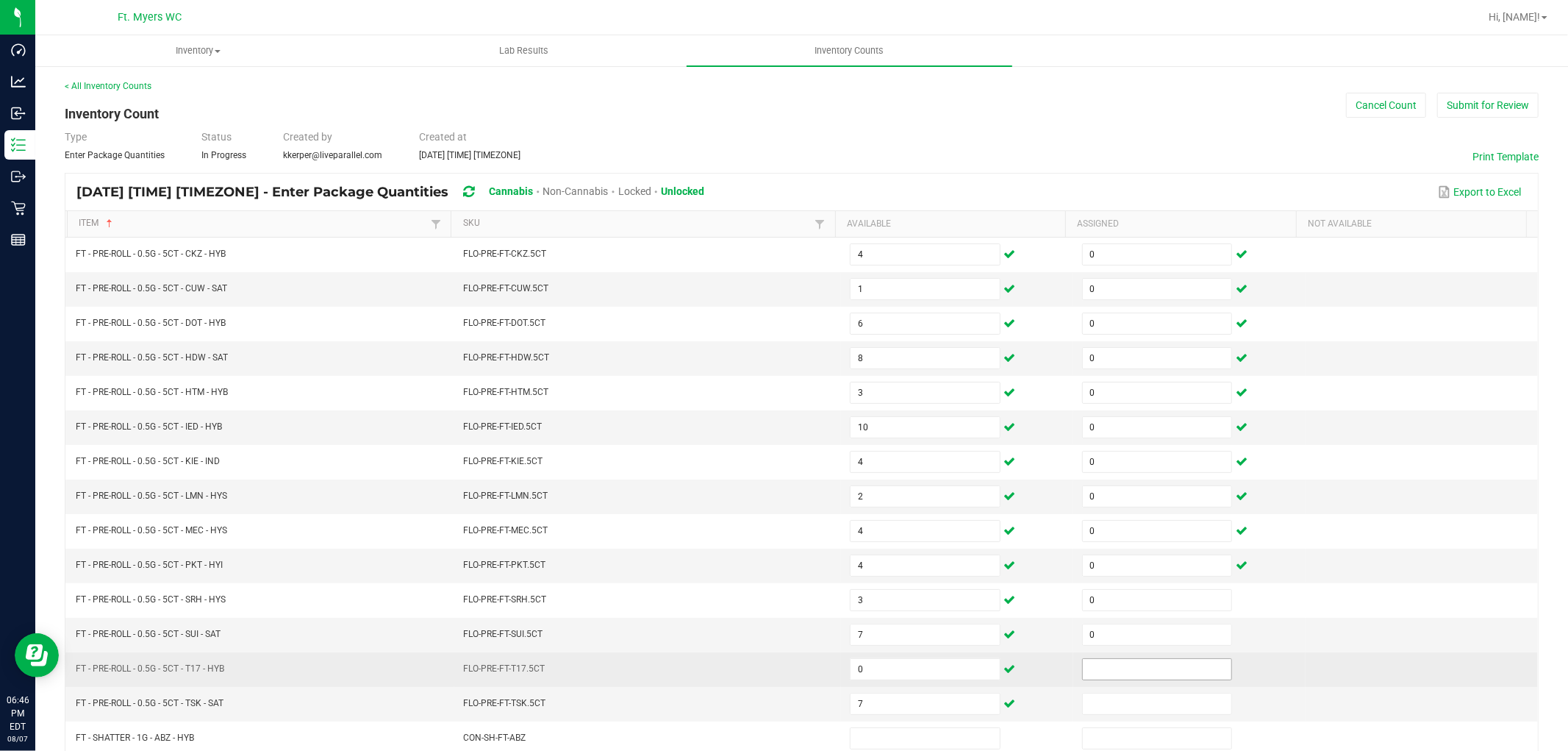 click at bounding box center [1189, 669] 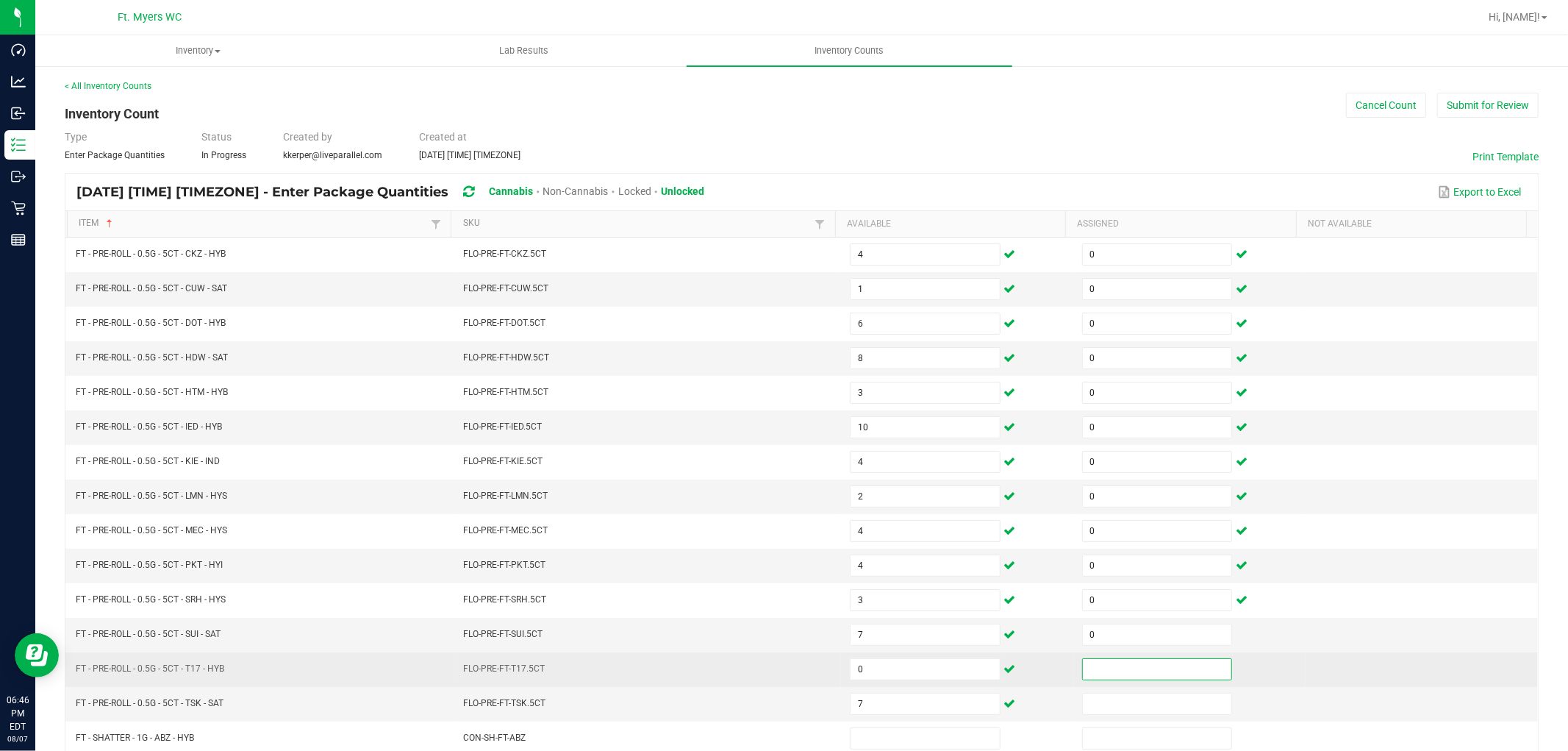 click at bounding box center (1157, 669) 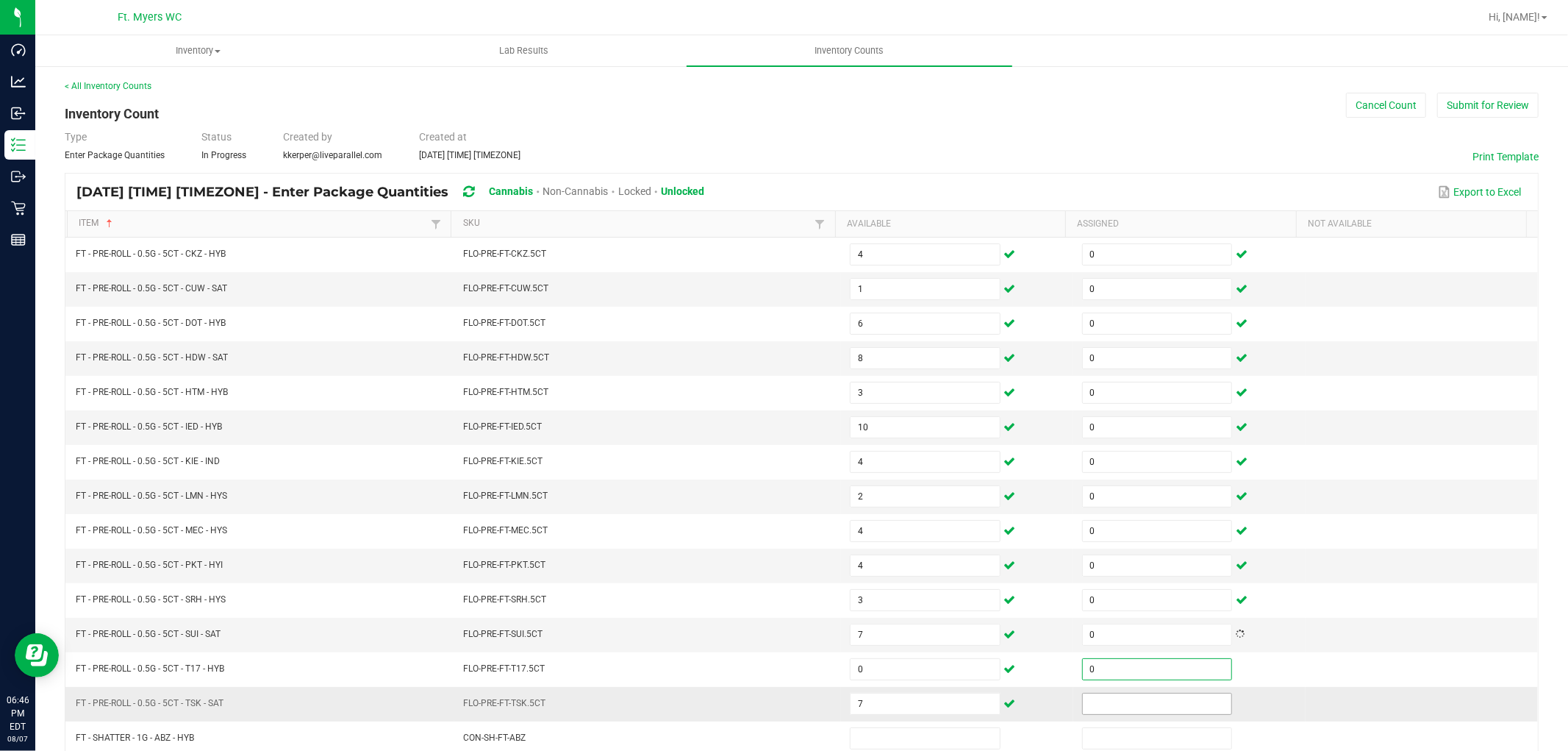 click at bounding box center (1157, 704) 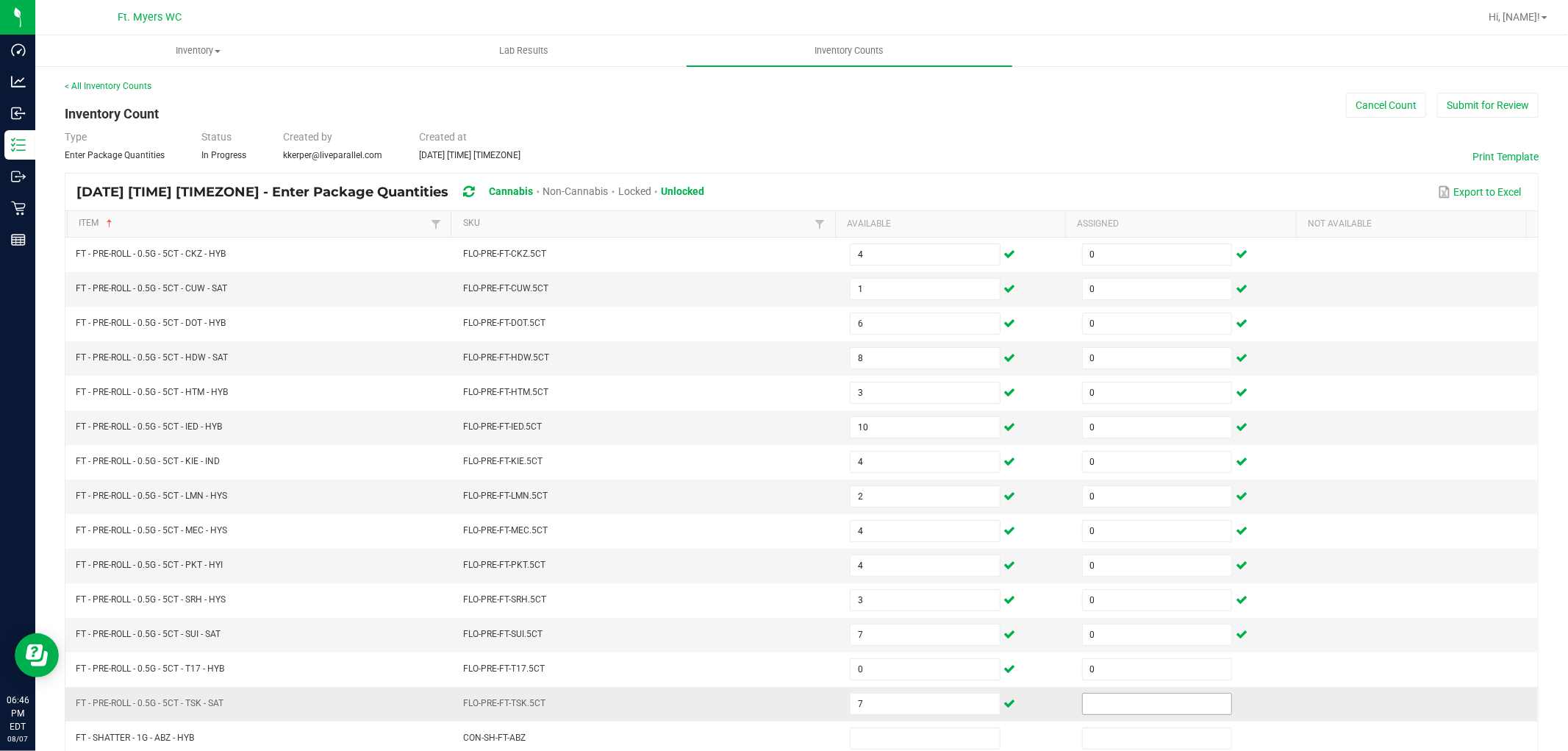 click at bounding box center [1157, 704] 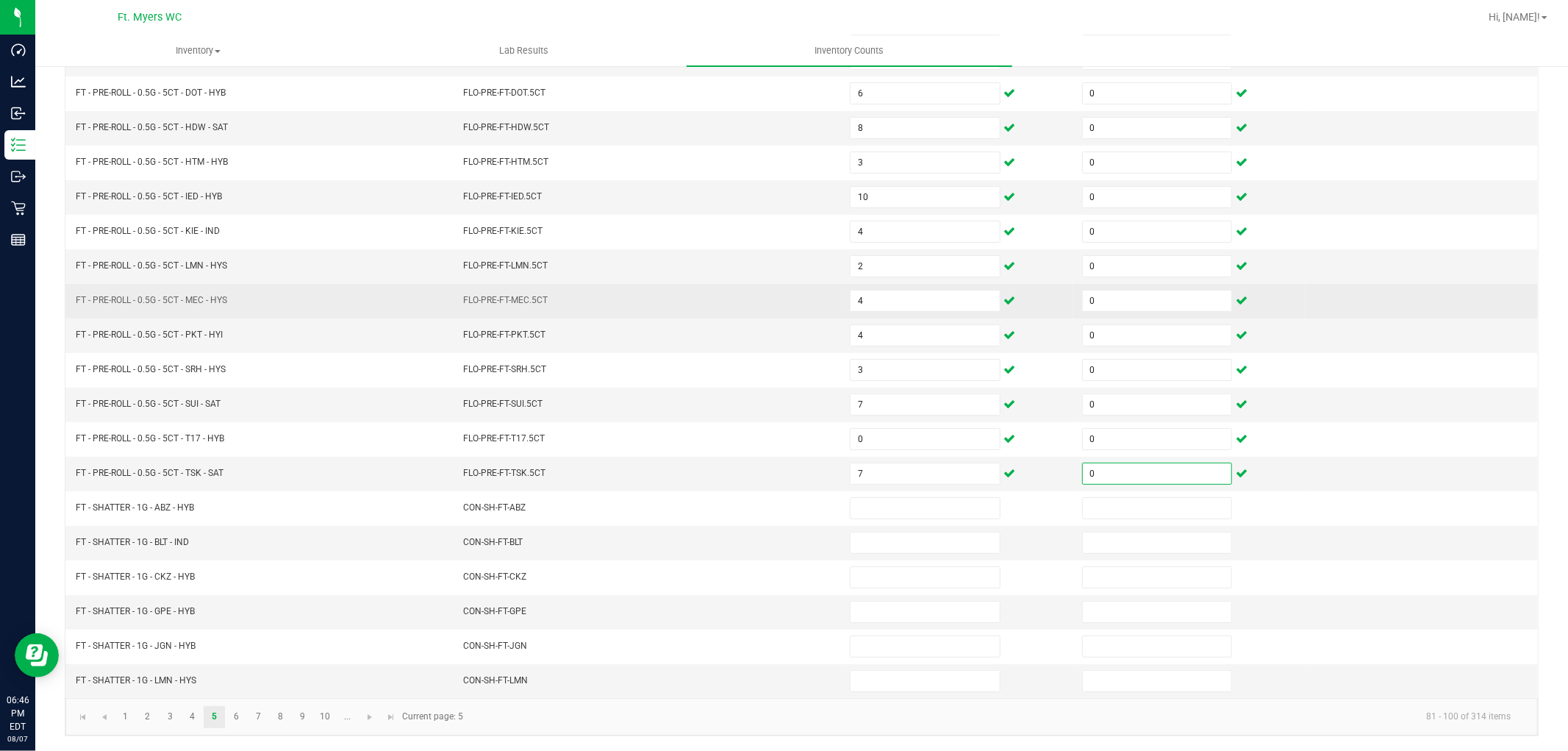 scroll, scrollTop: 0, scrollLeft: 0, axis: both 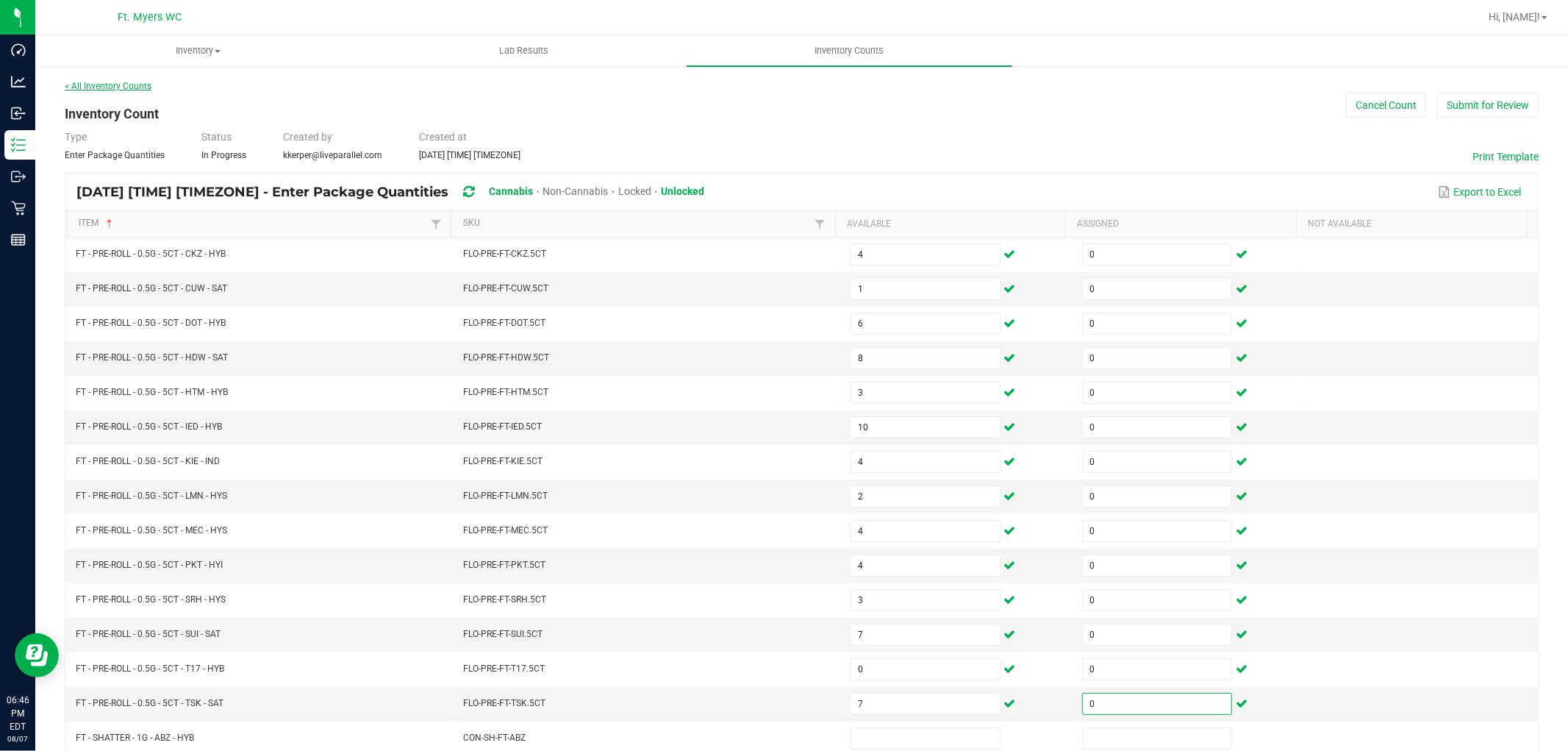 click on "< All Inventory Counts" at bounding box center (108, 86) 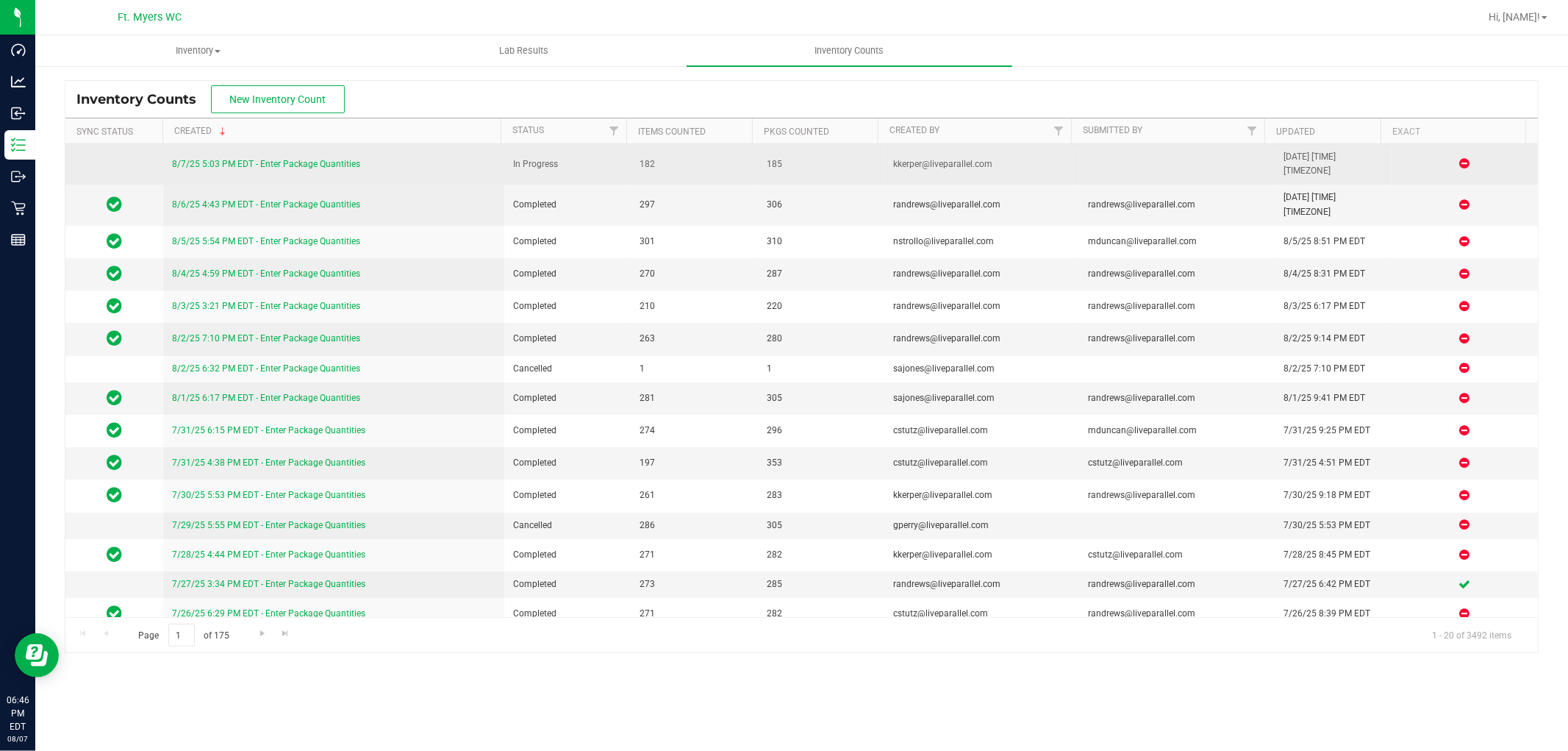 click on "8/7/25 5:03 PM EDT - Enter Package Quantities" at bounding box center (266, 164) 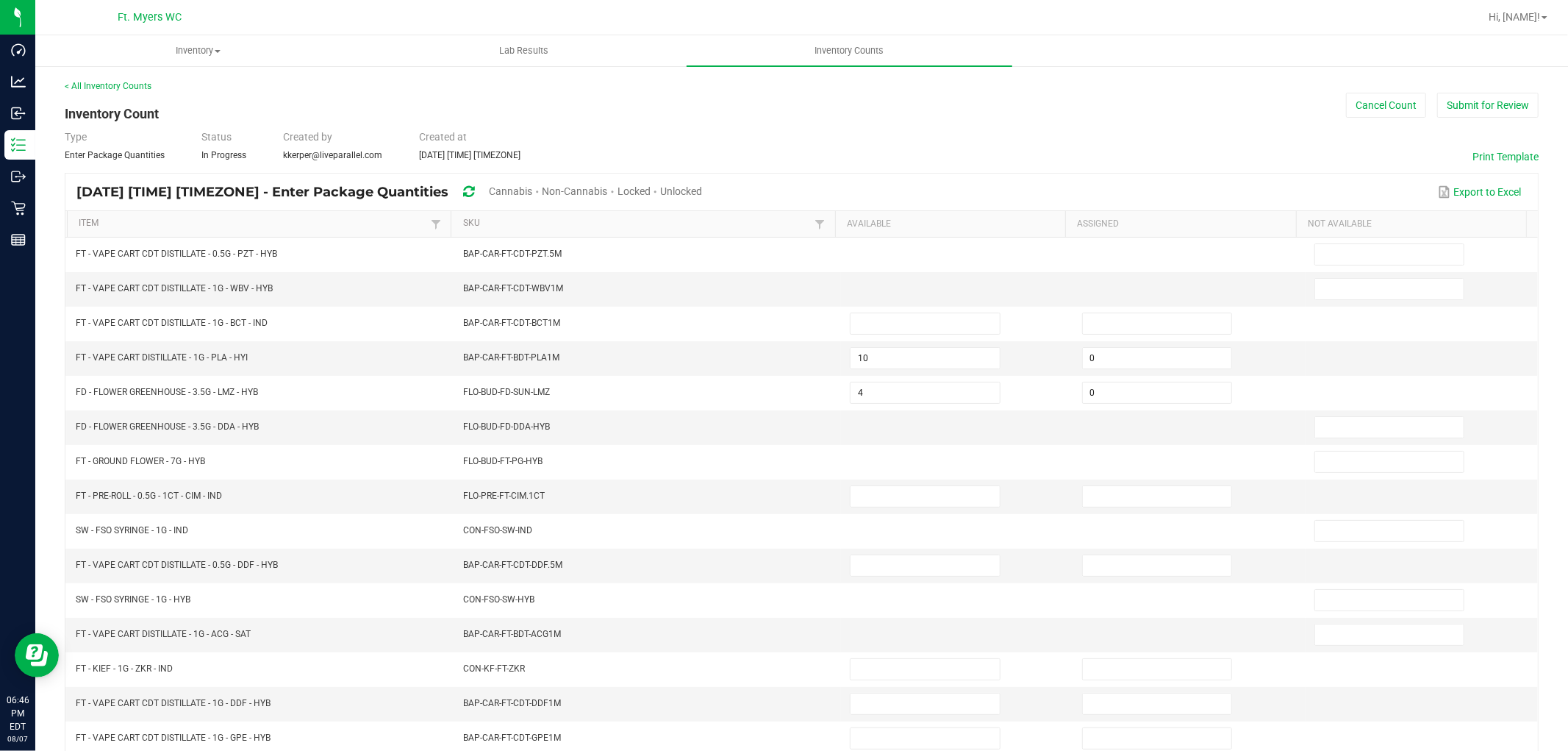 click on "Unlocked" at bounding box center (681, 191) 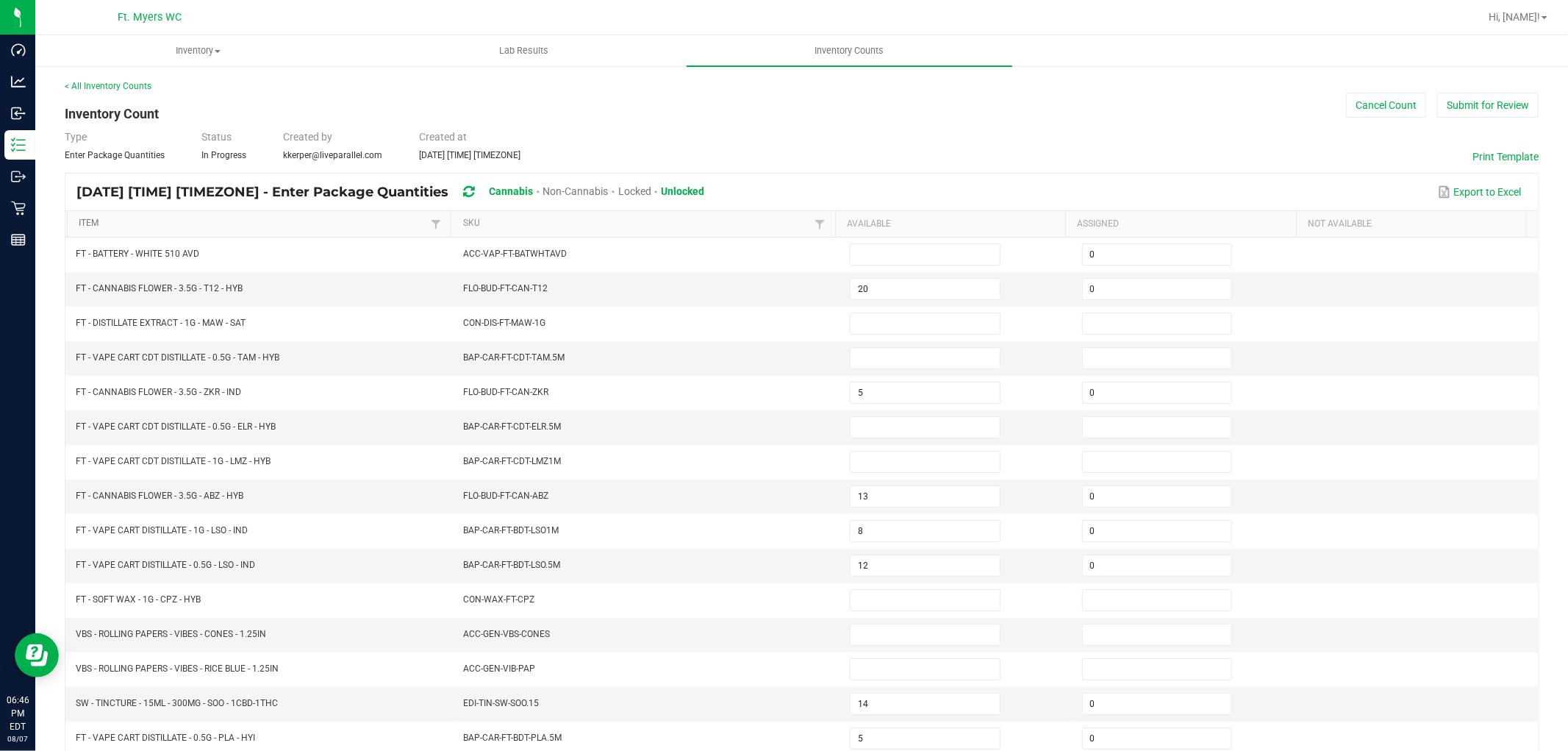 click on "Item" at bounding box center (254, 224) 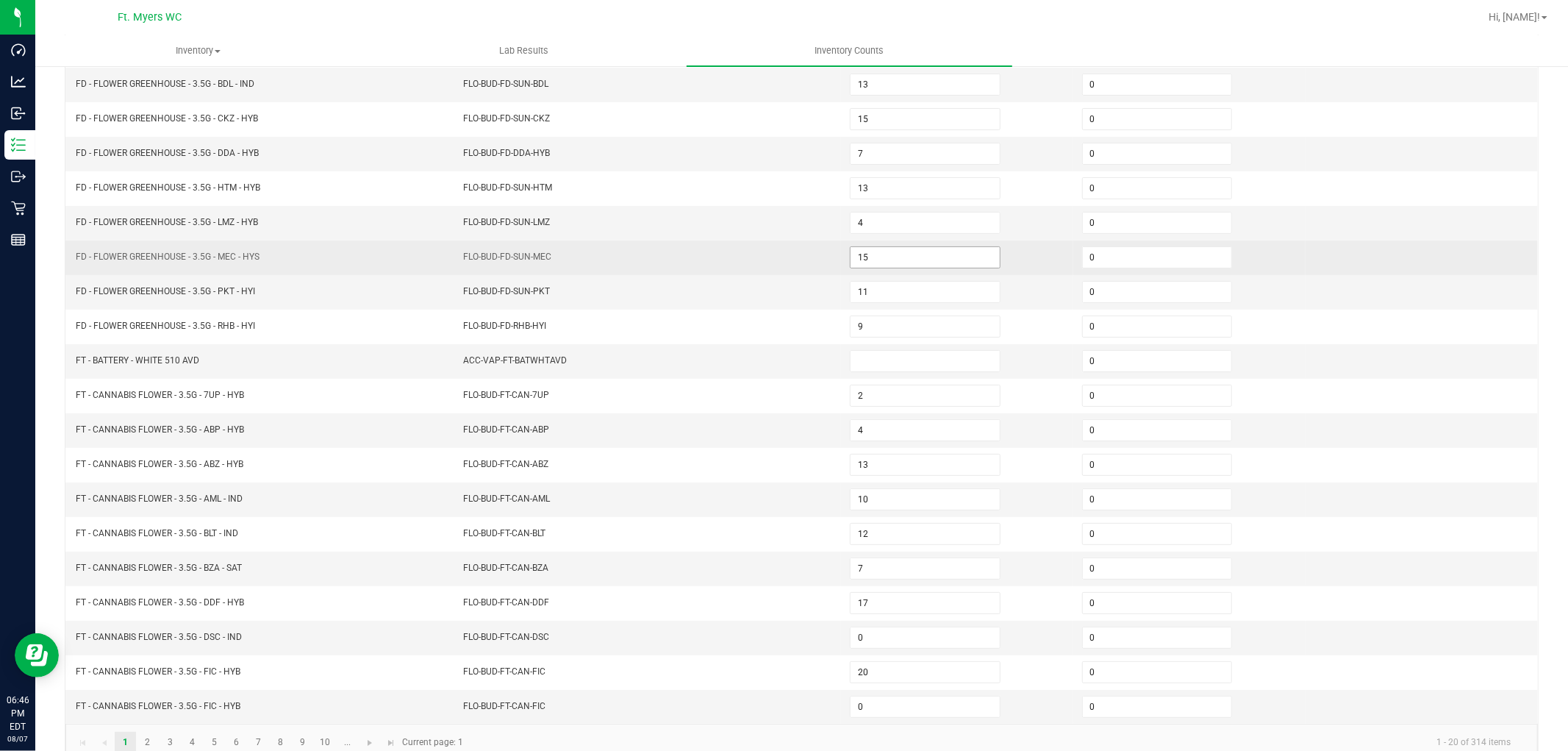 scroll, scrollTop: 234, scrollLeft: 0, axis: vertical 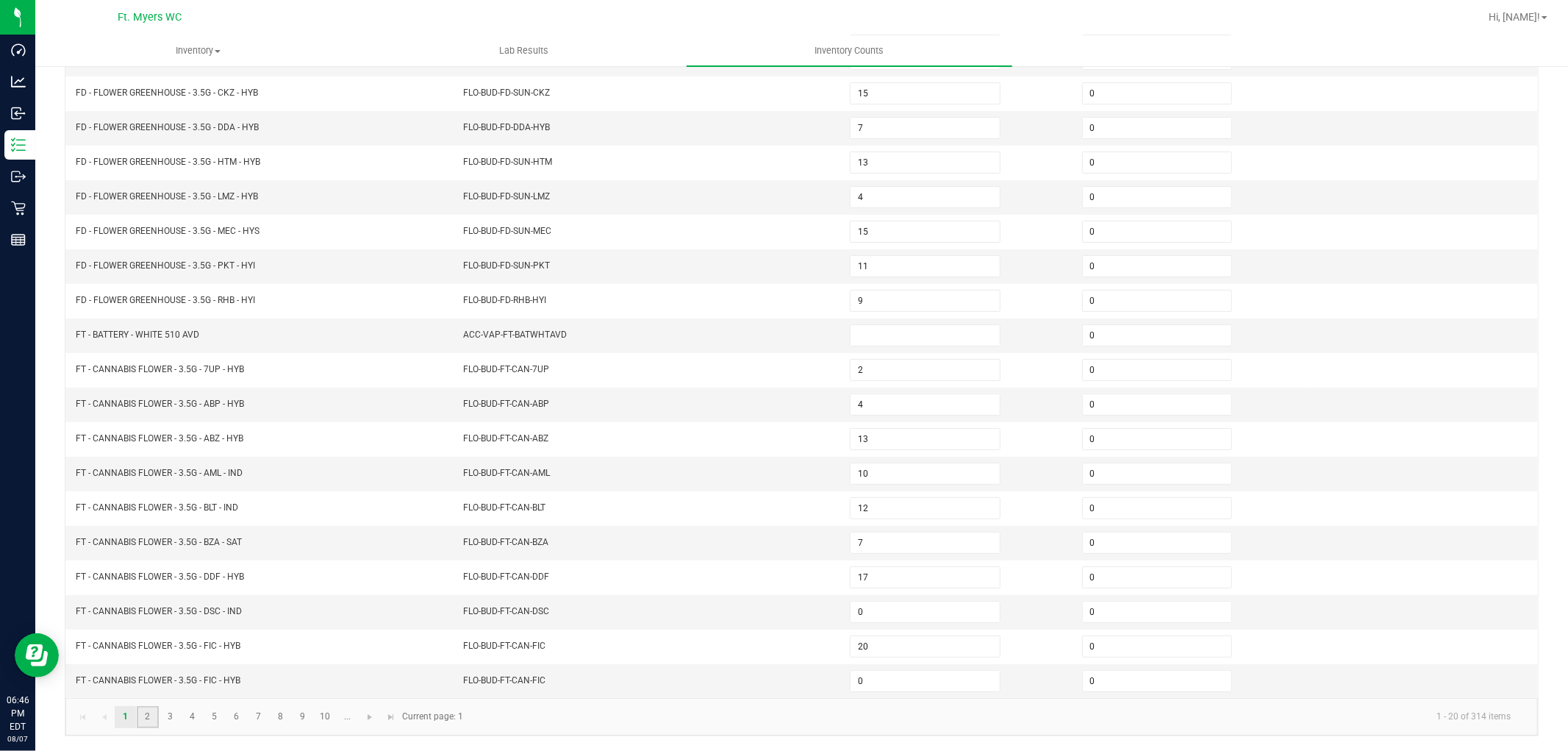 click on "2" 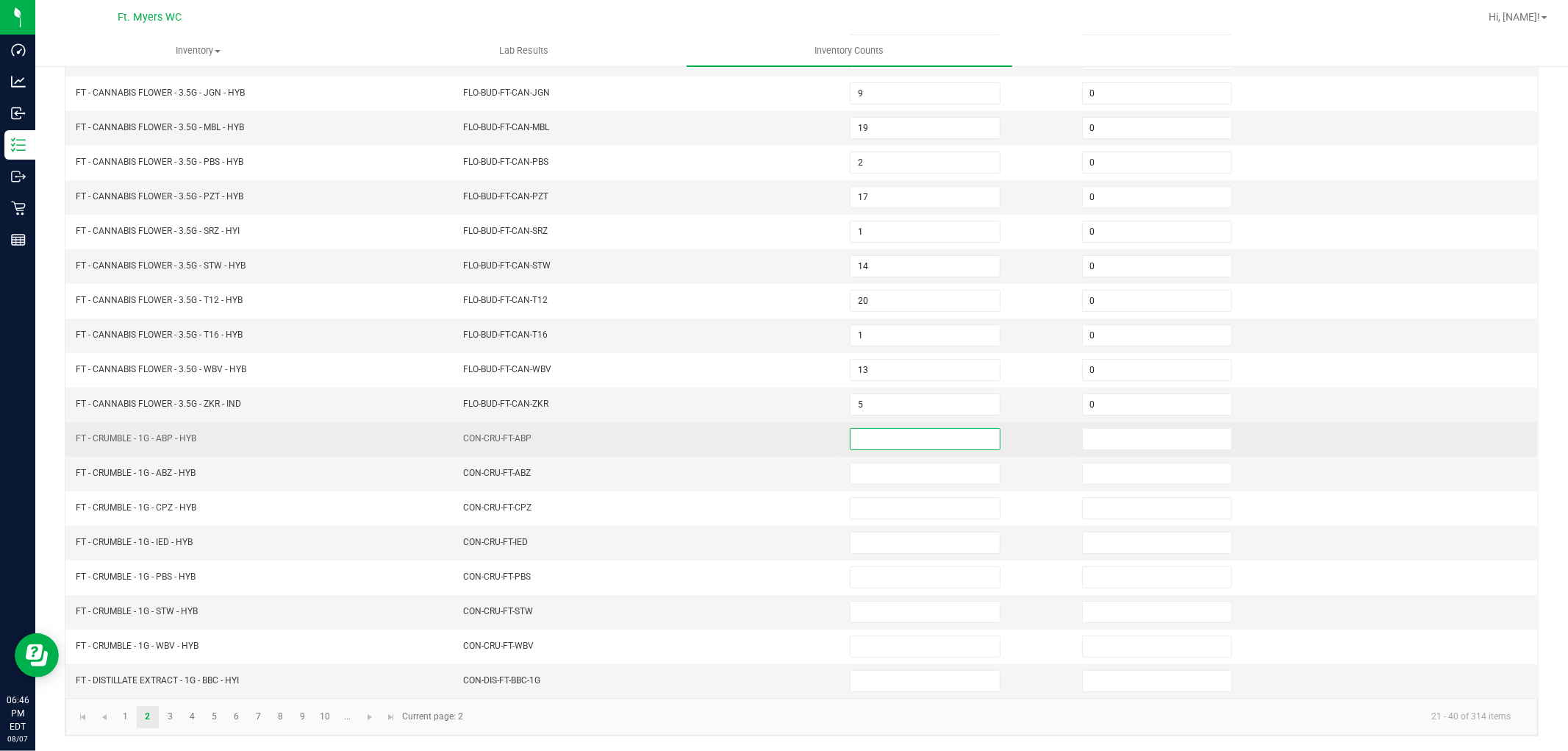 click at bounding box center [925, 439] 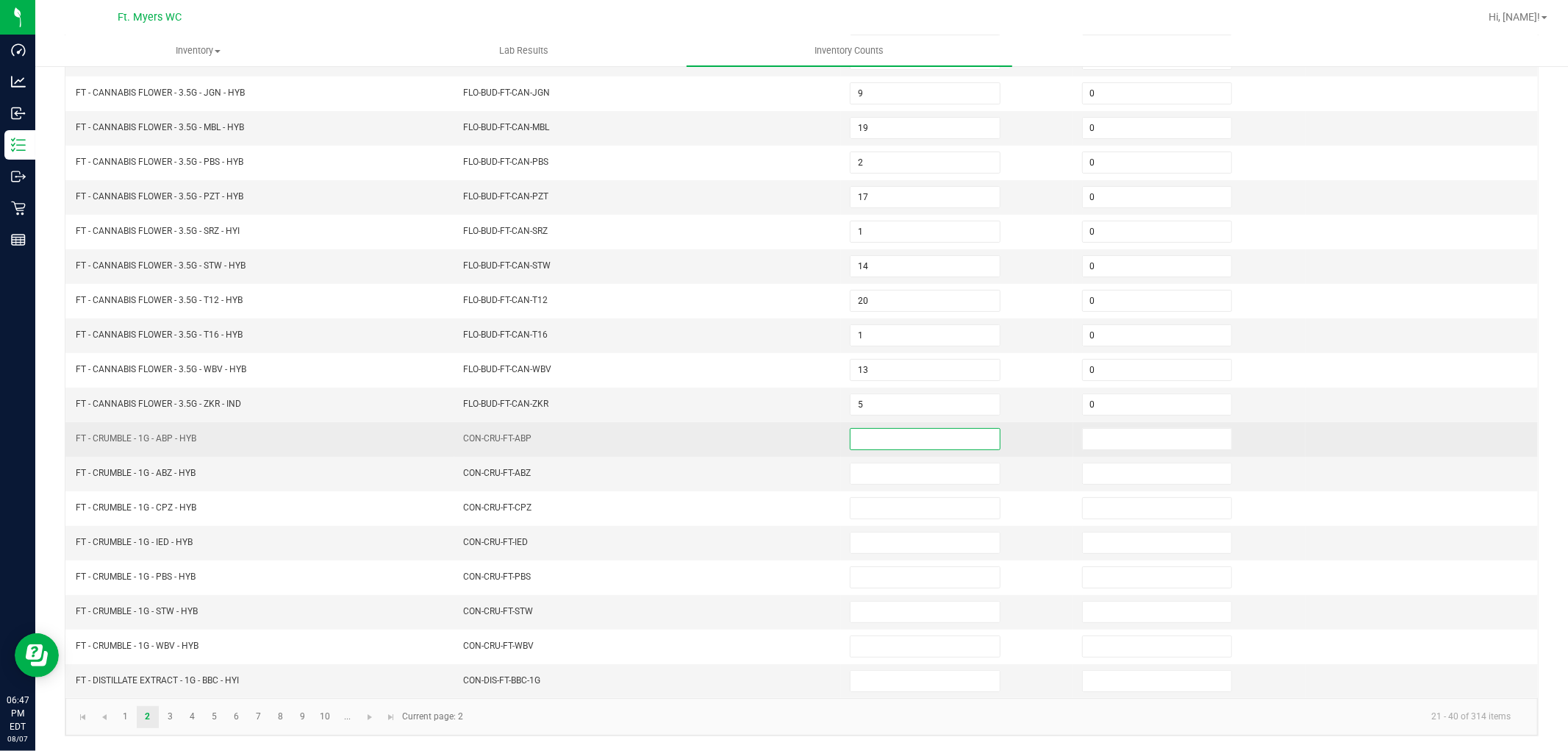 click at bounding box center [925, 439] 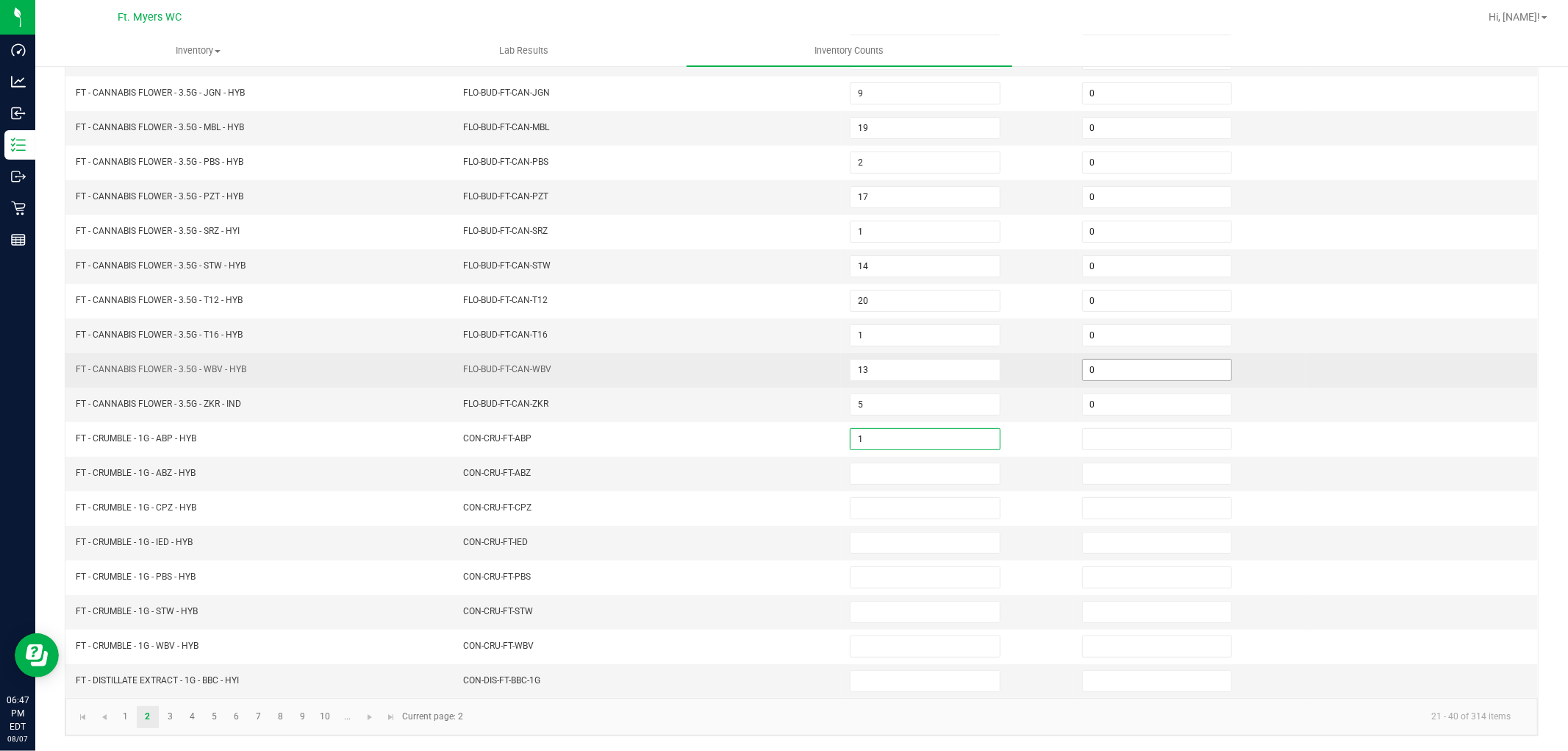 scroll, scrollTop: 152, scrollLeft: 0, axis: vertical 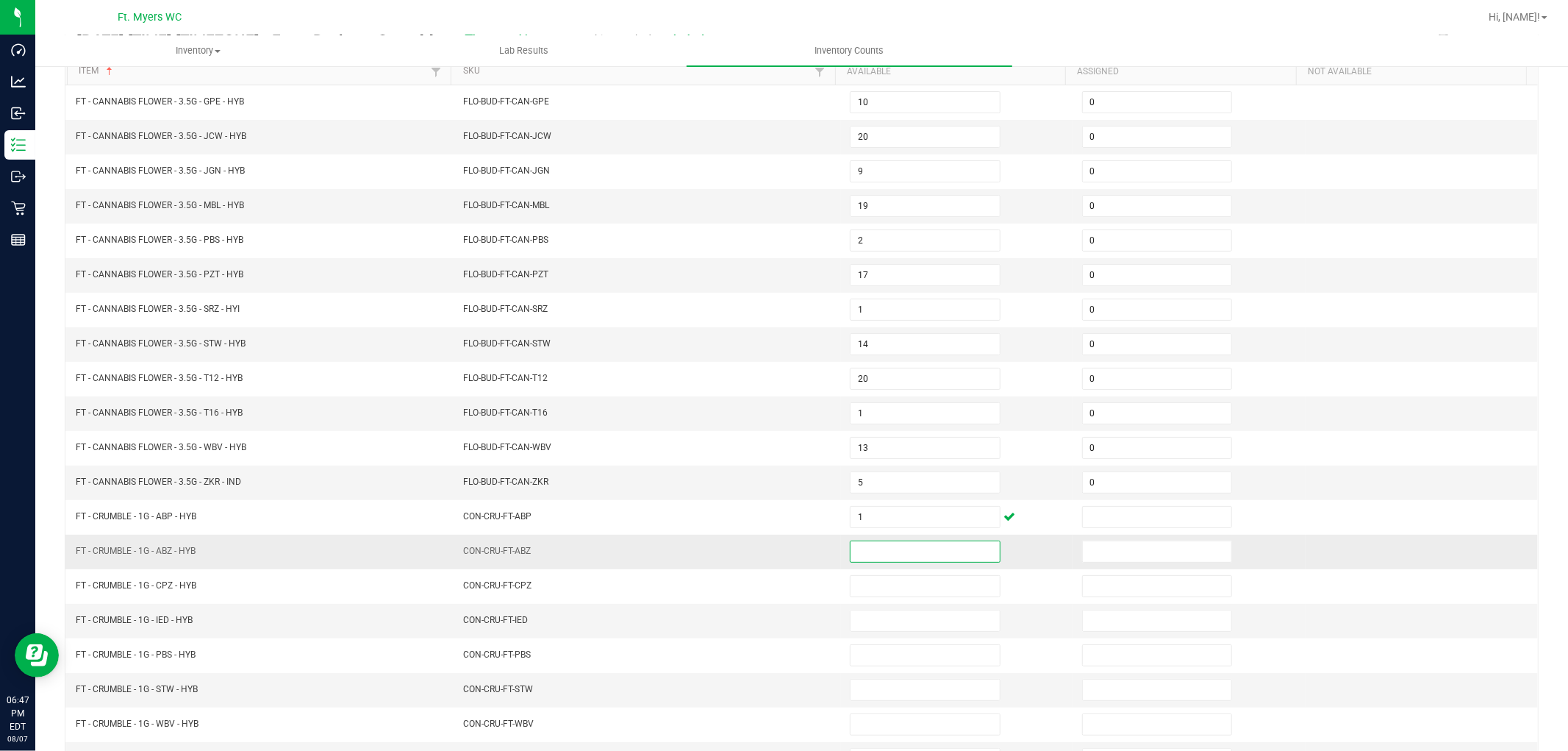 click at bounding box center [925, 552] 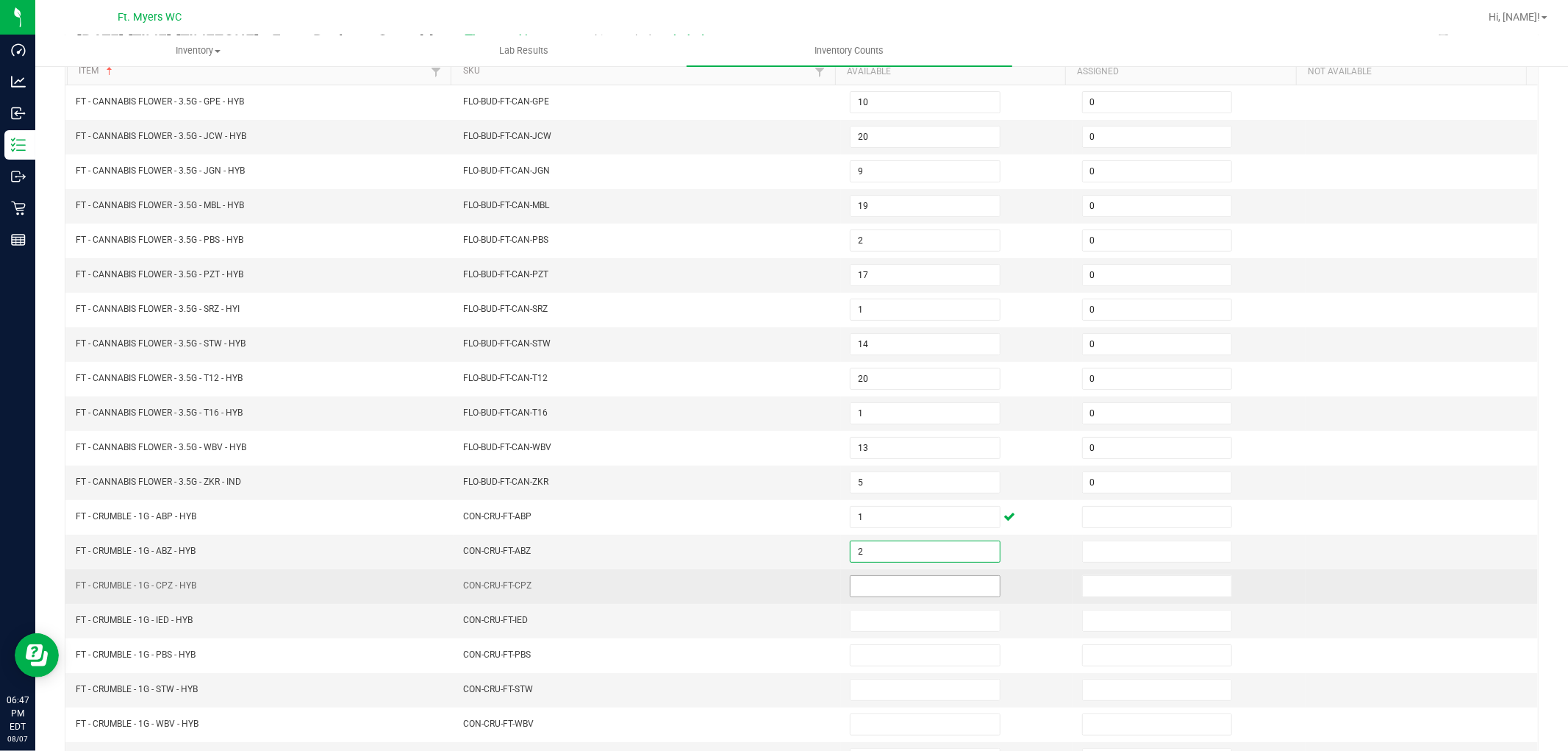 click at bounding box center (925, 586) 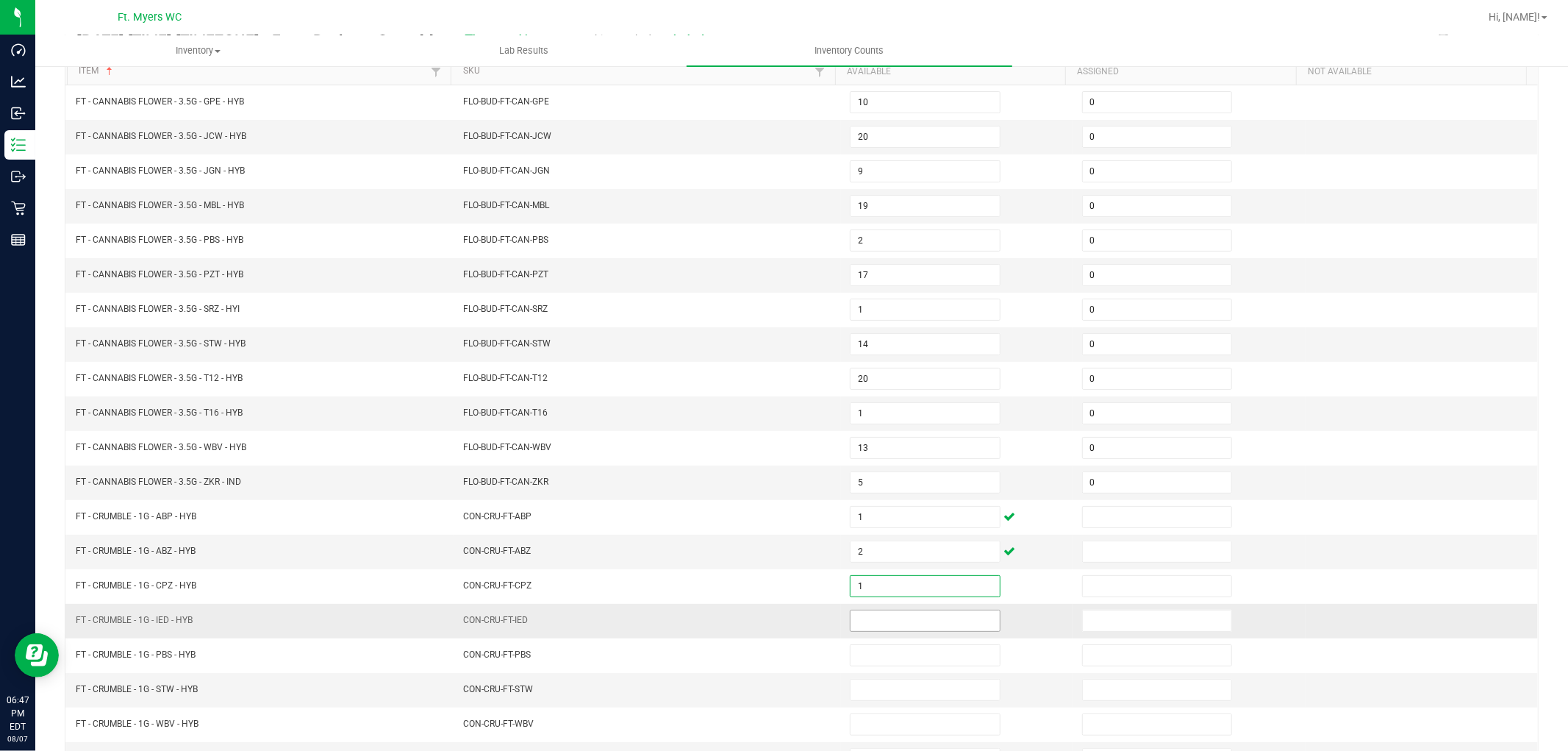 click at bounding box center (925, 621) 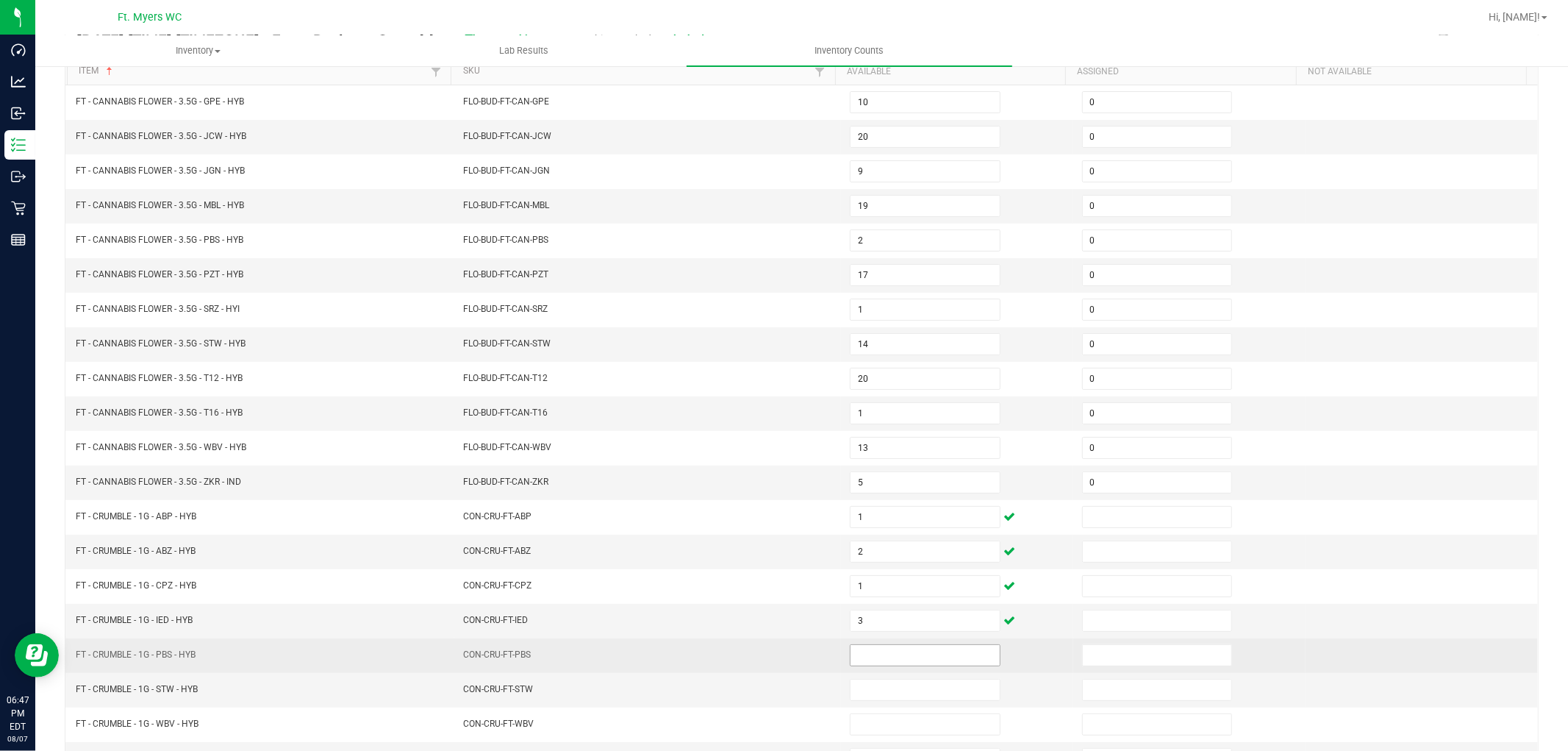 click at bounding box center [925, 655] 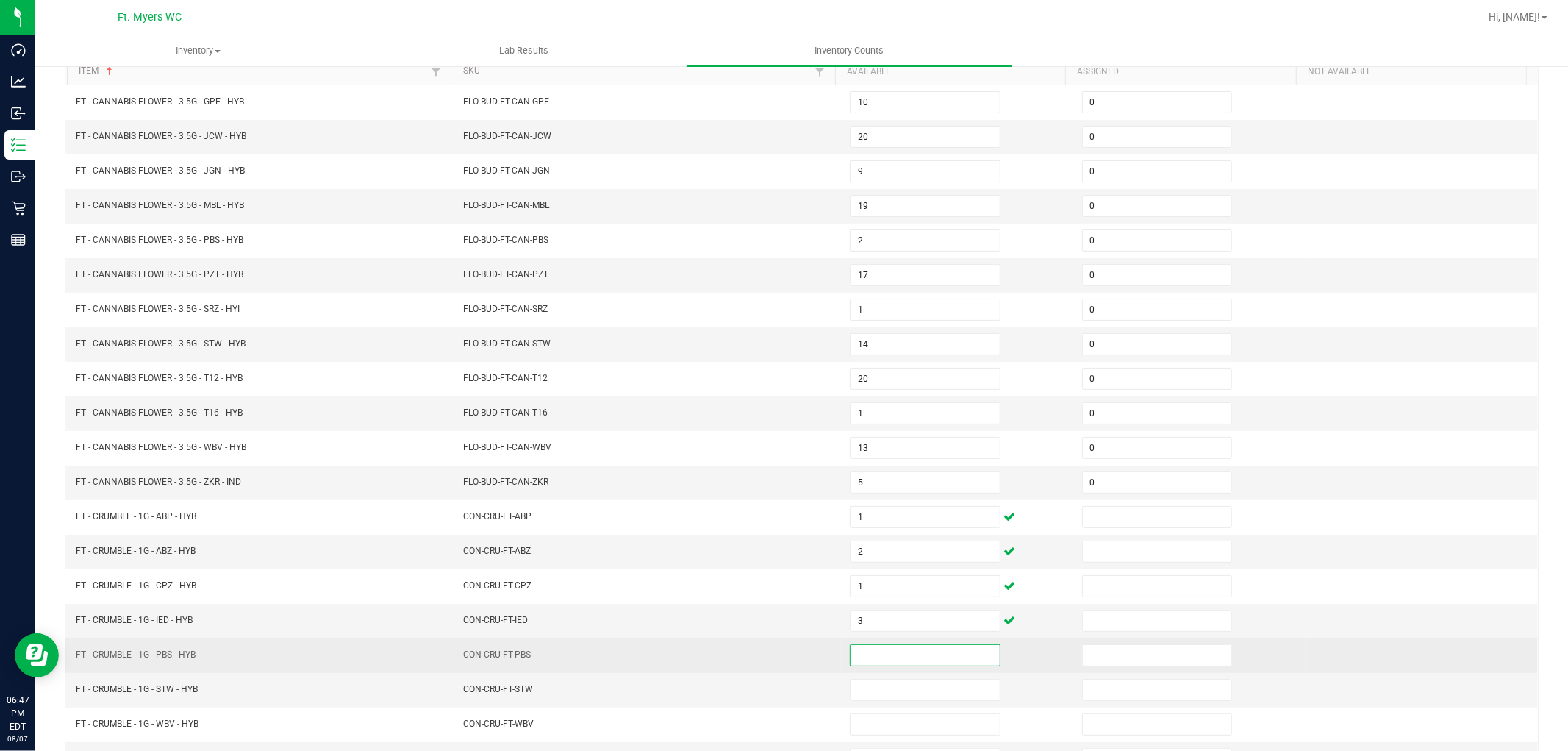 click at bounding box center [925, 655] 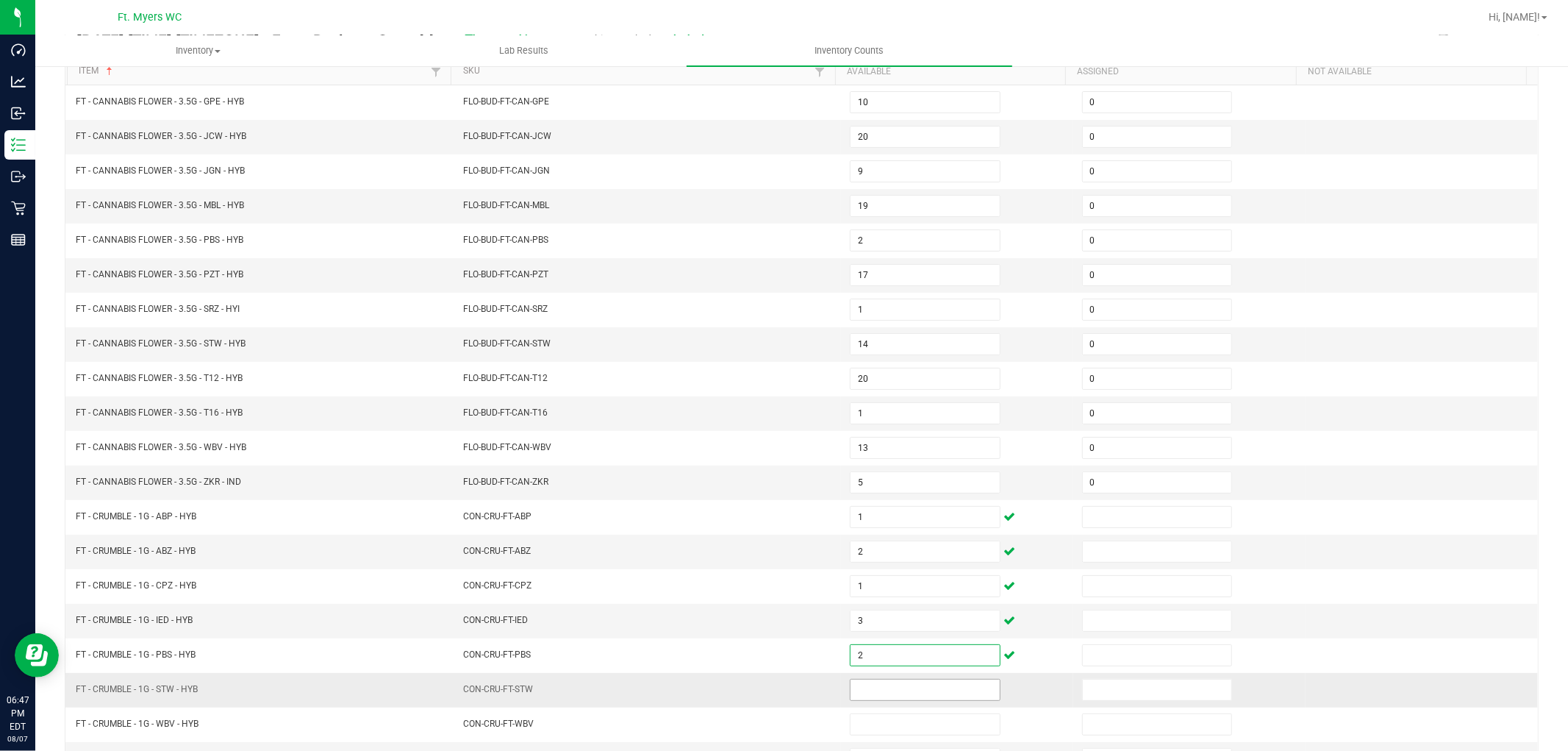 click at bounding box center (925, 690) 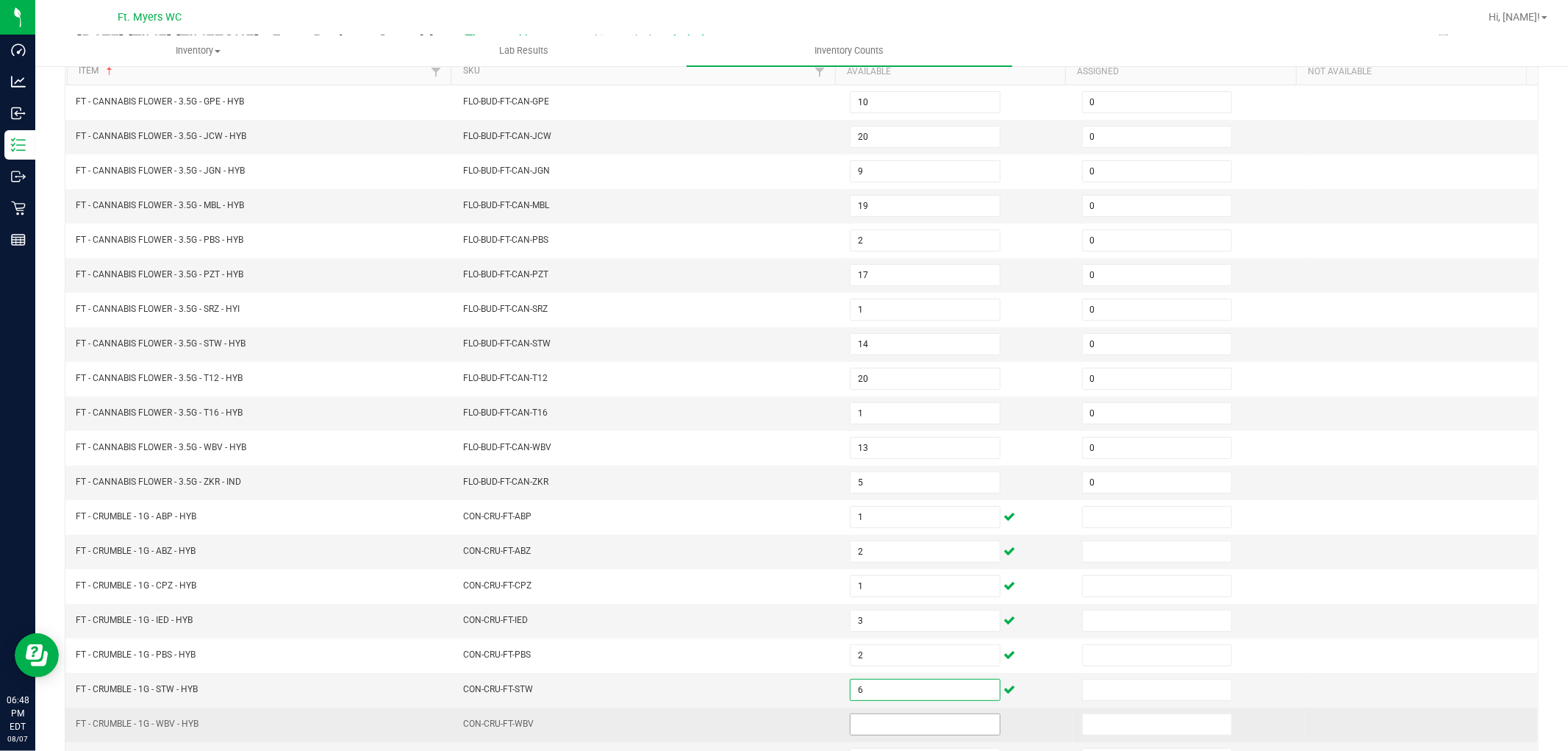 click at bounding box center (925, 725) 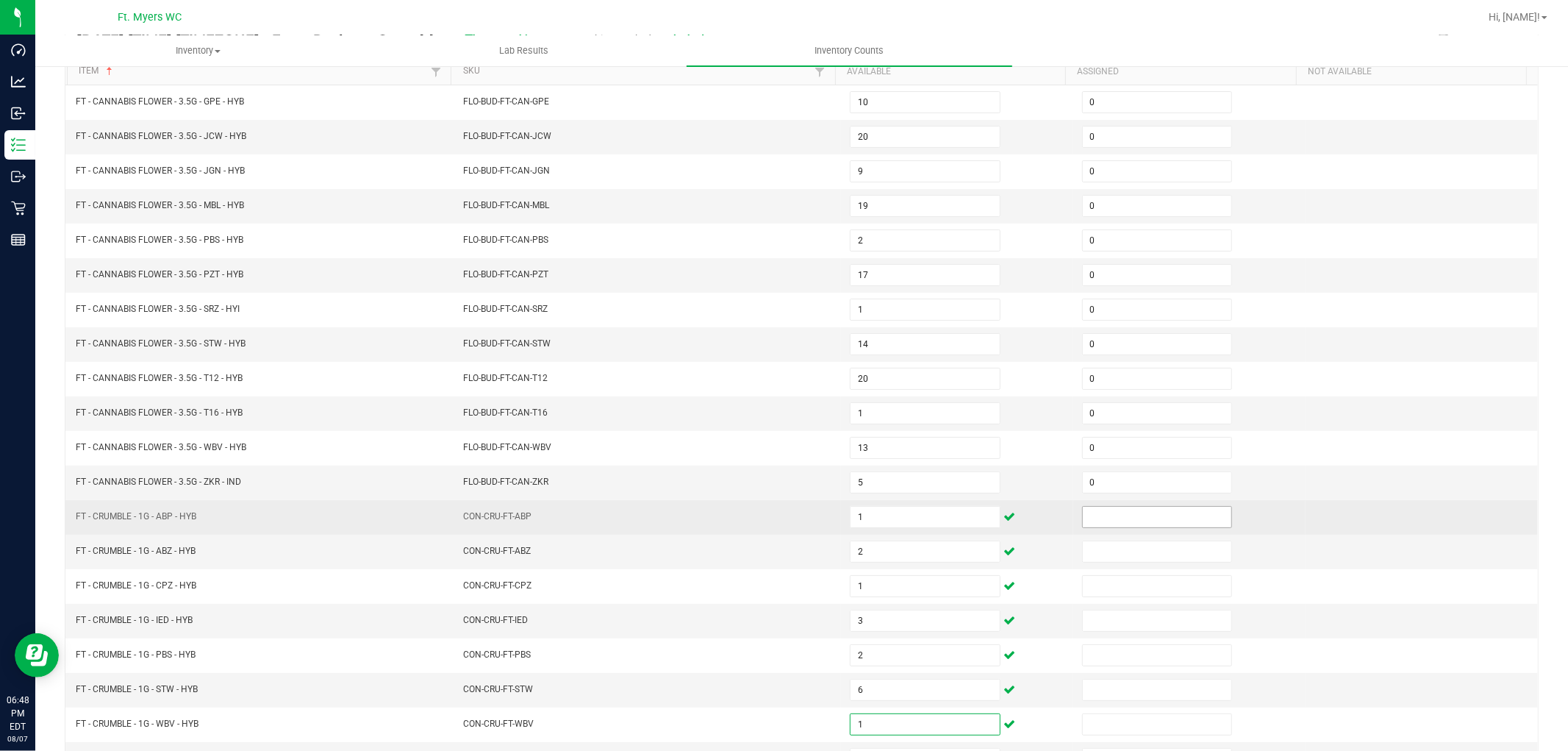 click at bounding box center (1157, 517) 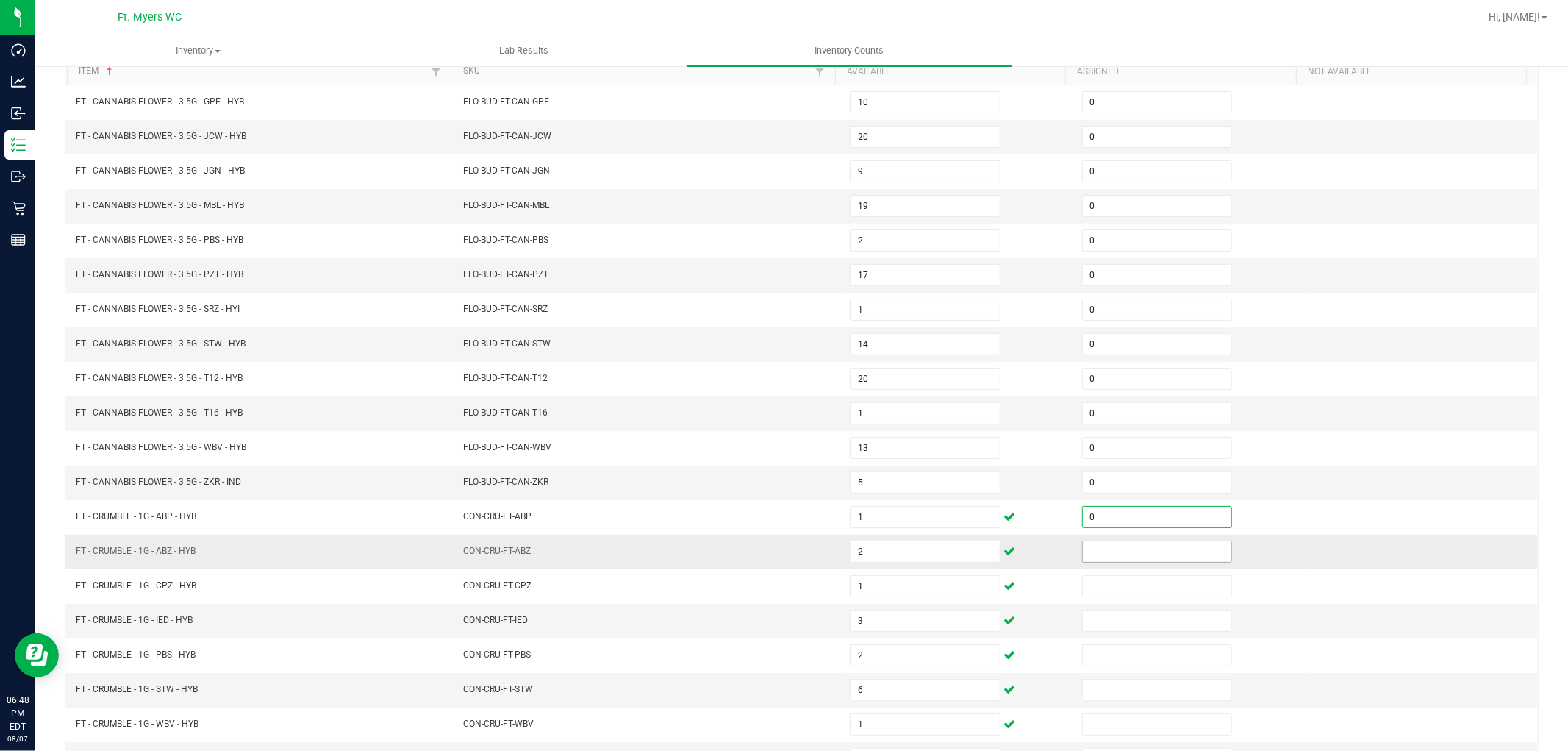 click at bounding box center [1157, 552] 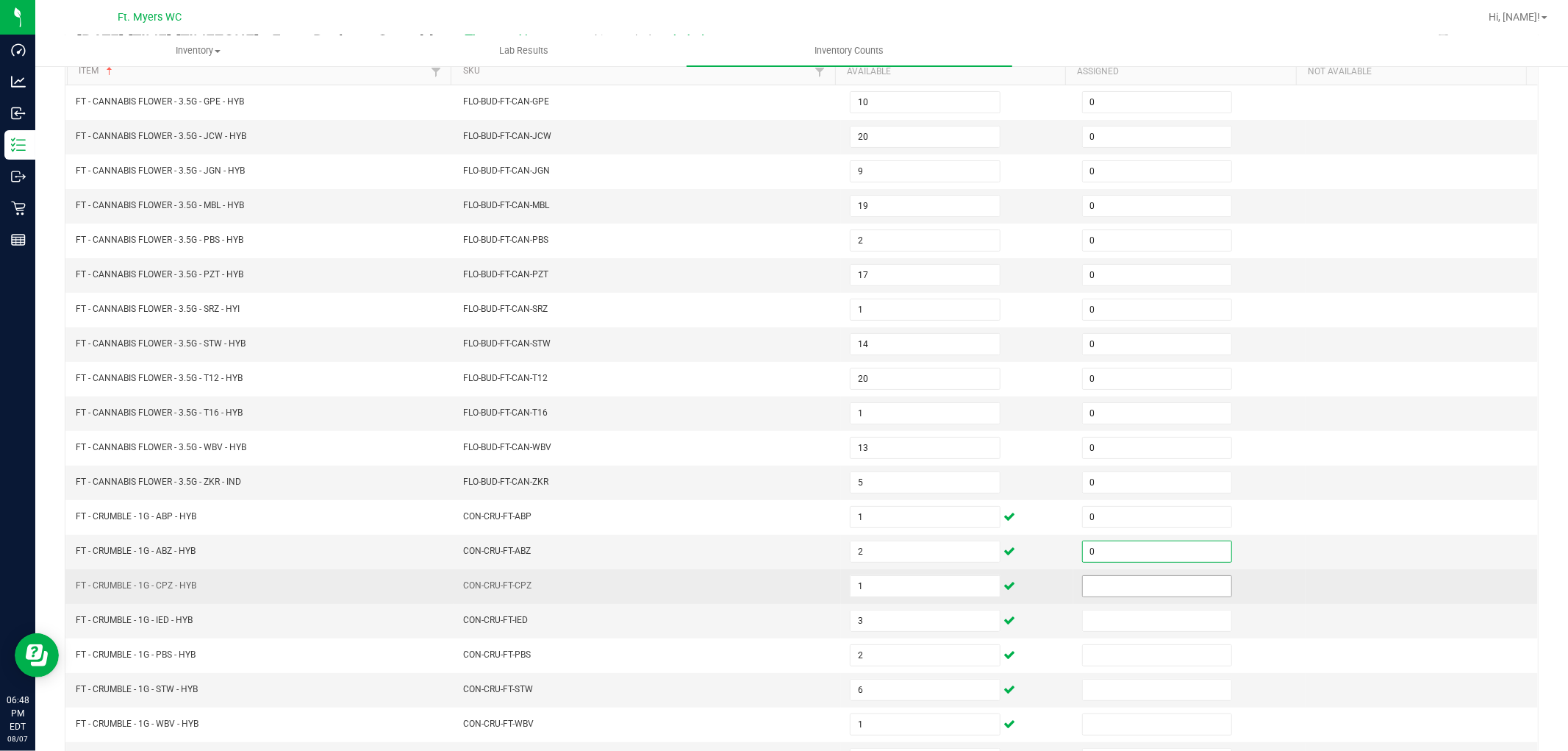 click at bounding box center (1157, 586) 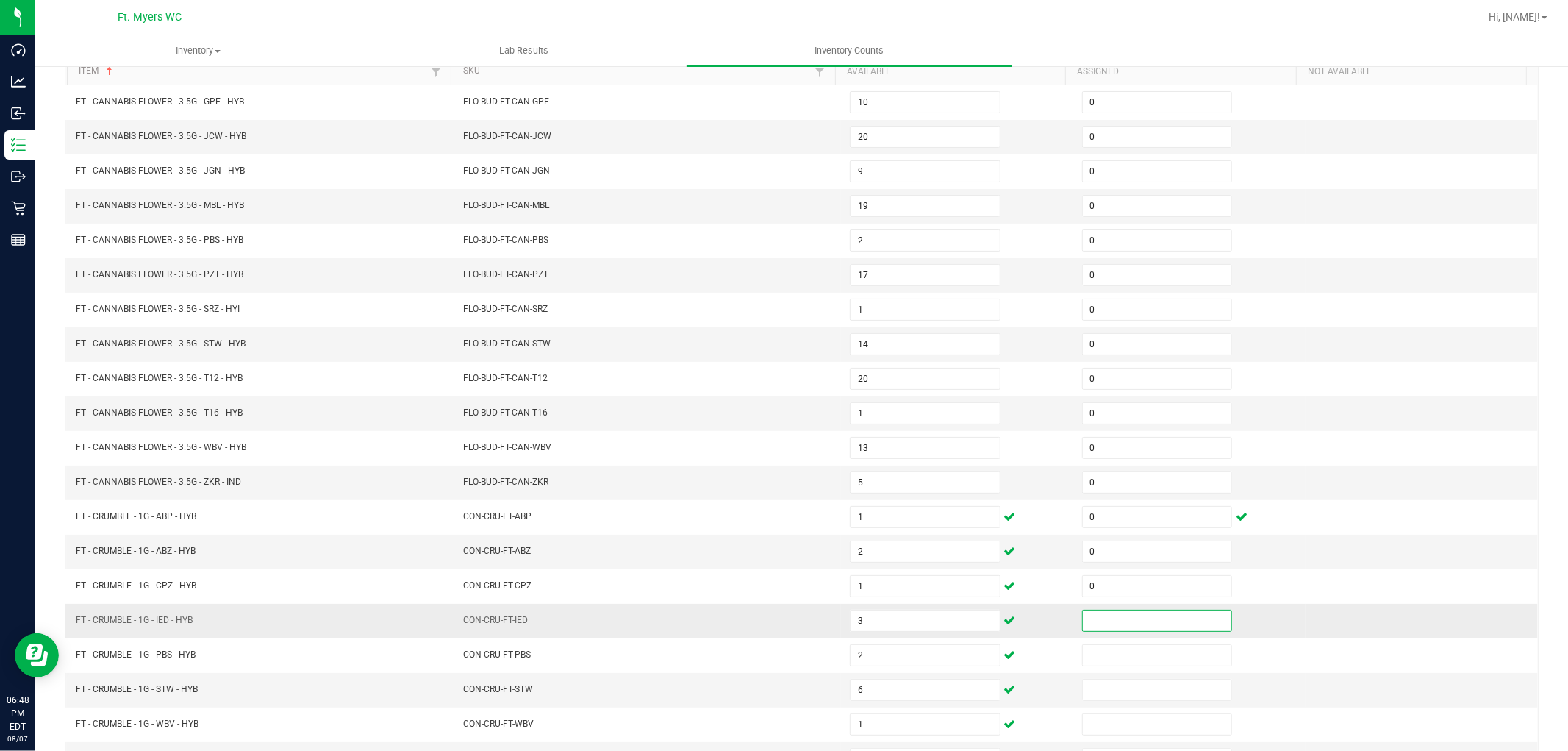 click at bounding box center (1157, 621) 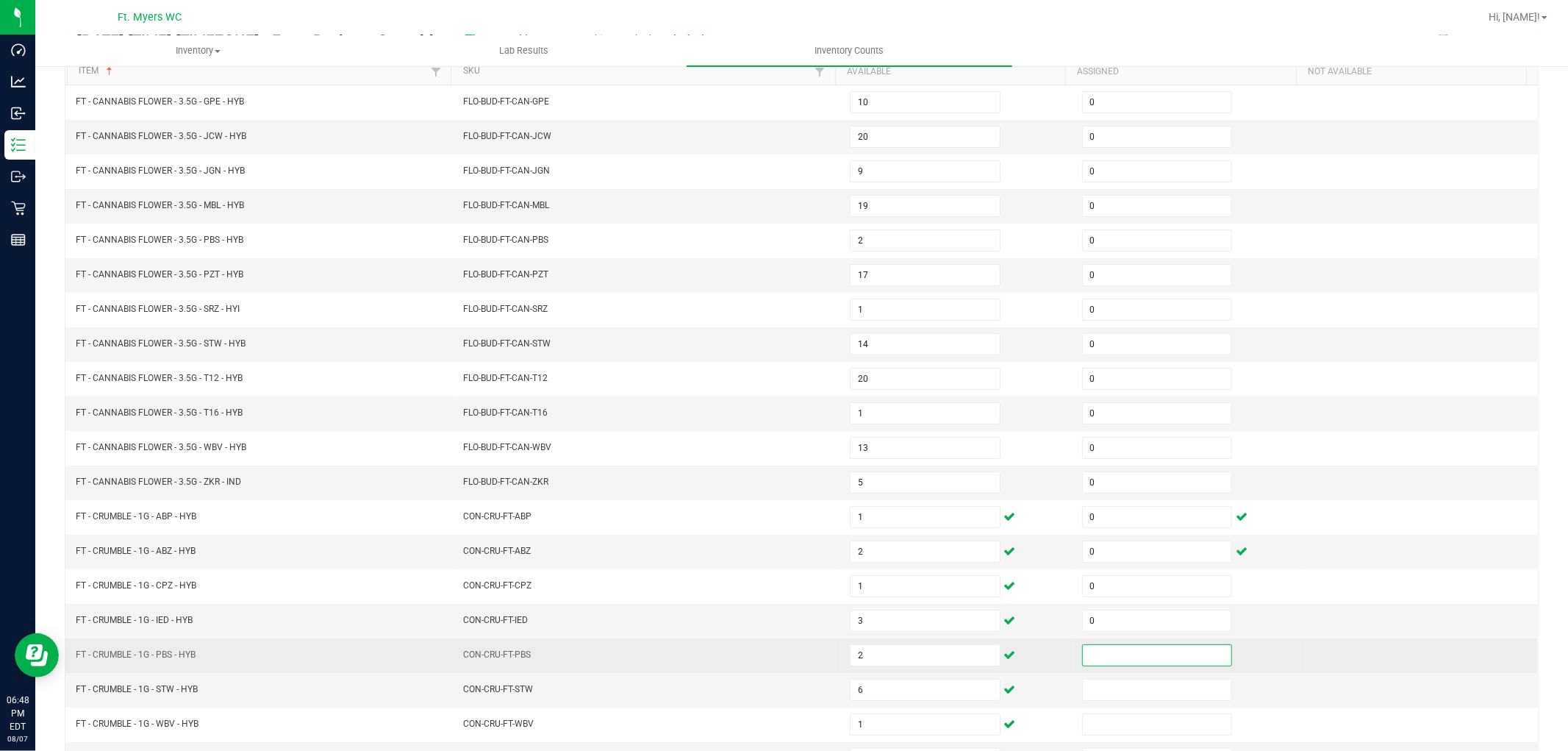 click at bounding box center (1157, 655) 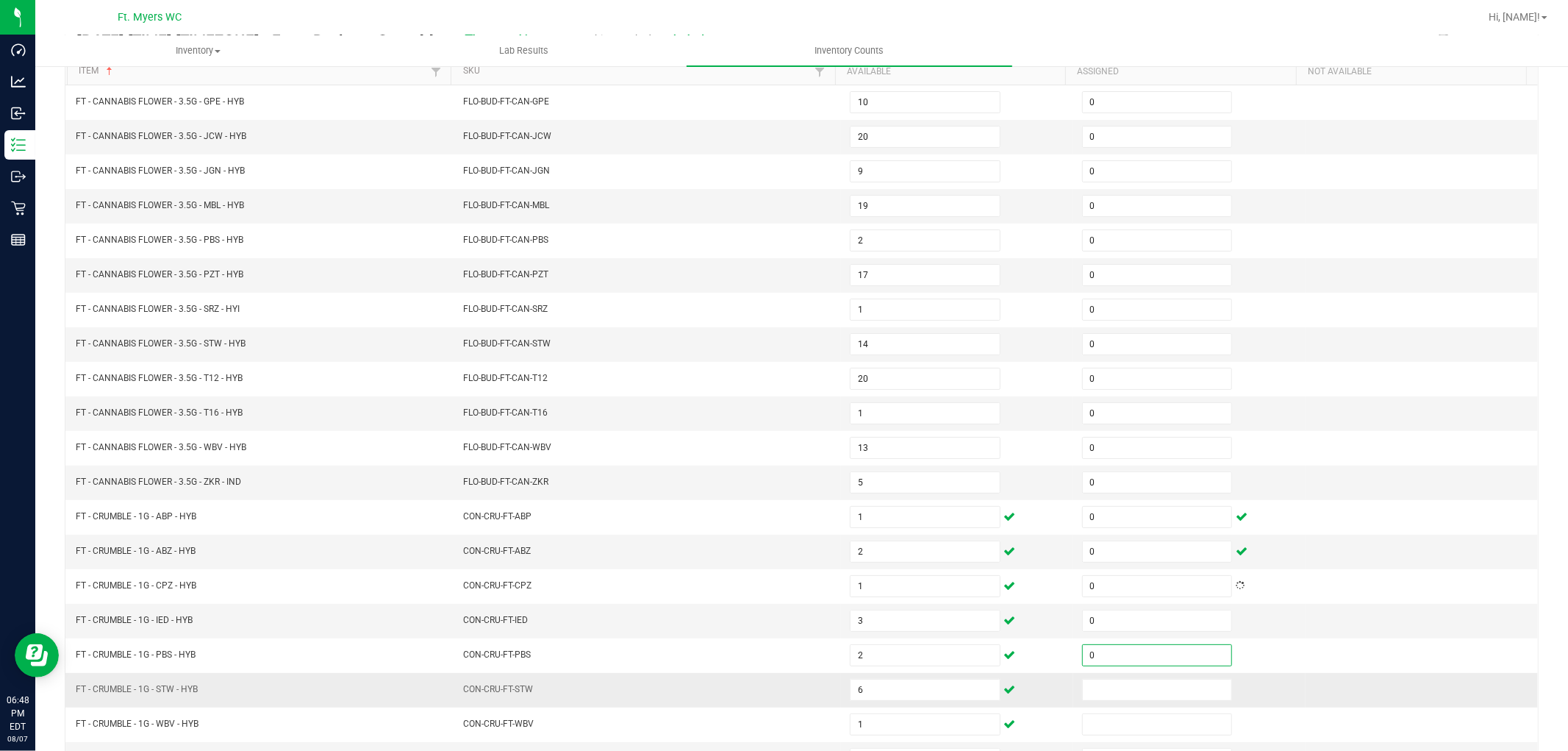 click at bounding box center (1189, 690) 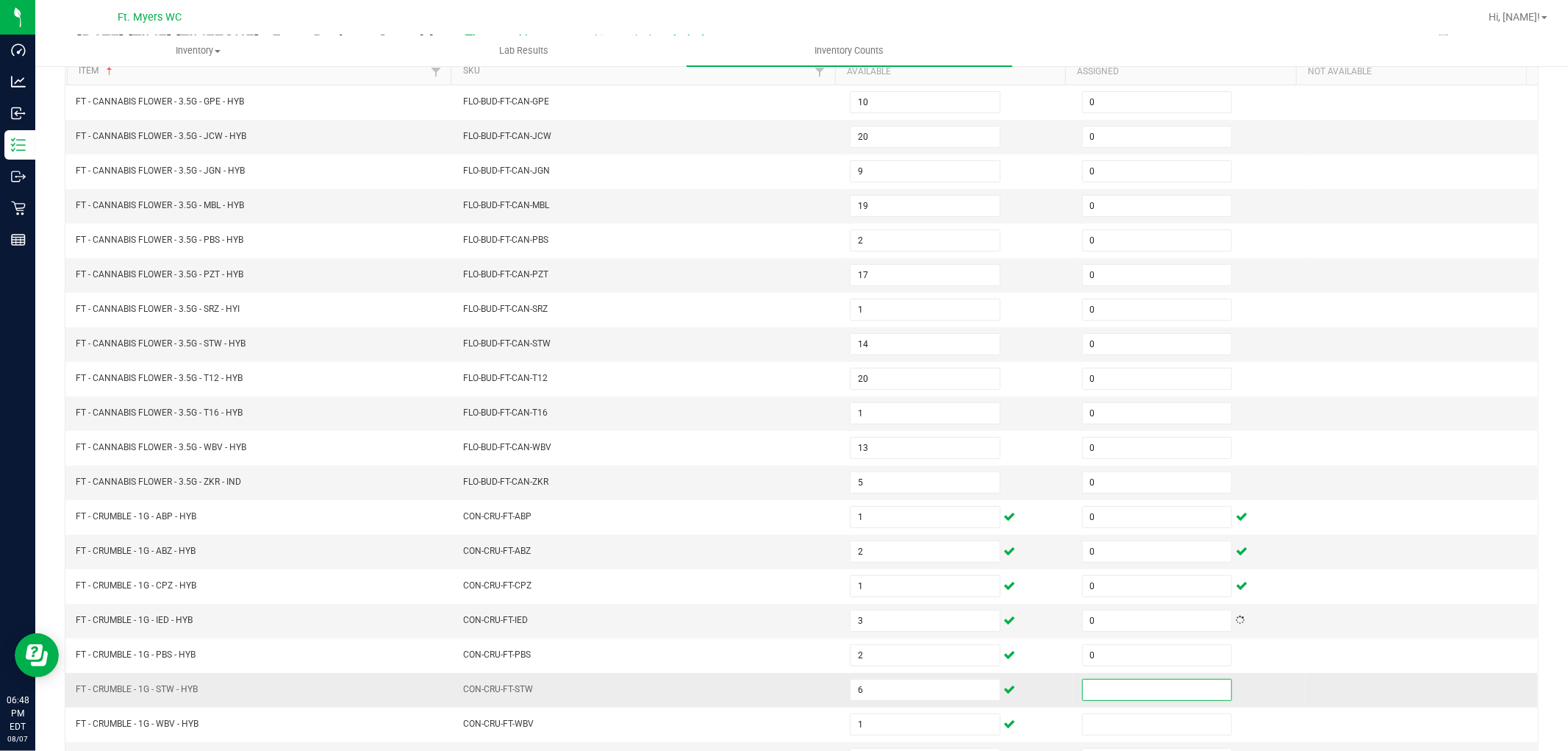 click at bounding box center [1157, 690] 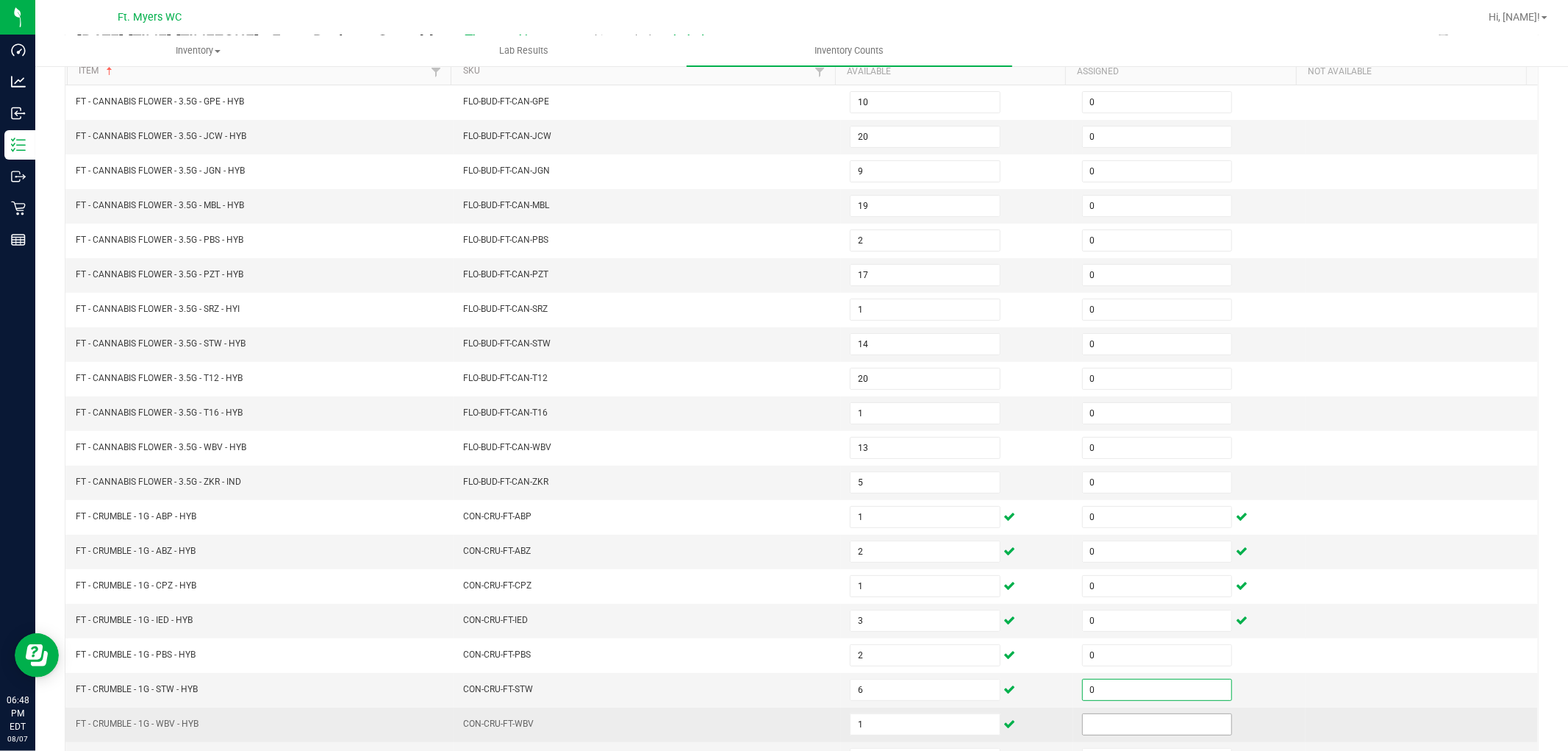 click at bounding box center [1157, 725] 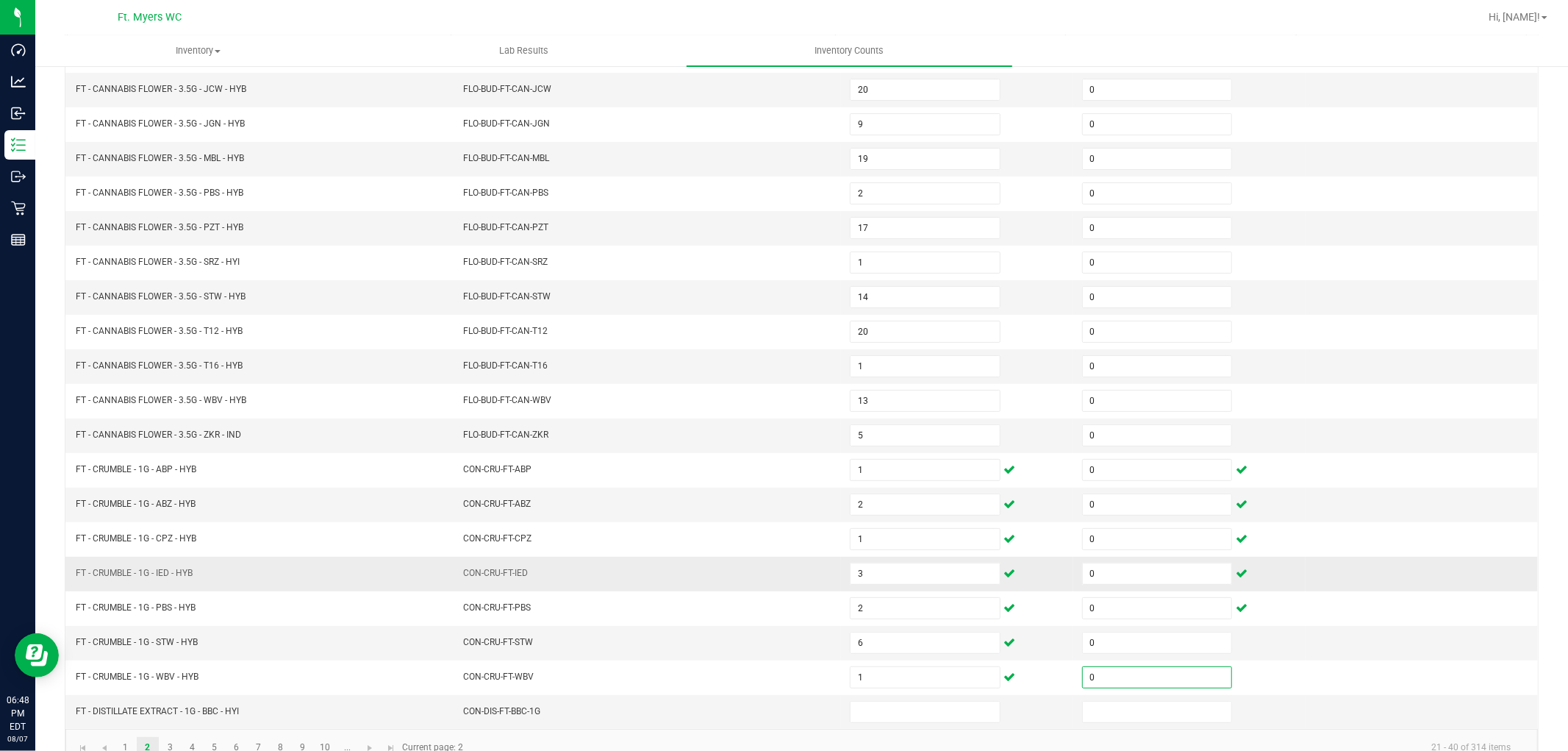 scroll, scrollTop: 234, scrollLeft: 0, axis: vertical 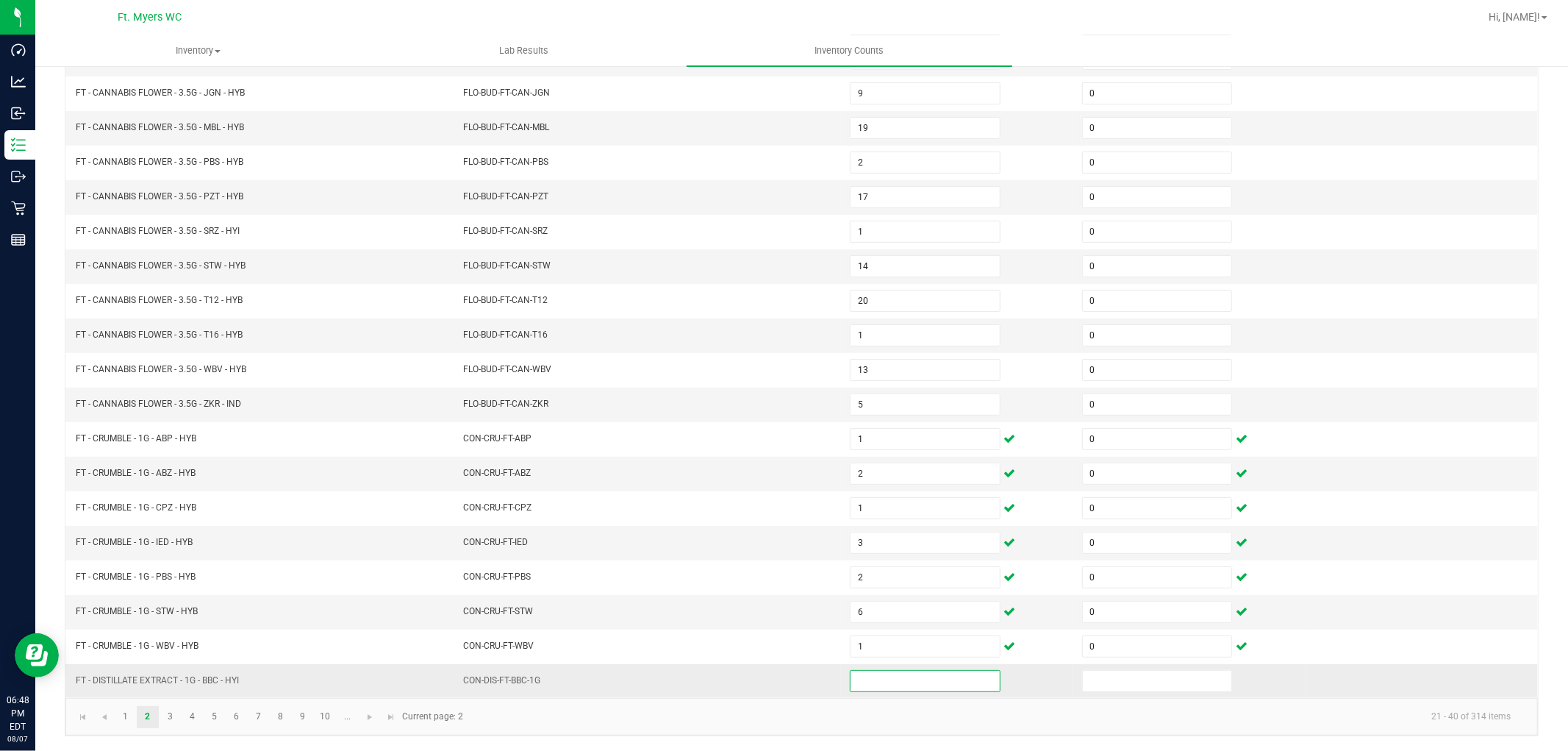 click at bounding box center (925, 681) 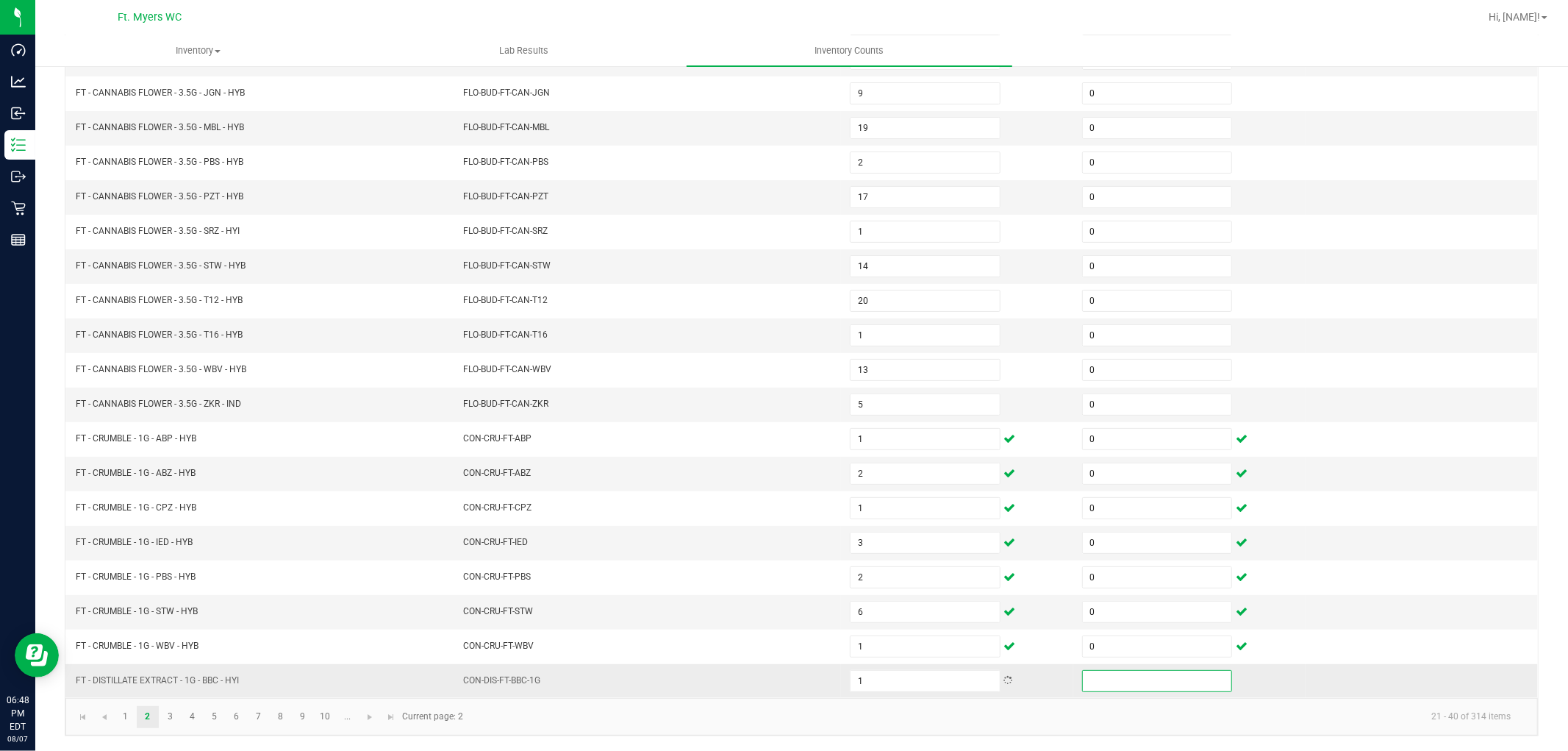 click at bounding box center [1157, 681] 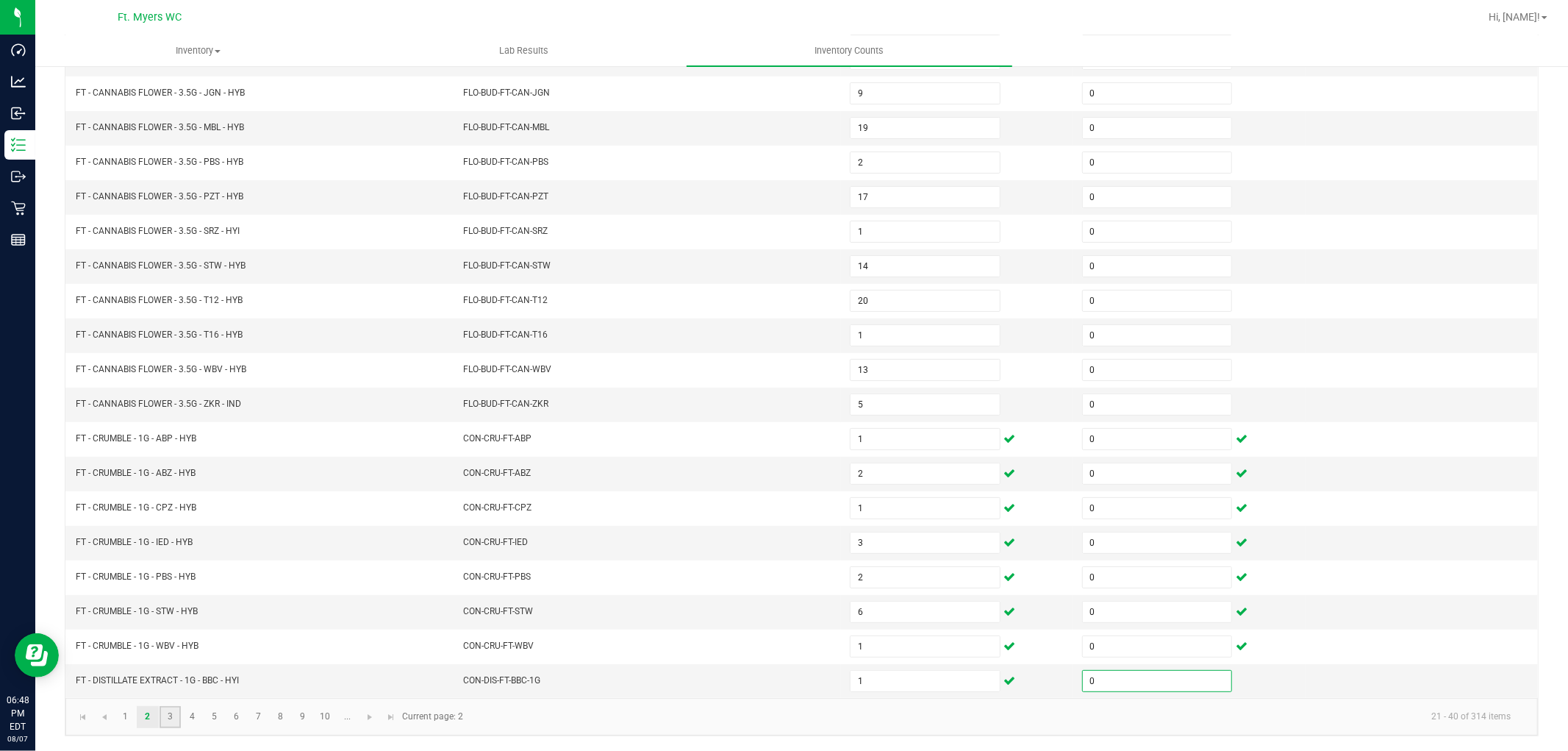 click on "3" 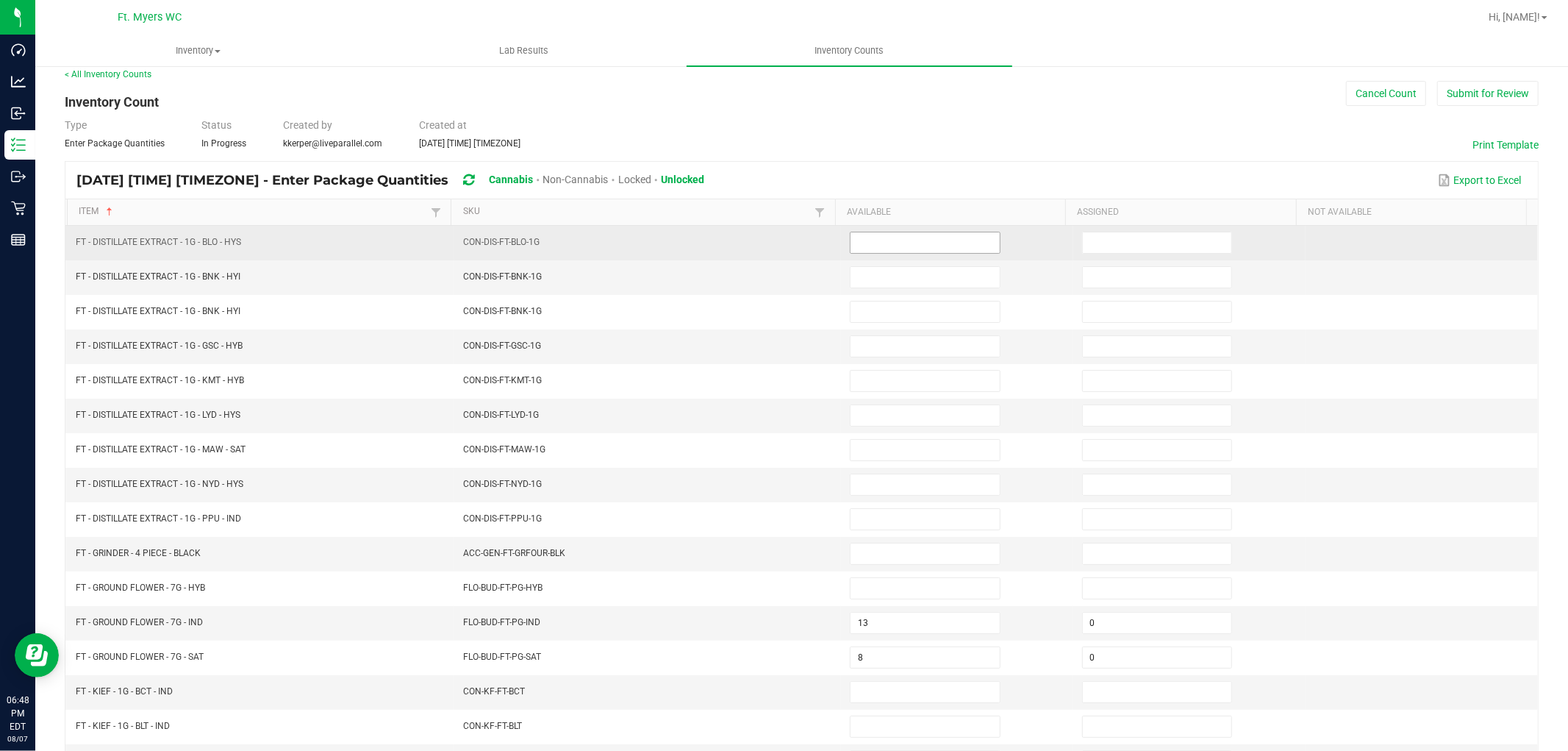 scroll, scrollTop: 0, scrollLeft: 0, axis: both 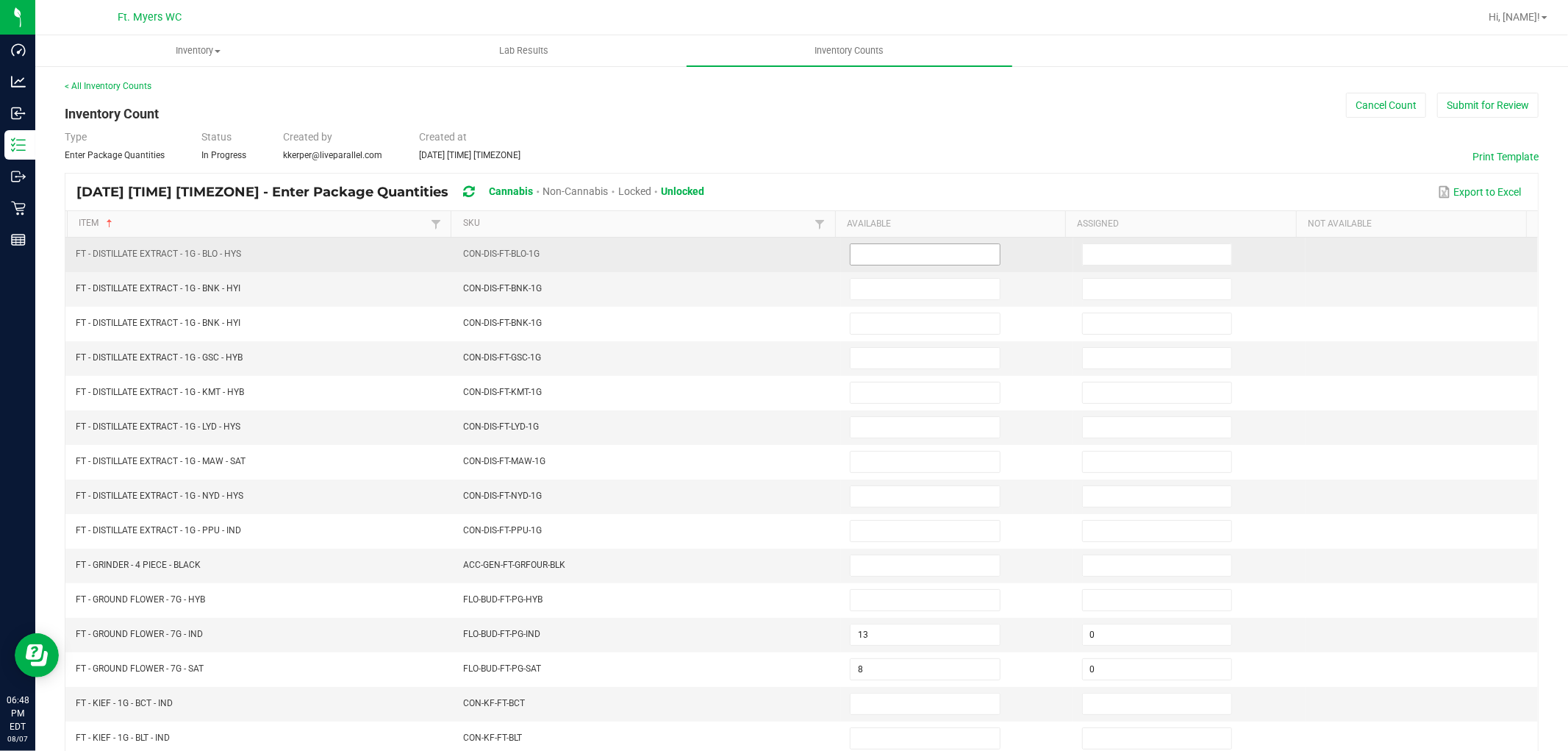 click at bounding box center [925, 255] 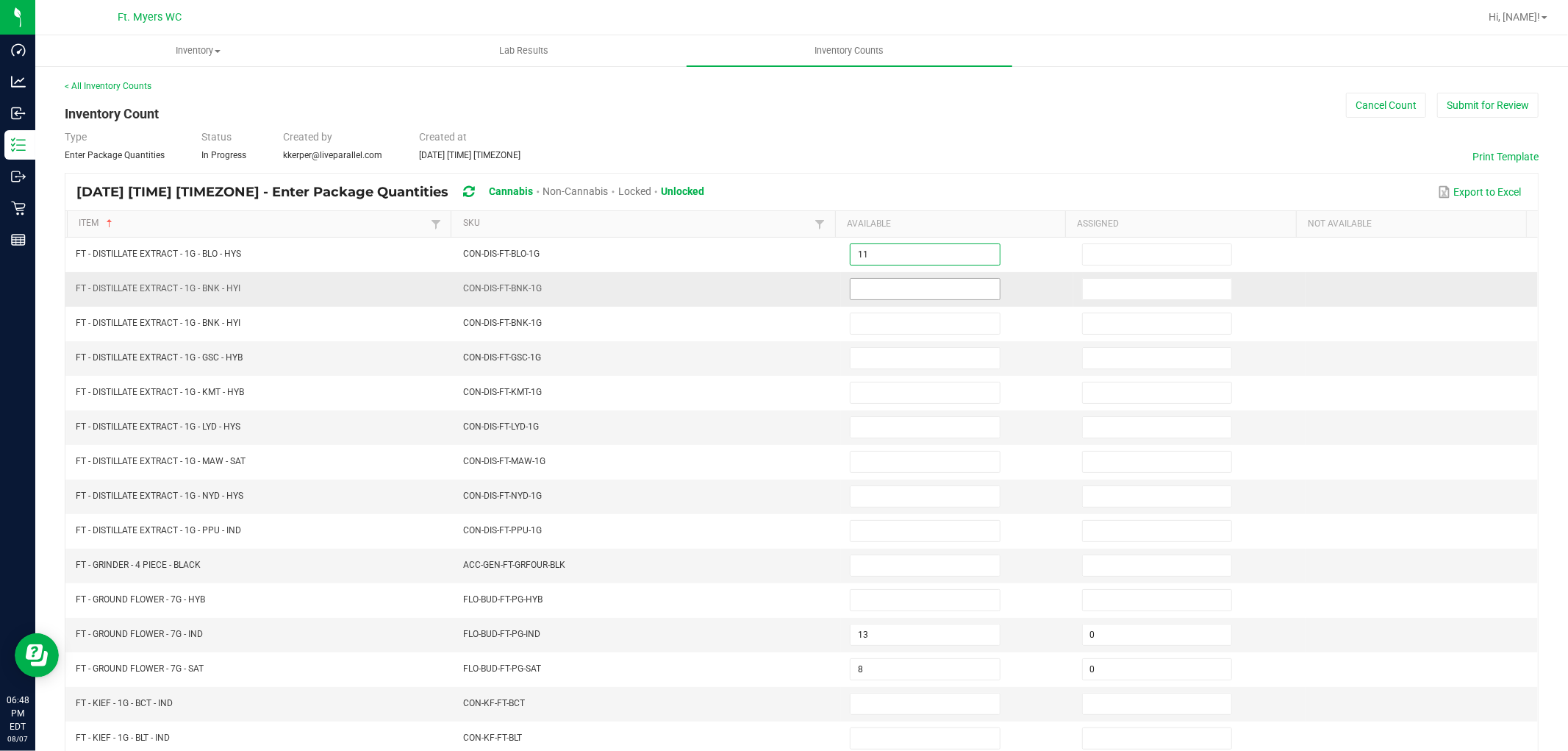 click at bounding box center [925, 289] 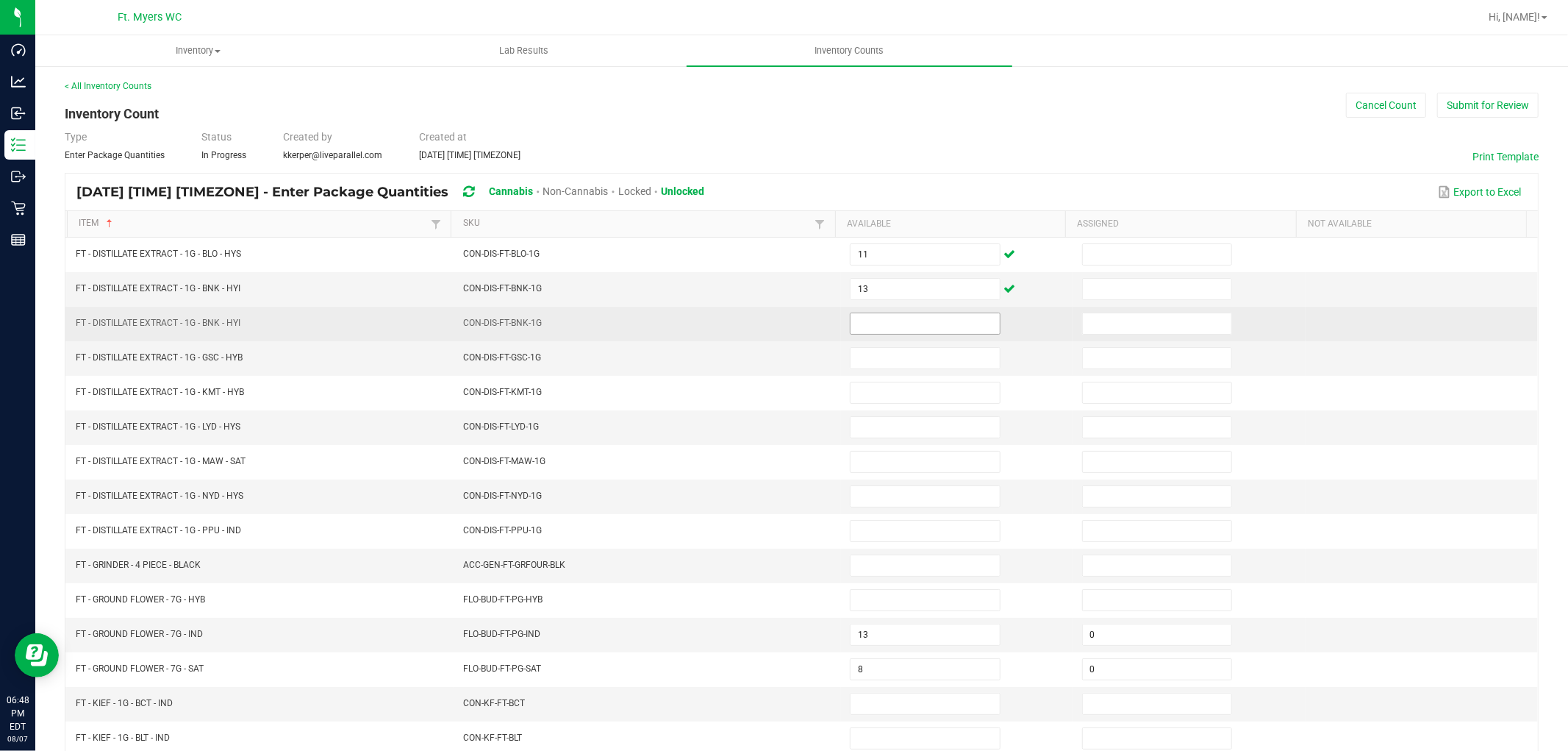 drag, startPoint x: 863, startPoint y: 307, endPoint x: 866, endPoint y: 324, distance: 17.26268 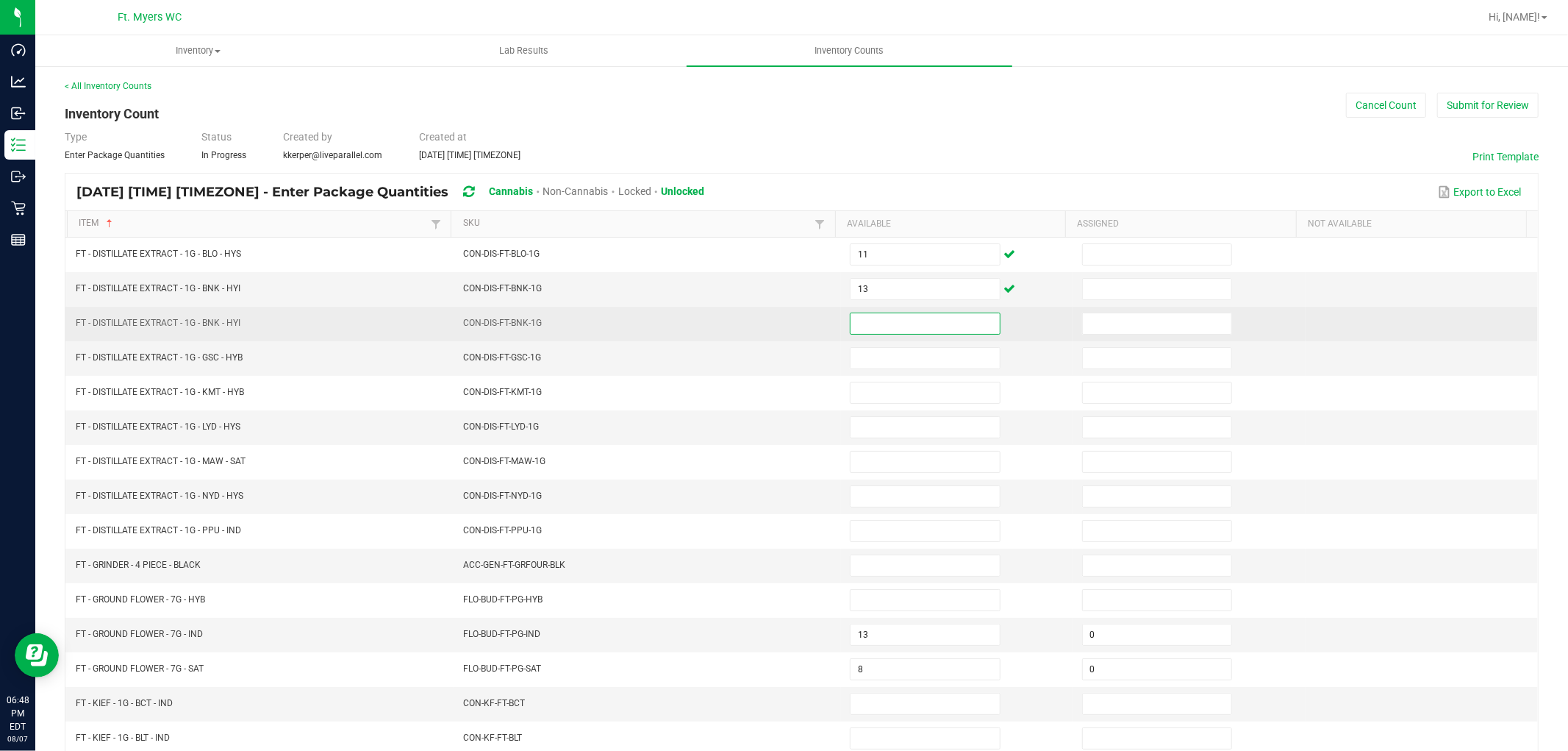 click at bounding box center (925, 324) 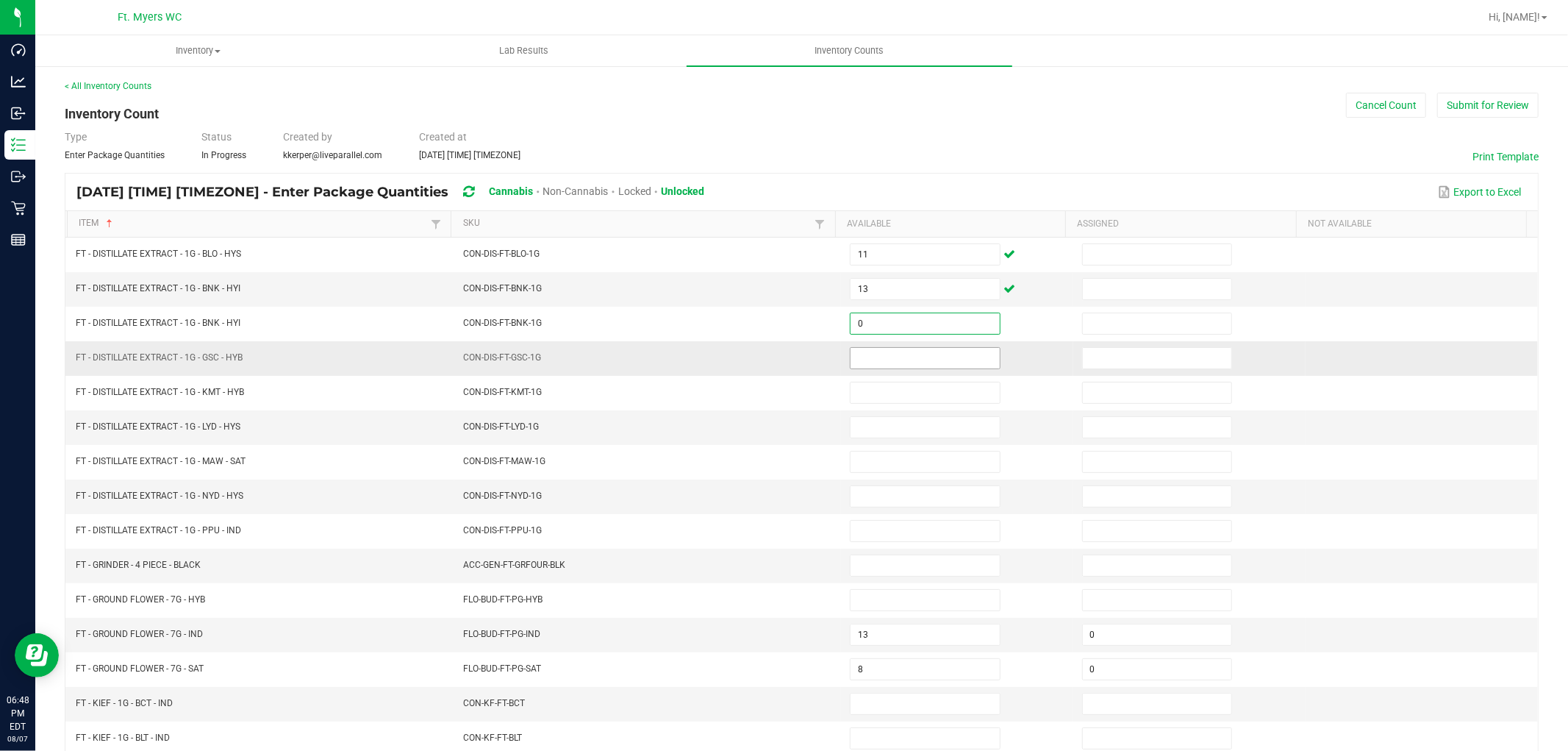 click at bounding box center (925, 358) 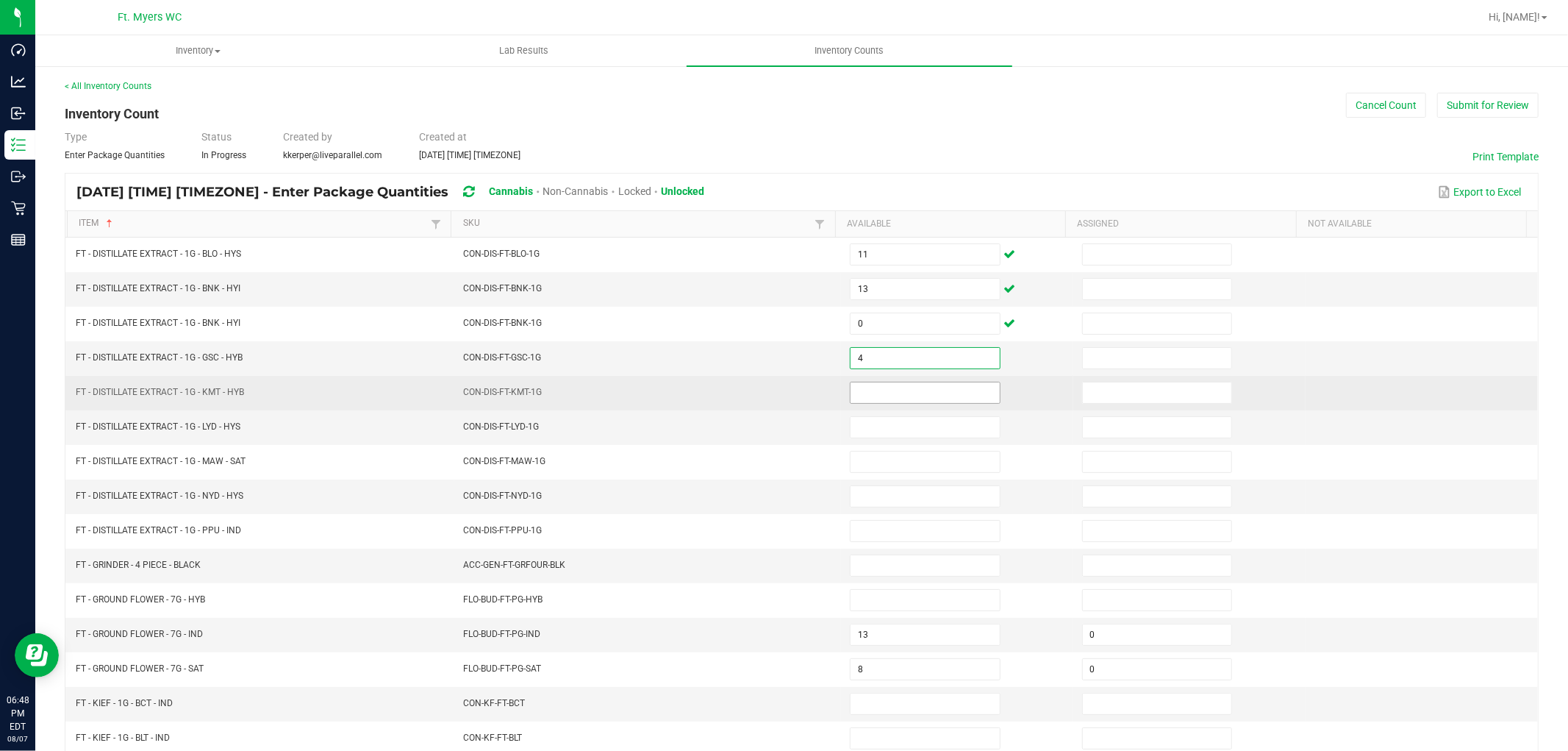 click at bounding box center (925, 393) 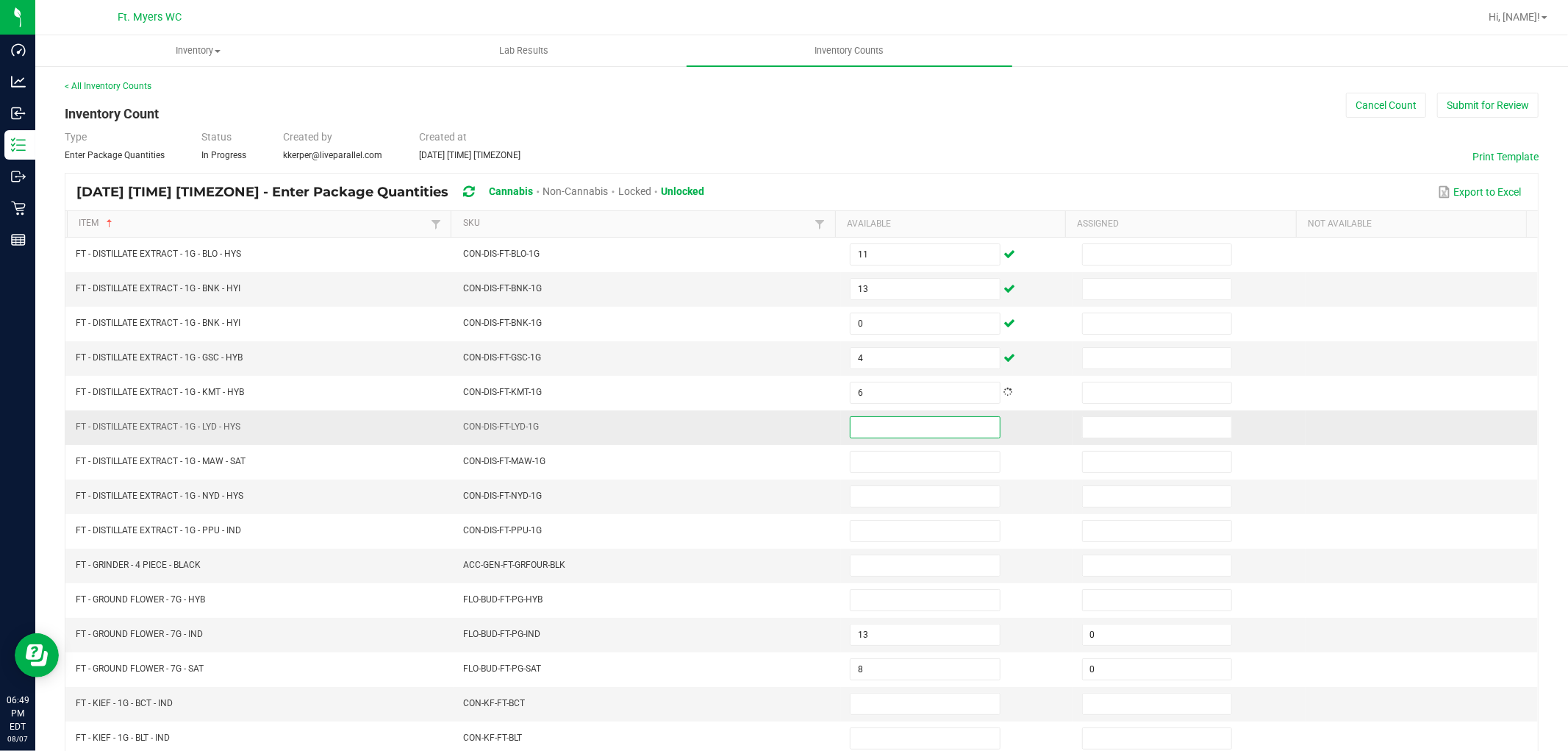 click at bounding box center (925, 427) 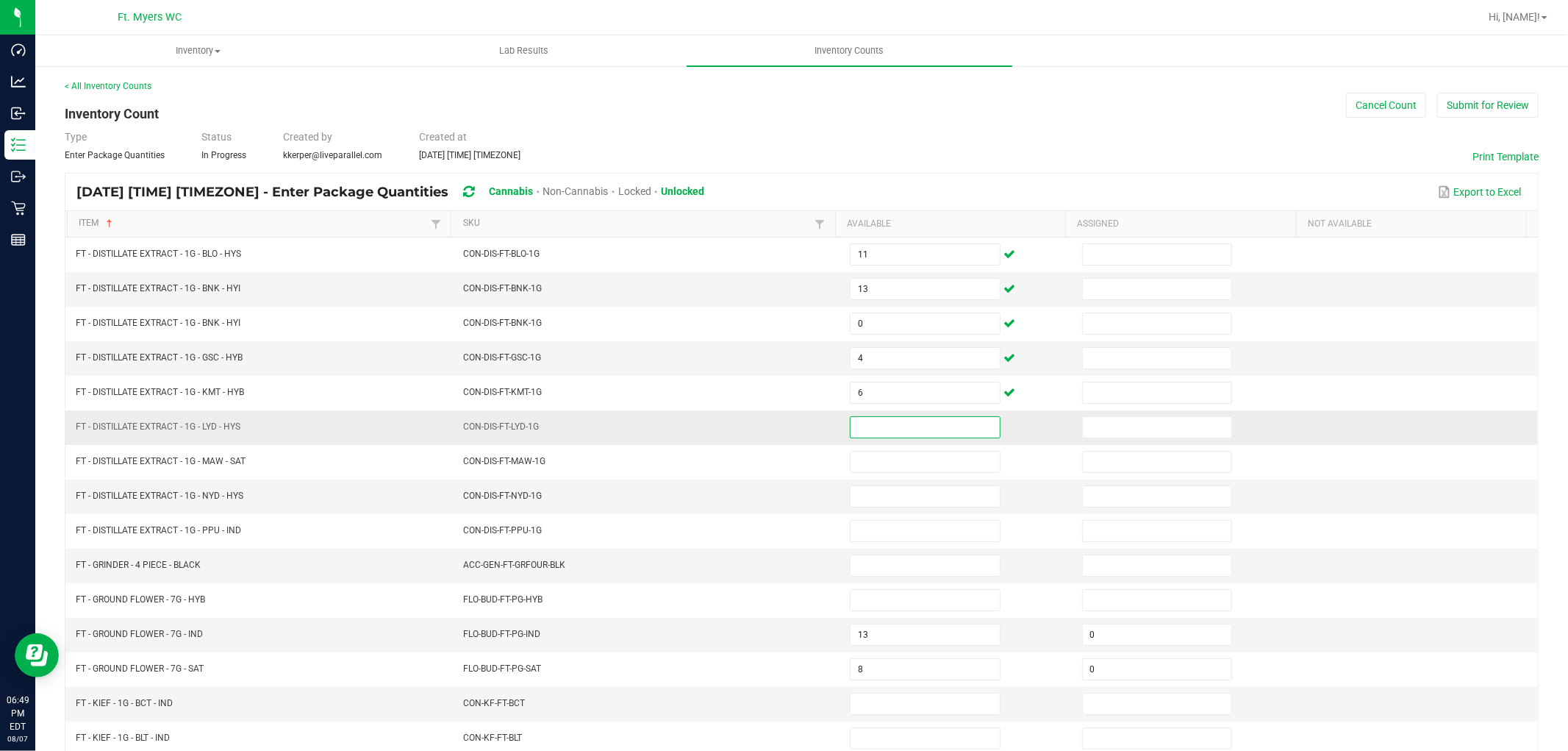 click at bounding box center (925, 427) 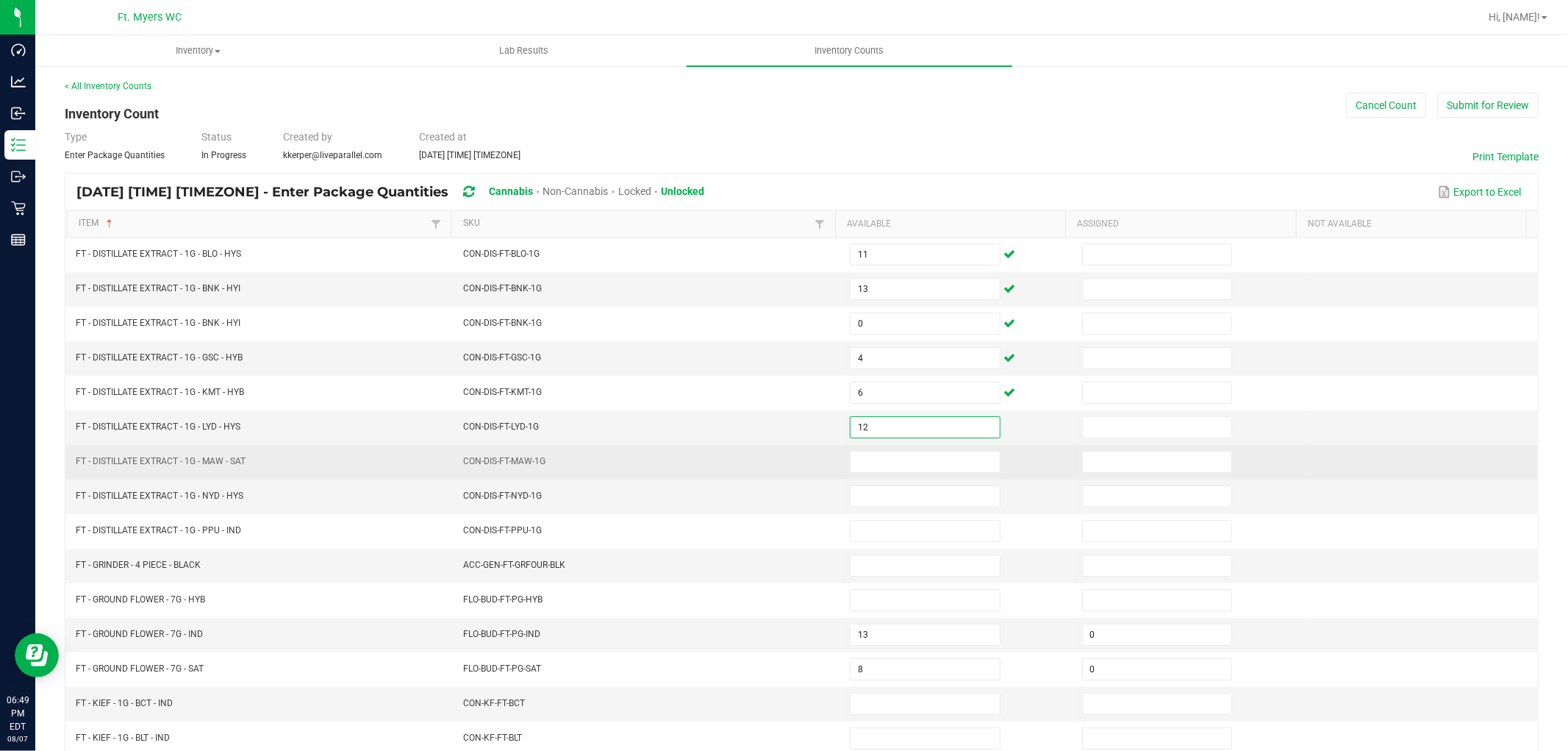 click at bounding box center (957, 462) 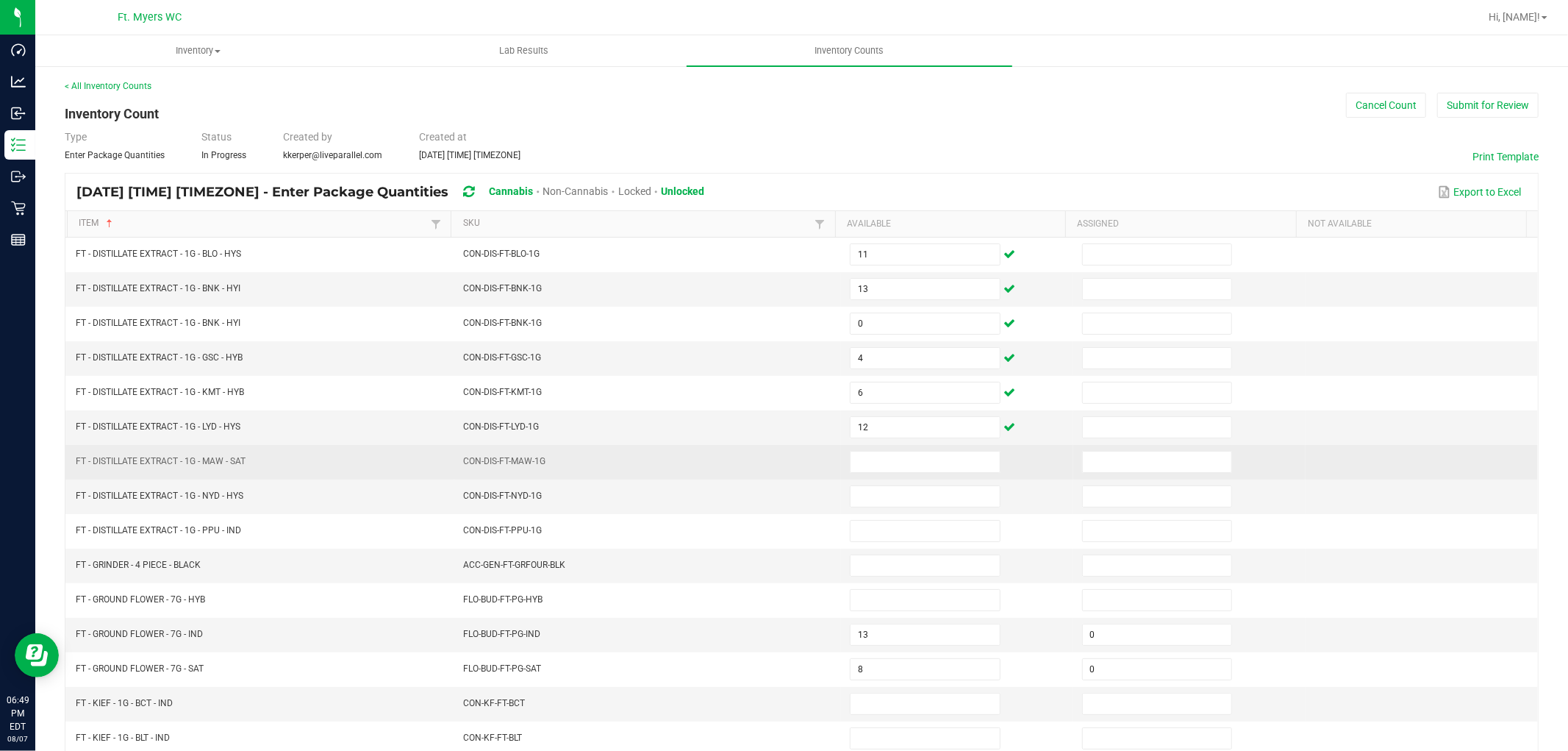 click at bounding box center [957, 462] 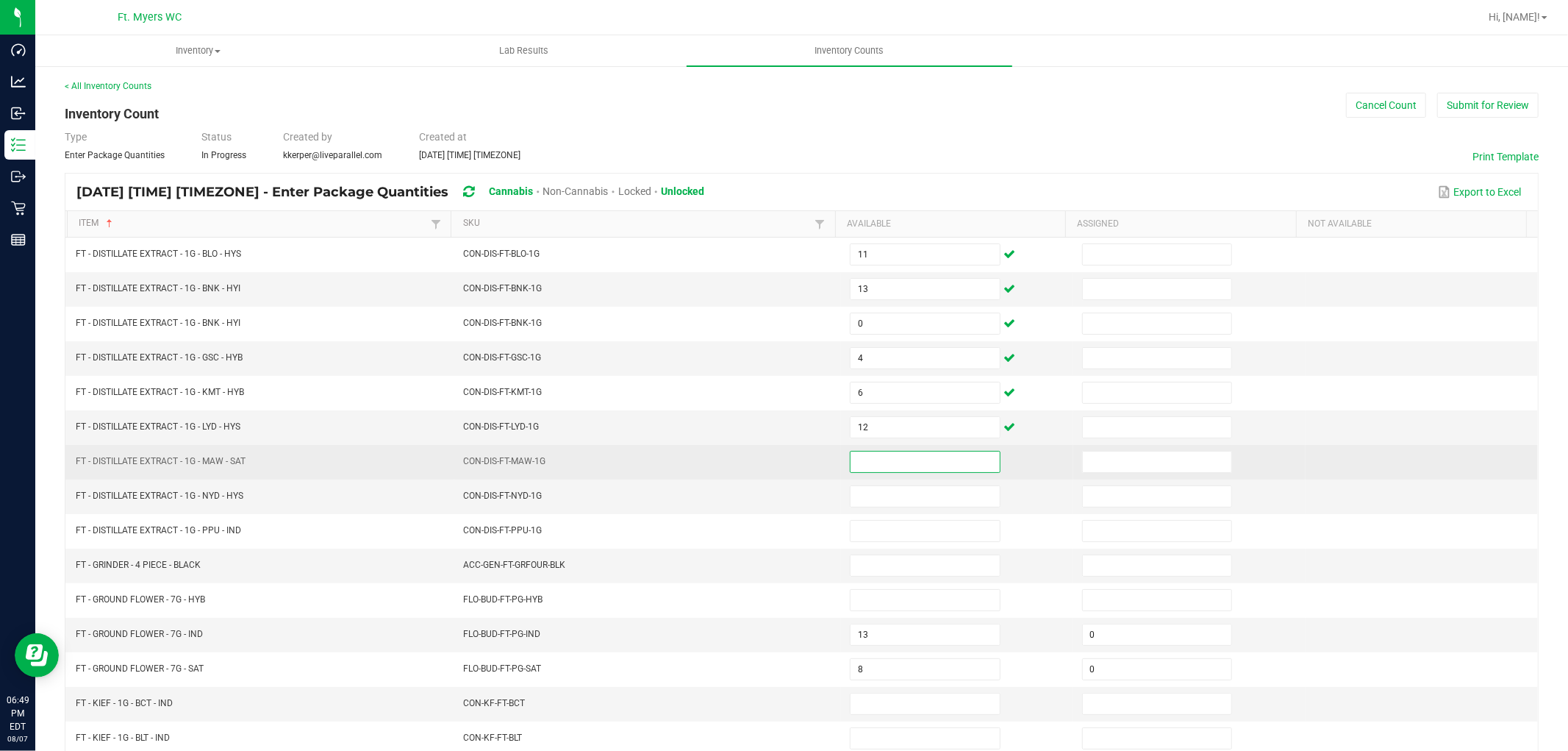 click at bounding box center (925, 462) 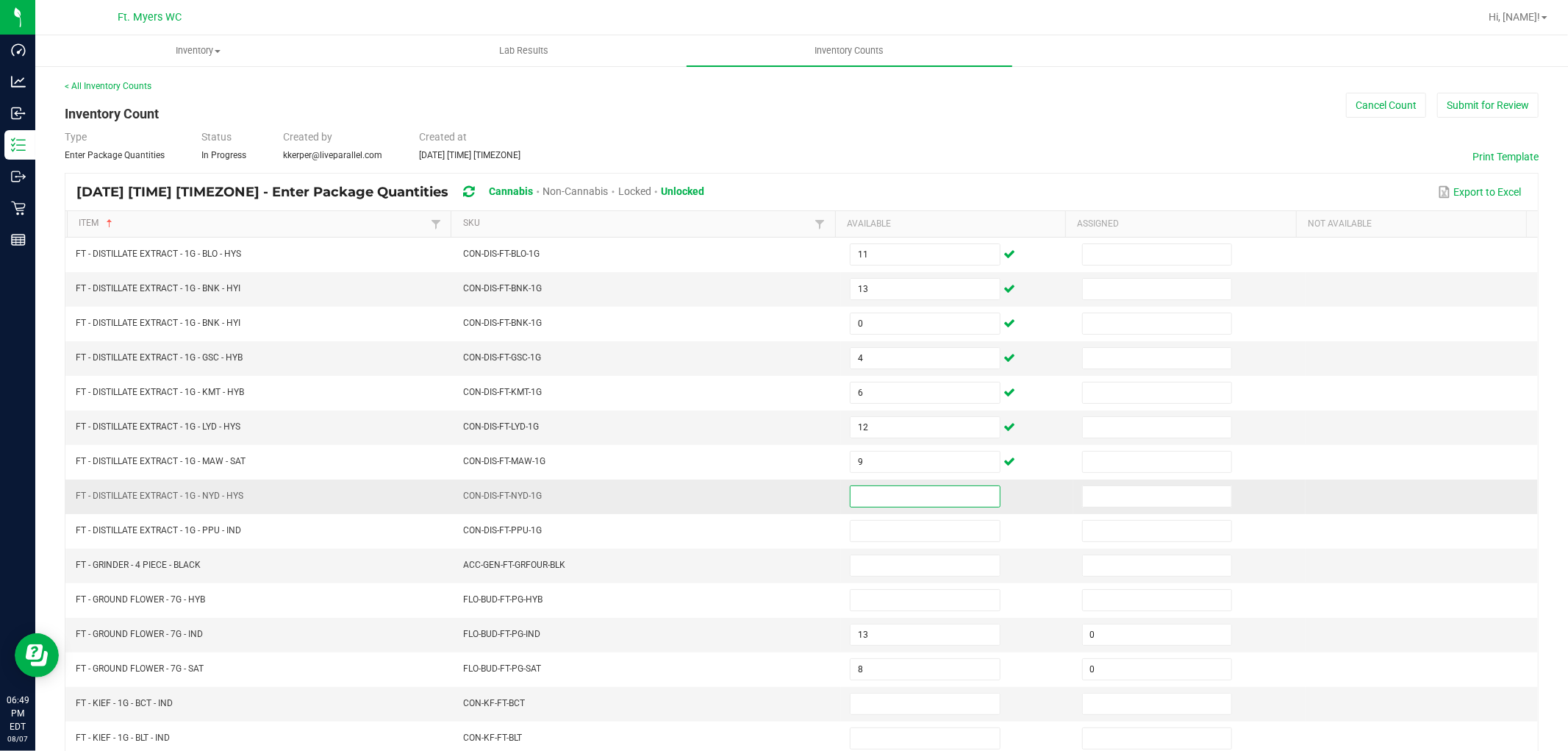 click at bounding box center [925, 496] 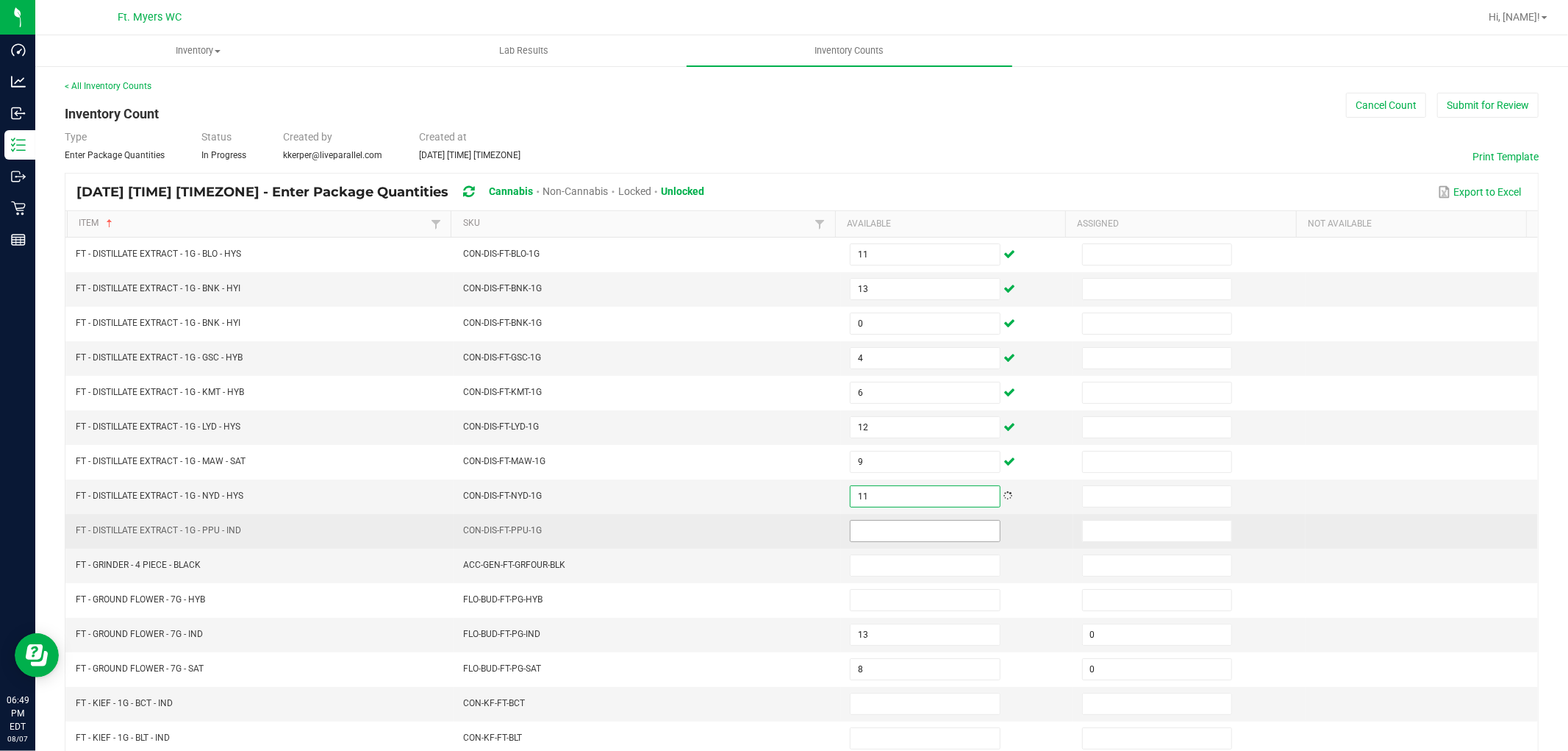 click at bounding box center [925, 531] 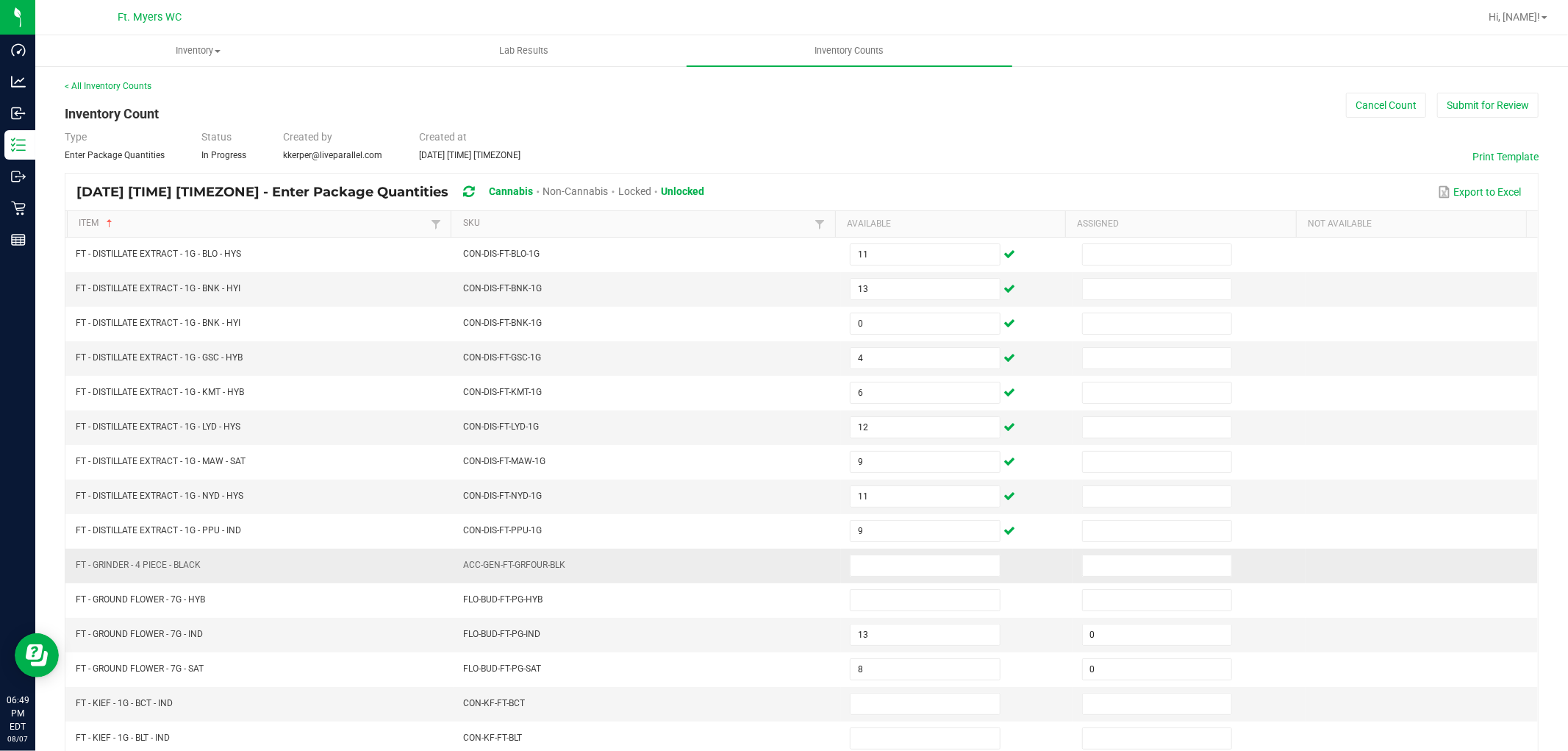 click at bounding box center (957, 566) 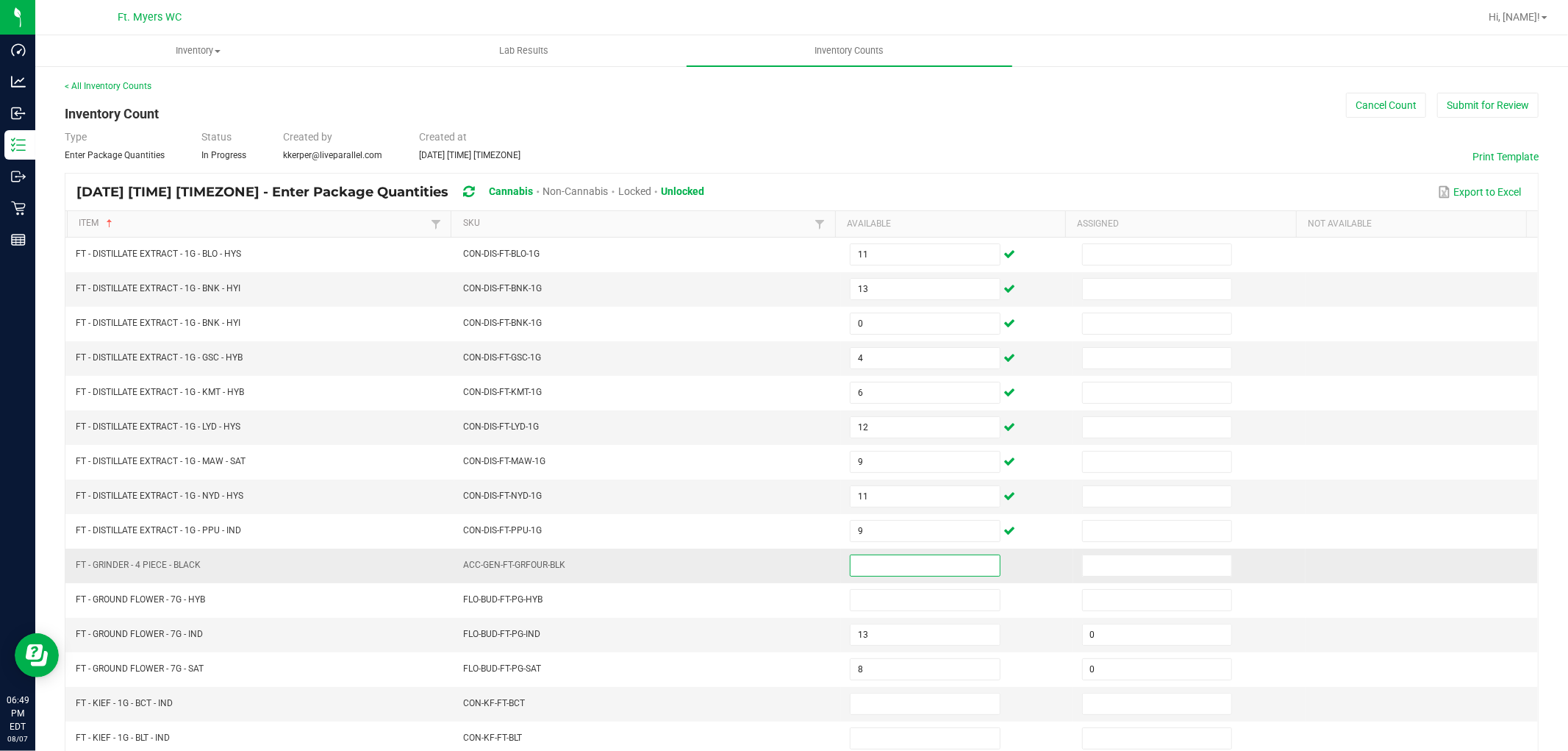 click at bounding box center [925, 566] 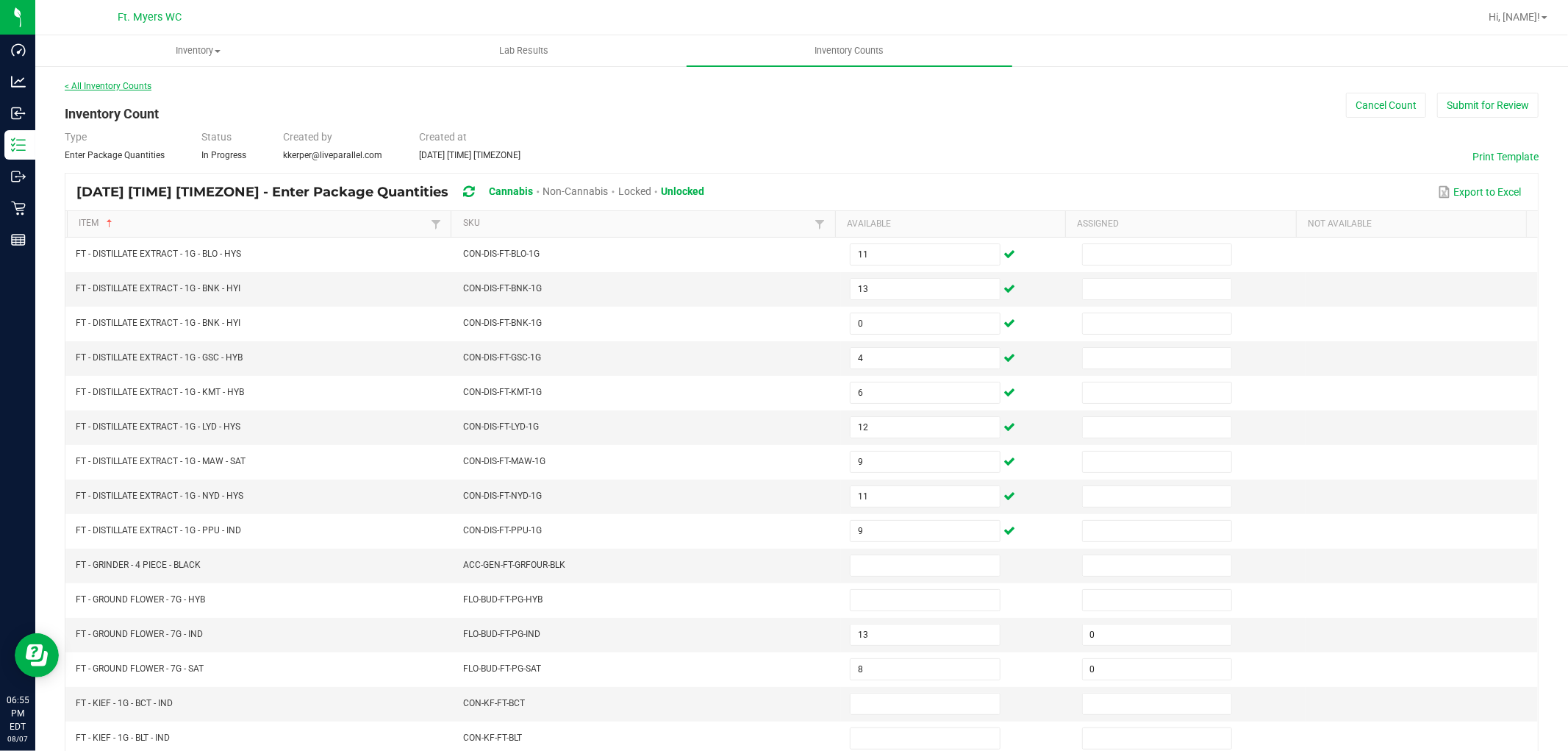 click on "< All Inventory Counts" at bounding box center (108, 86) 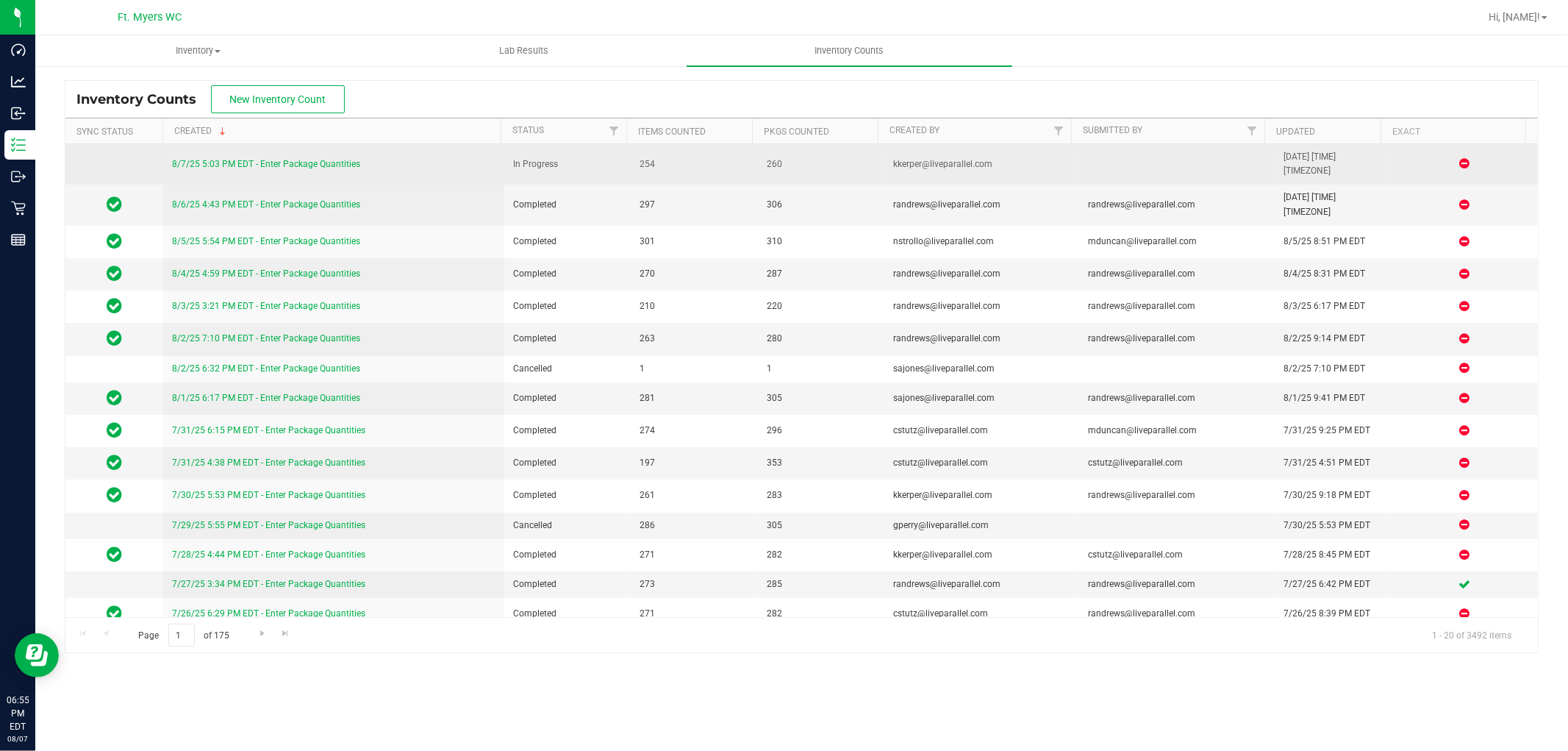 click on "8/7/25 5:03 PM EDT - Enter Package Quantities" at bounding box center (334, 164) 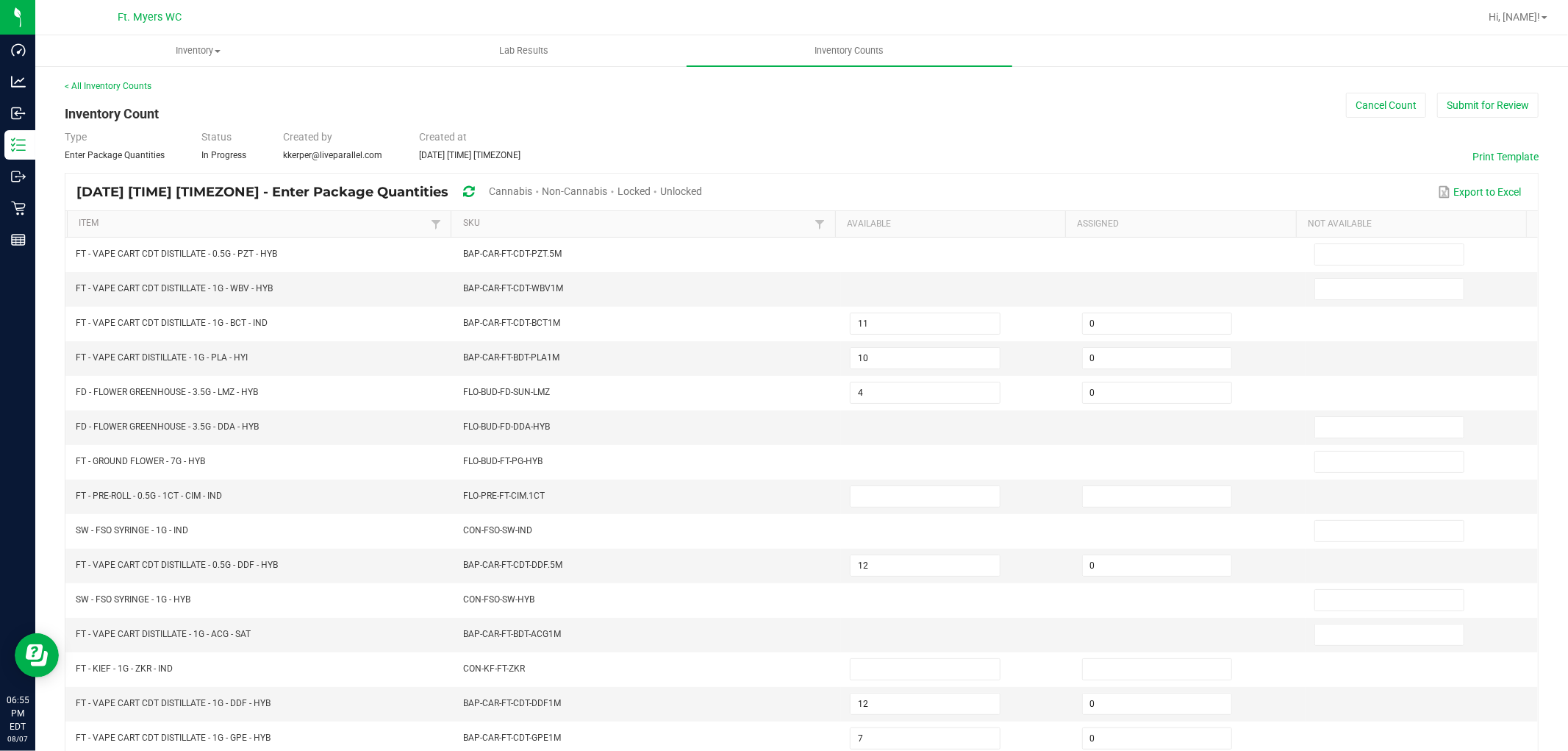 click on "Unlocked" at bounding box center (681, 191) 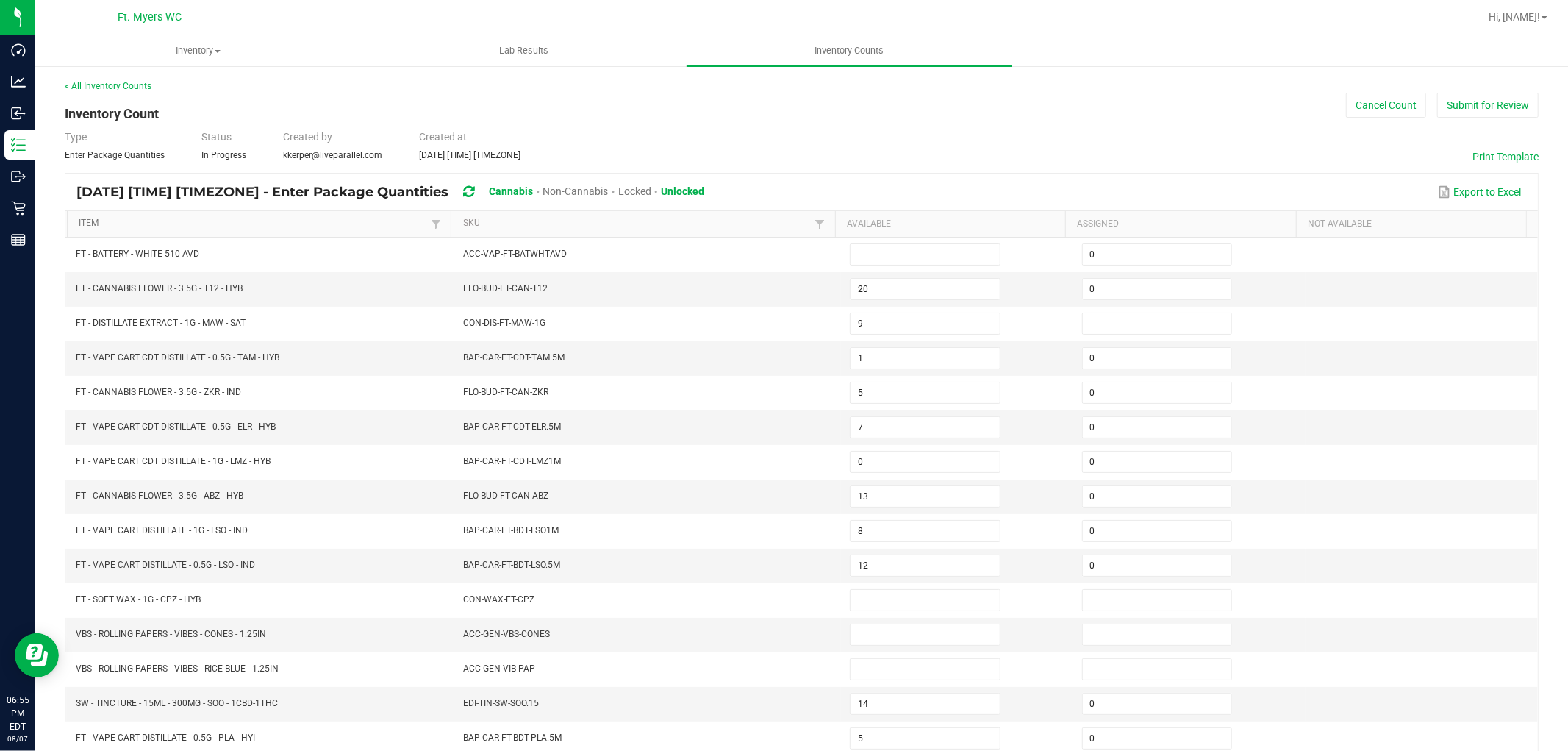 click on "Item" at bounding box center [254, 224] 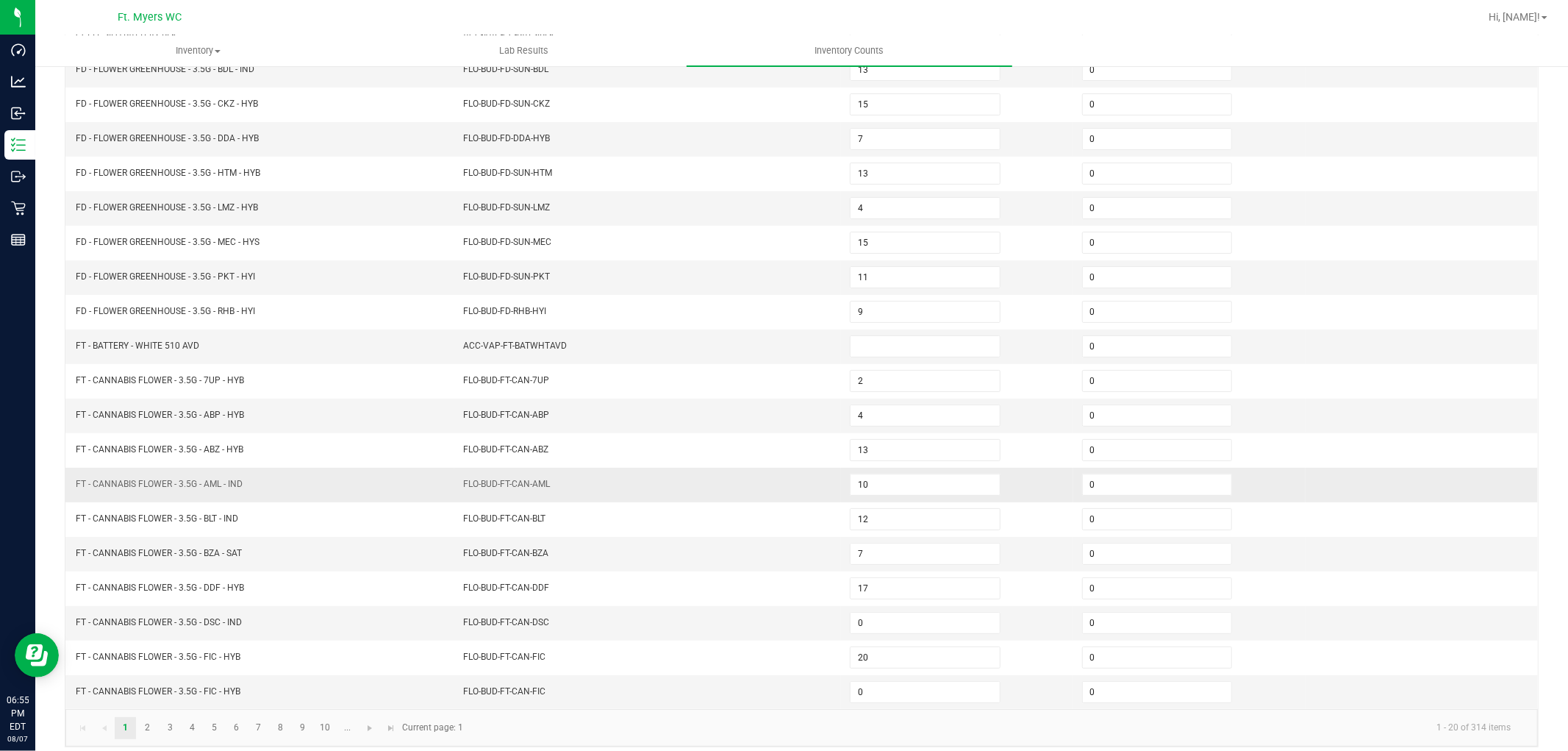 scroll, scrollTop: 234, scrollLeft: 0, axis: vertical 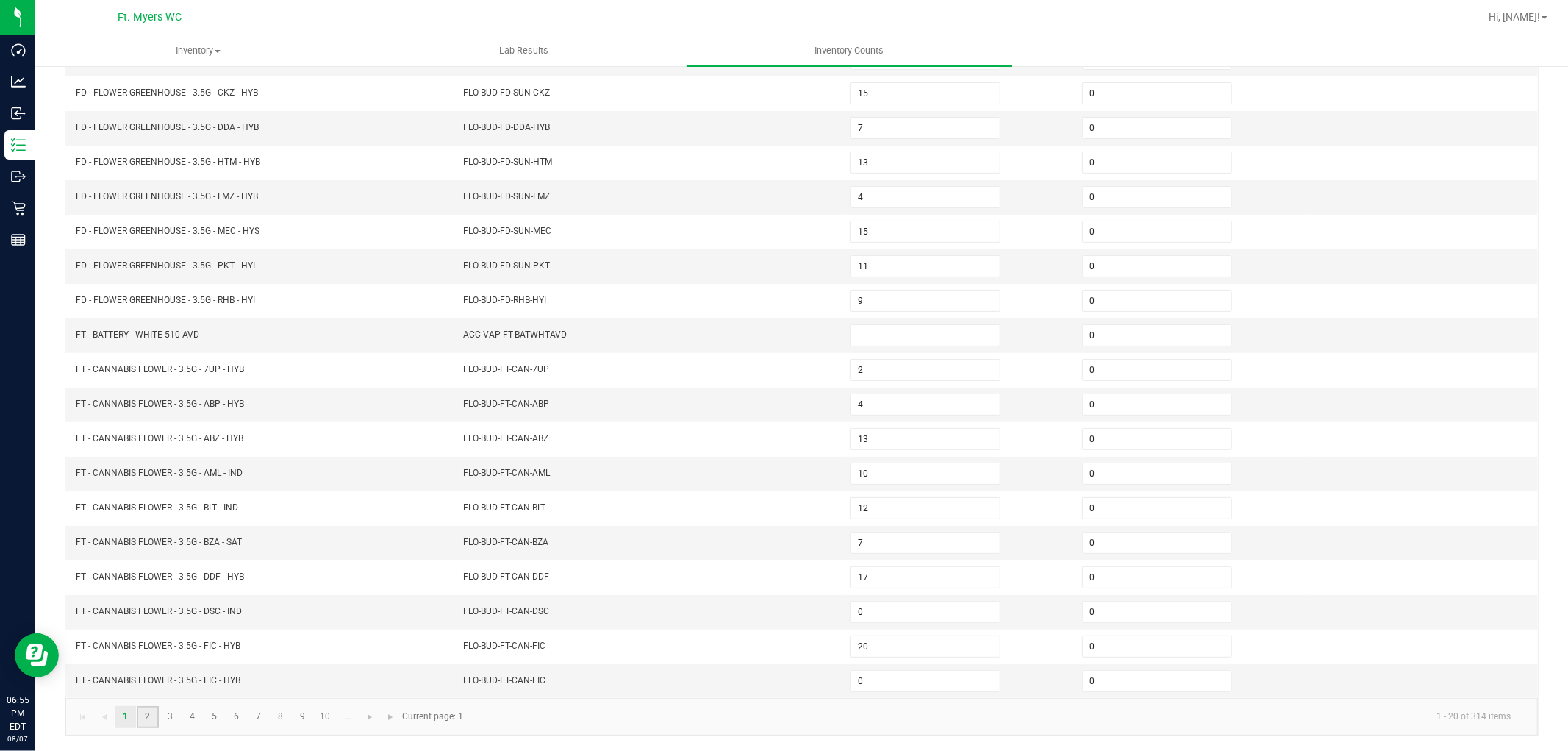 click on "2" 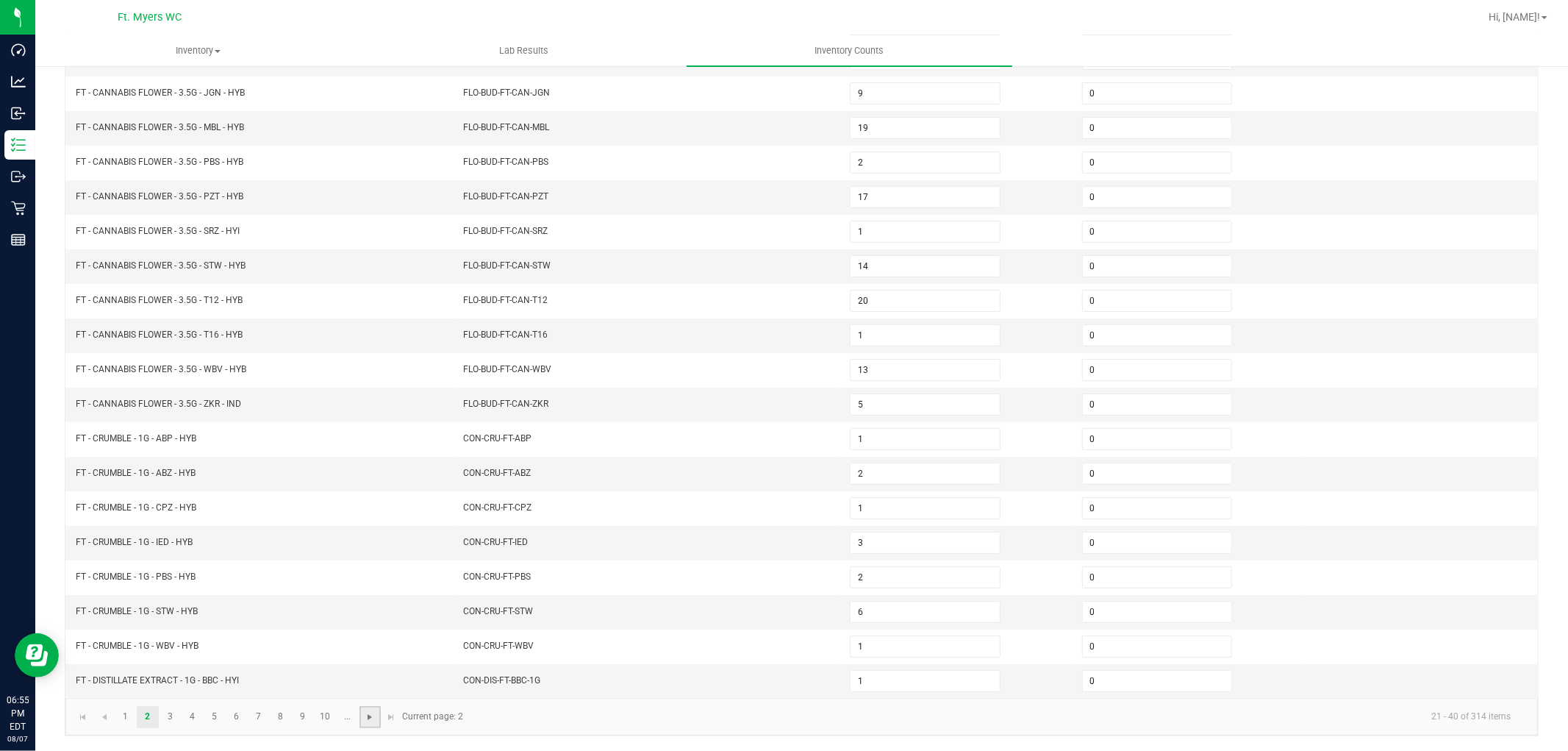 click 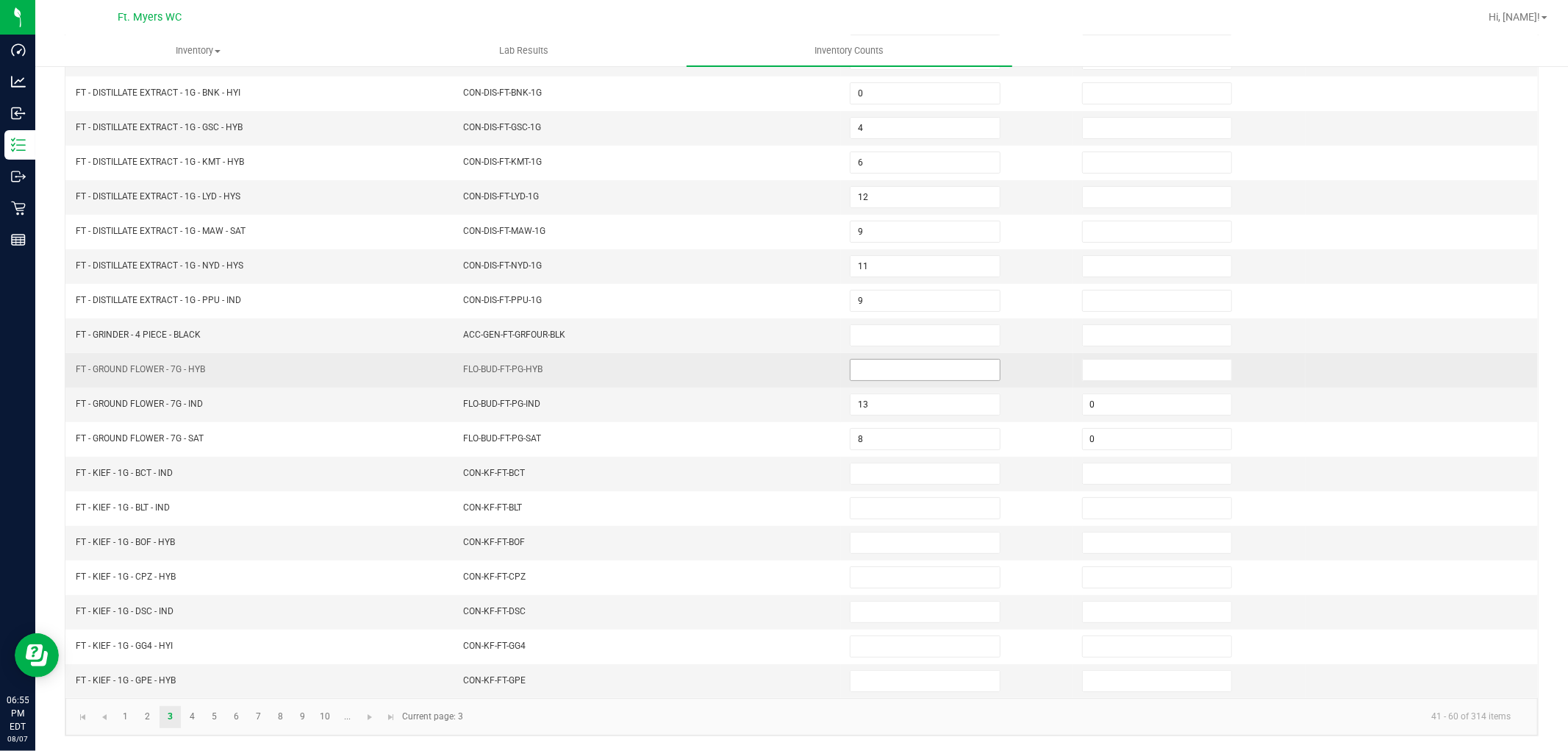 click at bounding box center [925, 370] 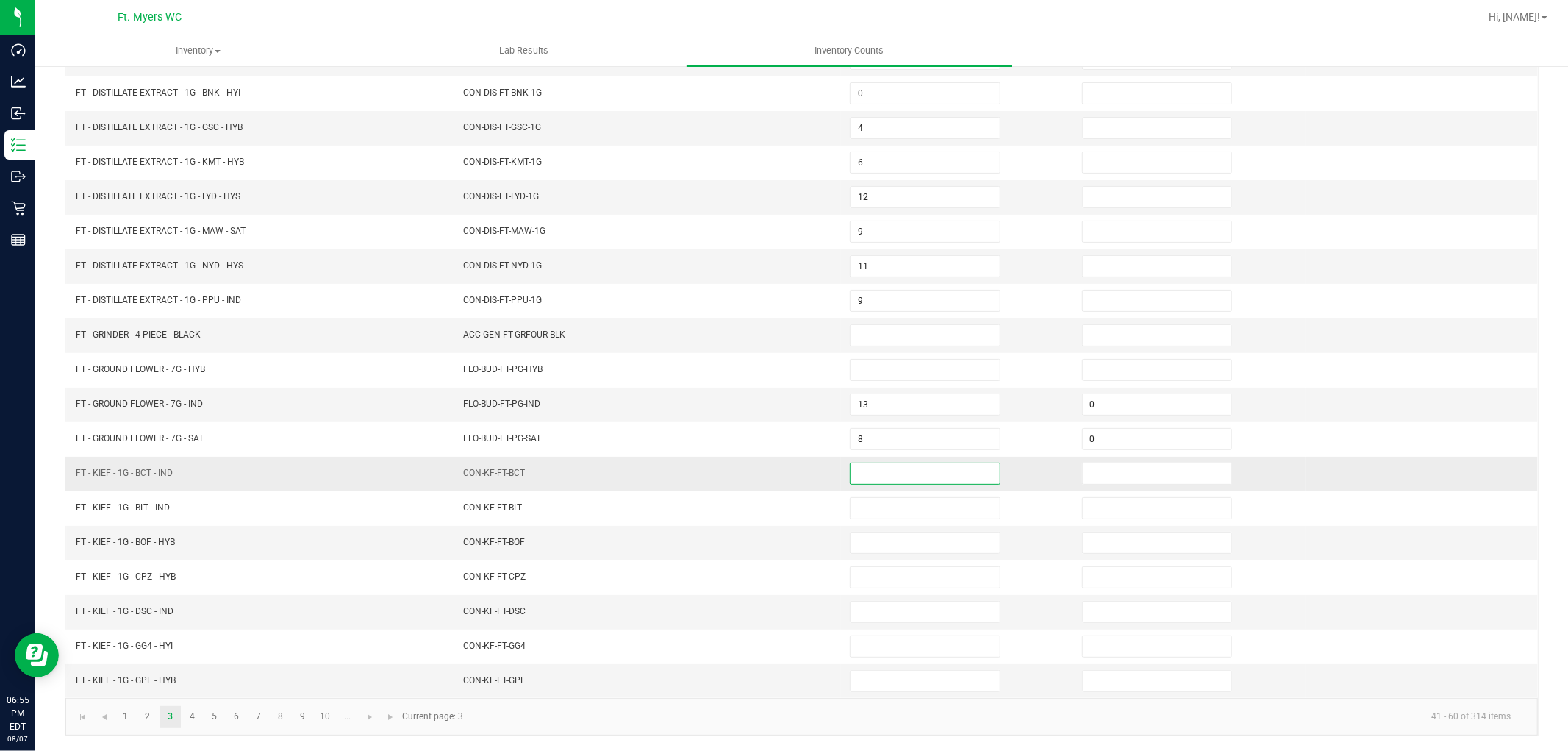 click at bounding box center [925, 474] 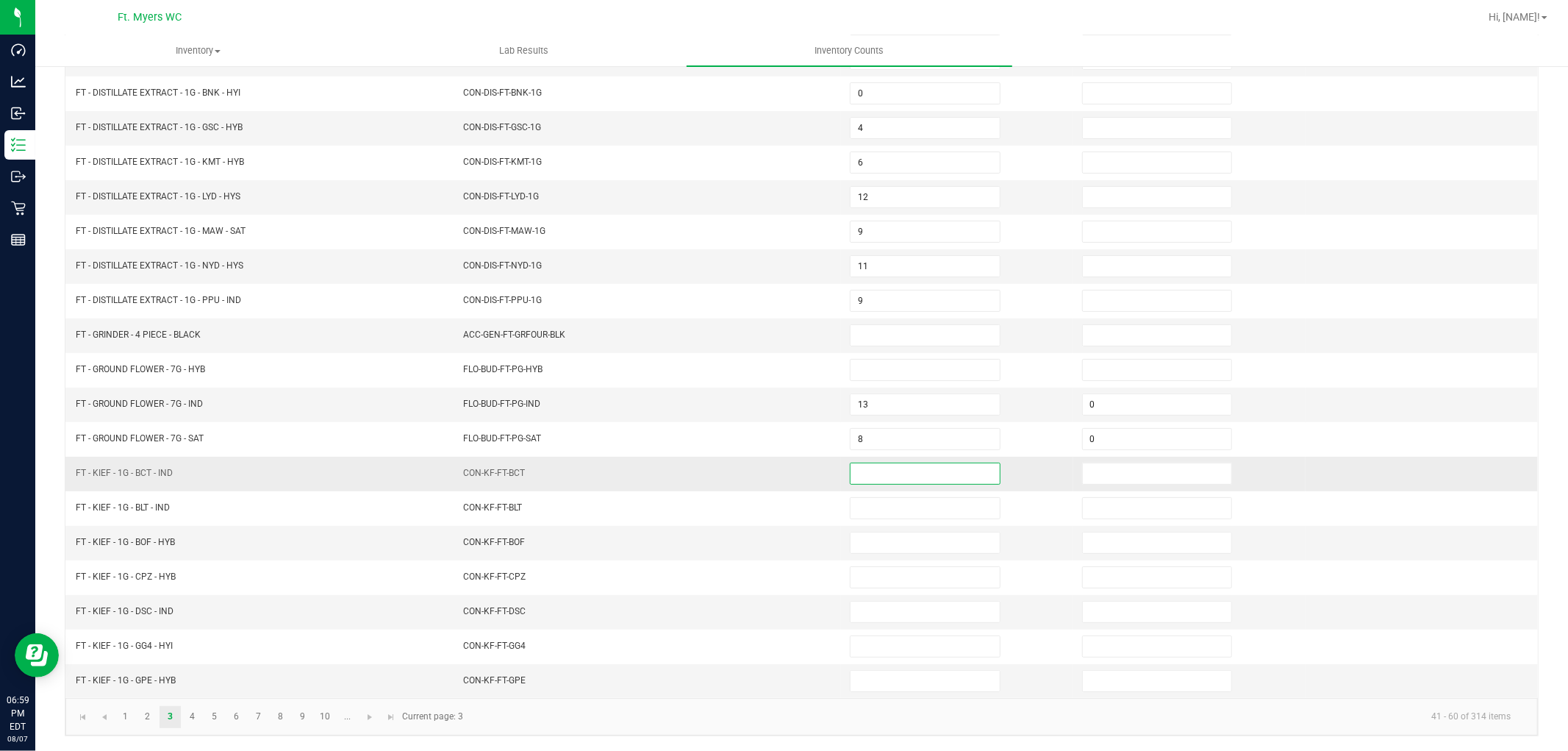 click at bounding box center [925, 474] 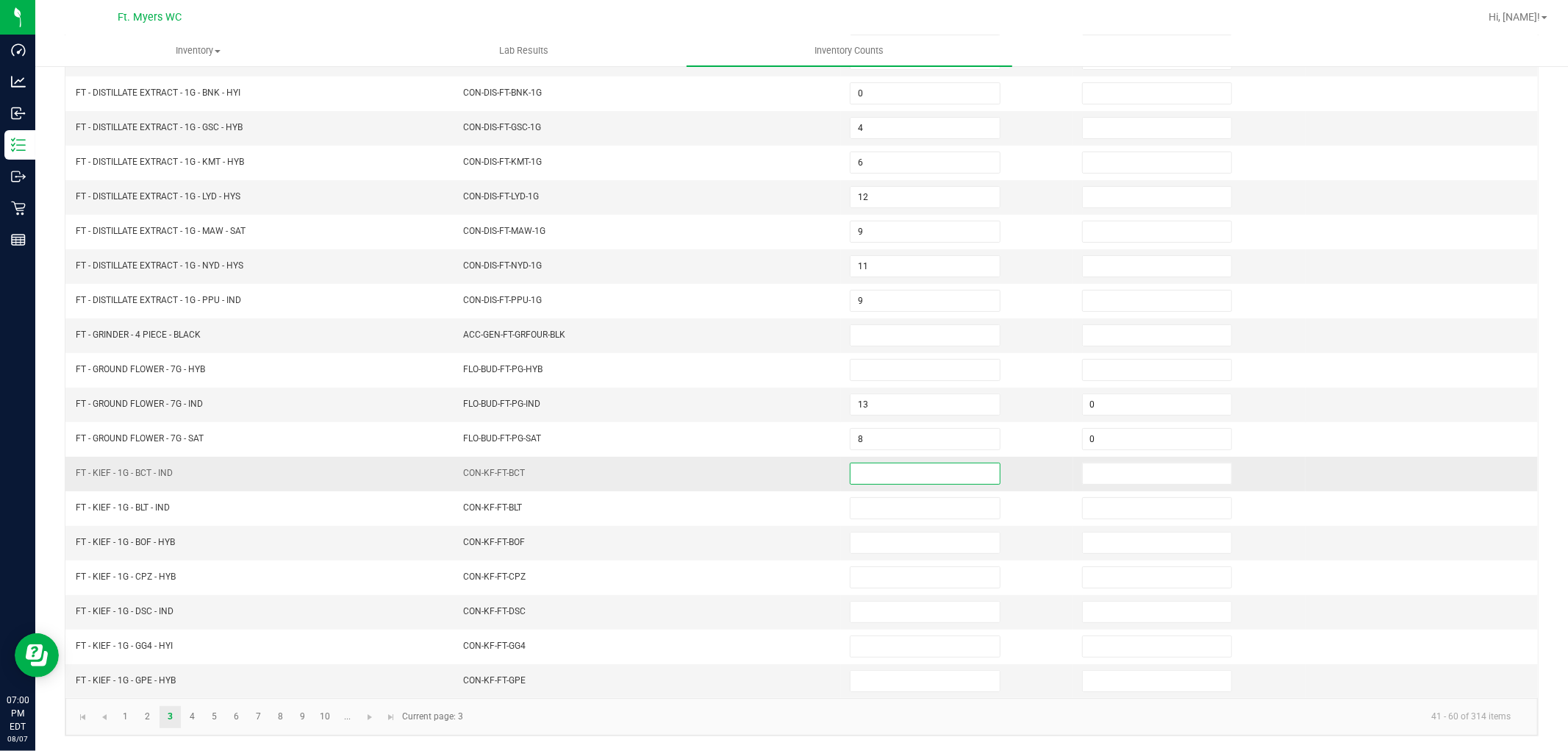 click at bounding box center [925, 474] 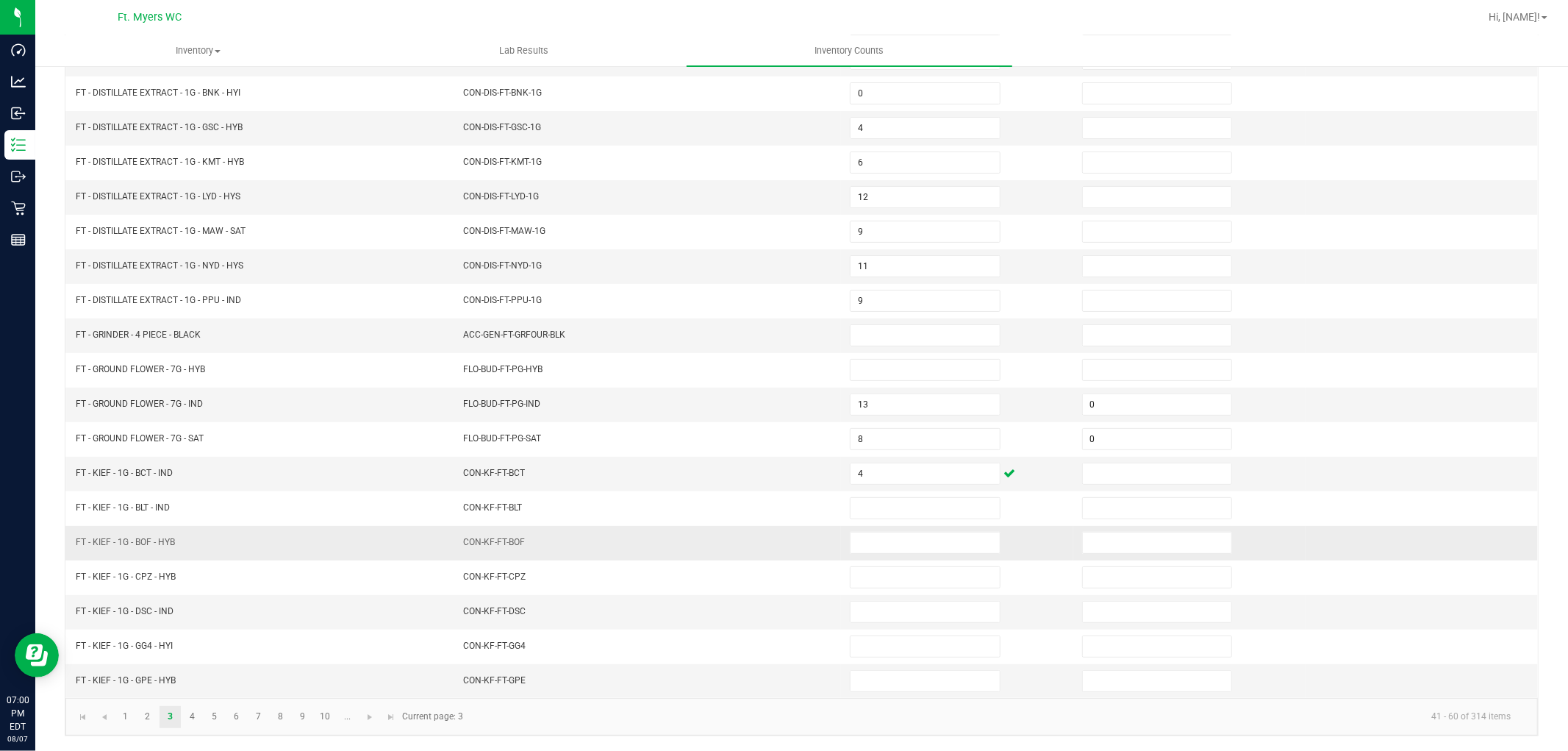 click at bounding box center [957, 543] 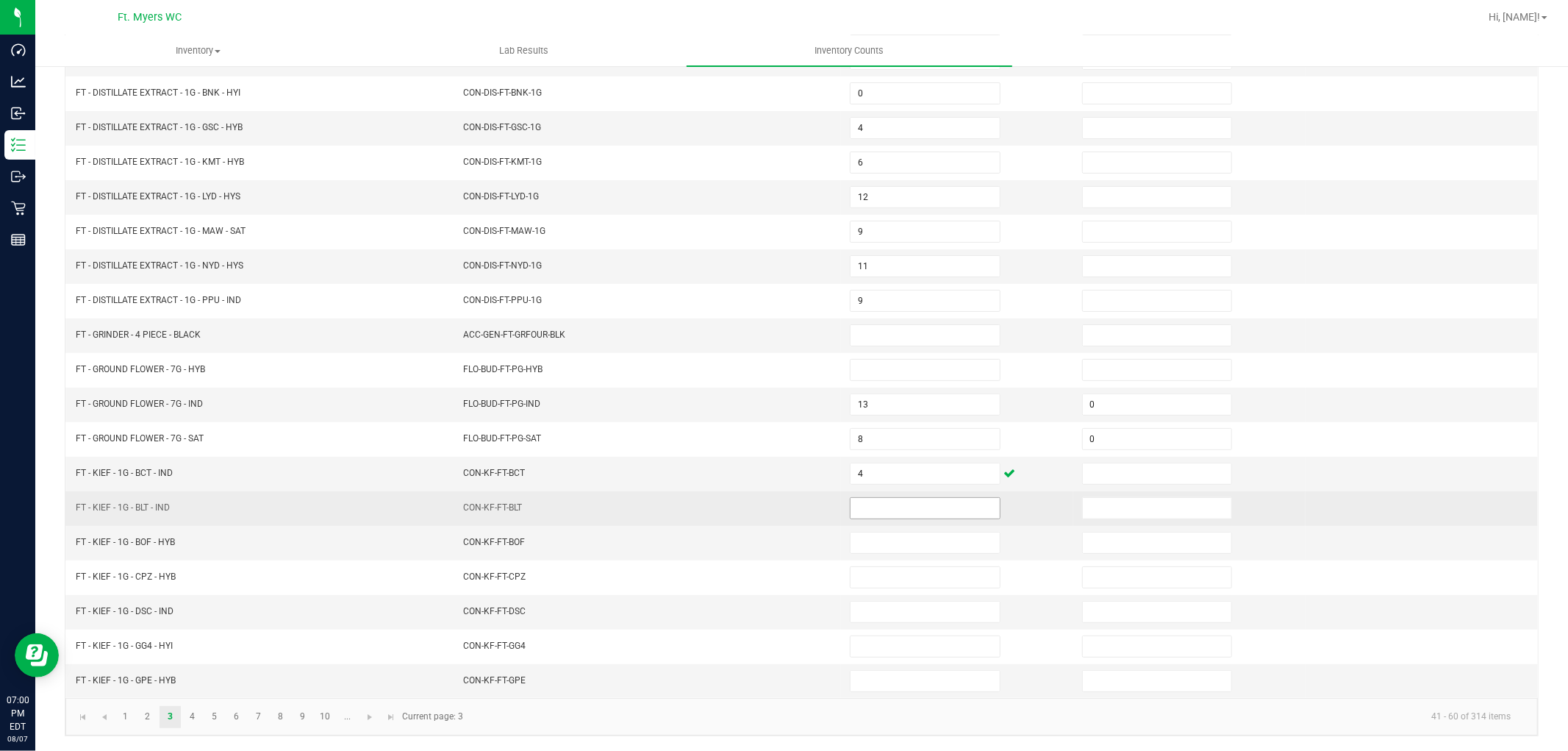 click at bounding box center [925, 508] 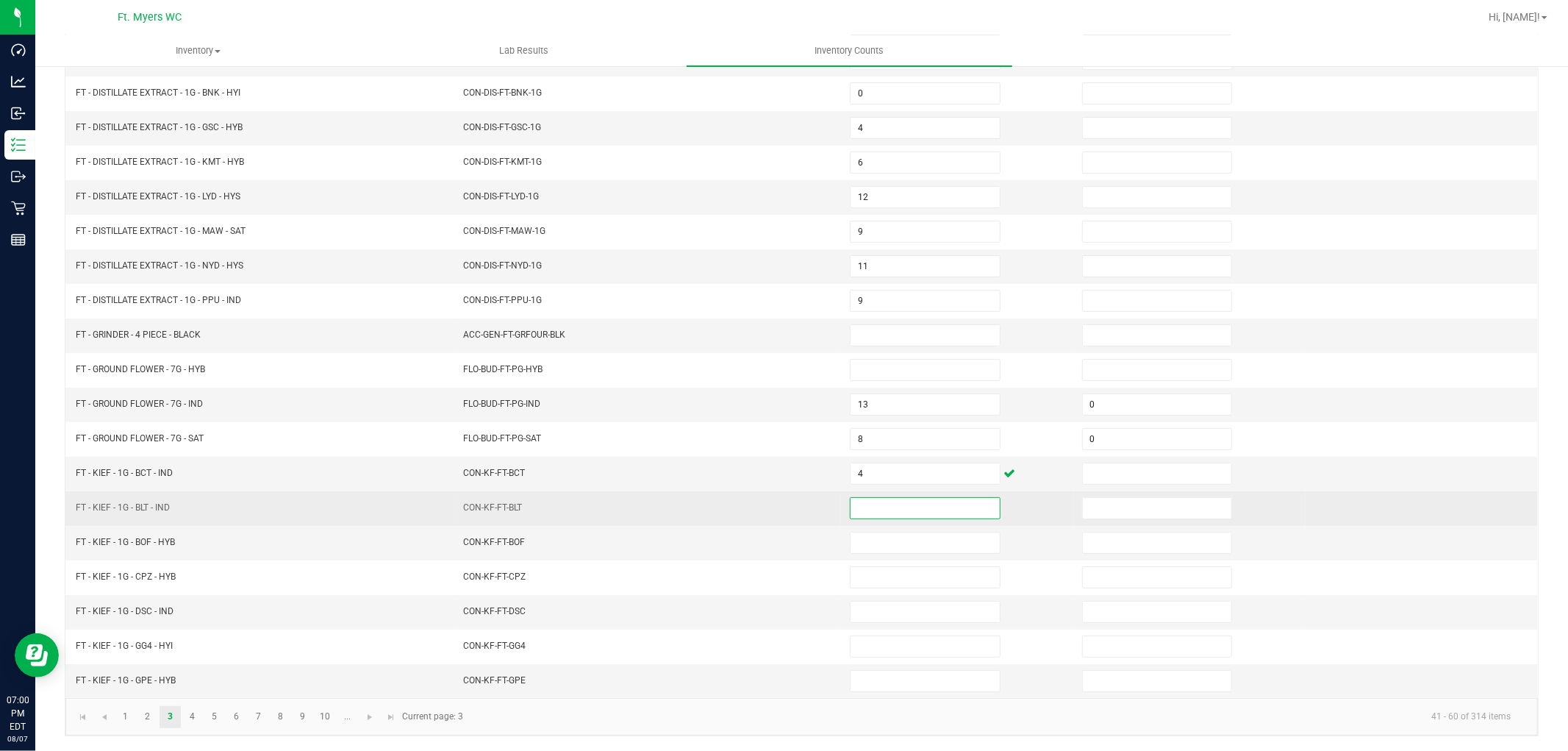 click at bounding box center [925, 508] 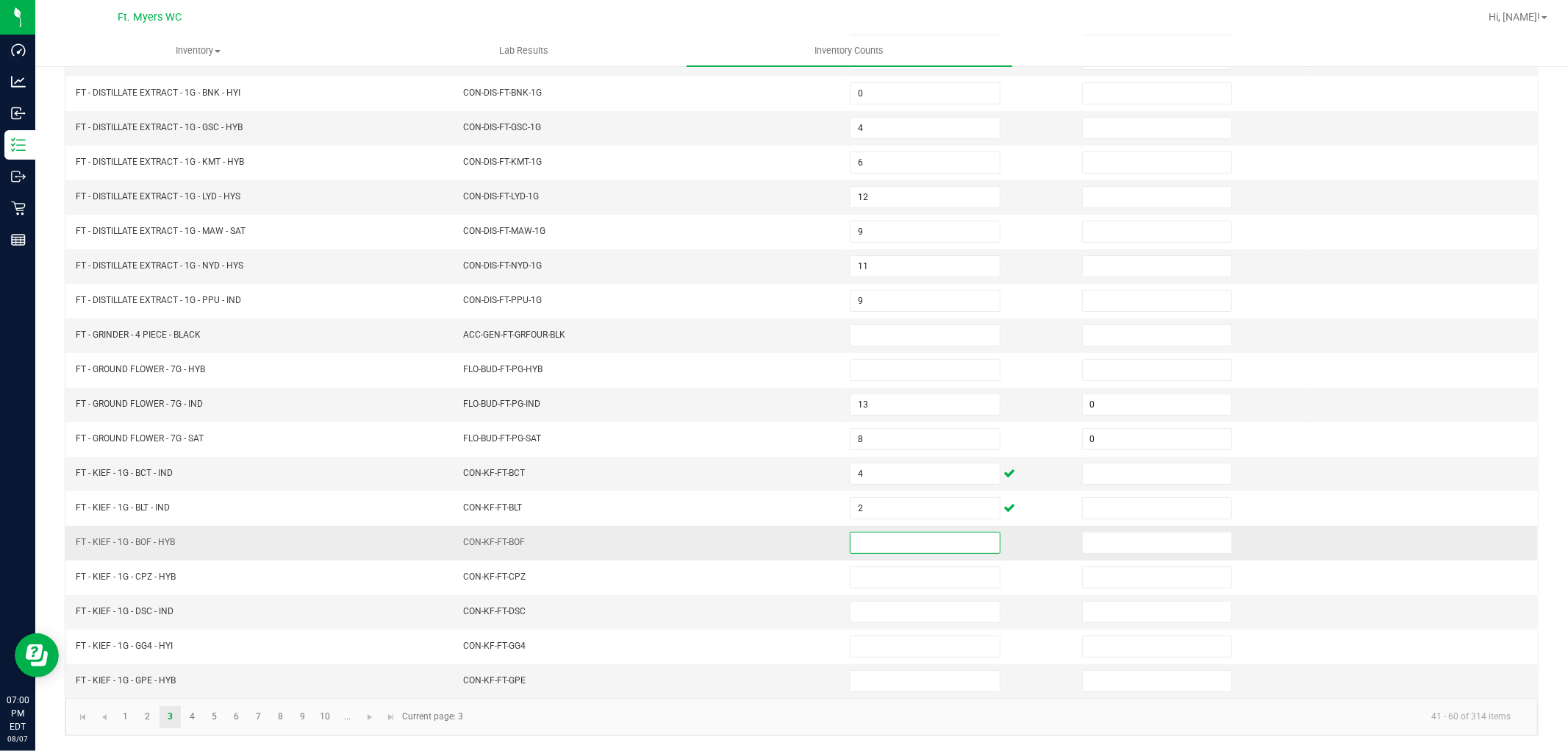 click at bounding box center (925, 543) 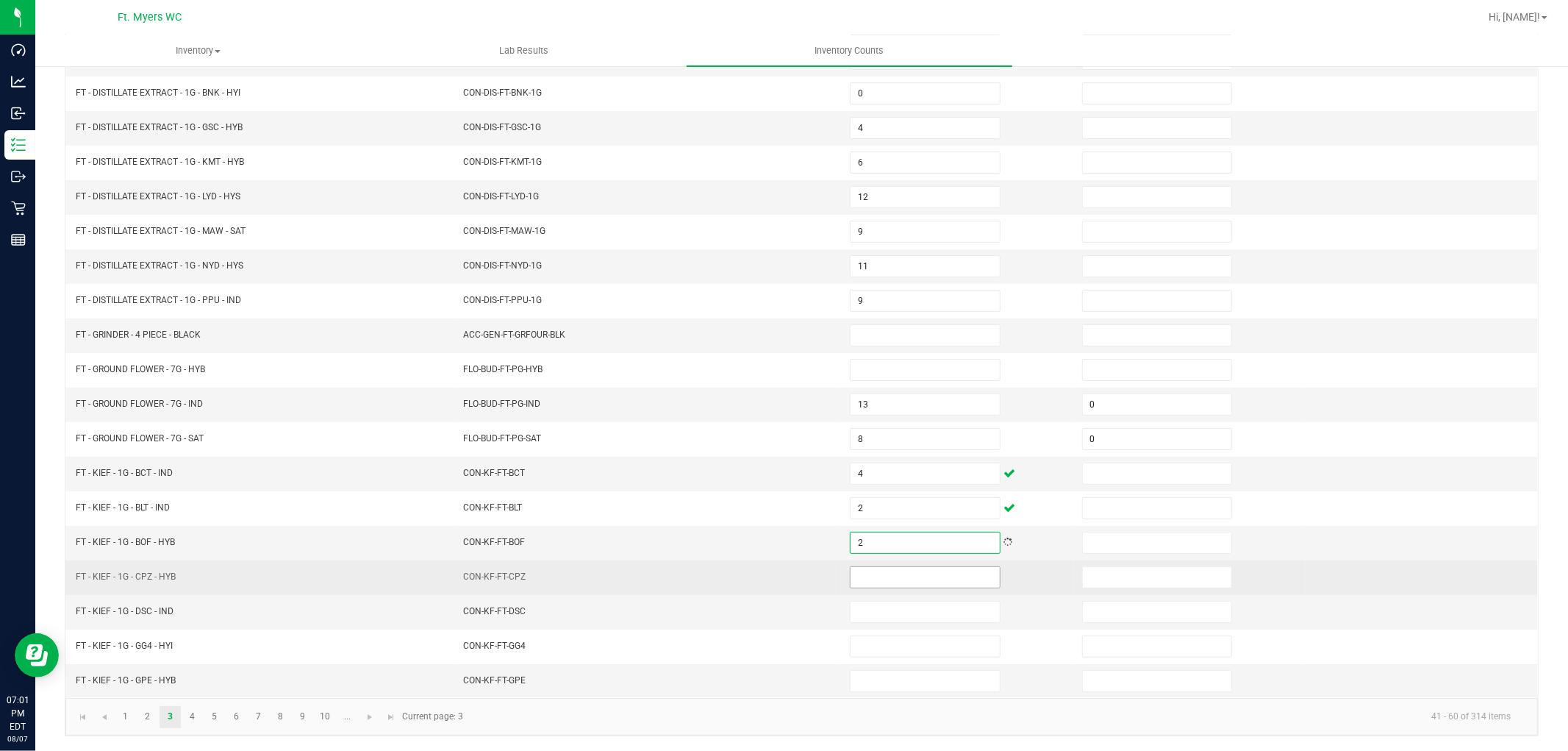 click at bounding box center (925, 577) 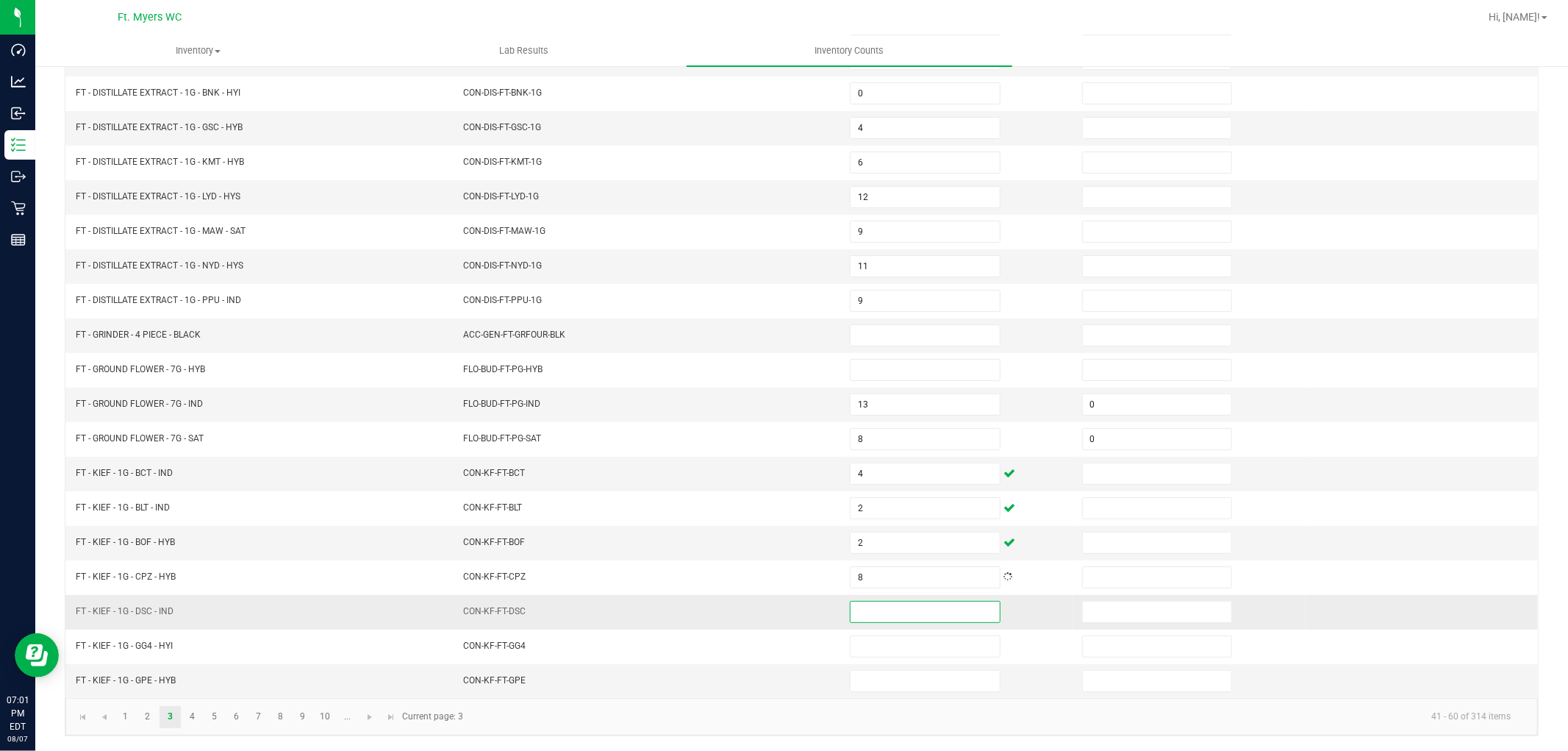 click at bounding box center [925, 612] 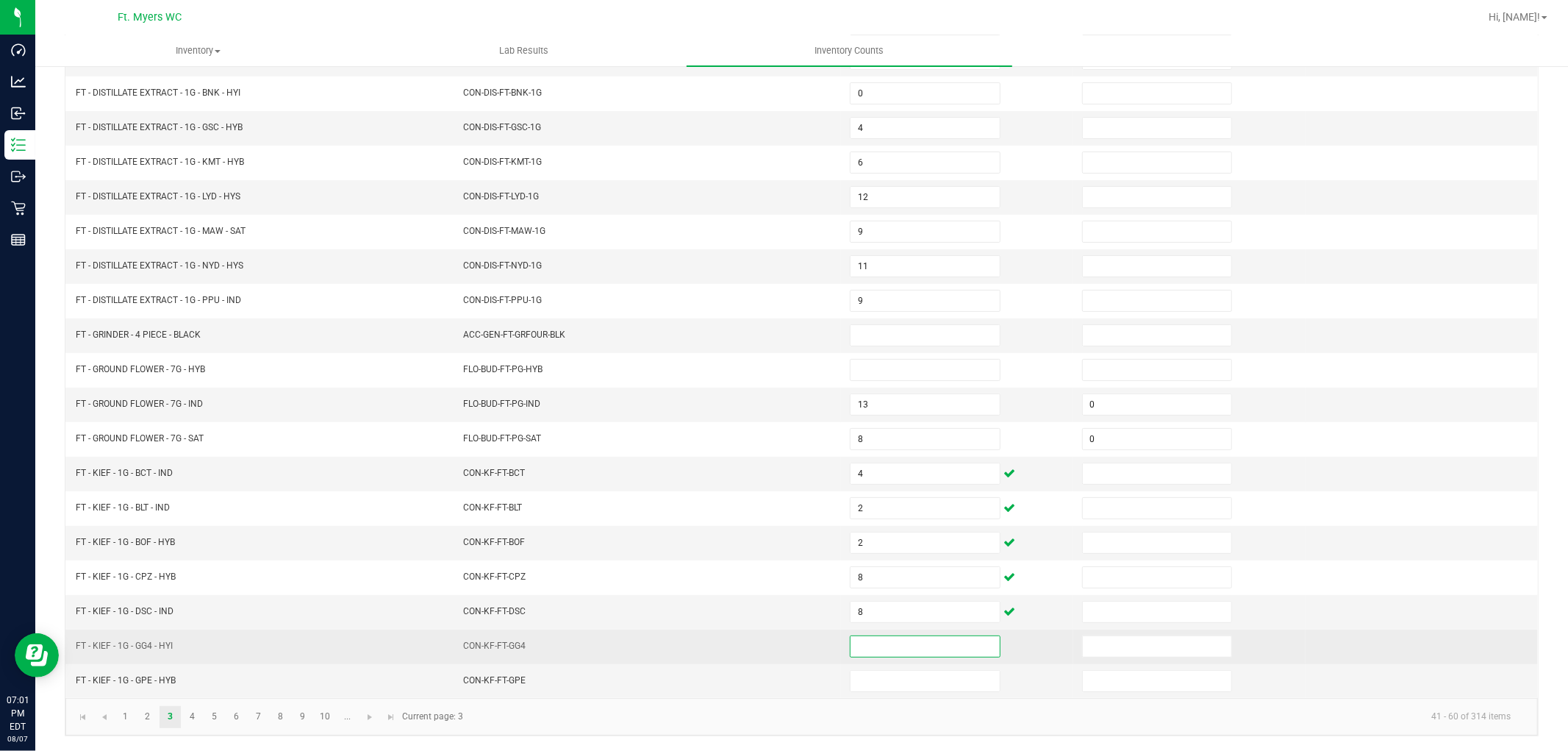 click at bounding box center [925, 647] 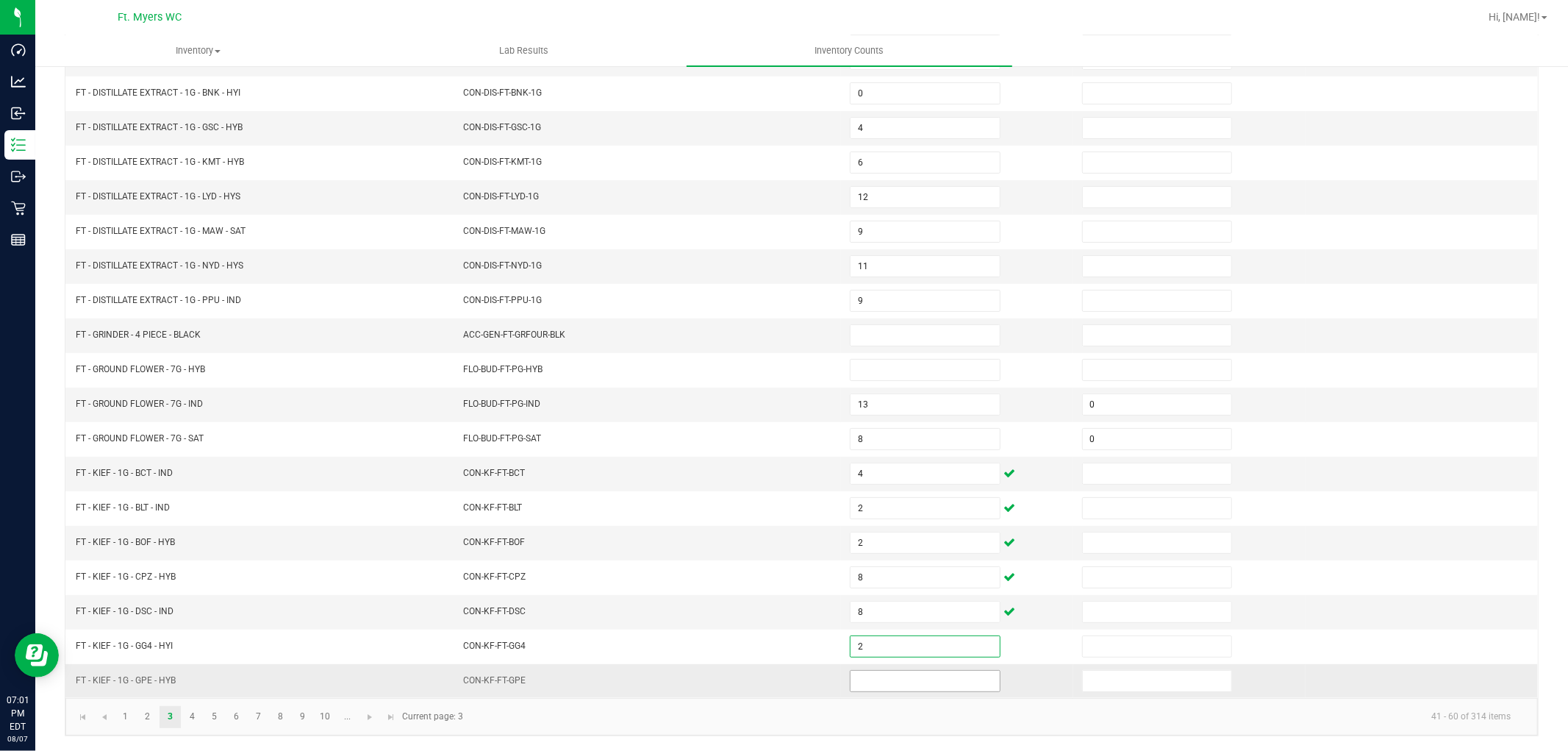 click at bounding box center (925, 681) 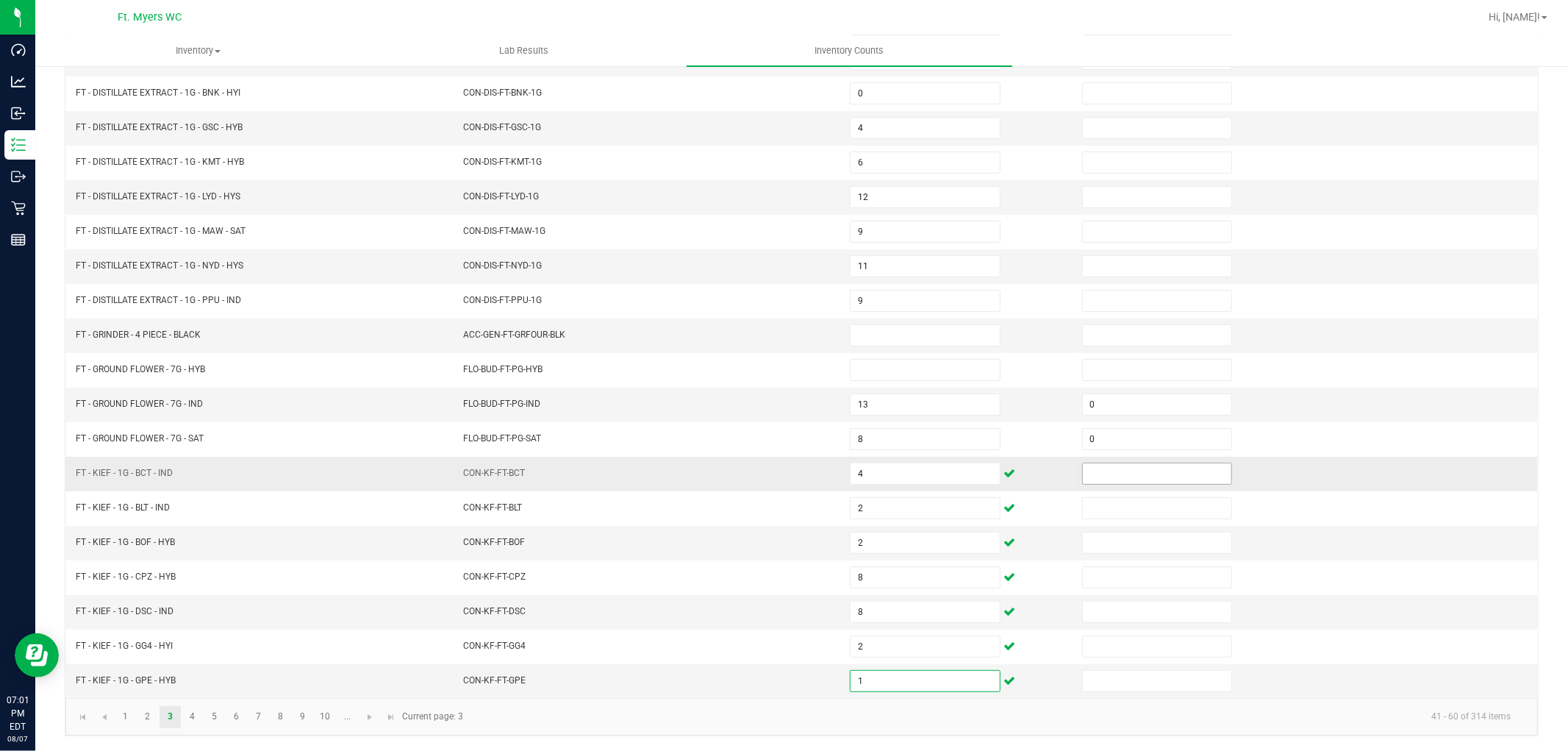 click at bounding box center [1157, 474] 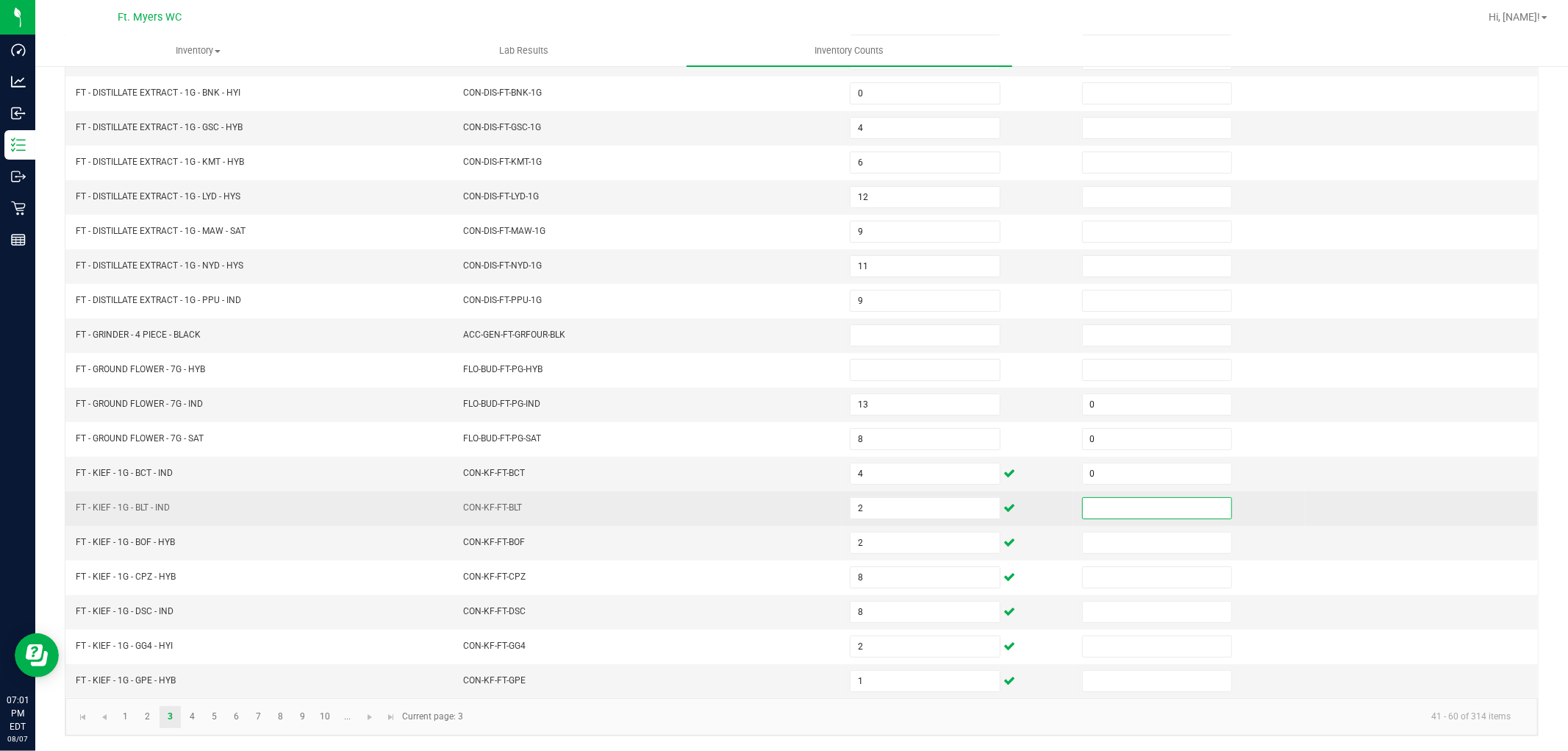 click at bounding box center (1157, 508) 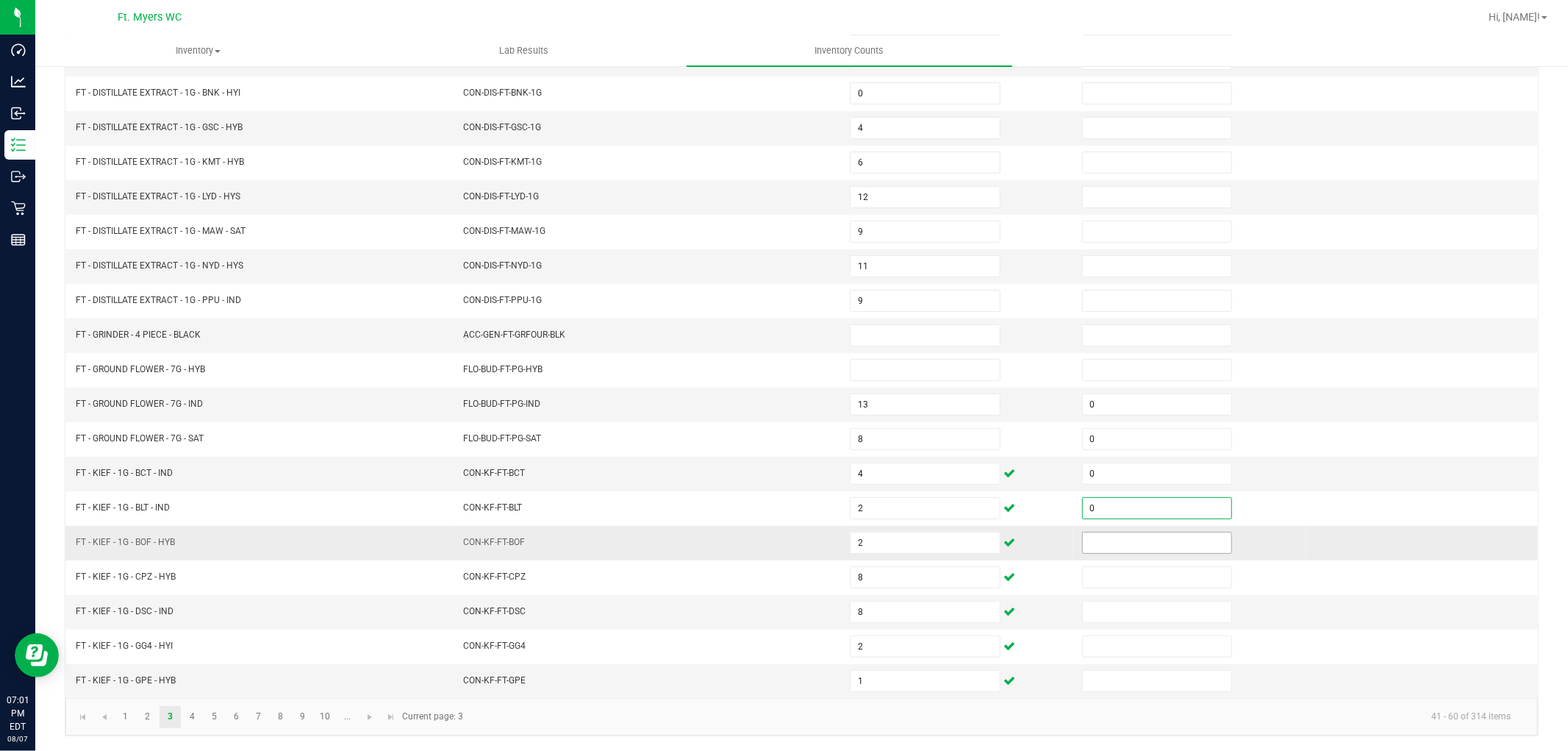 click at bounding box center [1157, 543] 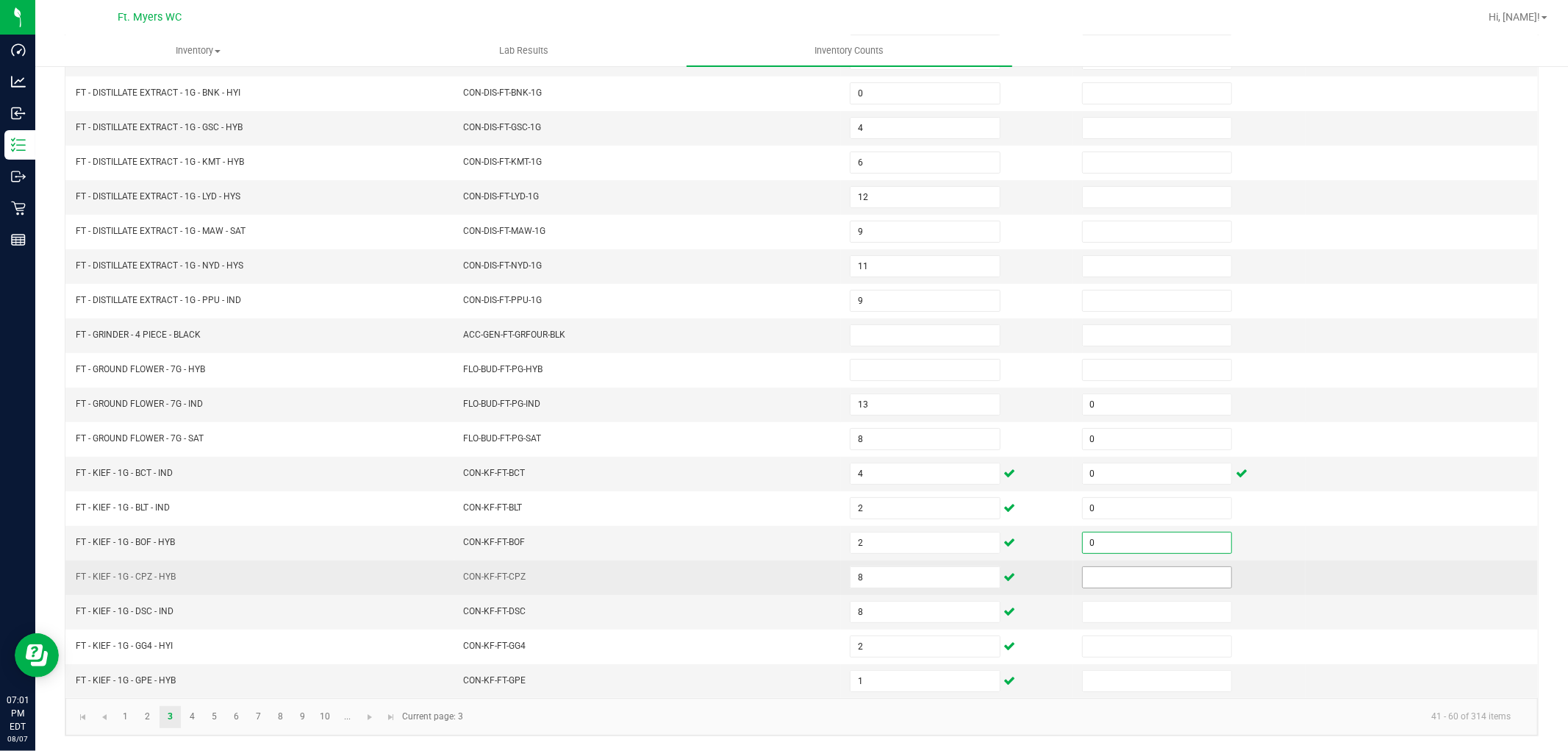 click at bounding box center (1157, 577) 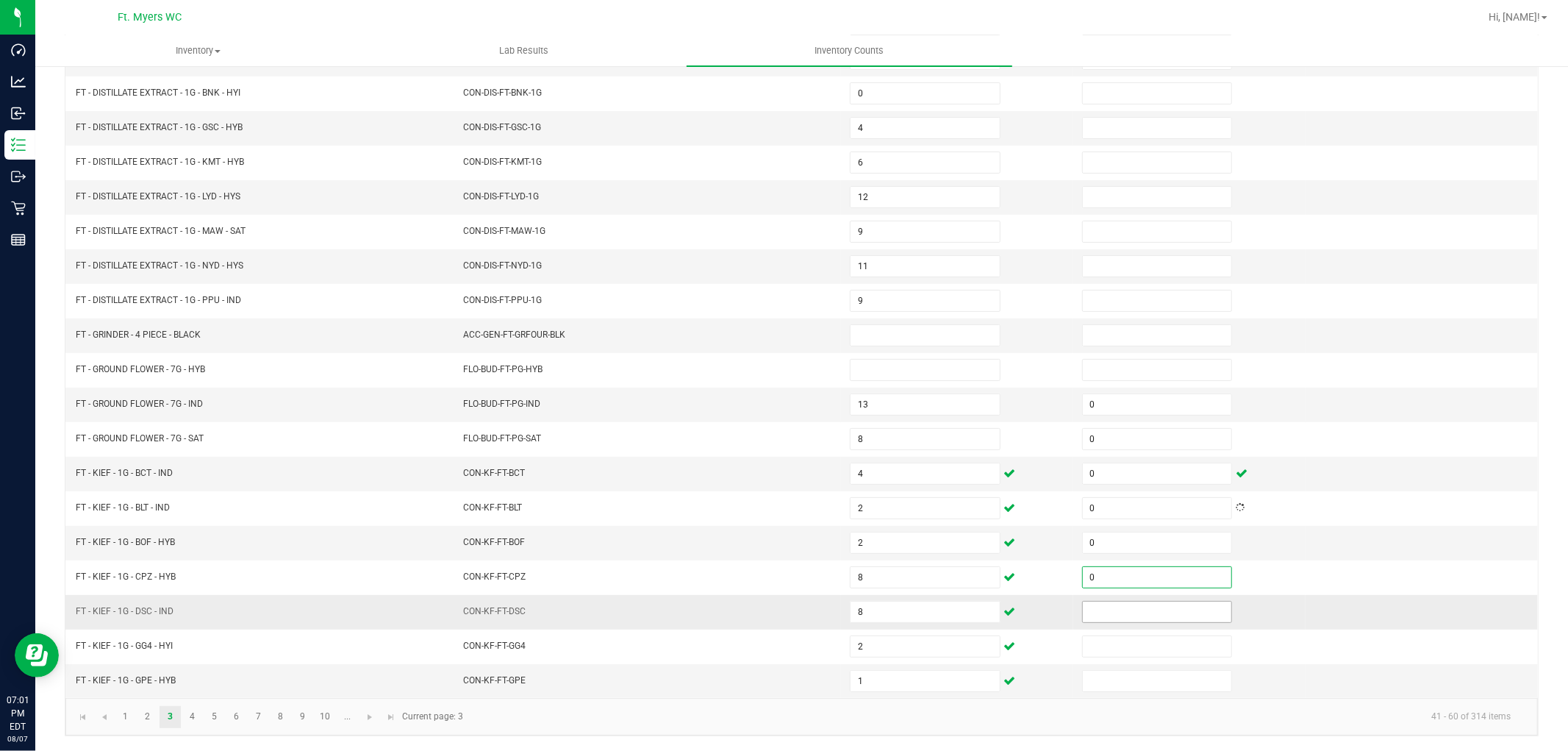 click at bounding box center (1189, 612) 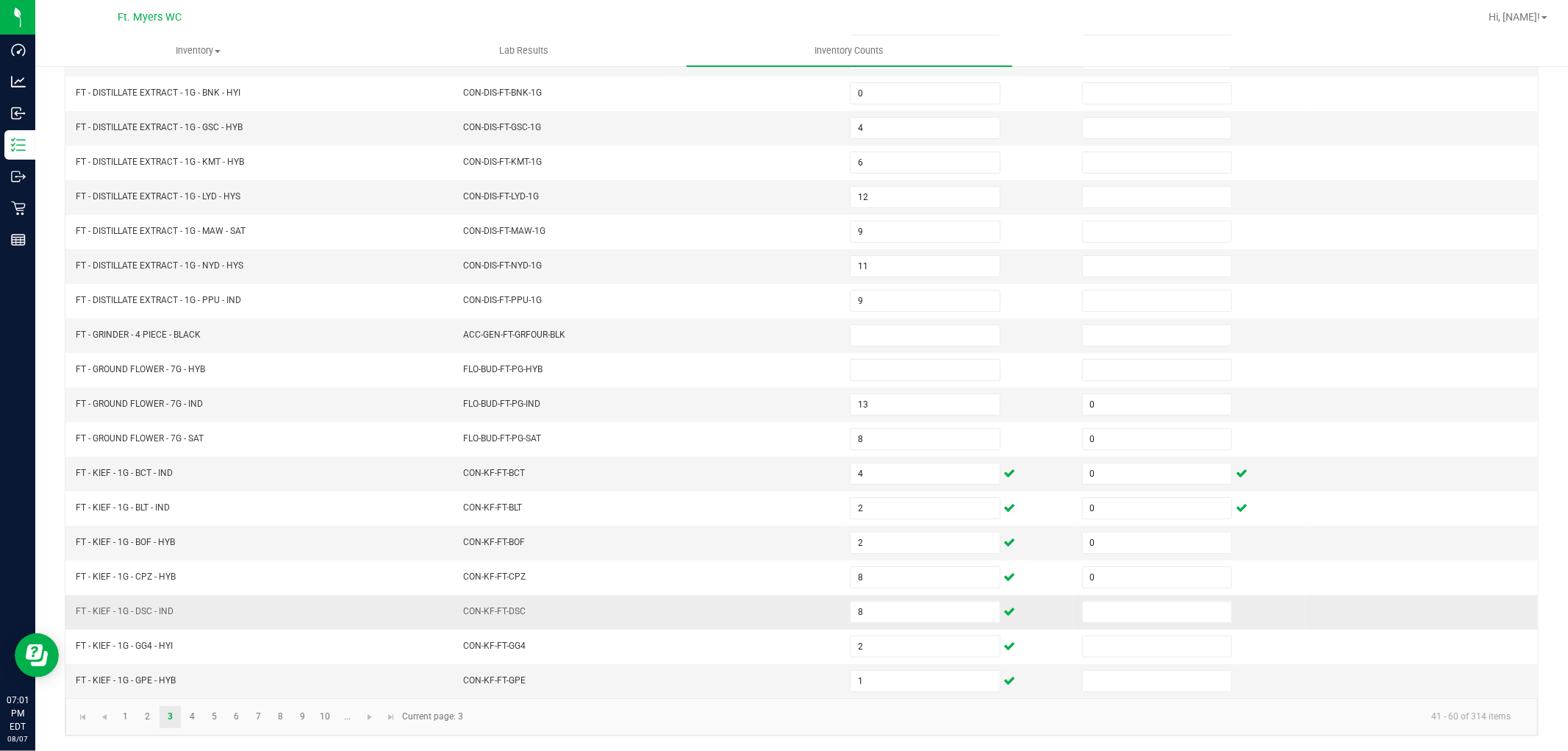 click at bounding box center (1189, 612) 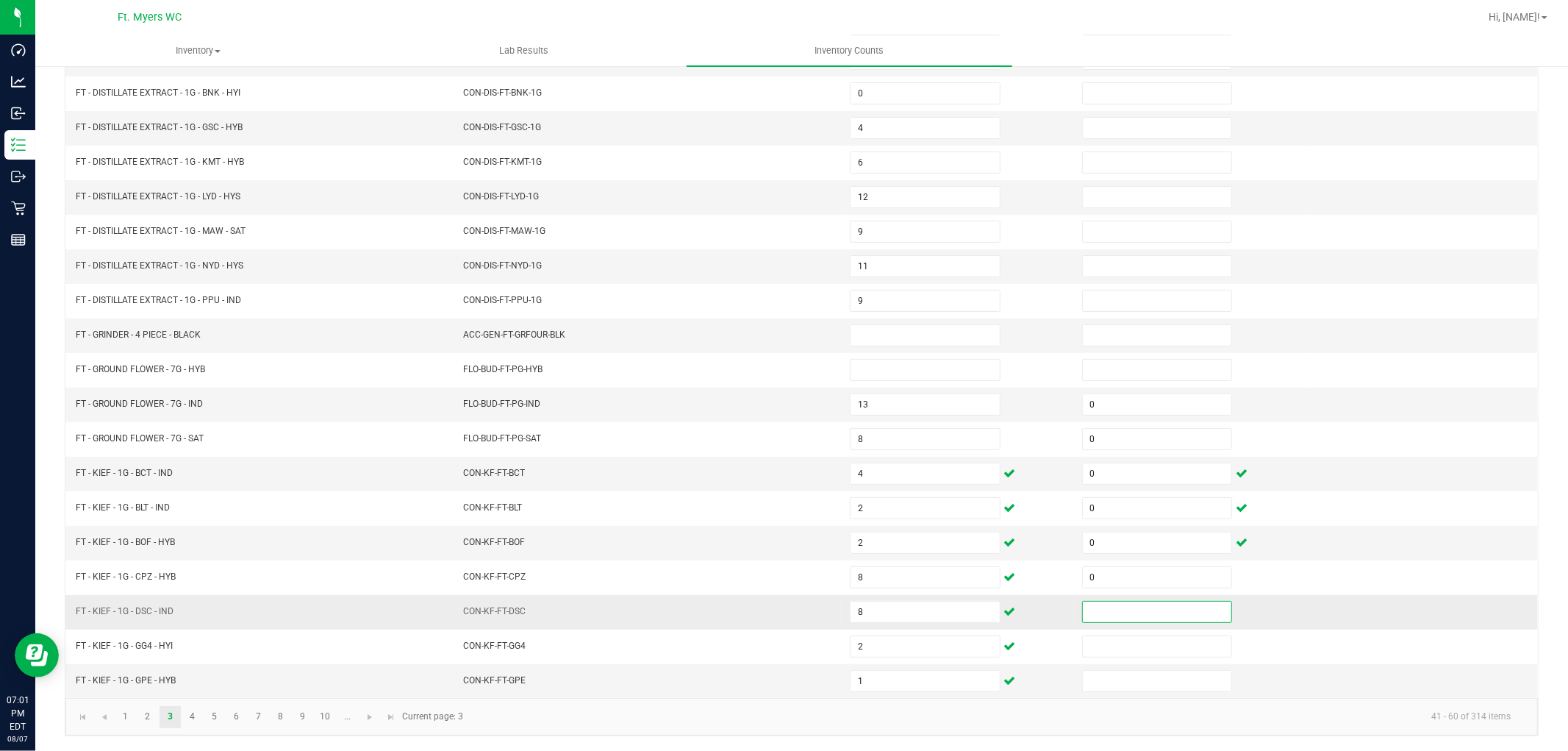 click at bounding box center (1157, 612) 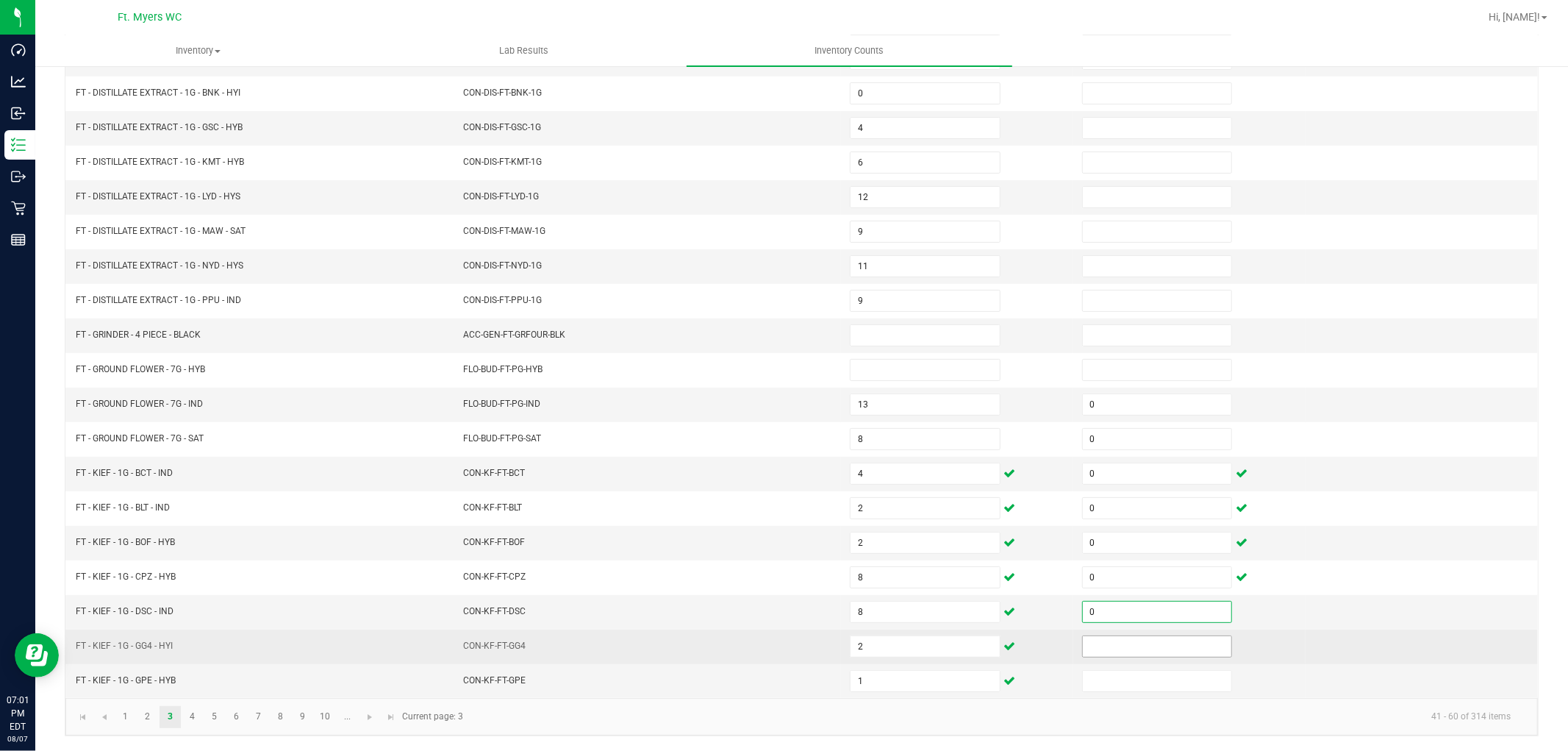 click at bounding box center [1157, 647] 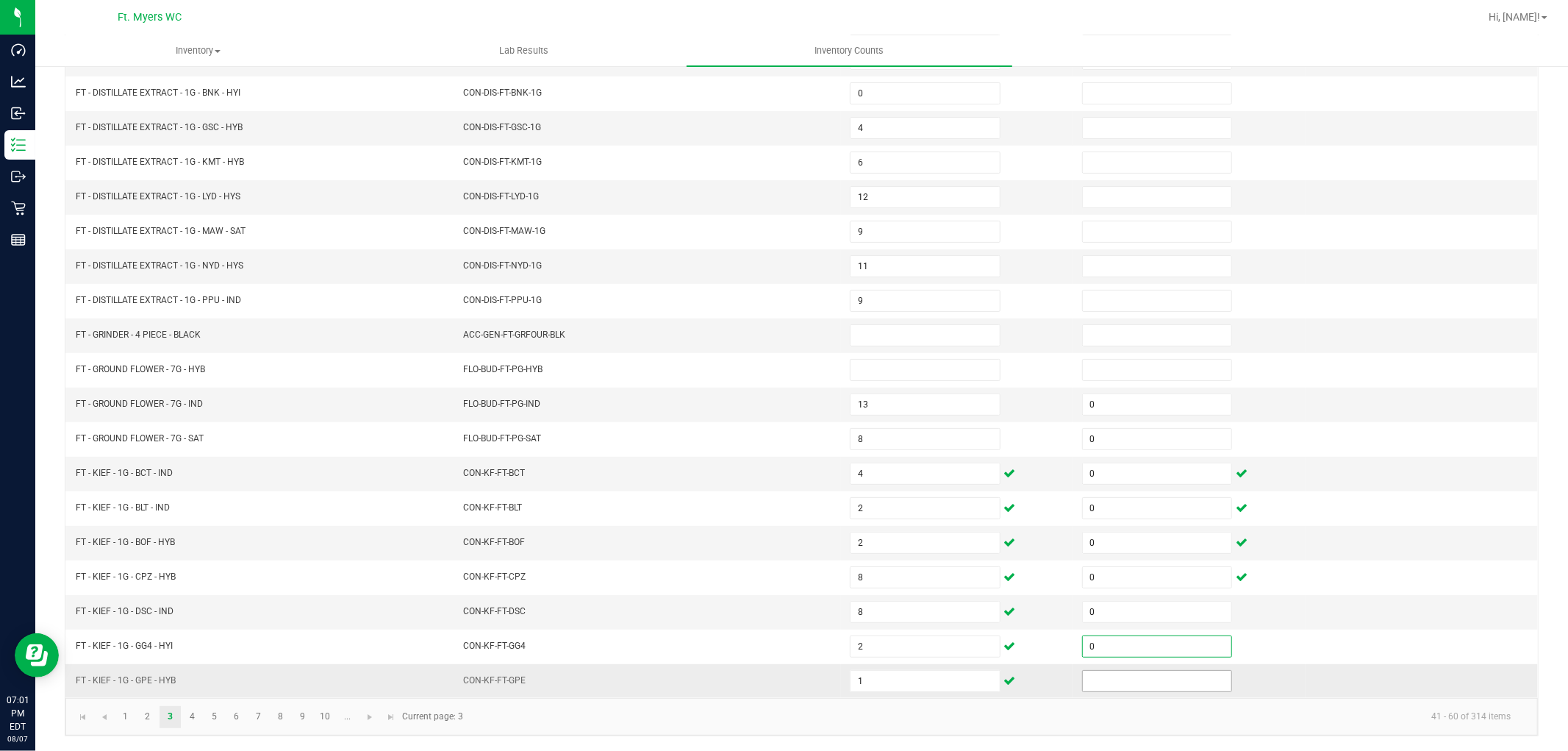 click at bounding box center (1157, 681) 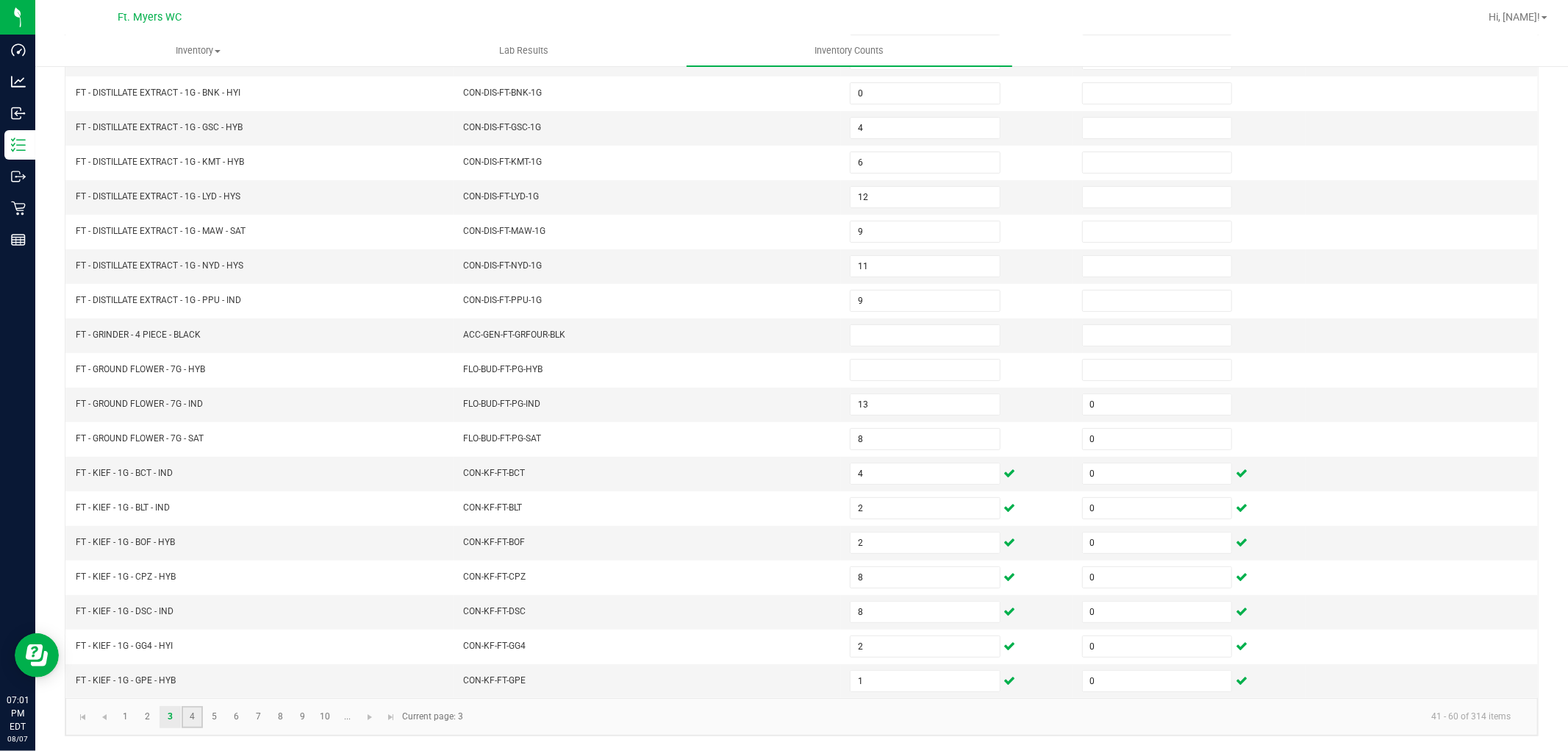 click on "4" 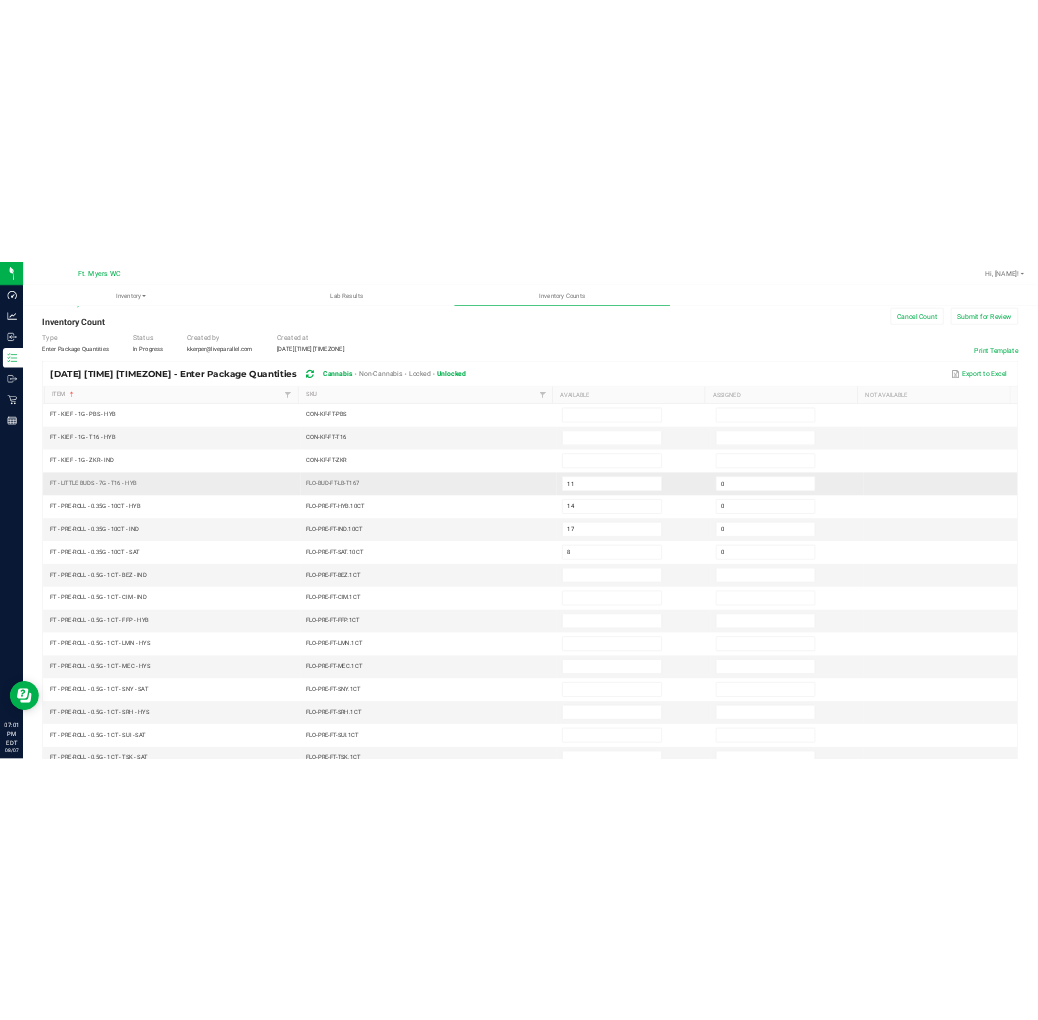 scroll, scrollTop: 0, scrollLeft: 0, axis: both 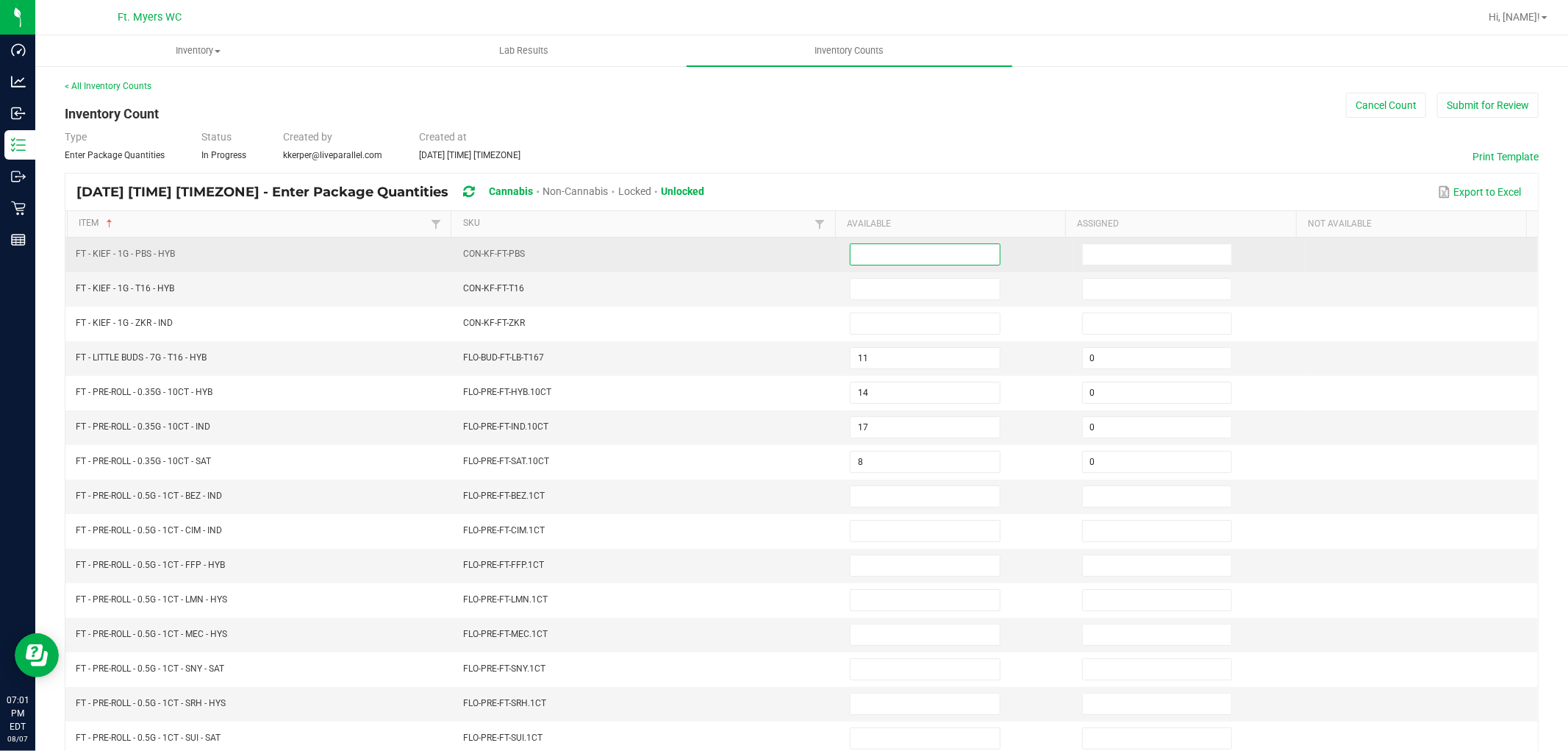 click at bounding box center (925, 255) 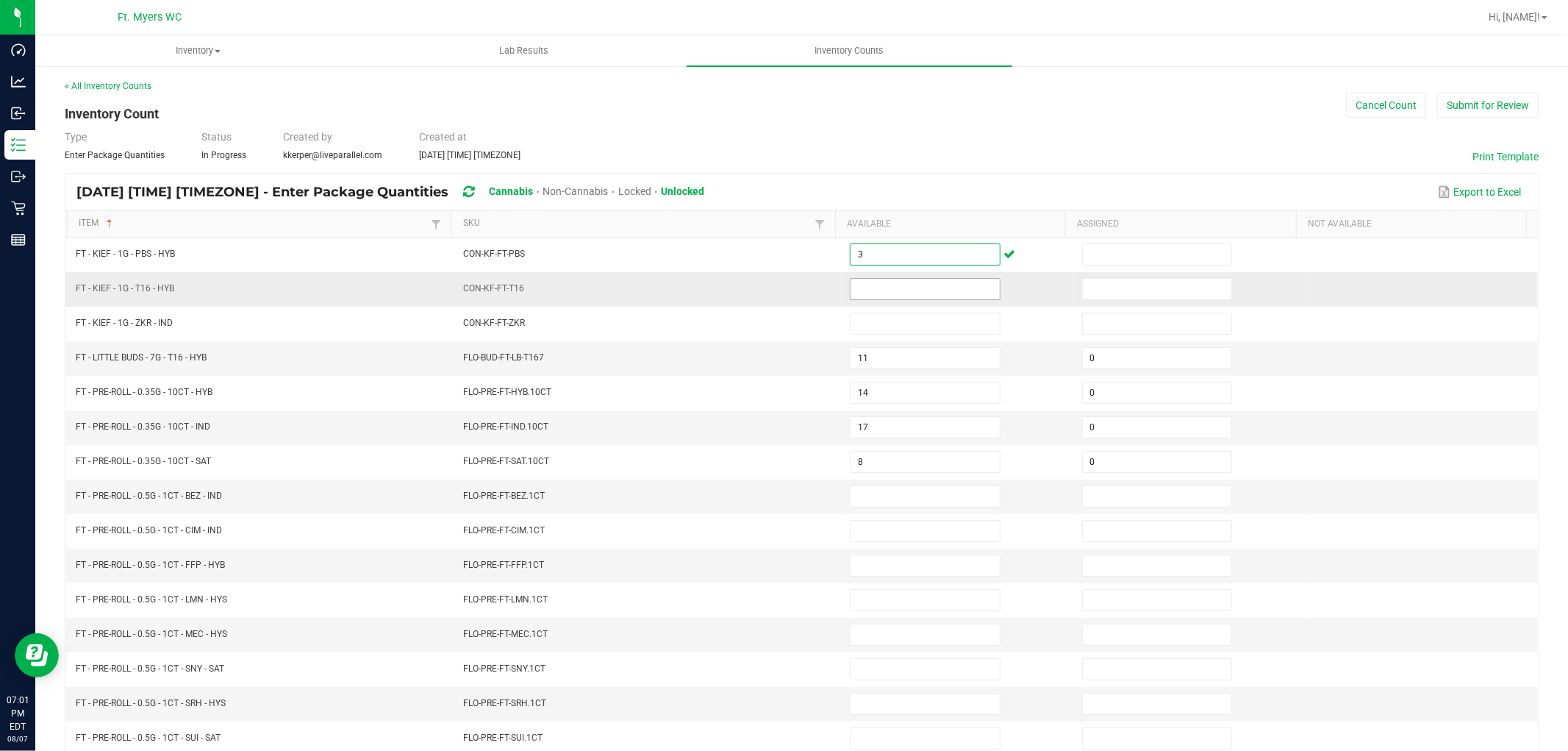 click at bounding box center (925, 289) 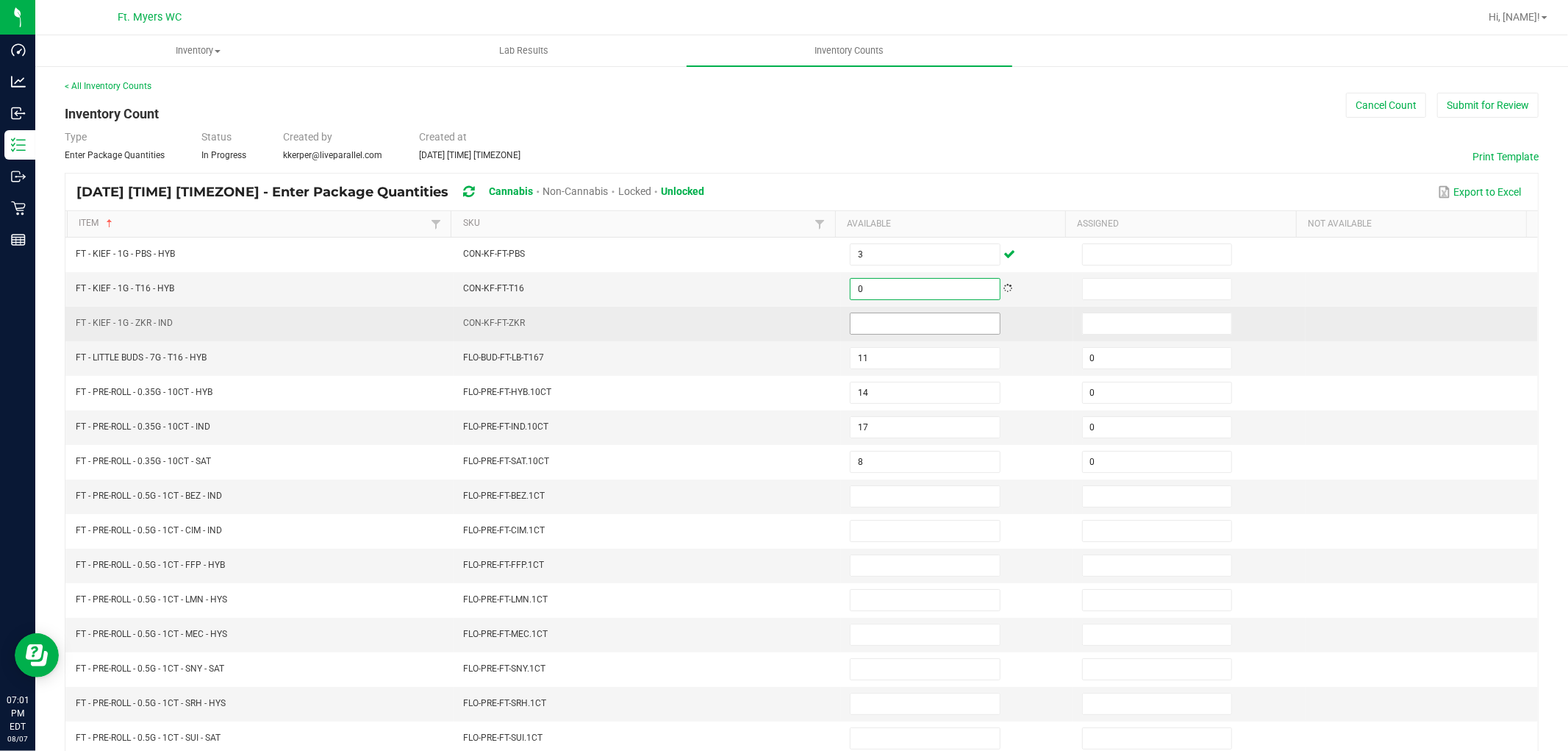click at bounding box center (925, 324) 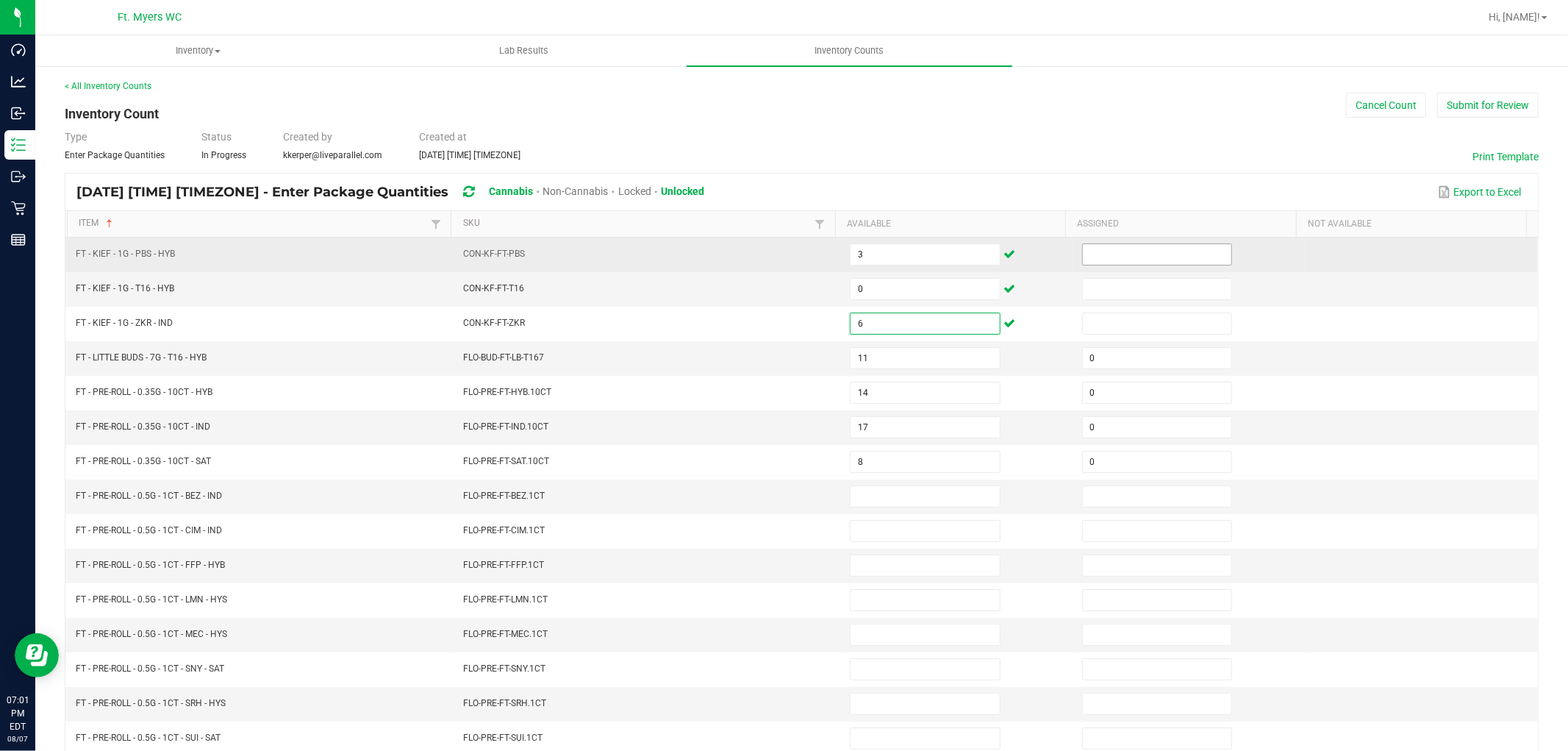 click at bounding box center [1157, 255] 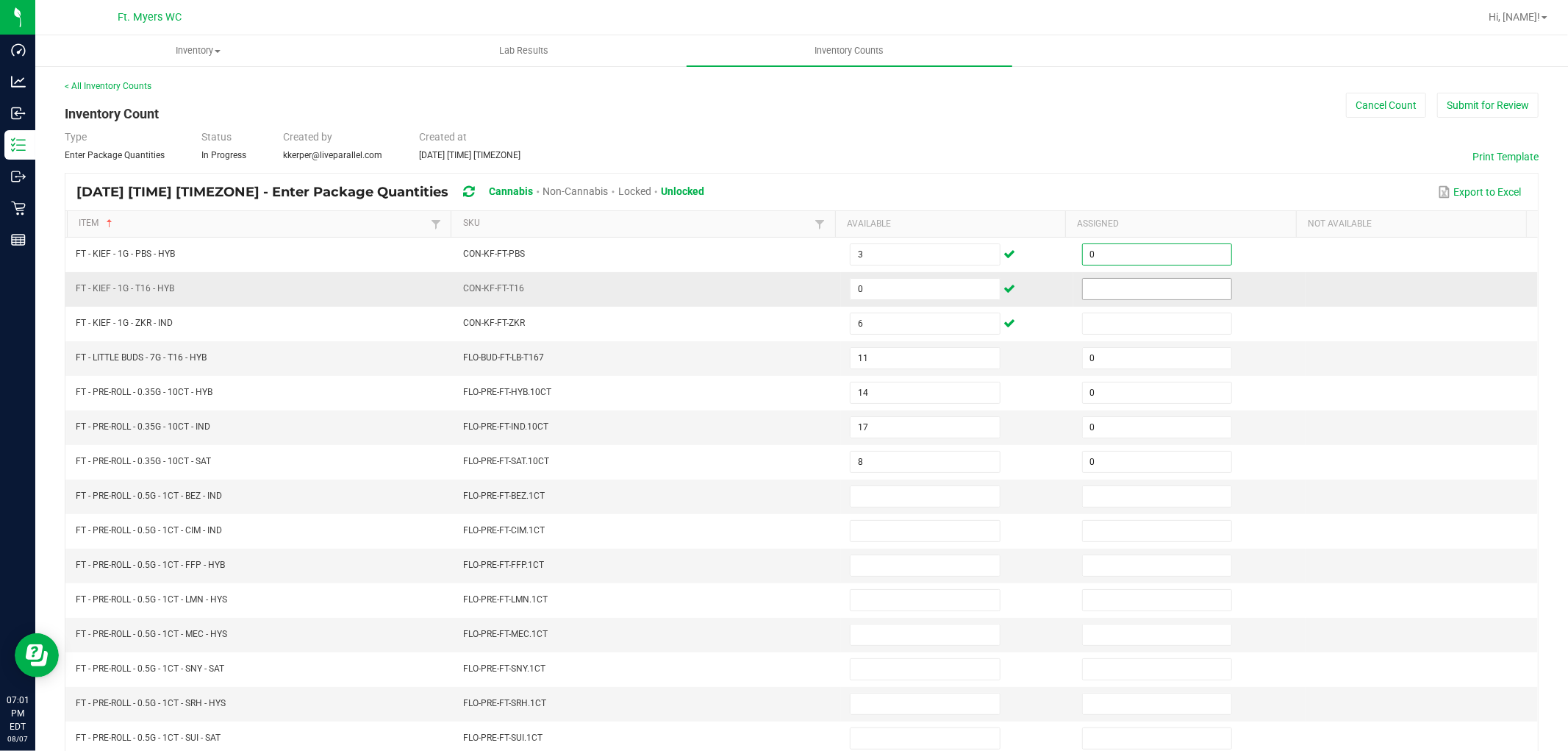 click at bounding box center (1157, 289) 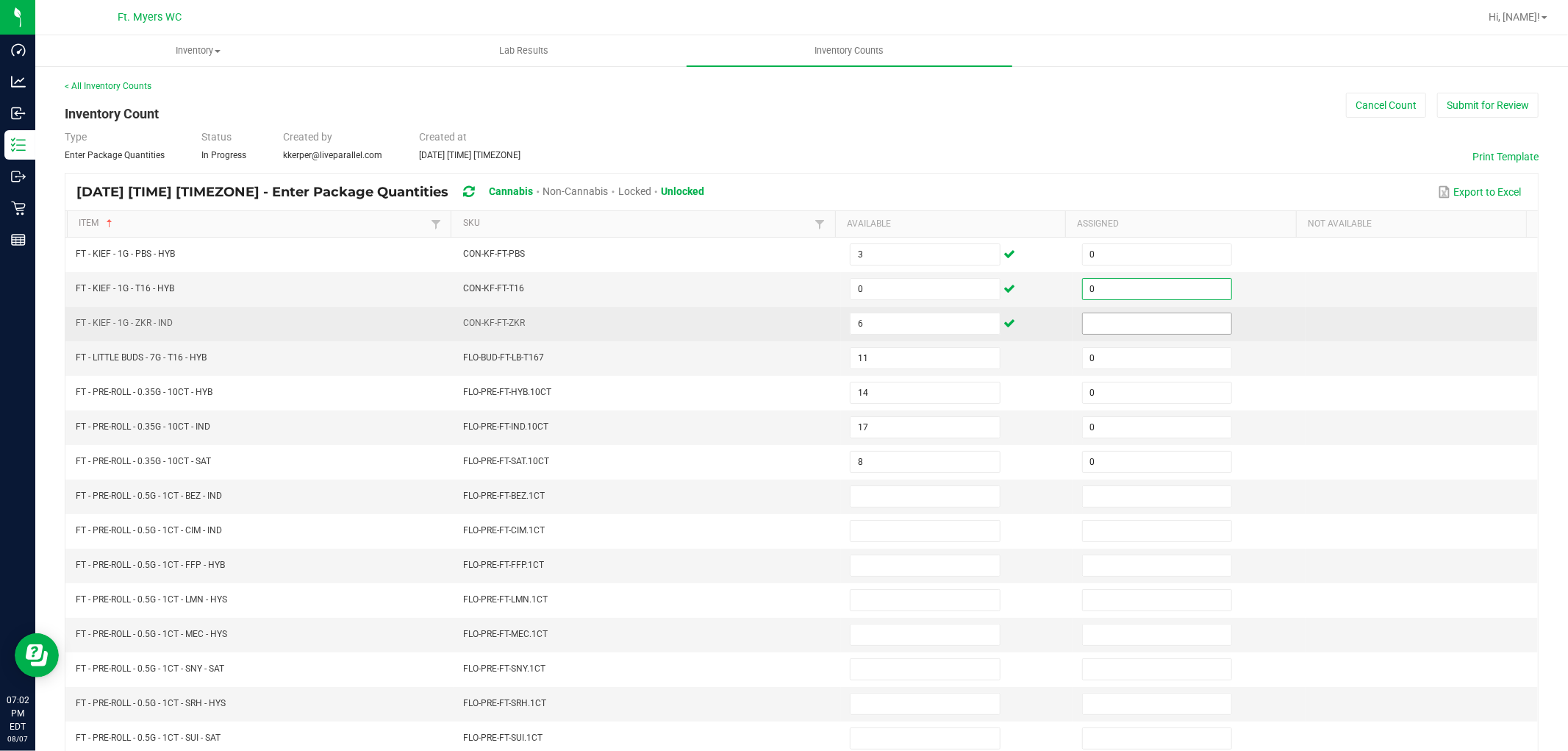 click at bounding box center (1157, 324) 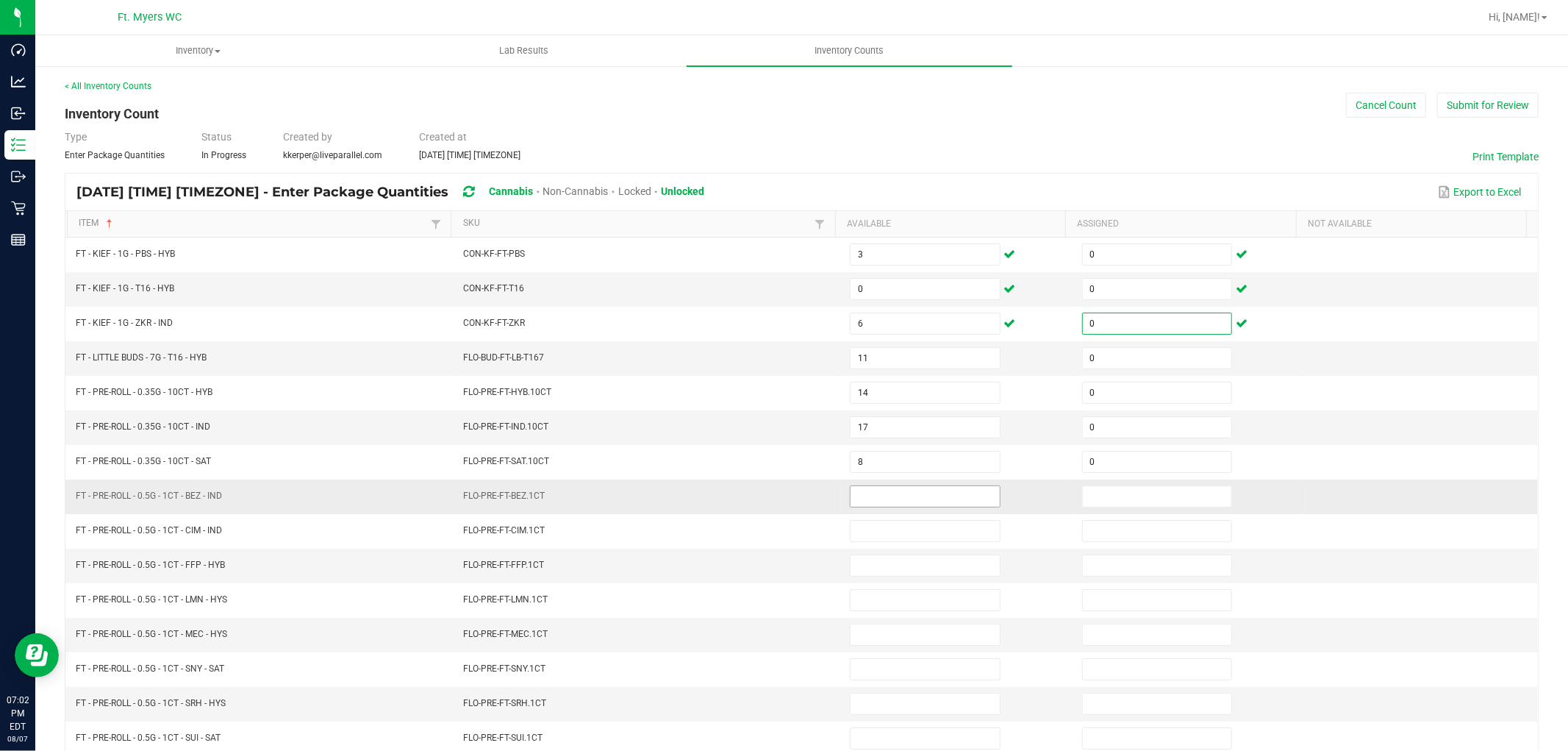click at bounding box center [925, 496] 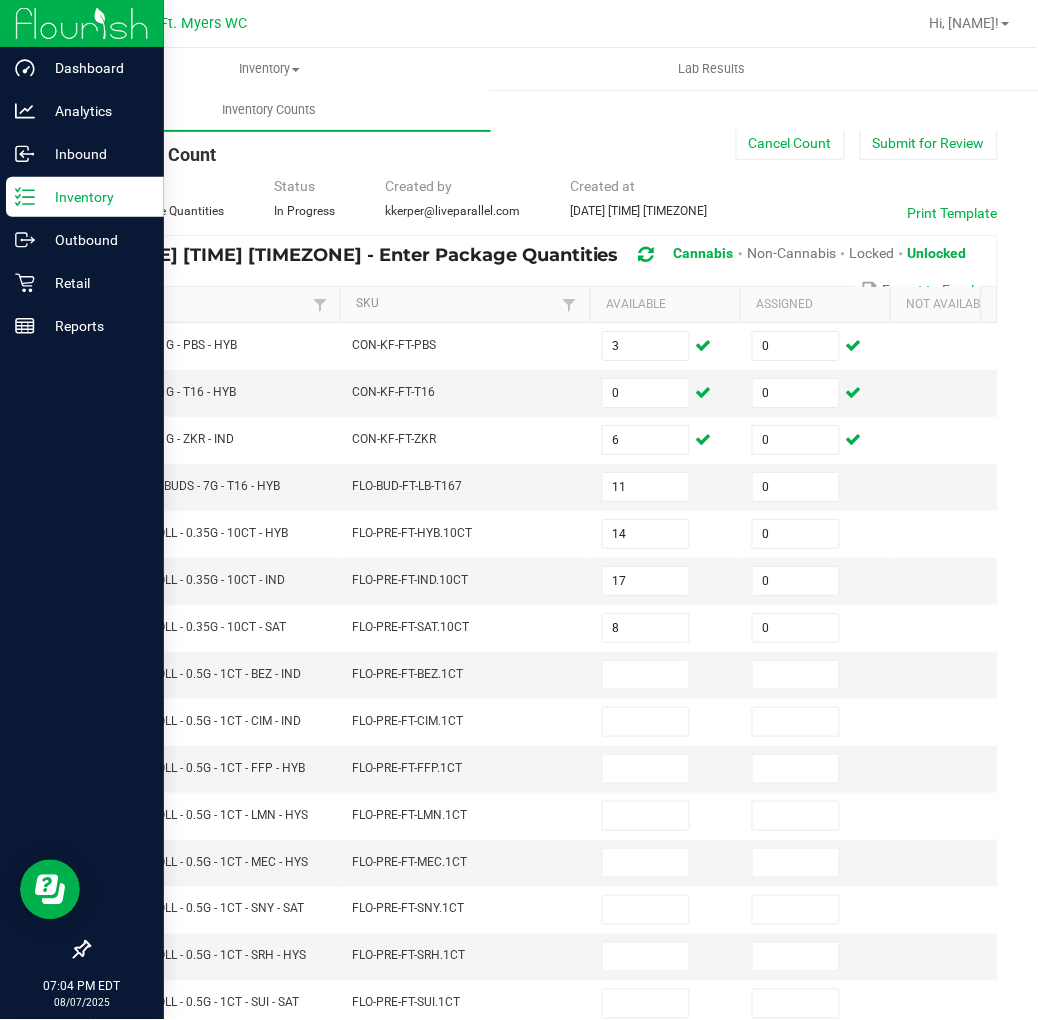 click on "Inventory" at bounding box center (95, 197) 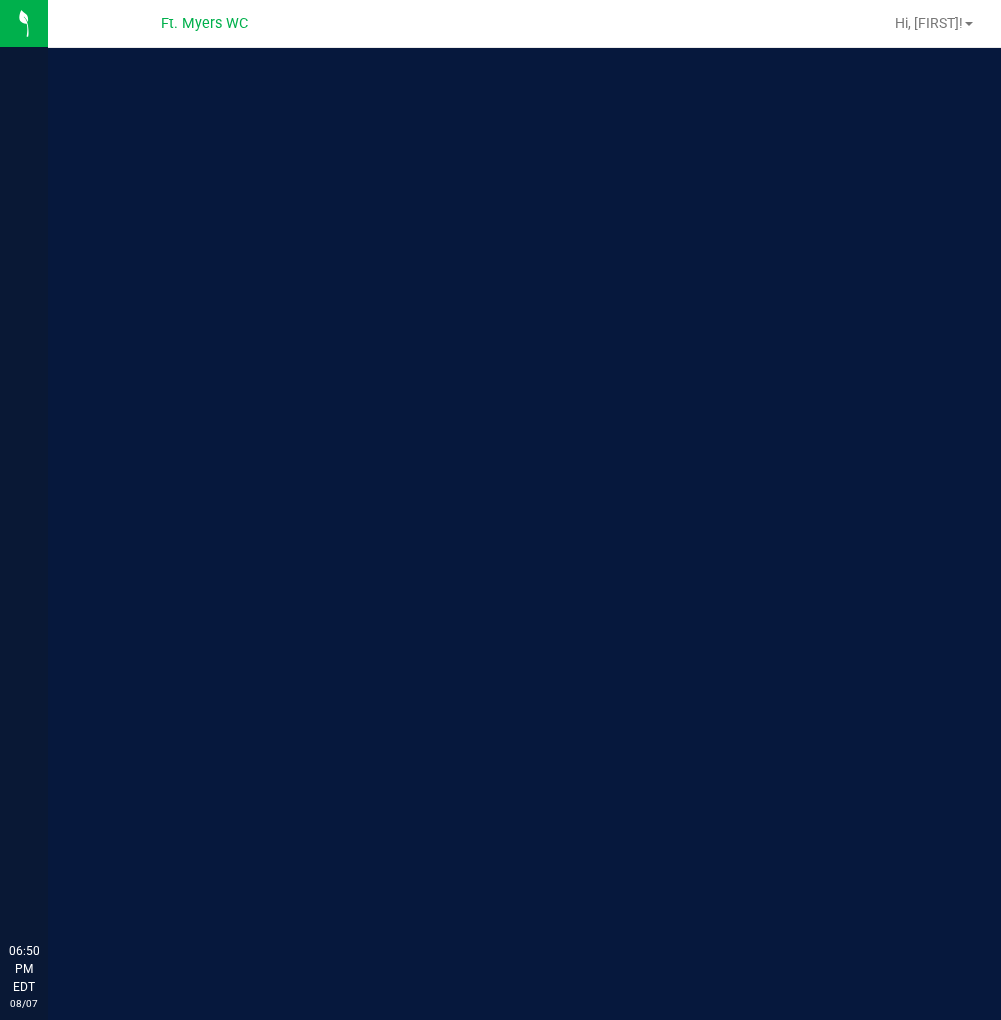 scroll, scrollTop: 0, scrollLeft: 0, axis: both 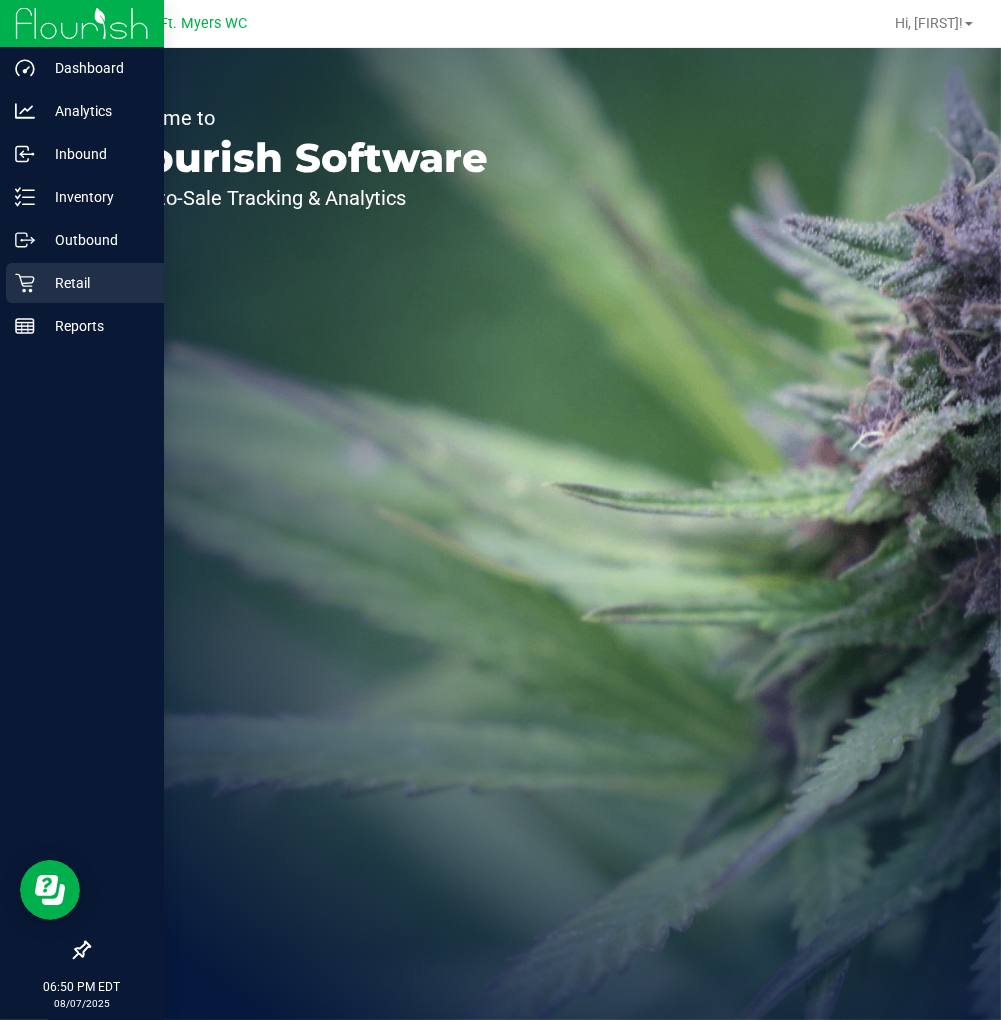 click on "Retail" at bounding box center (95, 283) 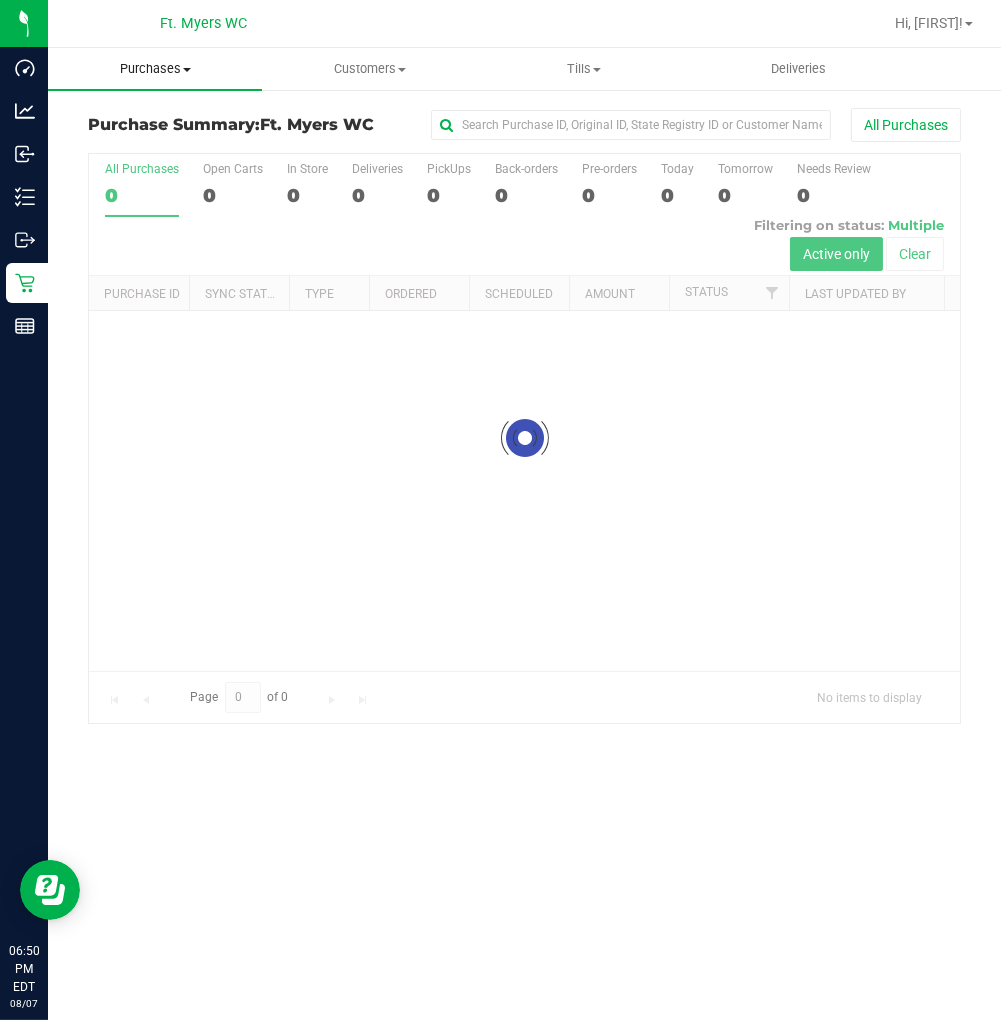 click on "Purchases
Summary of purchases
Fulfillment
All purchases" at bounding box center [155, 69] 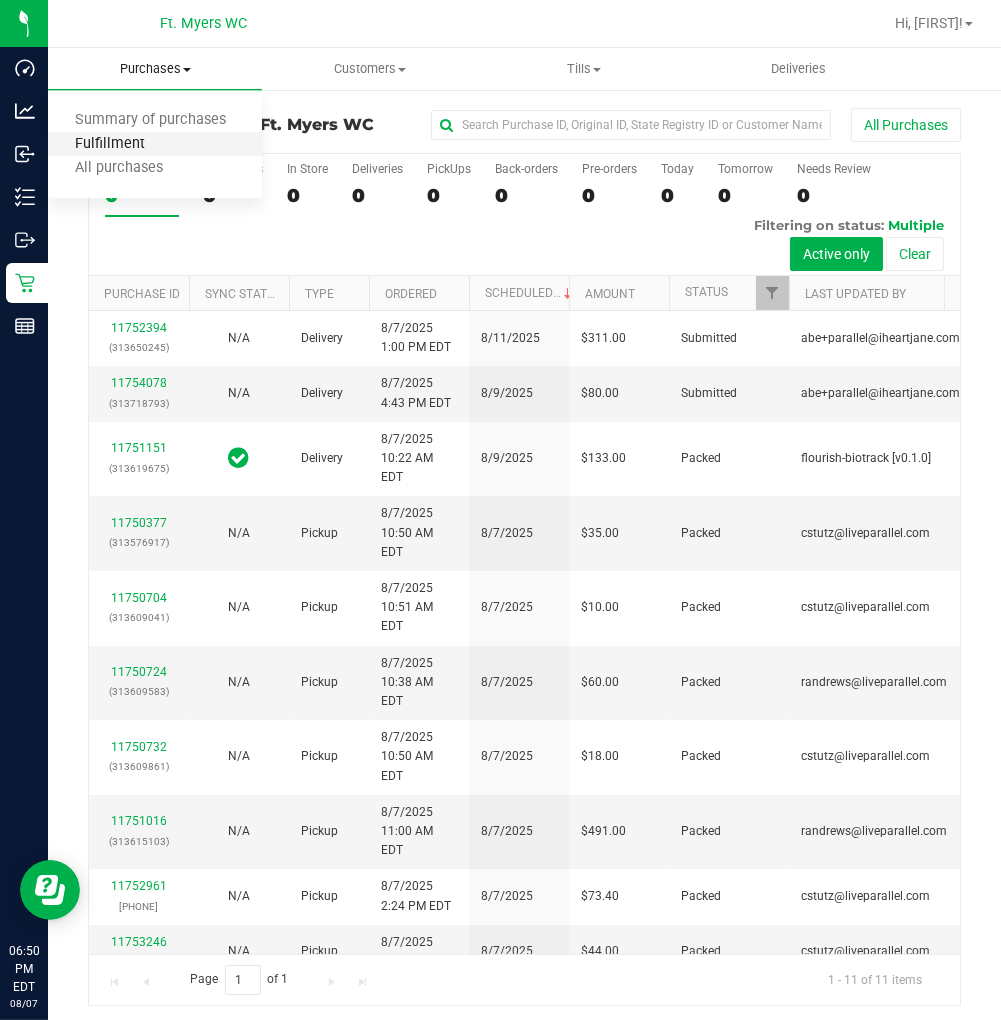 click on "Fulfillment" at bounding box center (110, 144) 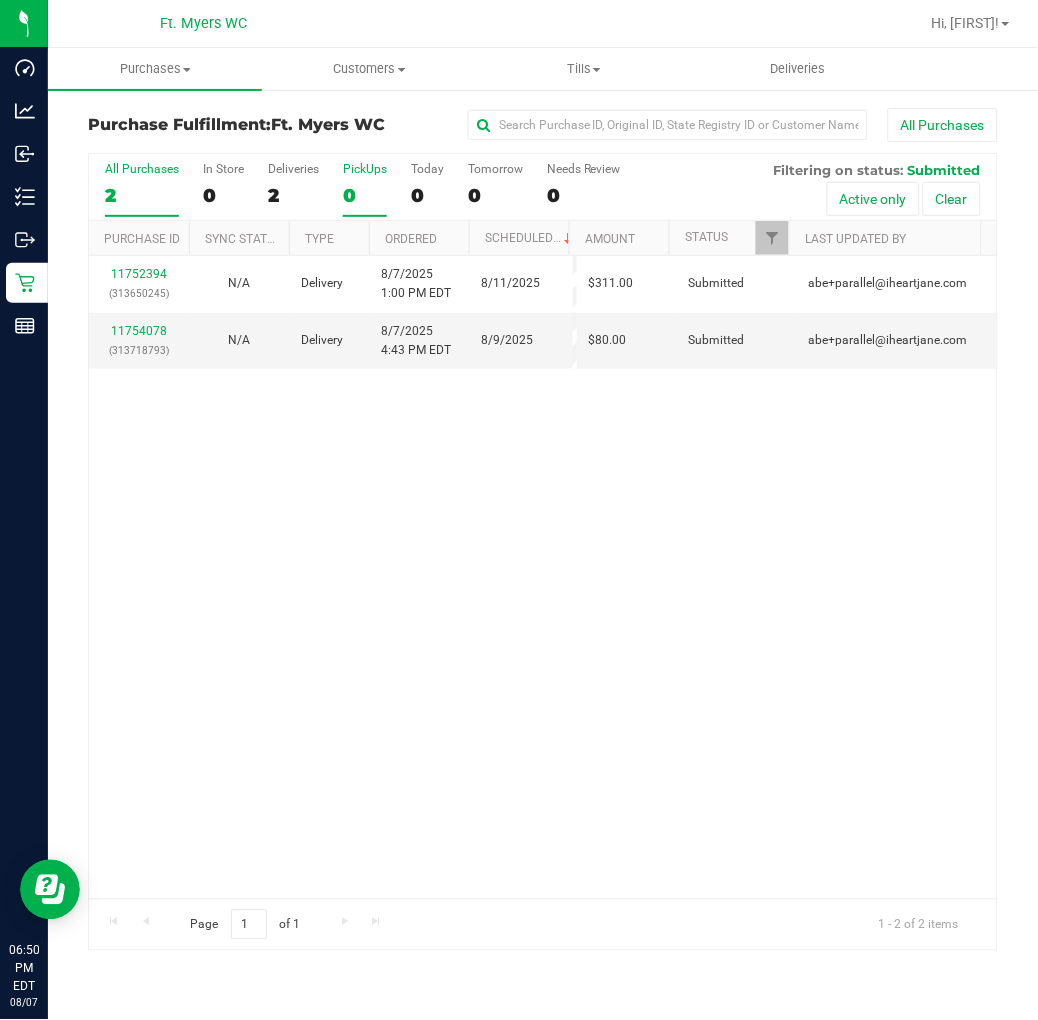 click on "0" at bounding box center [365, 195] 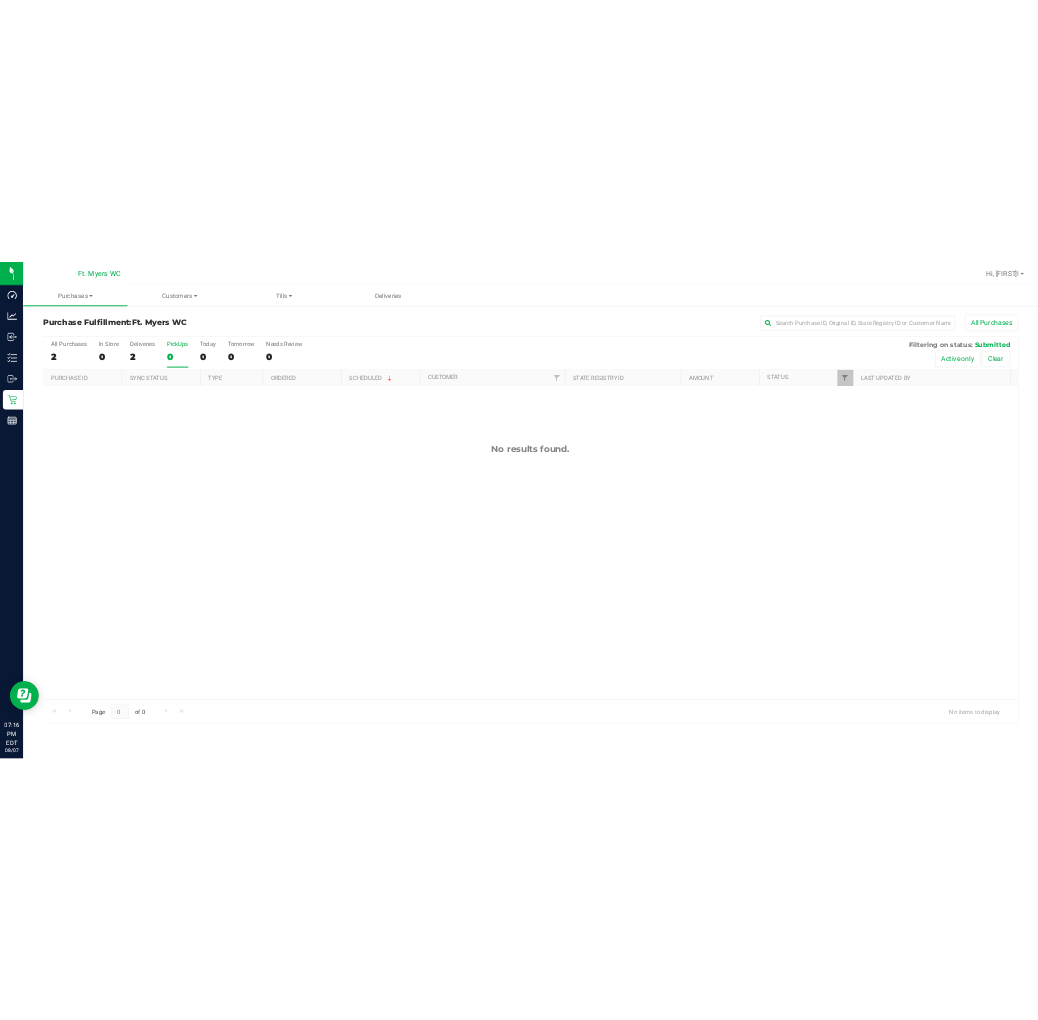 scroll, scrollTop: 0, scrollLeft: 0, axis: both 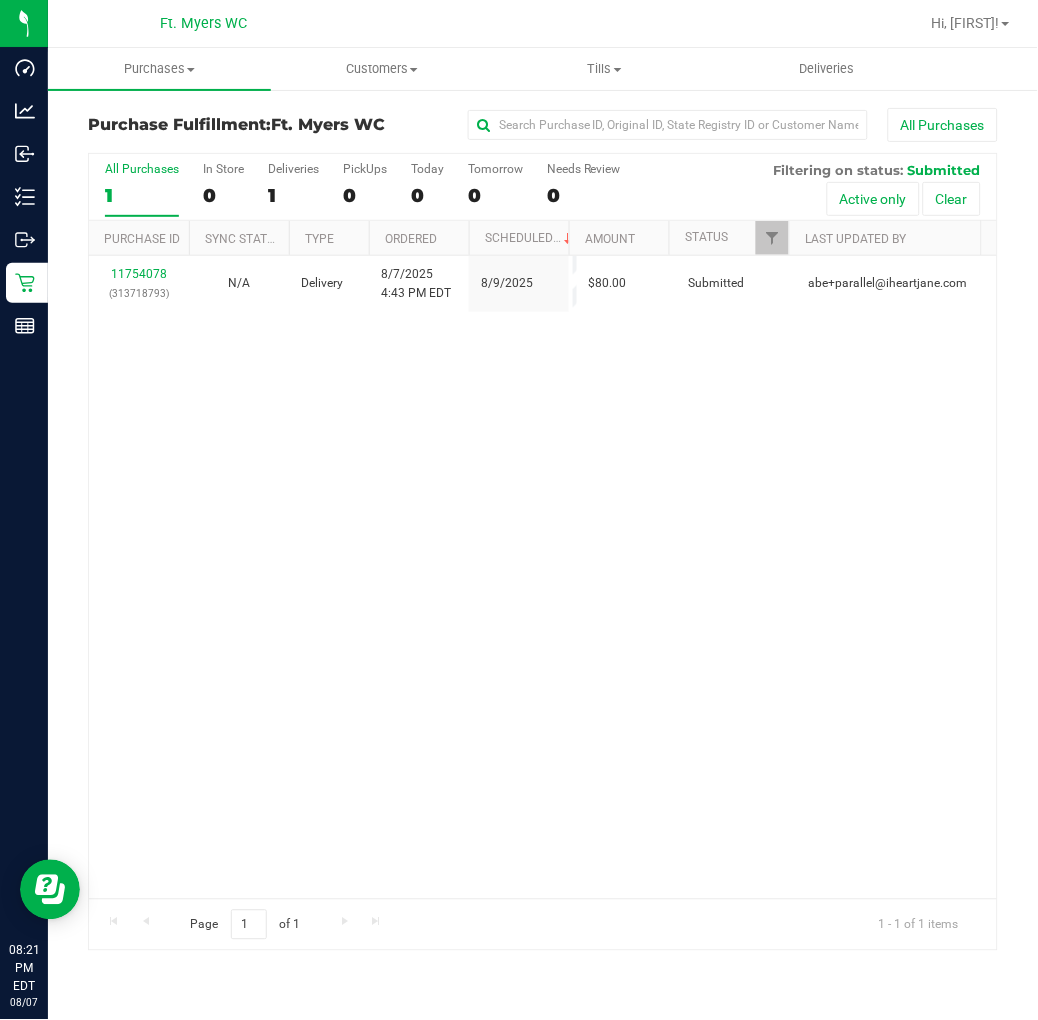 click on "11754078
(313718793)
N/A
Delivery 8/7/2025 4:43 PM EDT 8/9/2025
$80.00
Submitted abe+parallel@iheartjane.com" at bounding box center [543, 577] 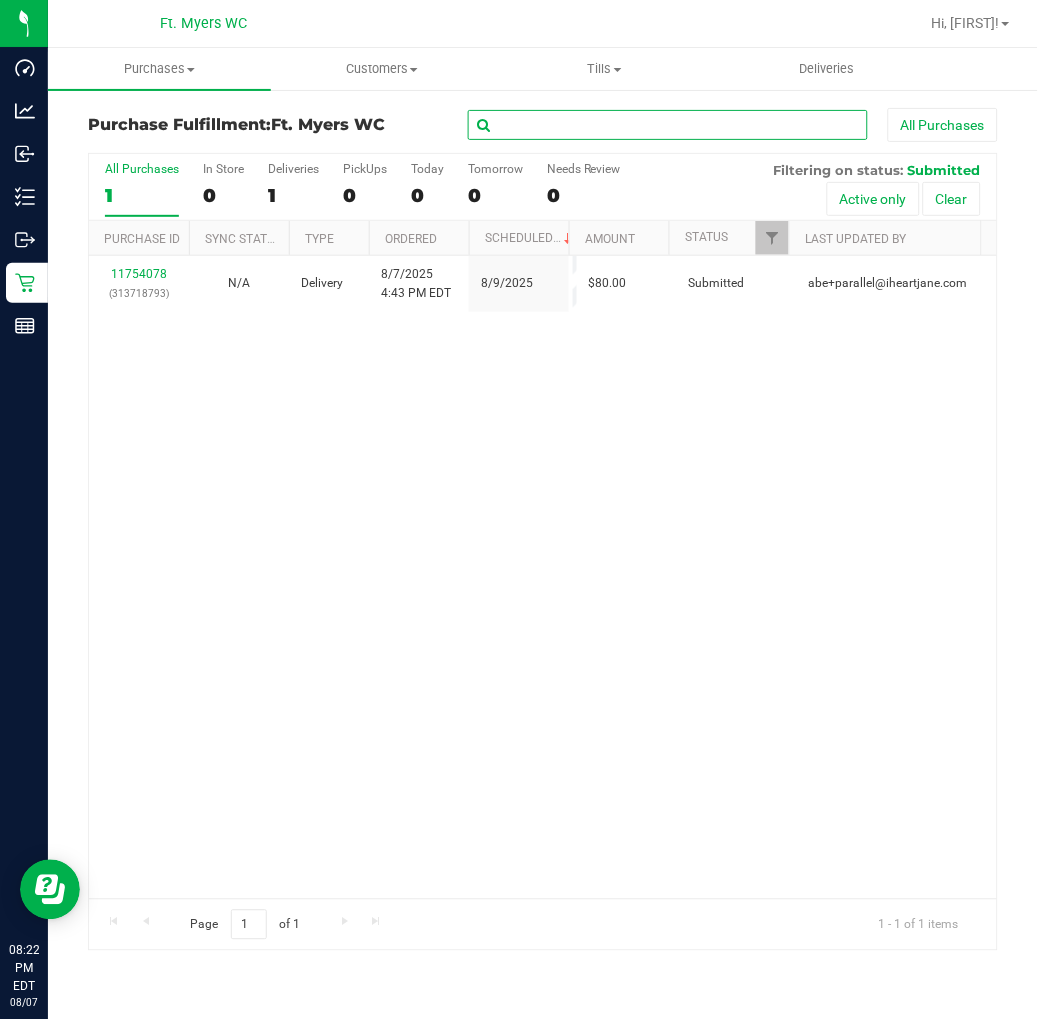 click at bounding box center [668, 125] 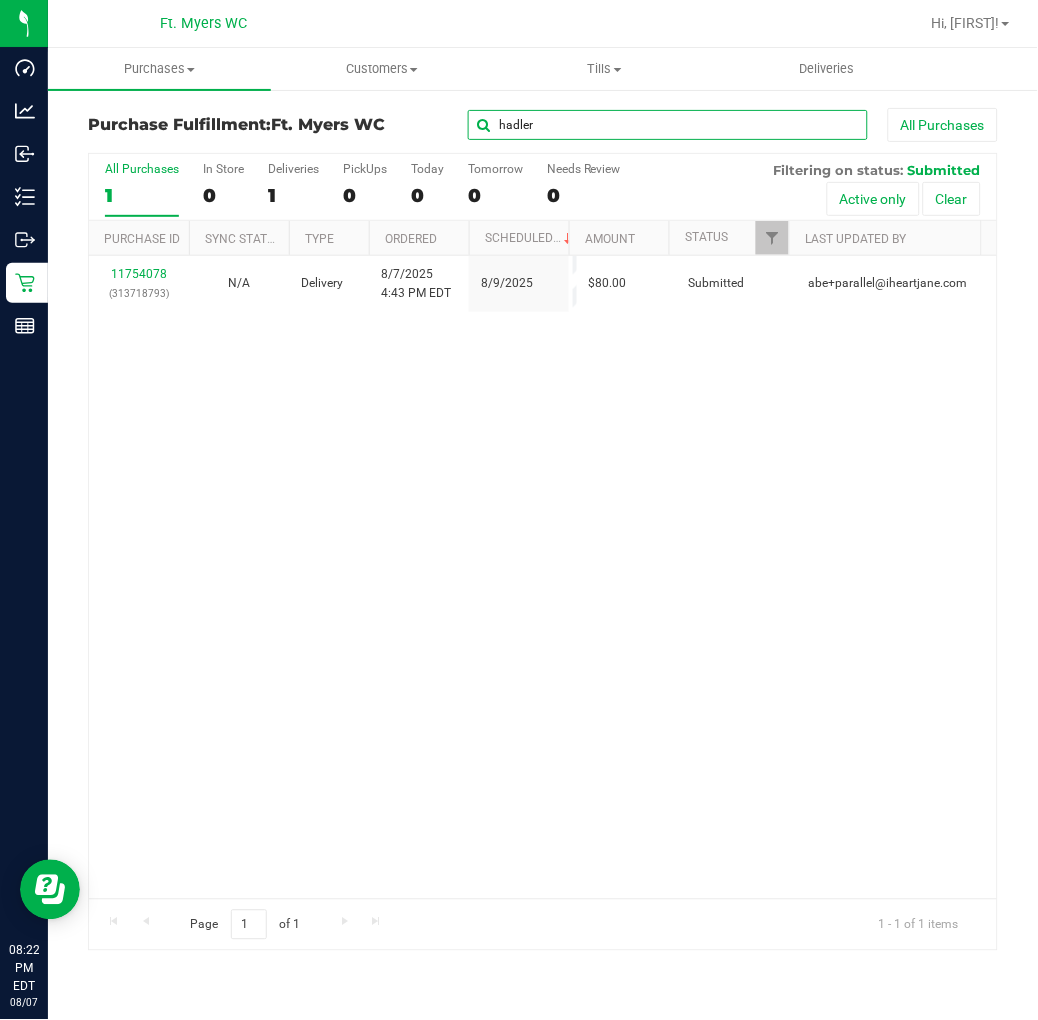 type on "hadler" 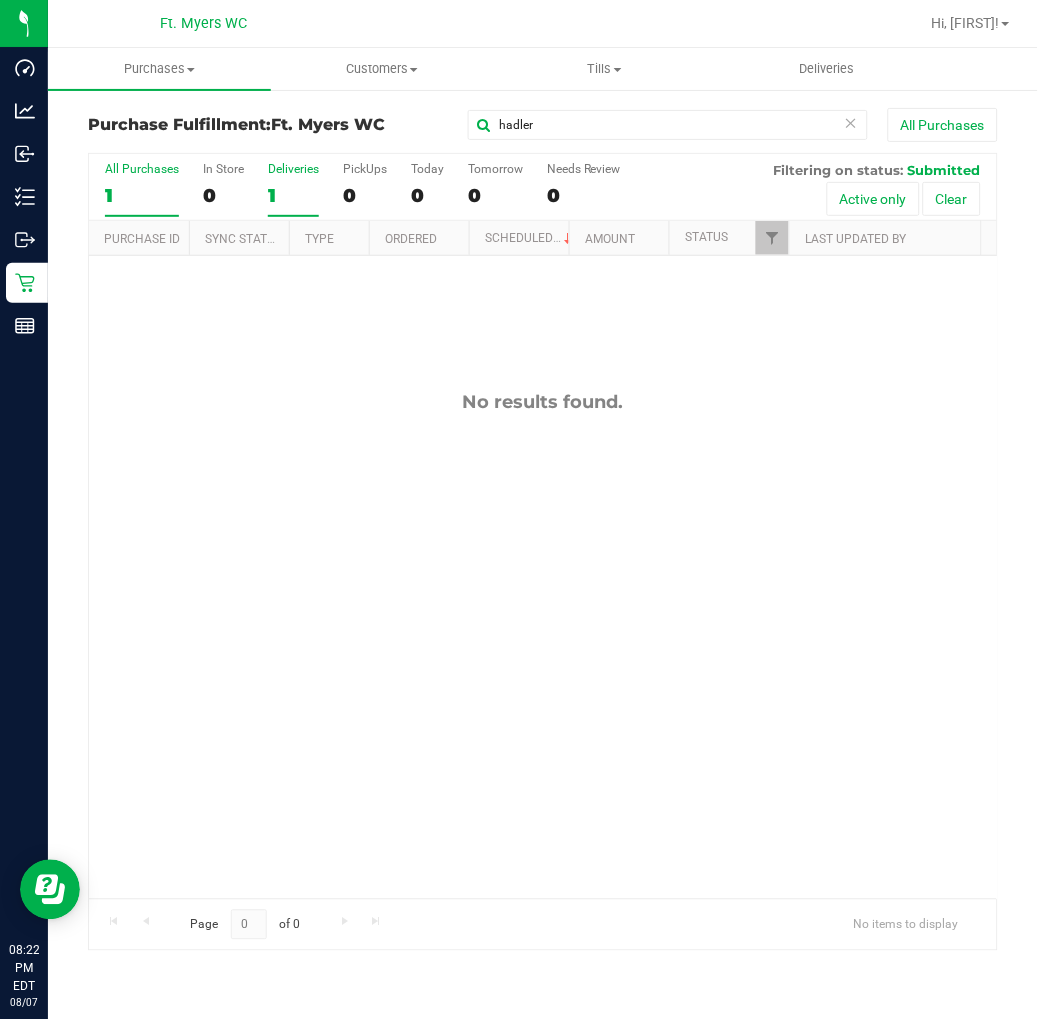 click on "Deliveries" at bounding box center (293, 169) 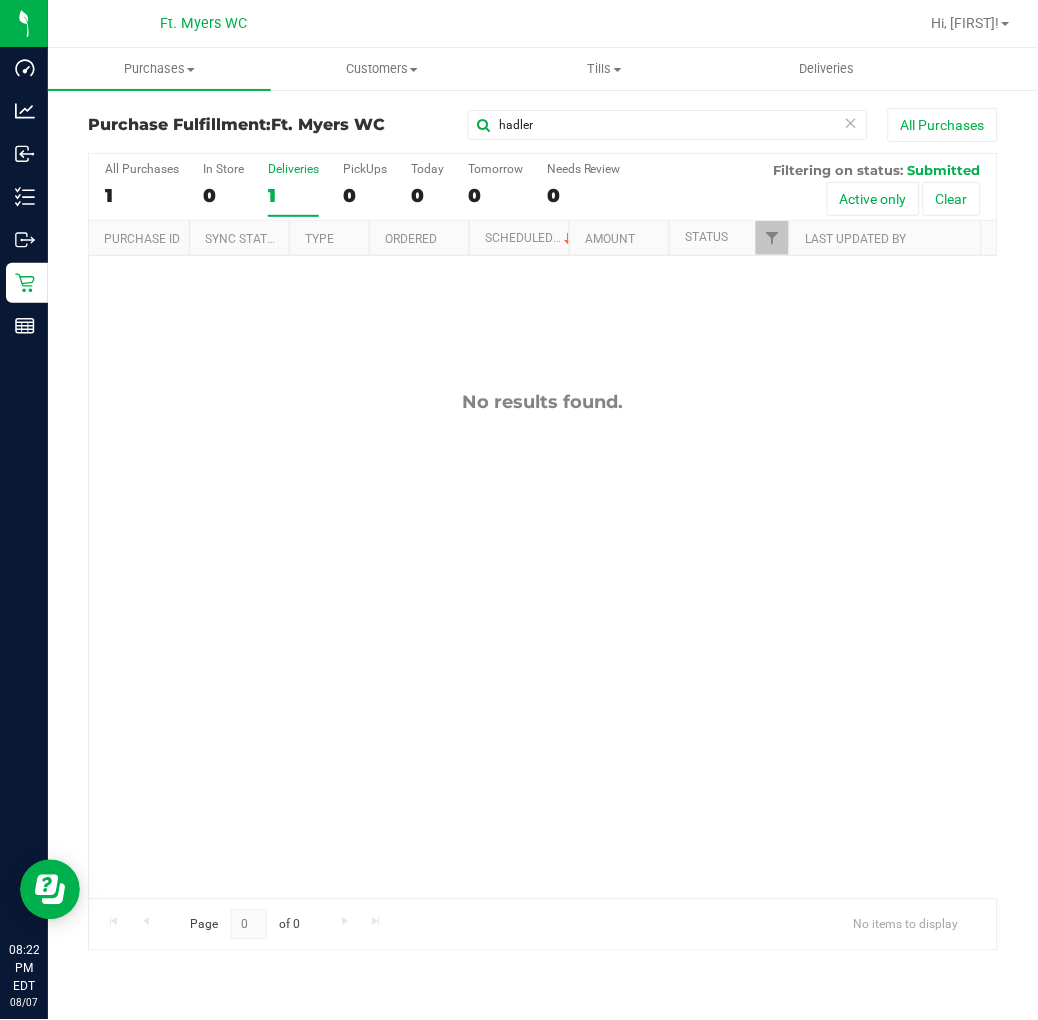 click on "hadler
All Purchases" at bounding box center (694, 125) 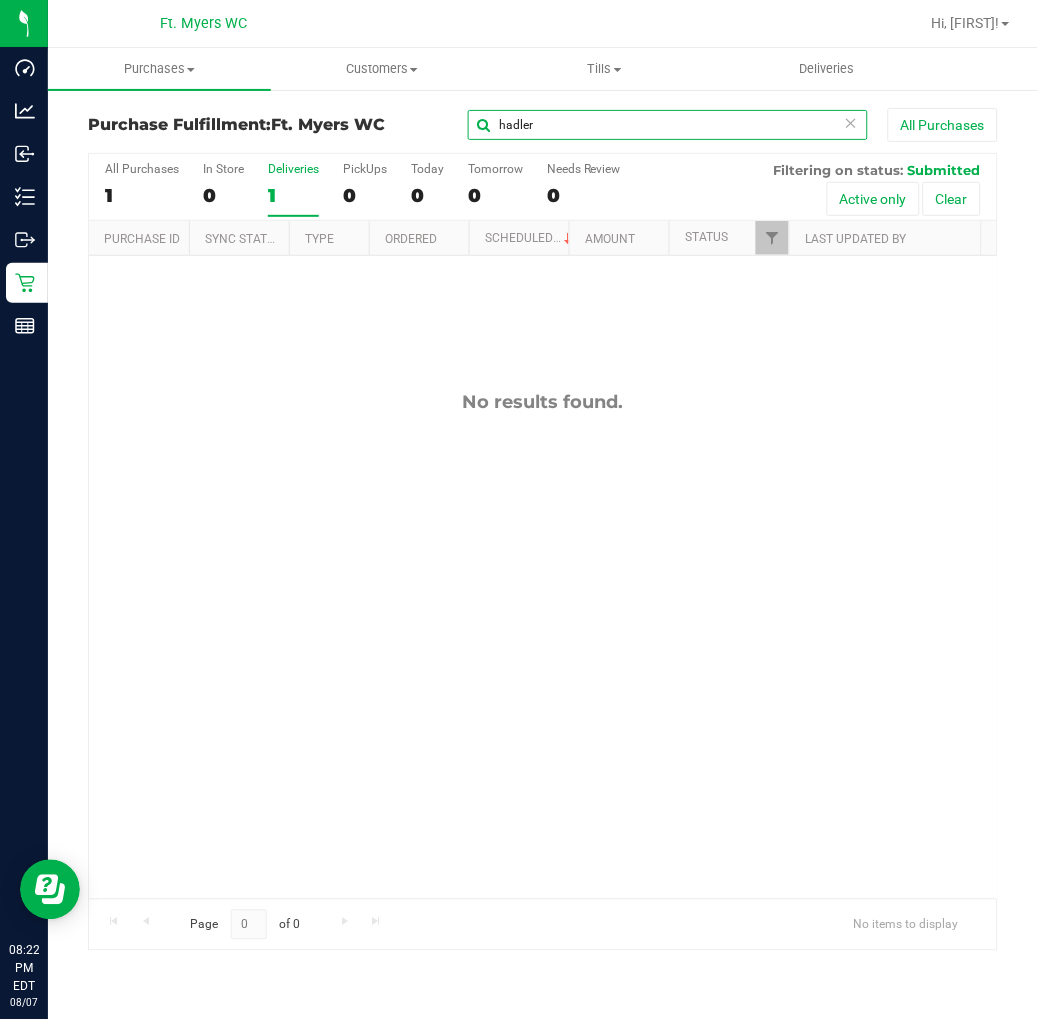 click on "hadler" at bounding box center [668, 125] 